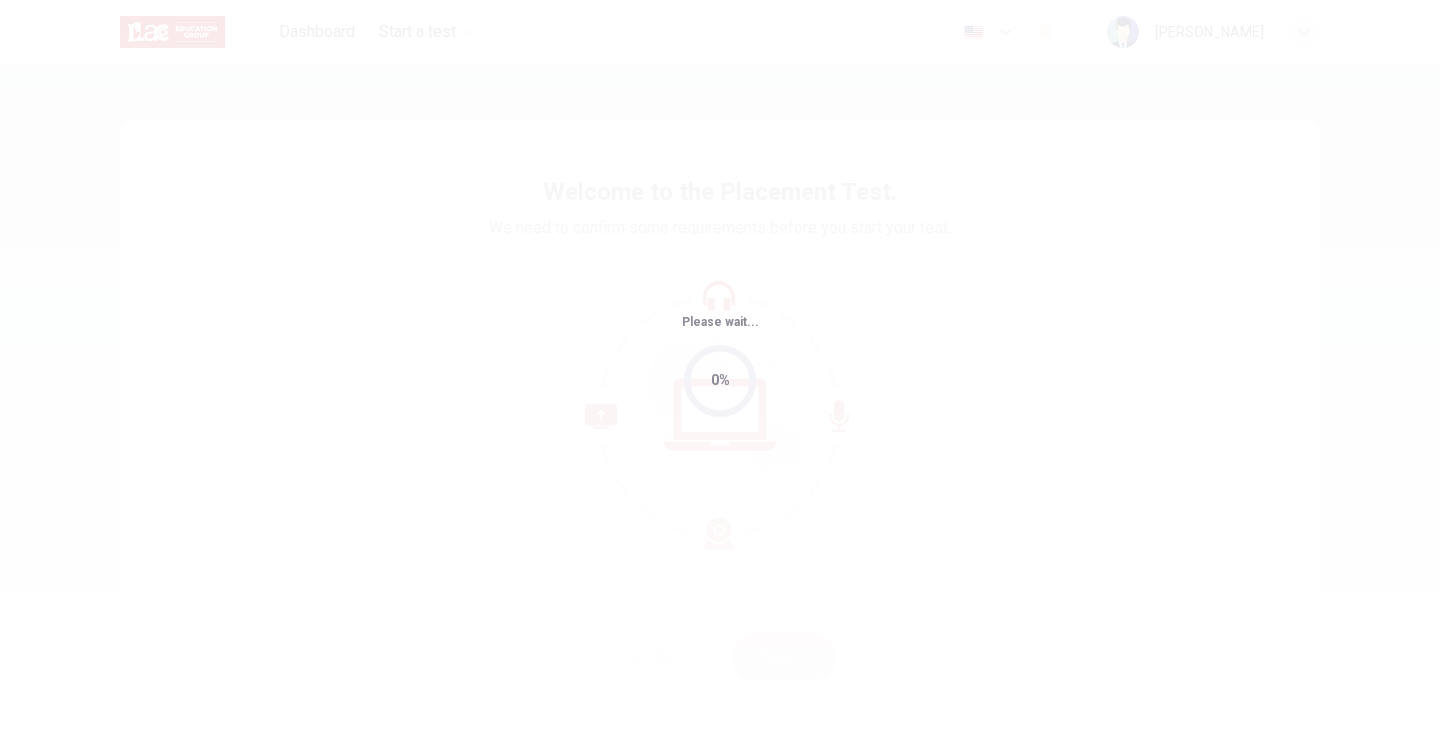 scroll, scrollTop: 0, scrollLeft: 0, axis: both 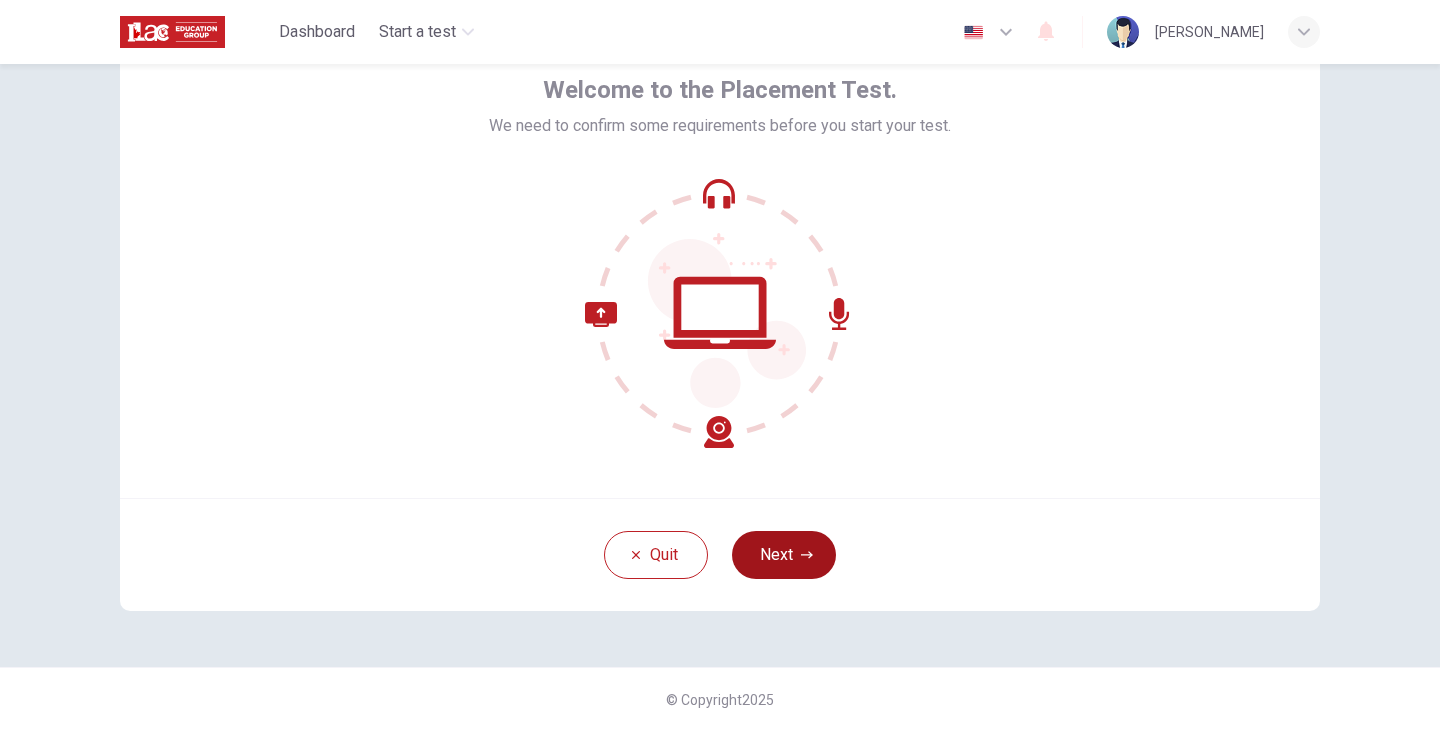 click 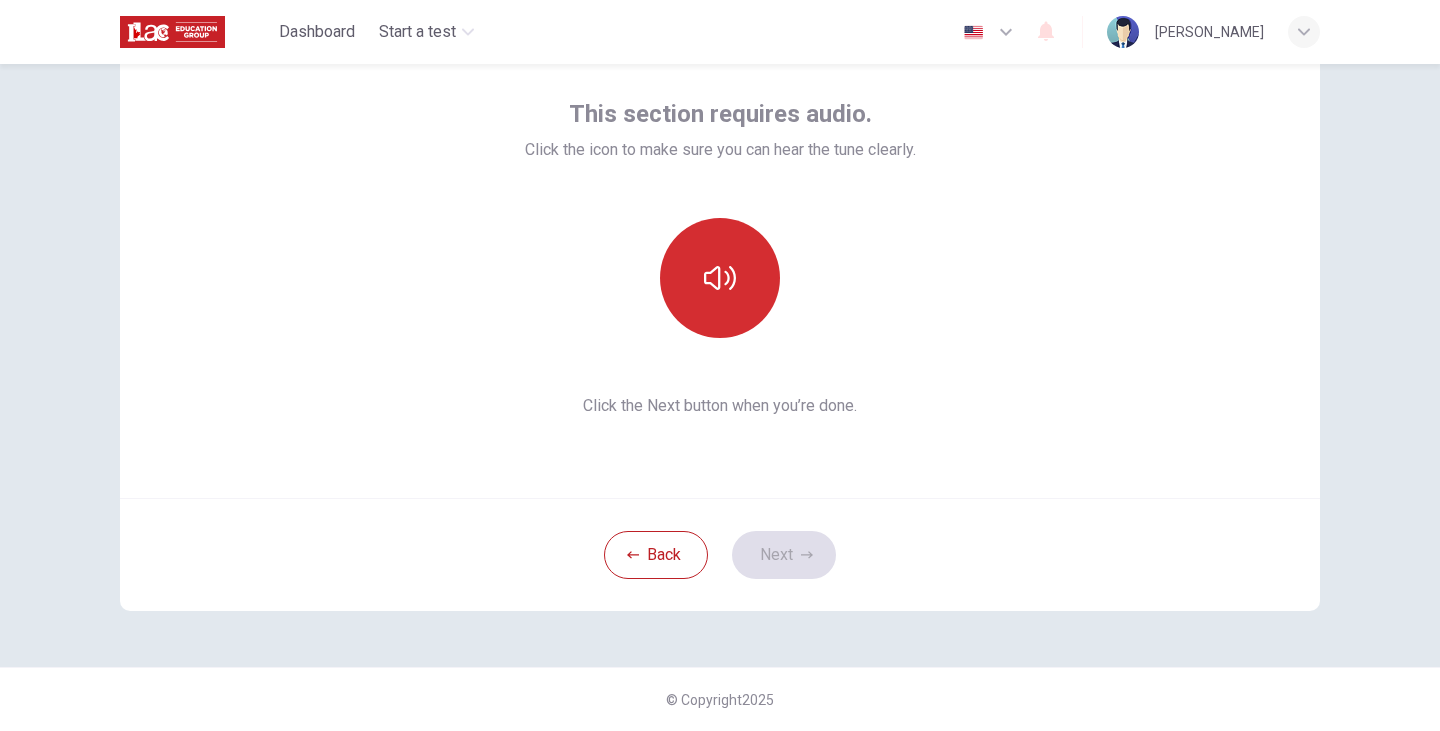 click 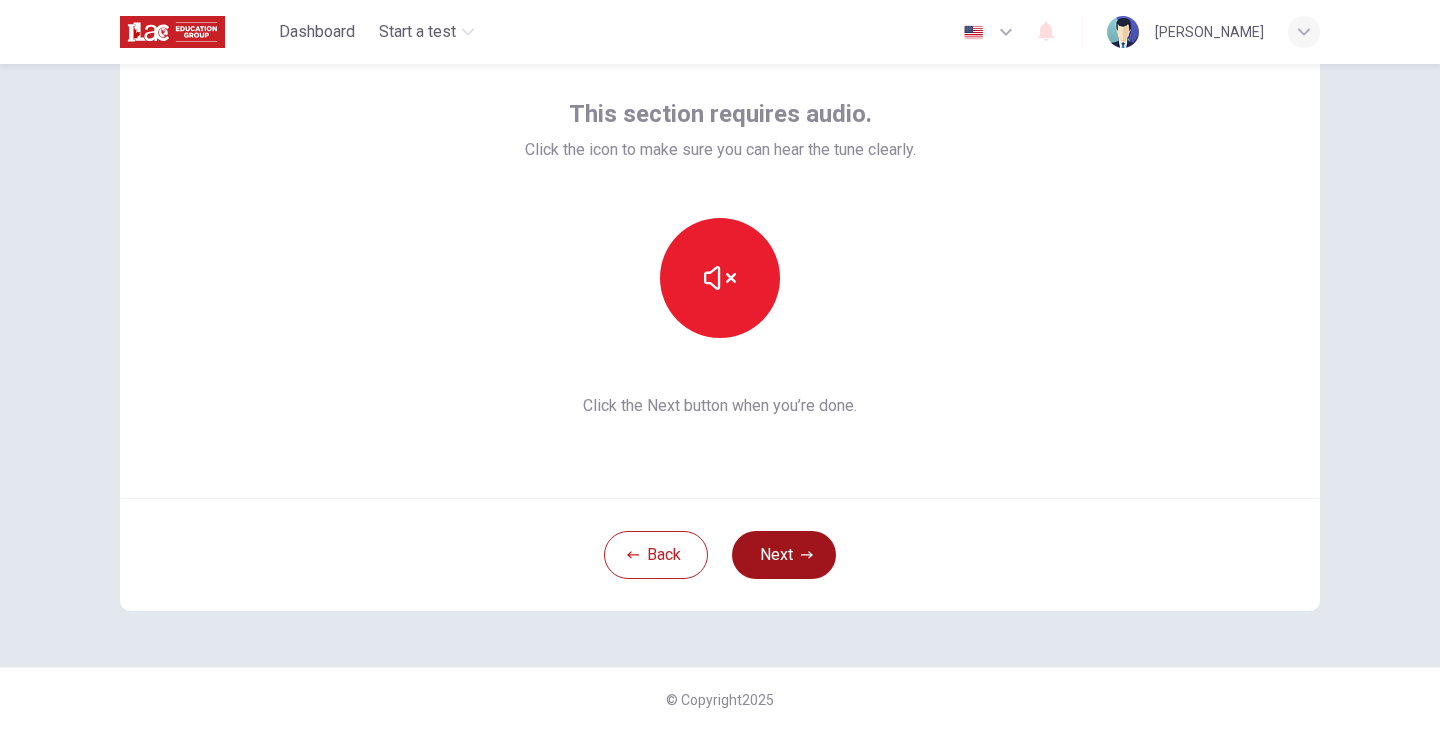 click 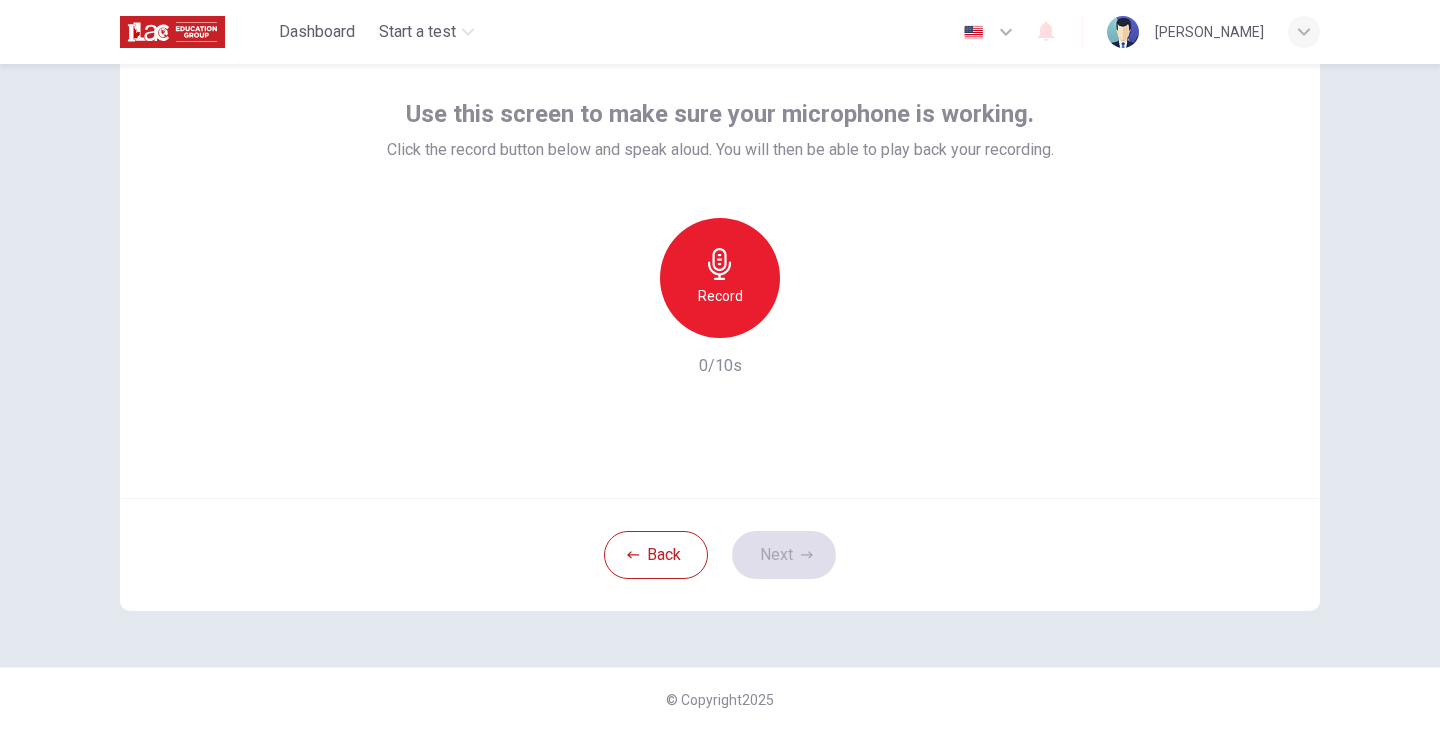 click 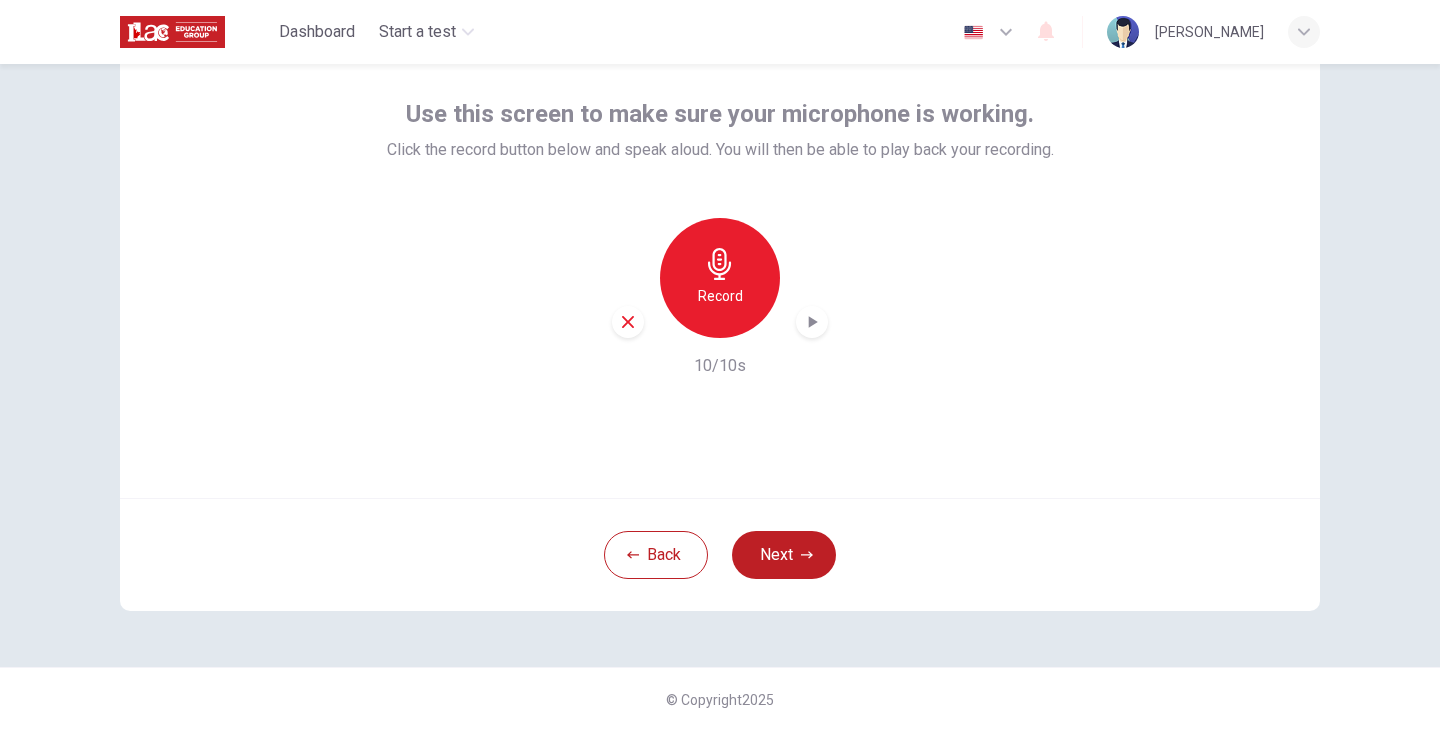 click 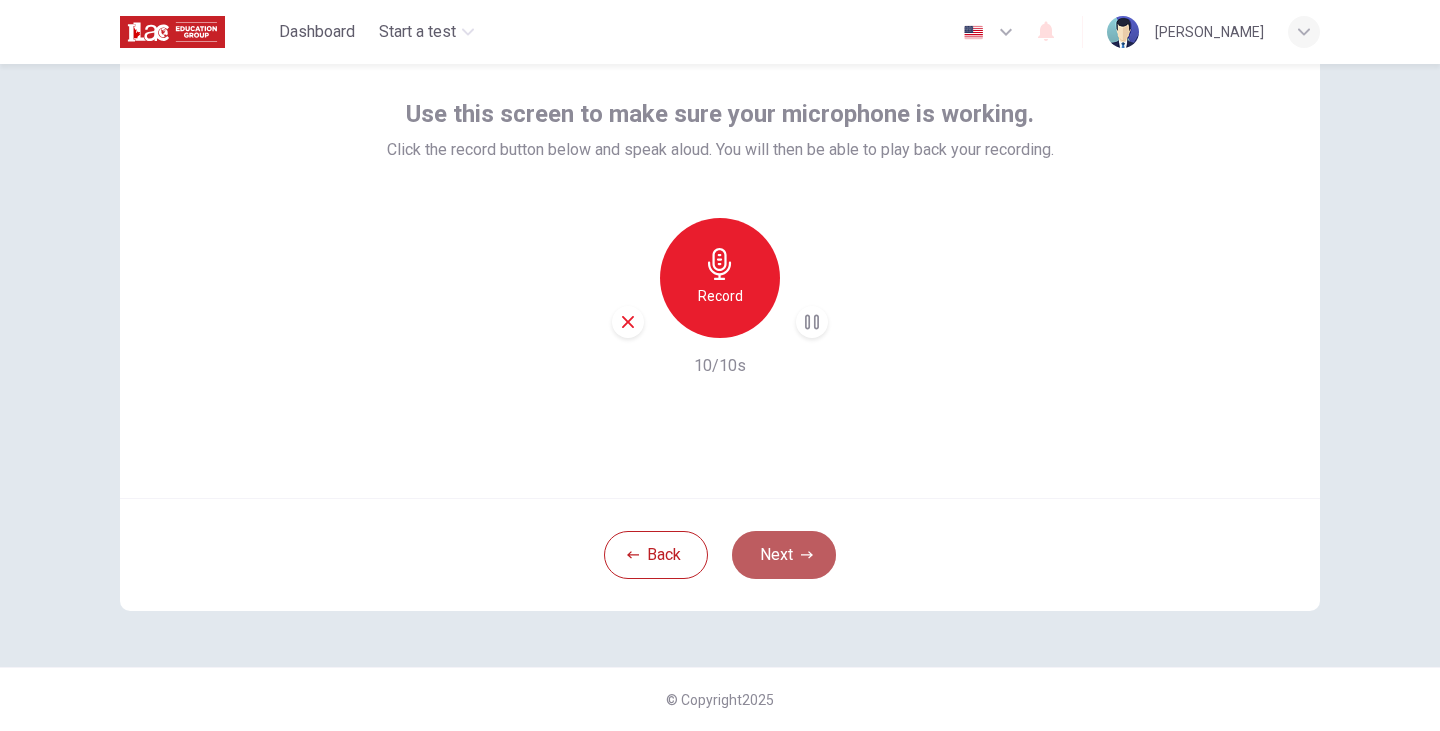 click 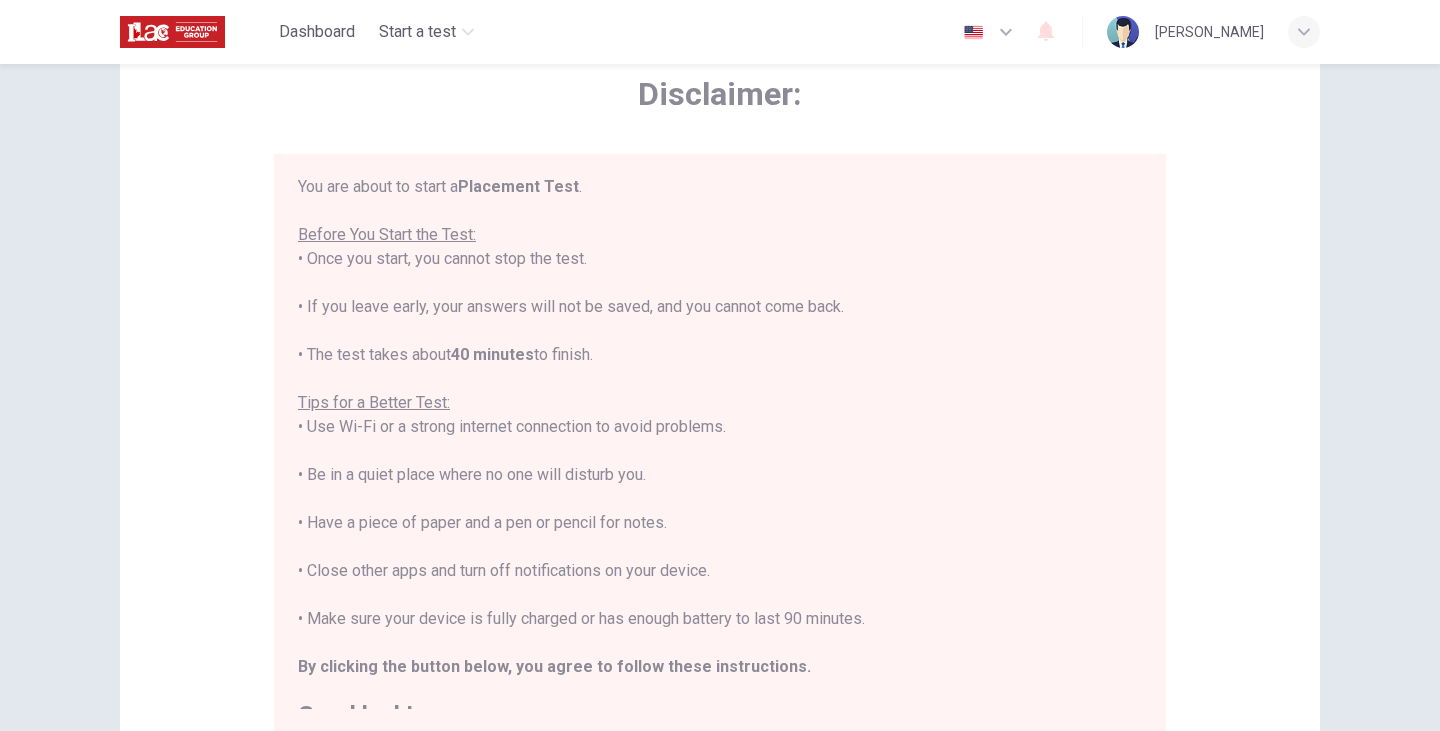 scroll, scrollTop: 0, scrollLeft: 0, axis: both 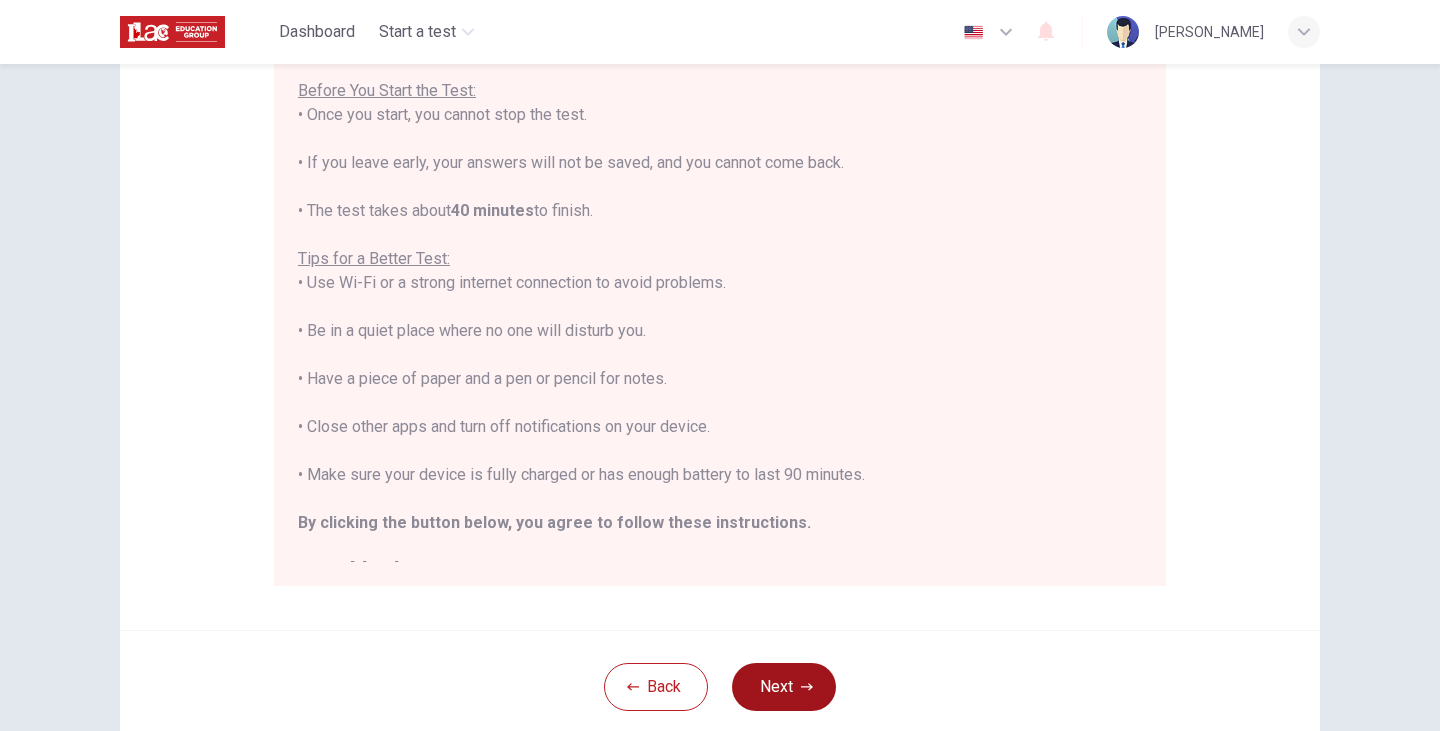 type 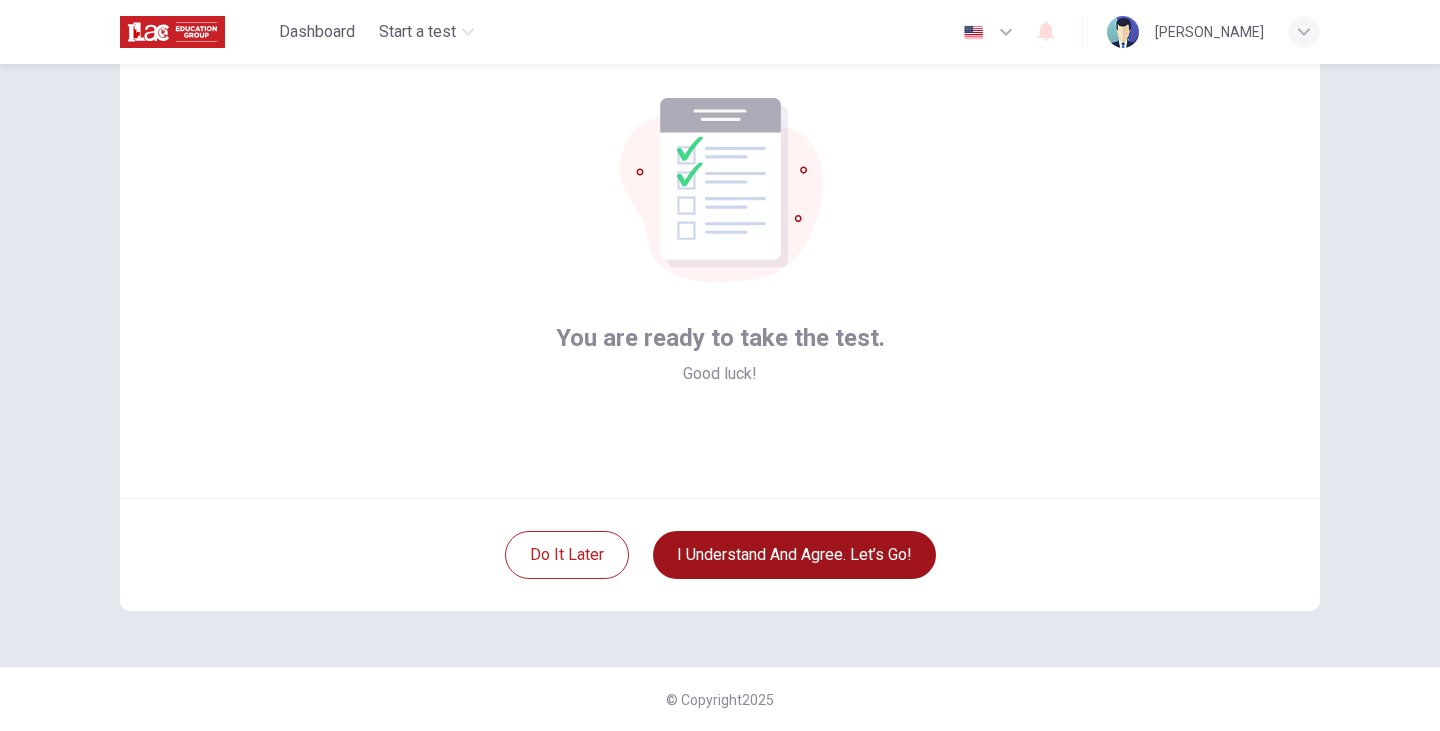 click on "I understand and agree. Let’s go!" at bounding box center [794, 555] 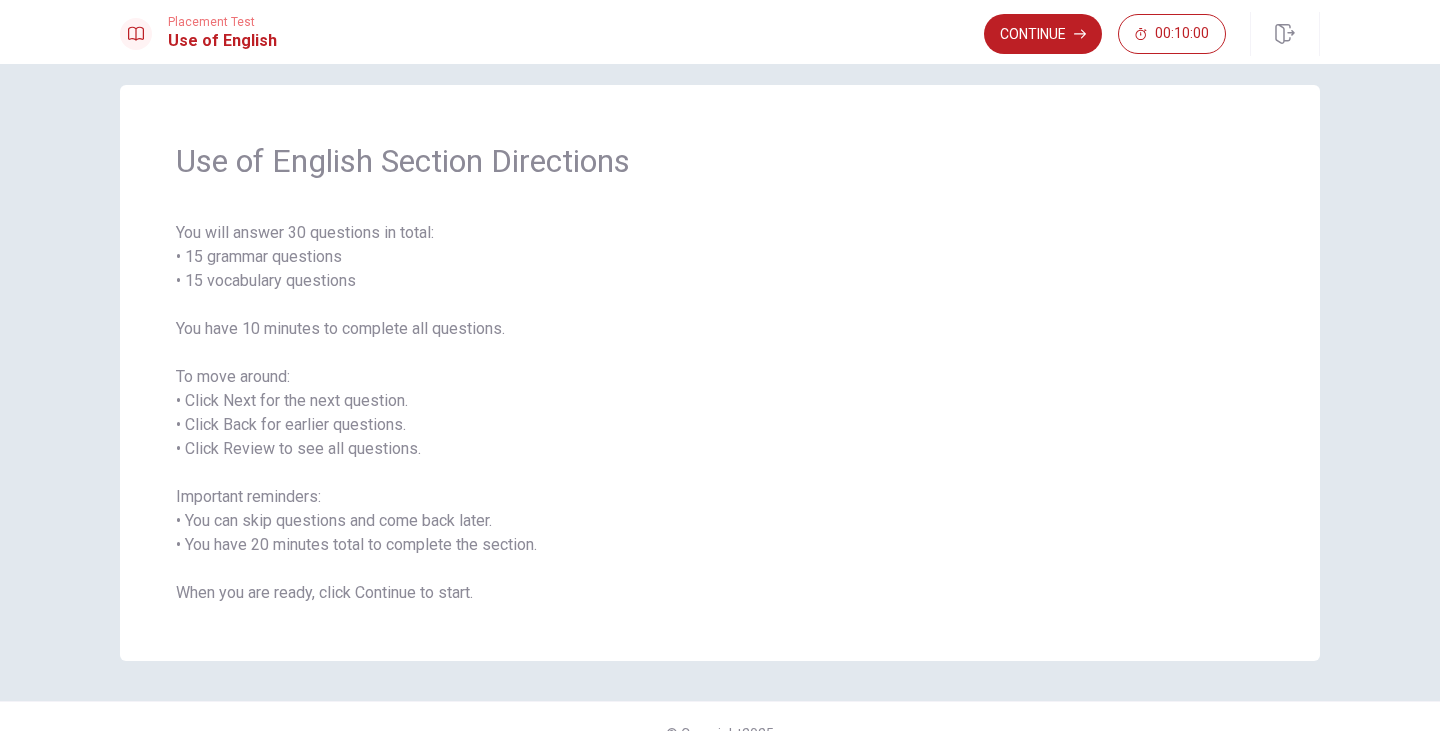 scroll, scrollTop: 25, scrollLeft: 0, axis: vertical 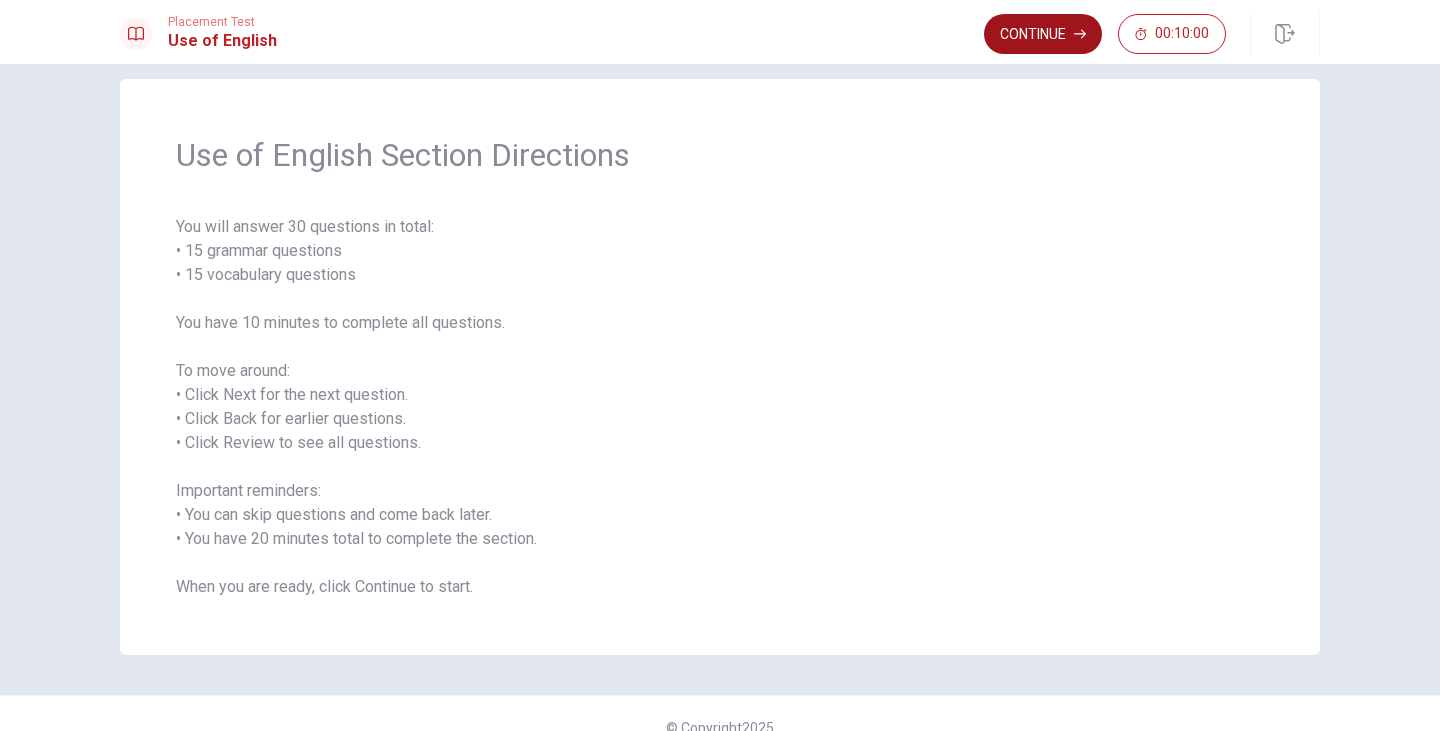 click on "Continue" at bounding box center (1043, 34) 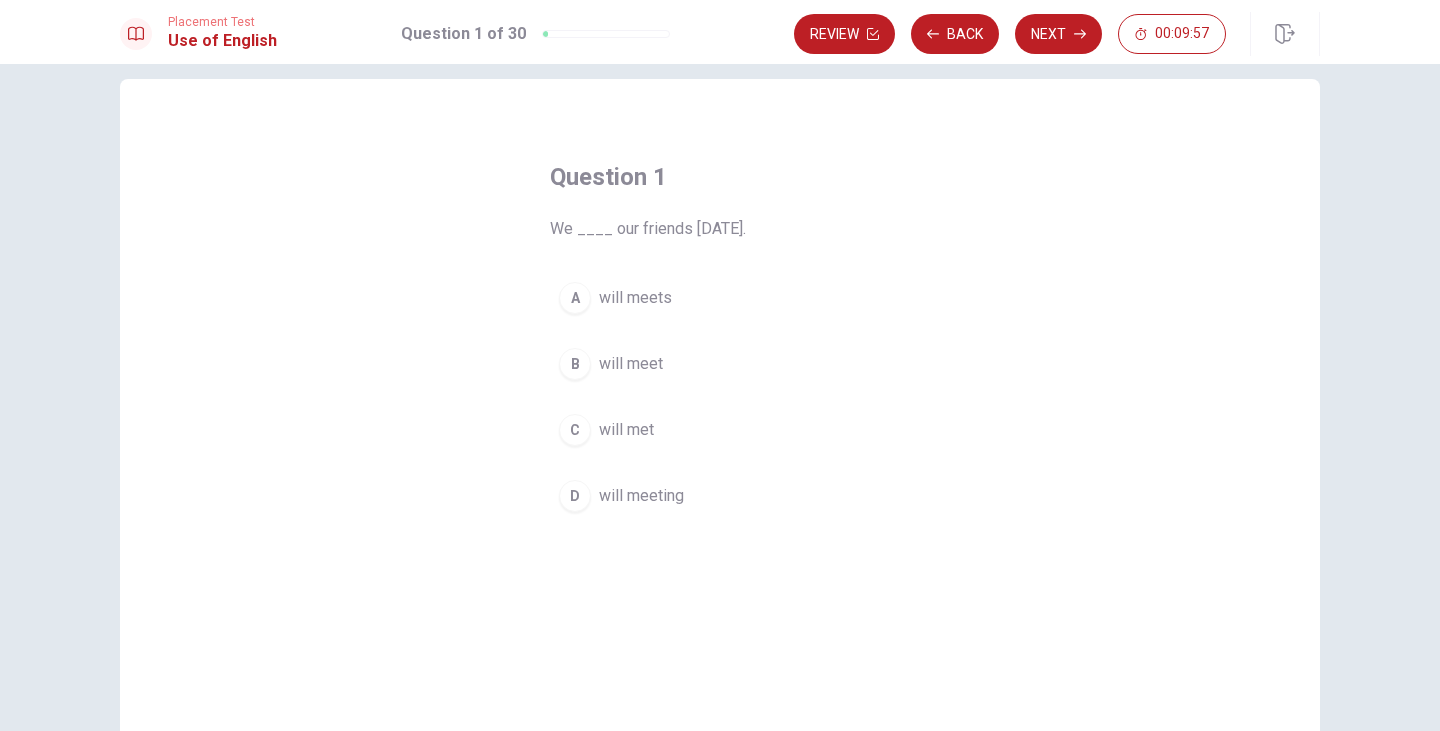 click on "B" at bounding box center (575, 364) 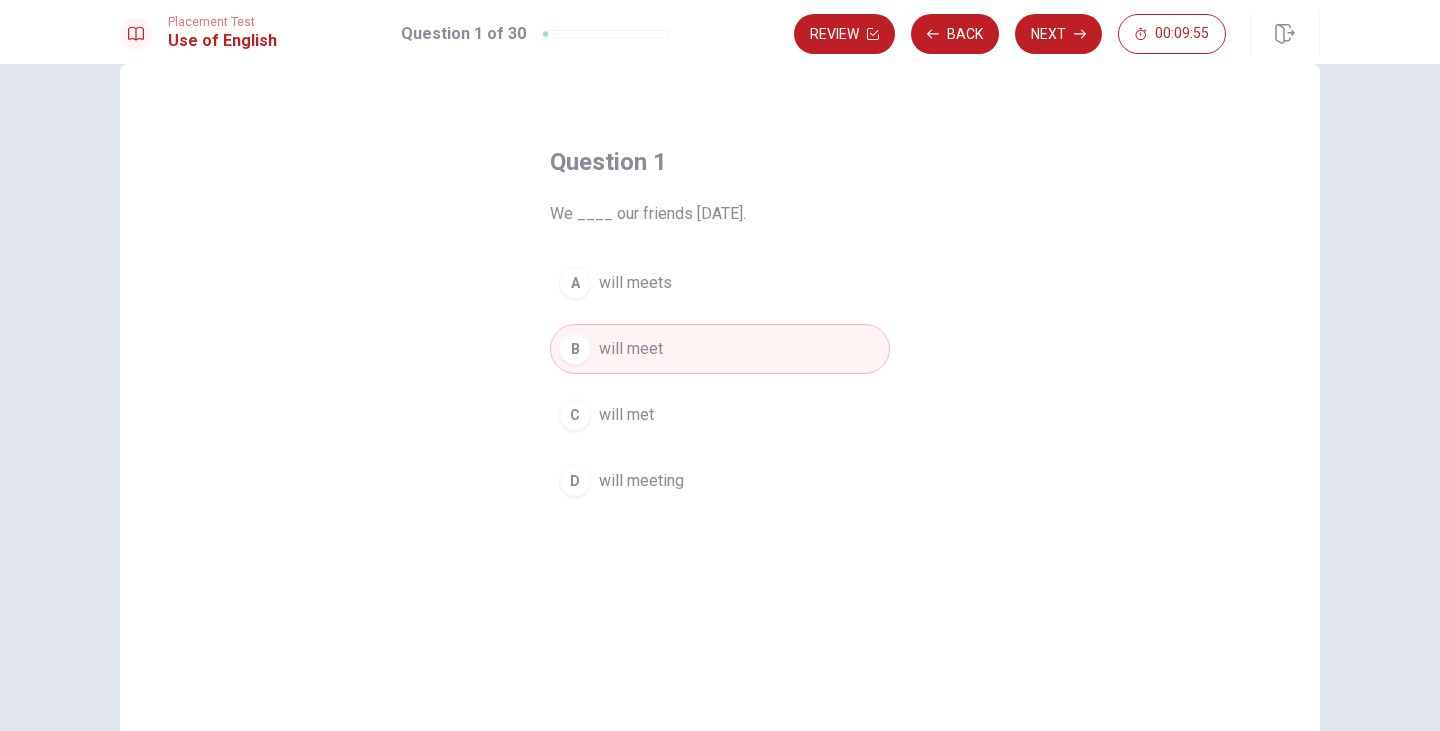 scroll, scrollTop: 0, scrollLeft: 0, axis: both 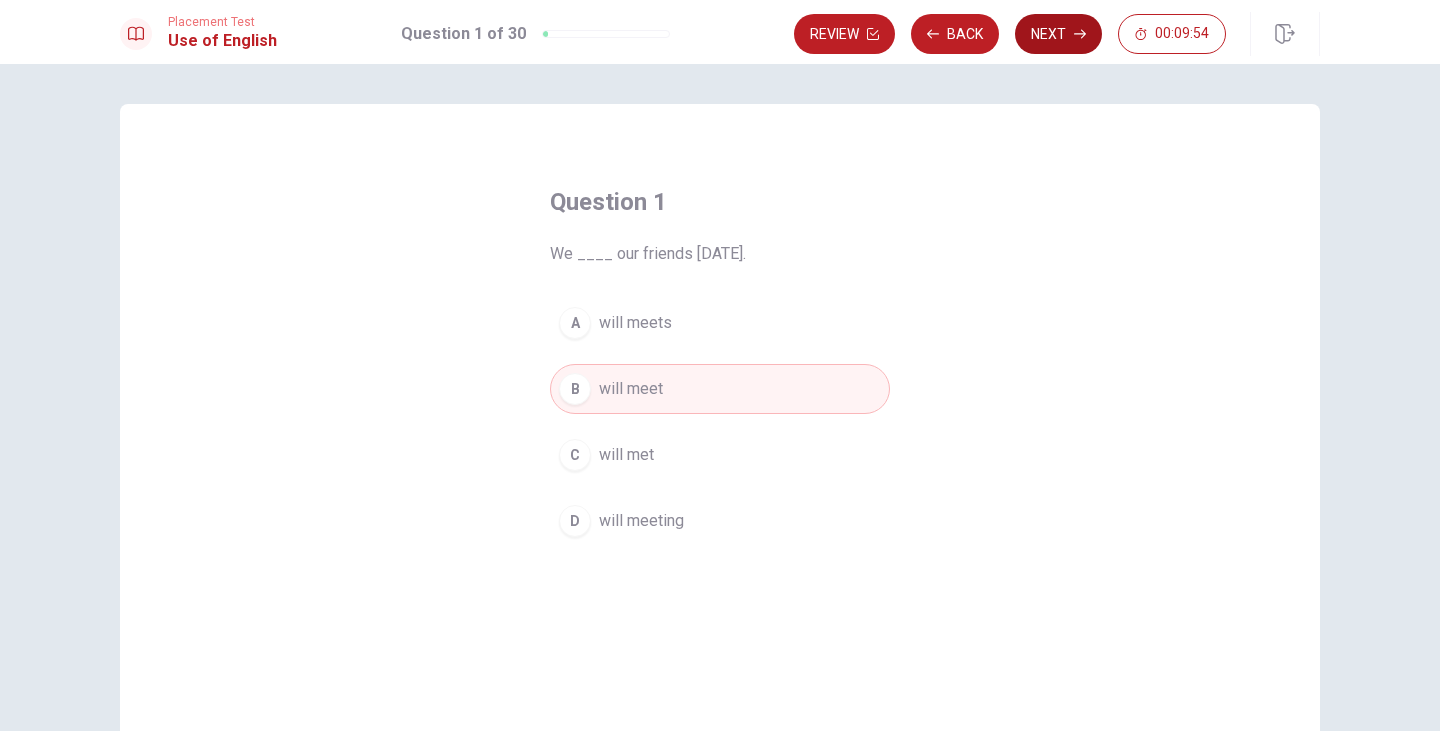 click 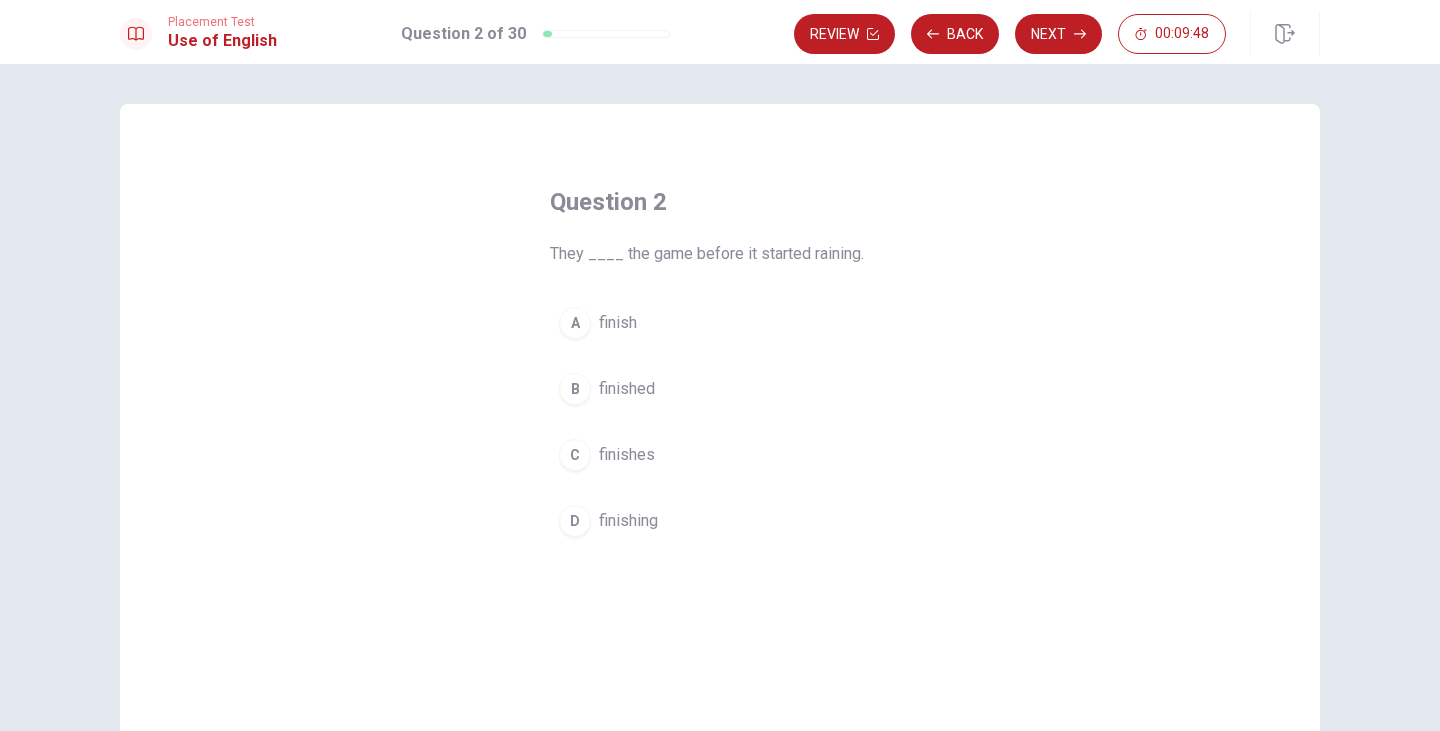 click on "B" at bounding box center [575, 389] 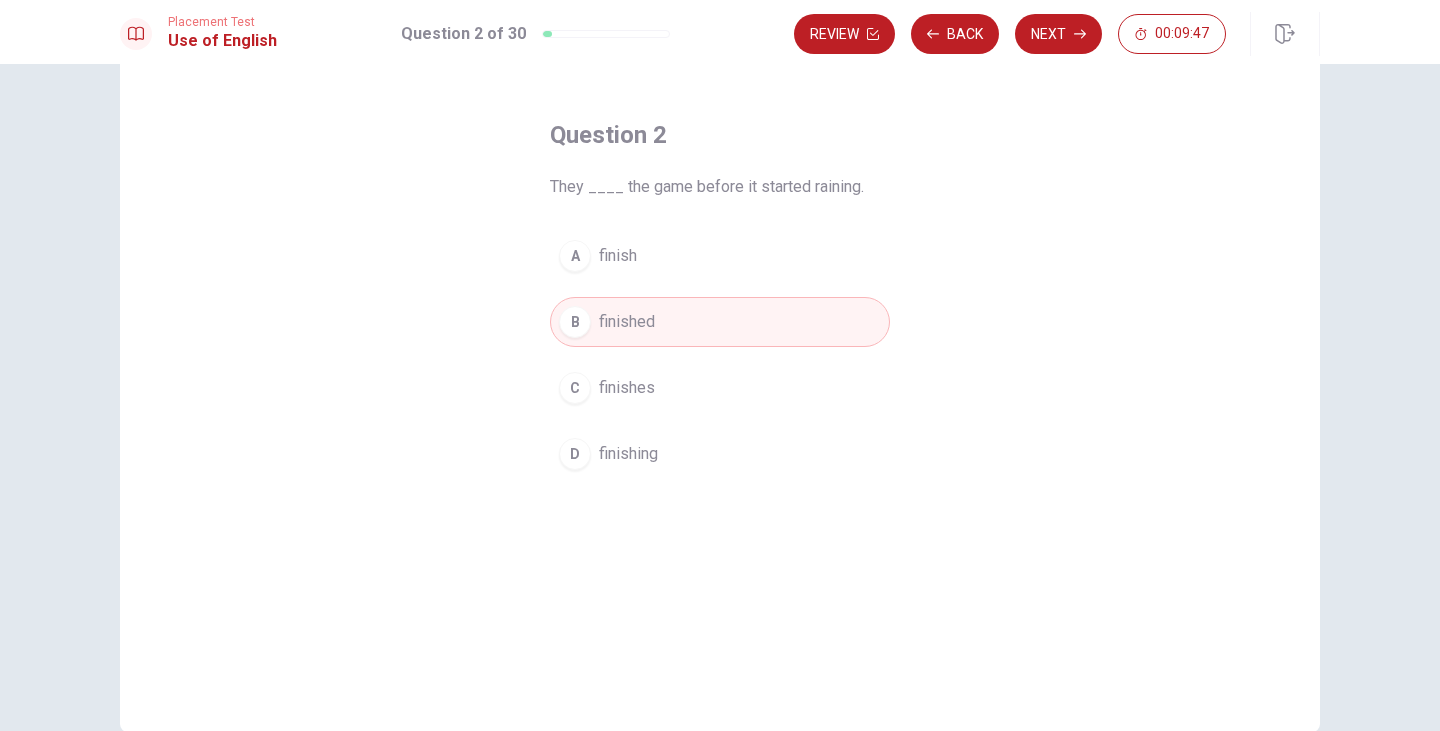 scroll, scrollTop: 0, scrollLeft: 0, axis: both 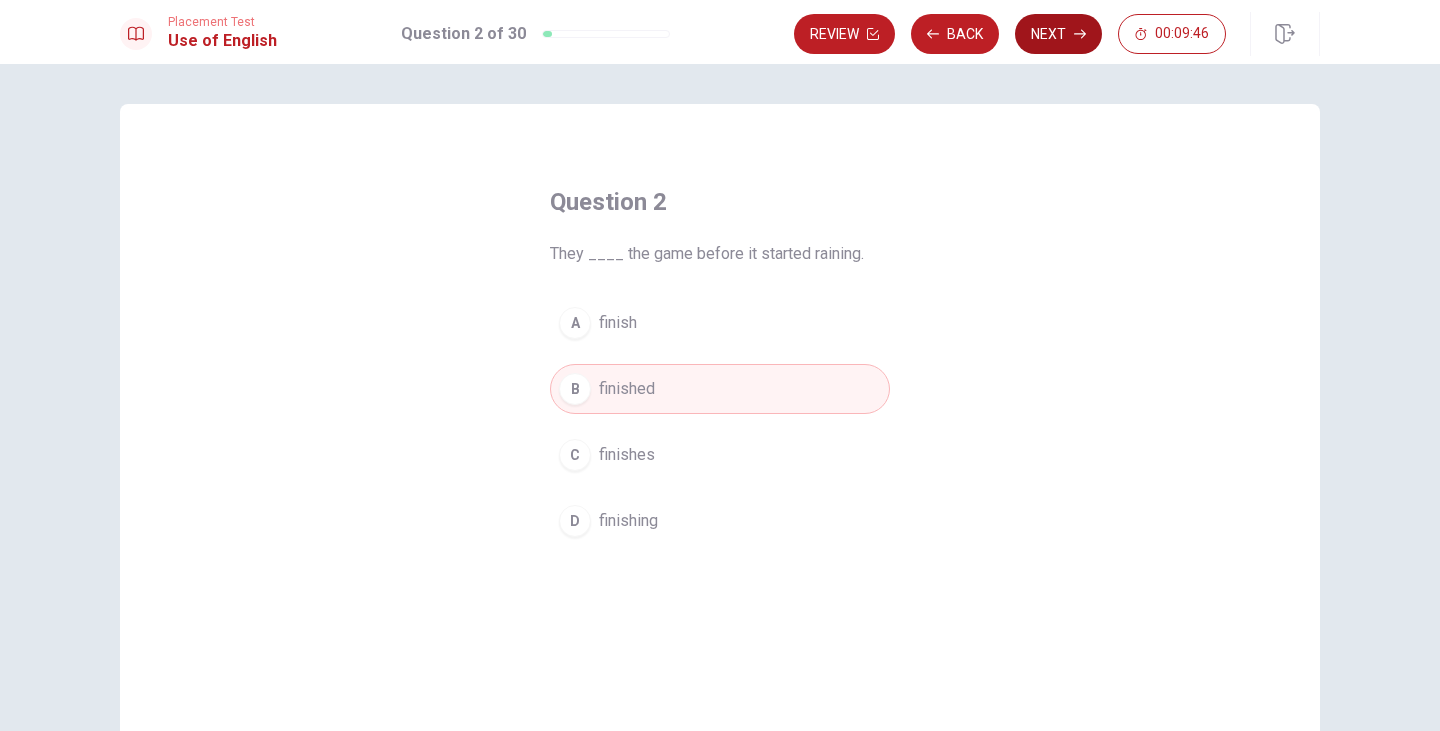 click 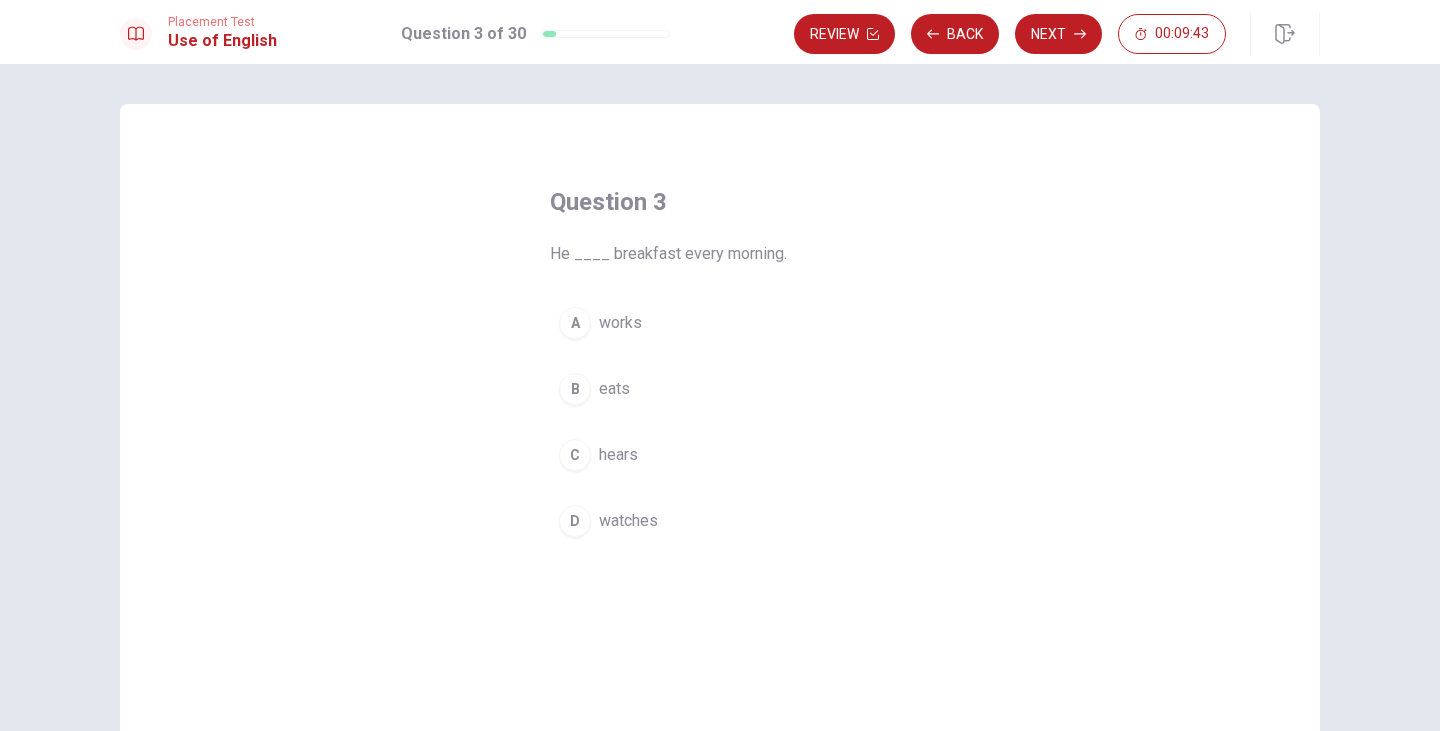 click on "B" at bounding box center [575, 389] 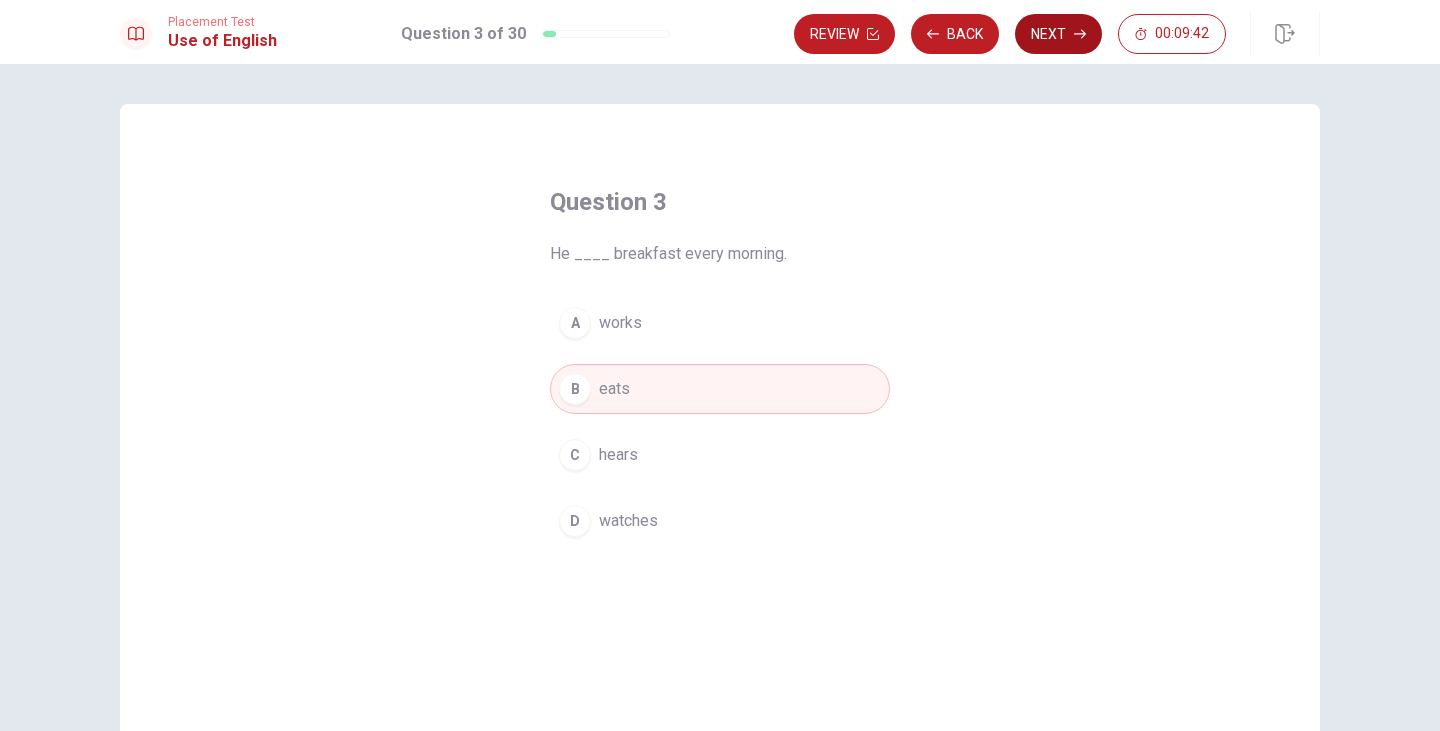 click 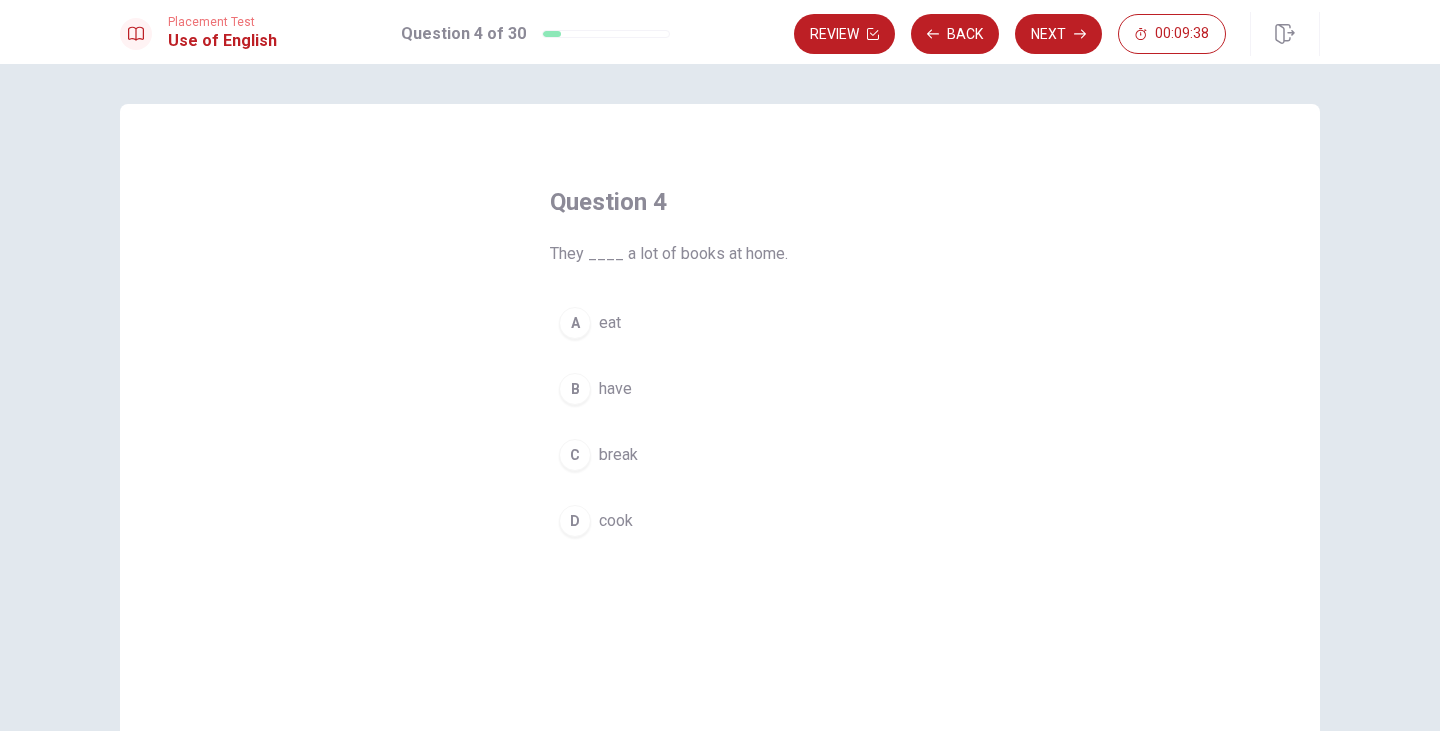 click on "B" at bounding box center [575, 389] 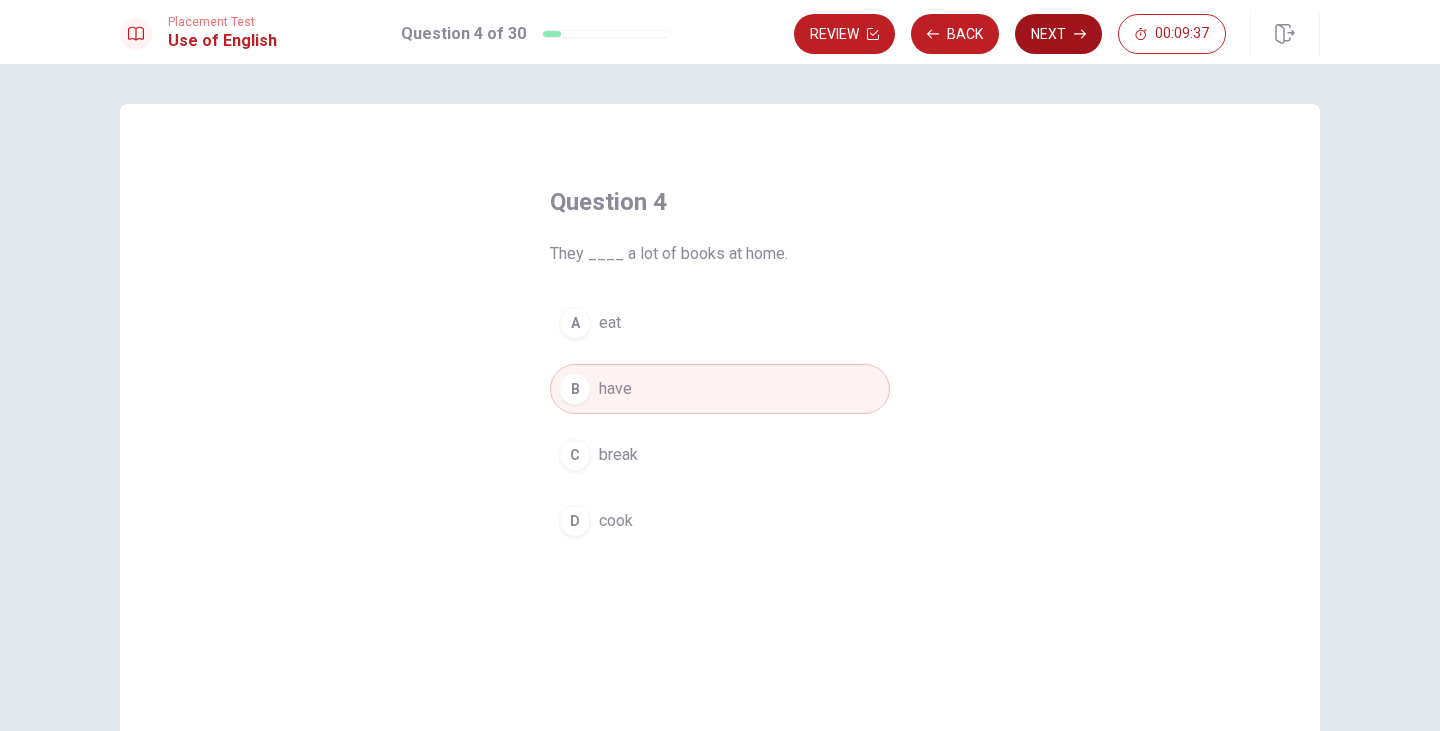 click 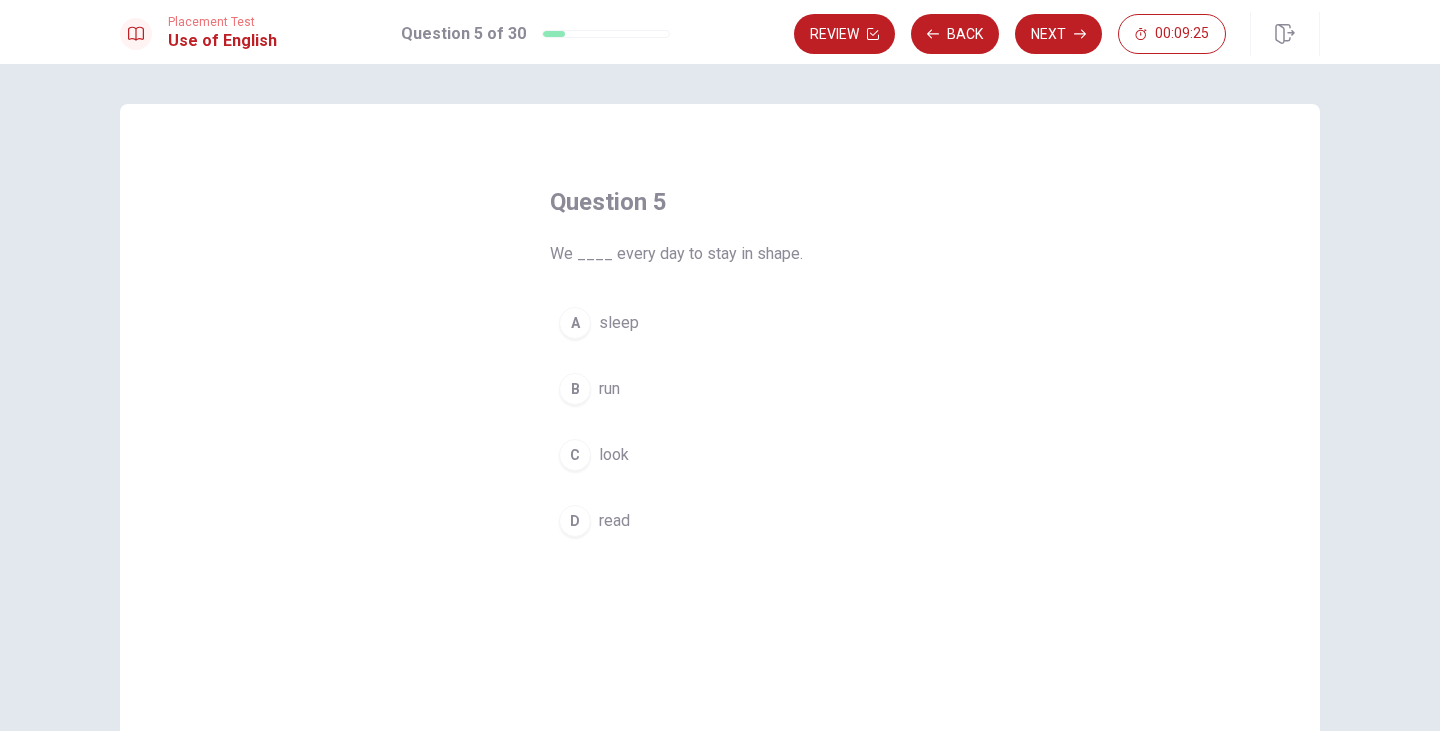 click on "B" at bounding box center (575, 389) 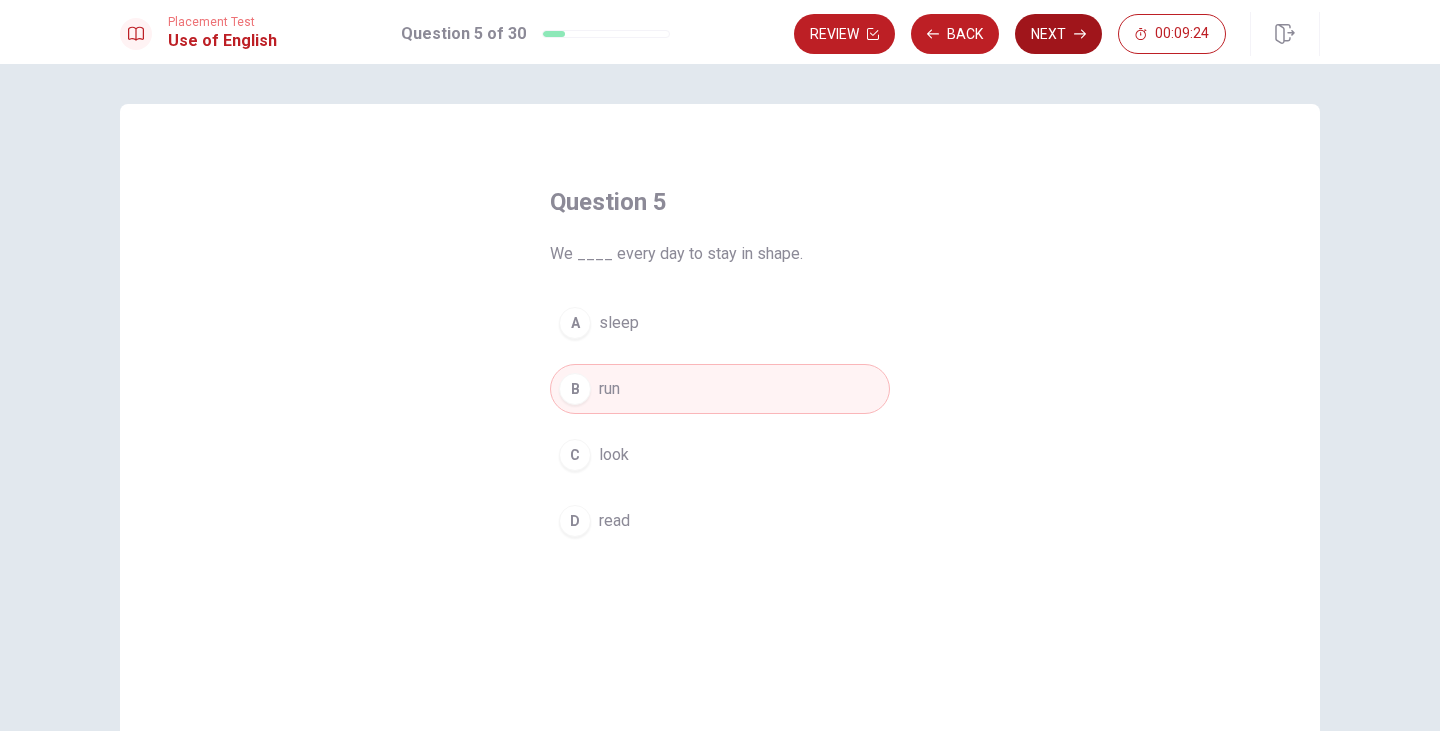 click on "Next" at bounding box center [1058, 34] 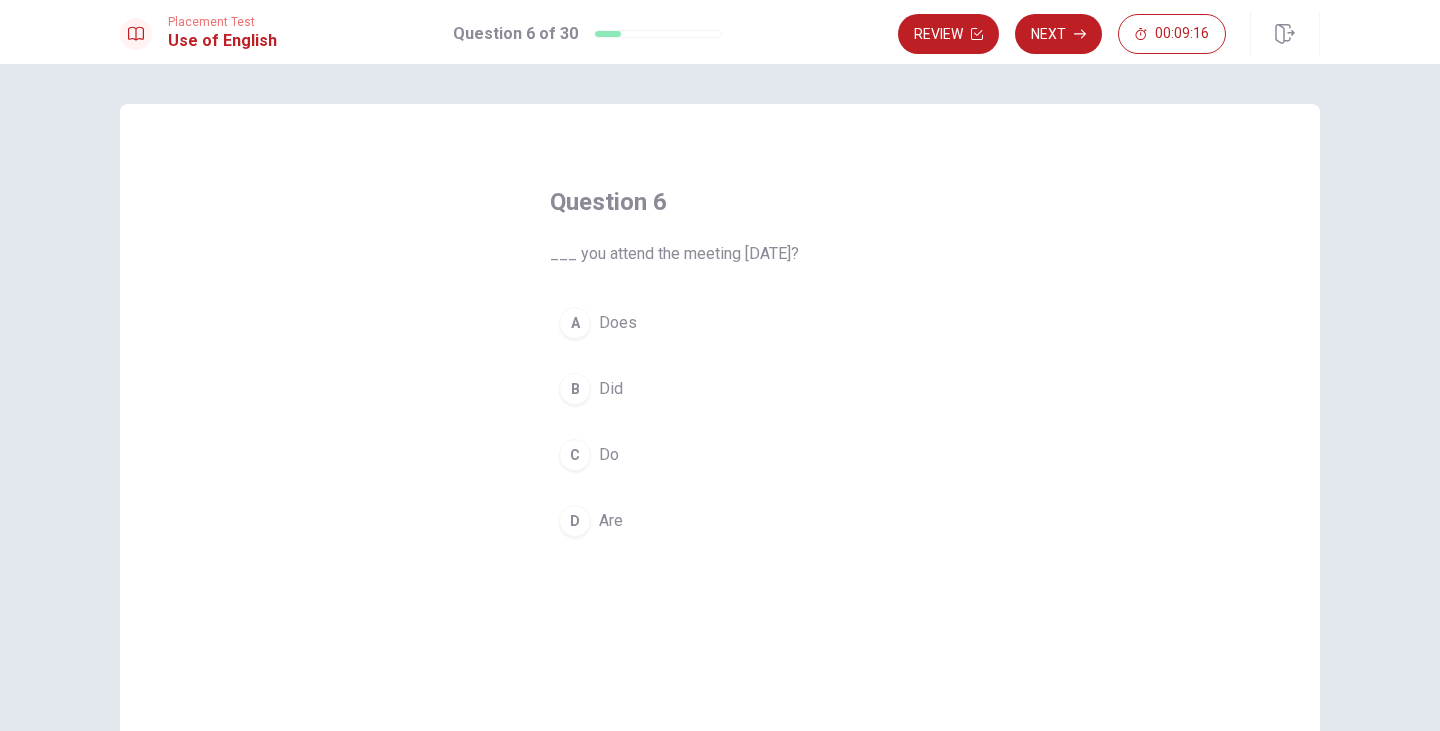 click on "B" at bounding box center [575, 389] 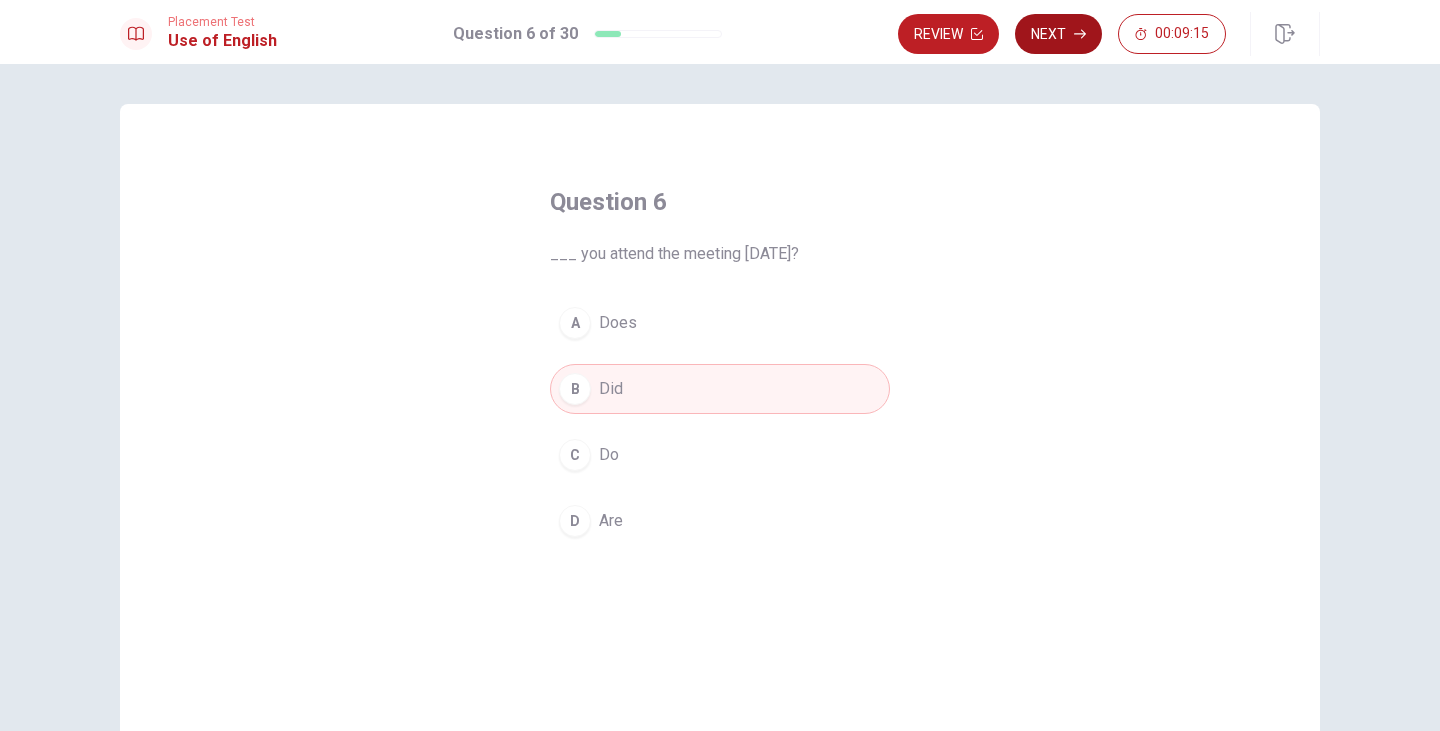 click 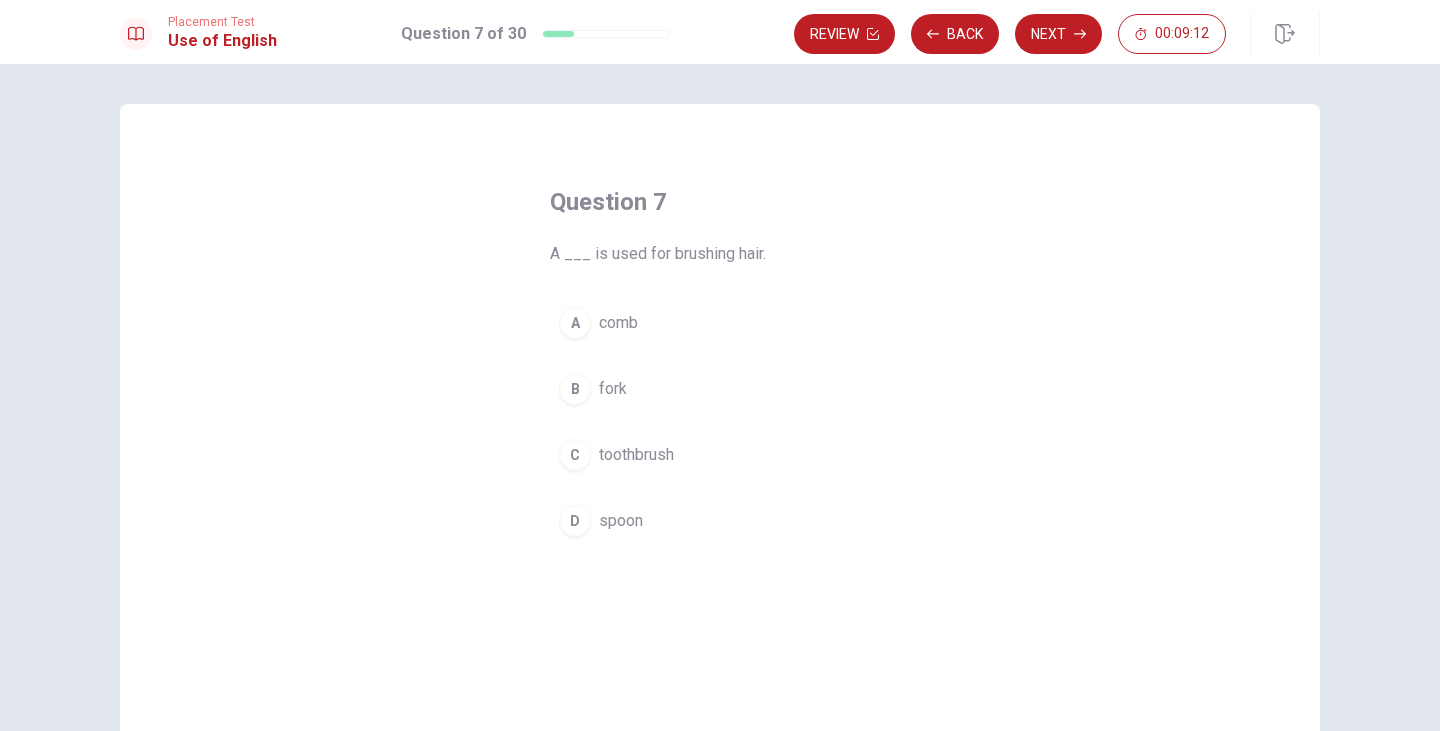 click on "A" at bounding box center [575, 323] 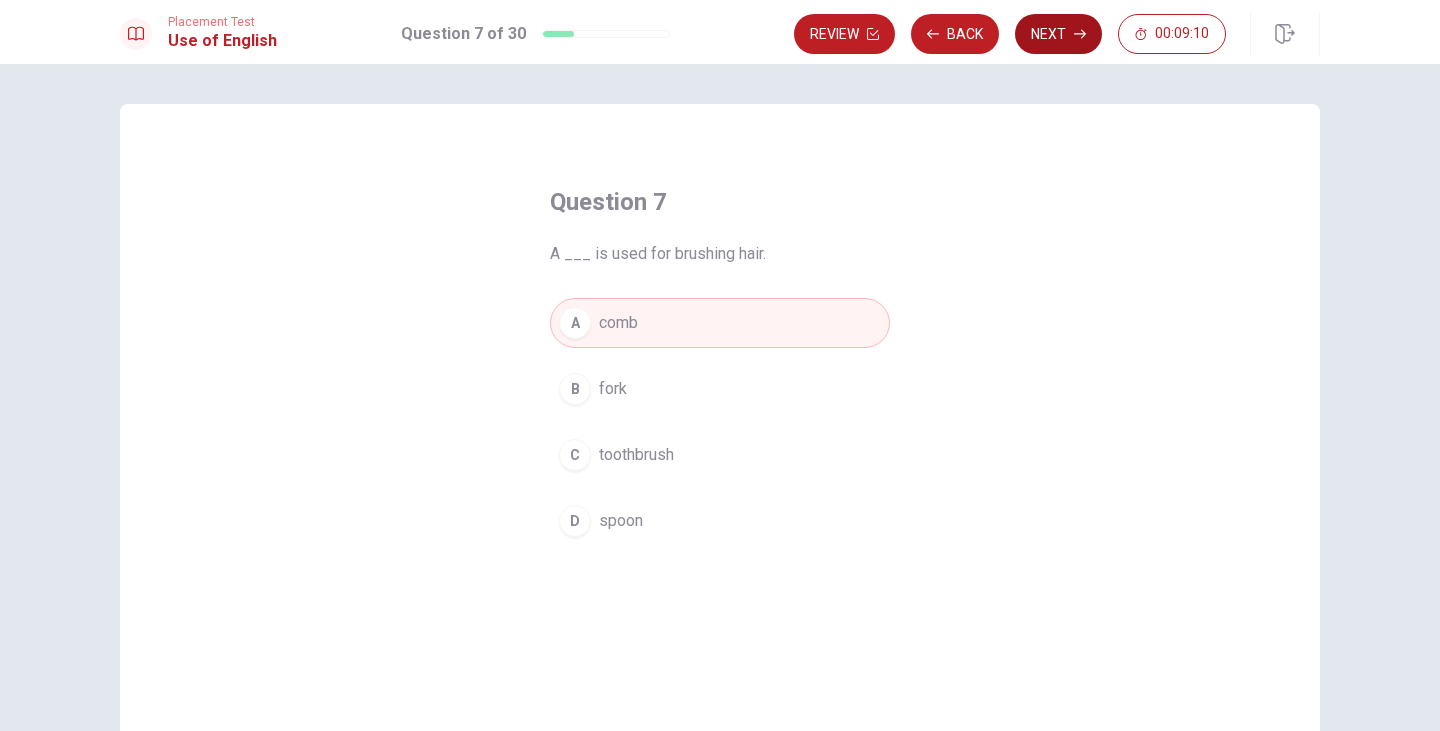 click 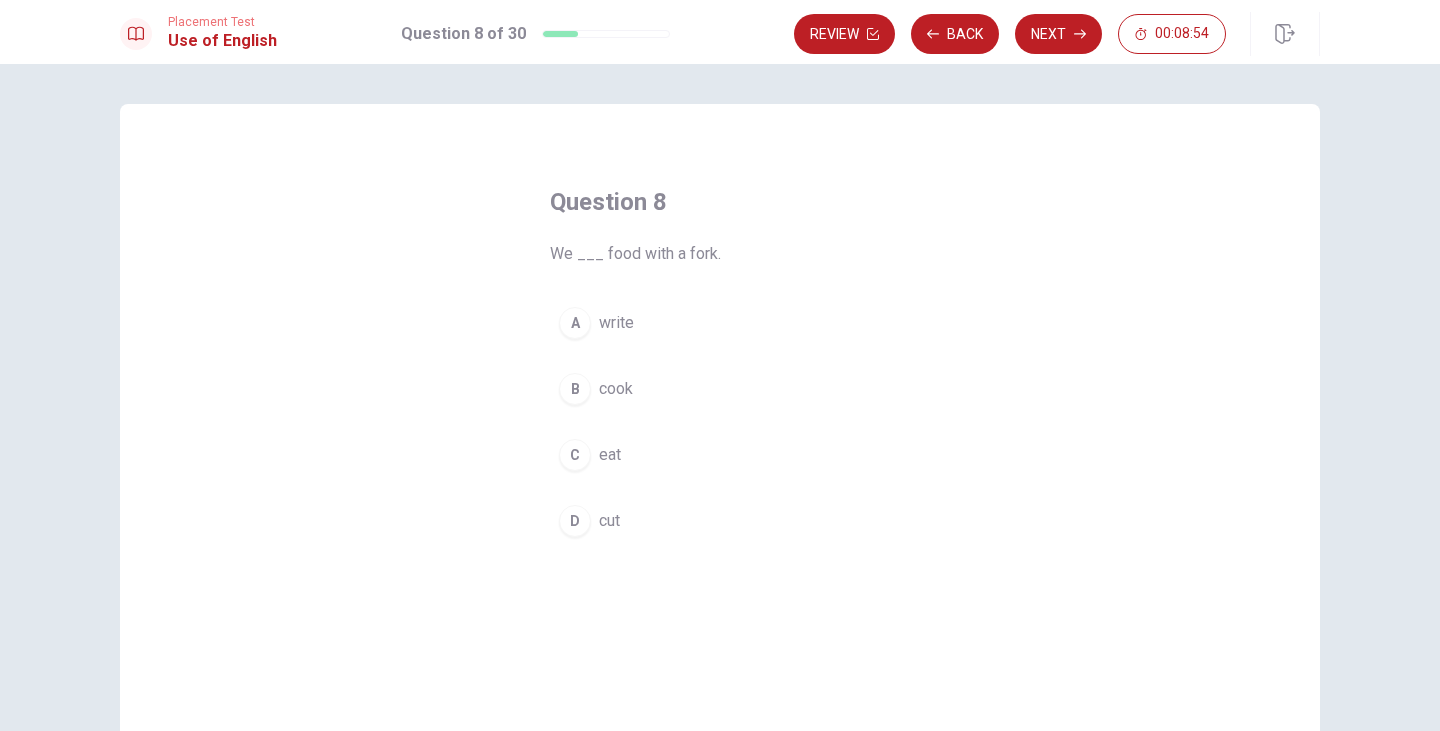 click on "C" at bounding box center [575, 455] 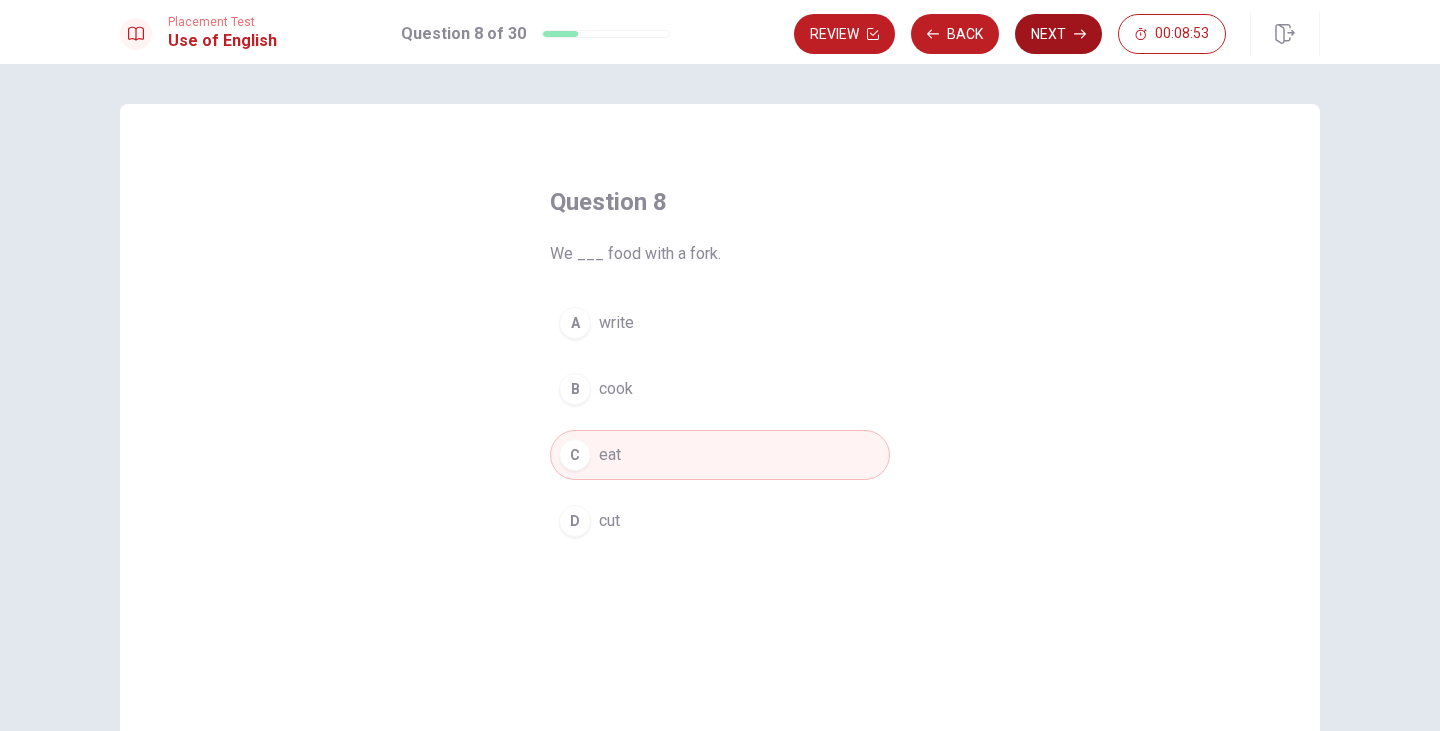 click 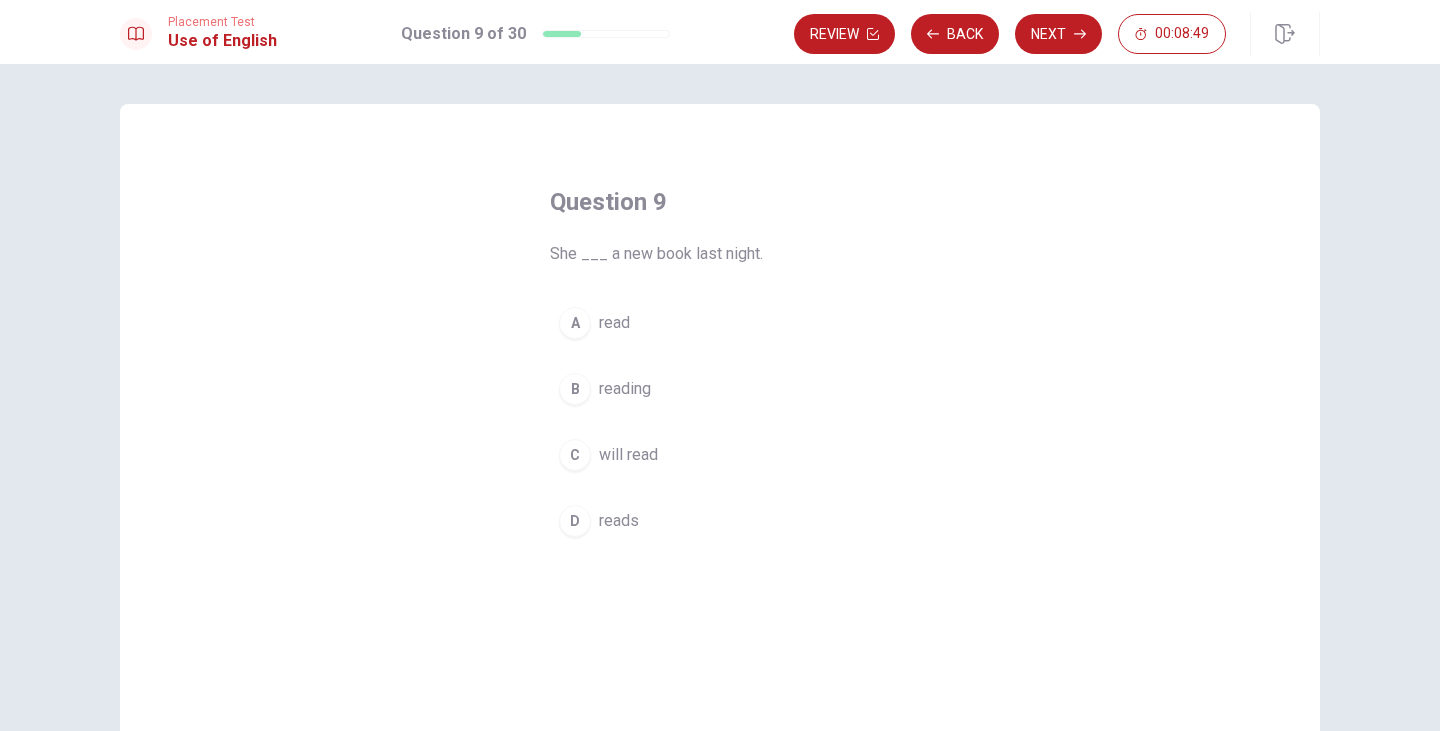 click on "A" at bounding box center (575, 323) 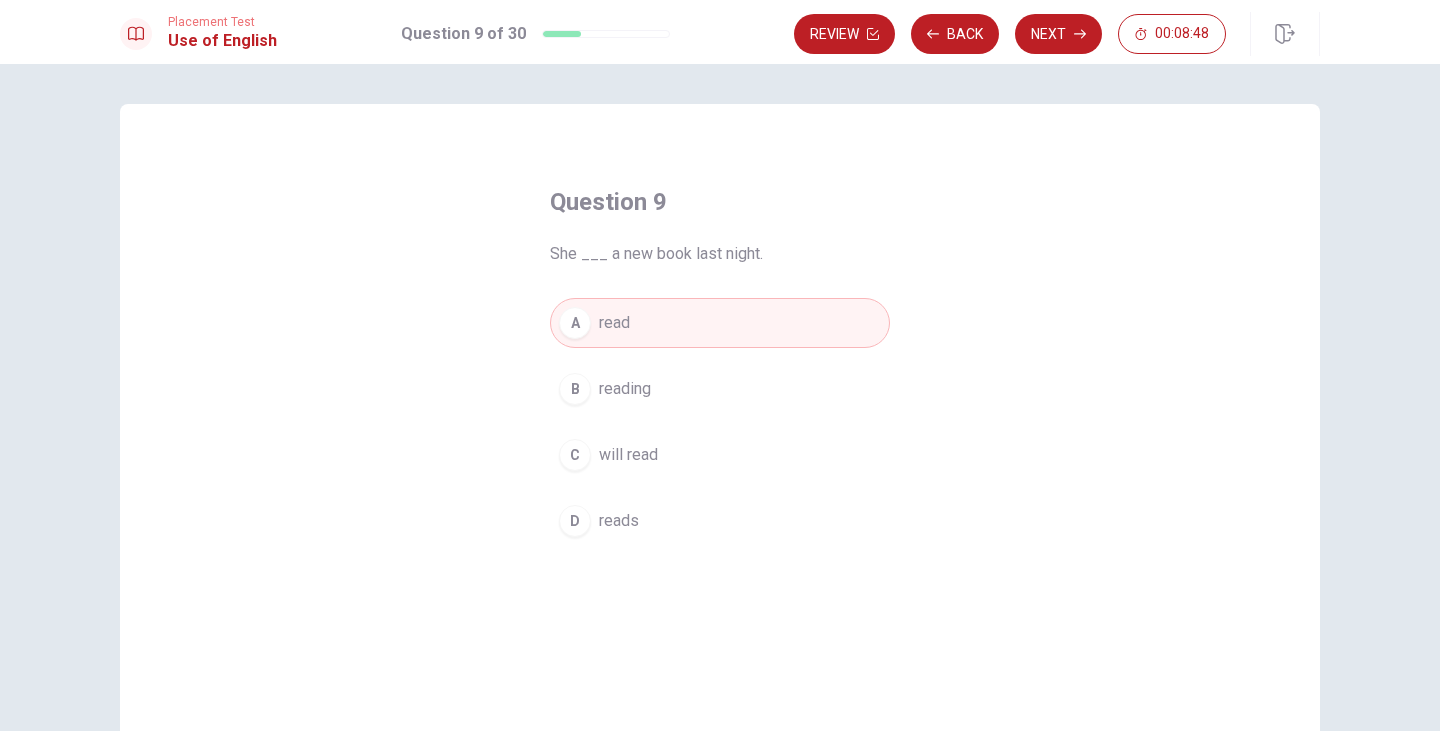 click 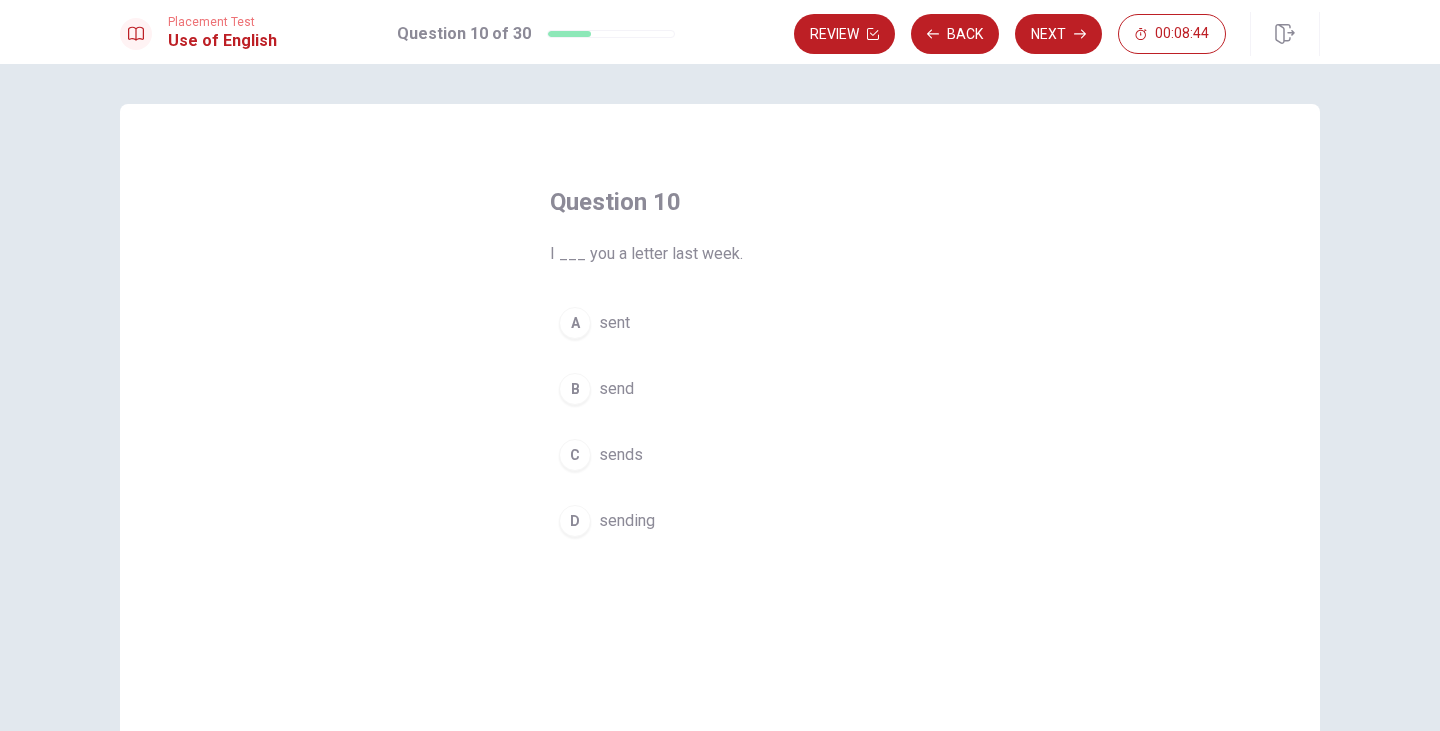 click on "A" at bounding box center (575, 323) 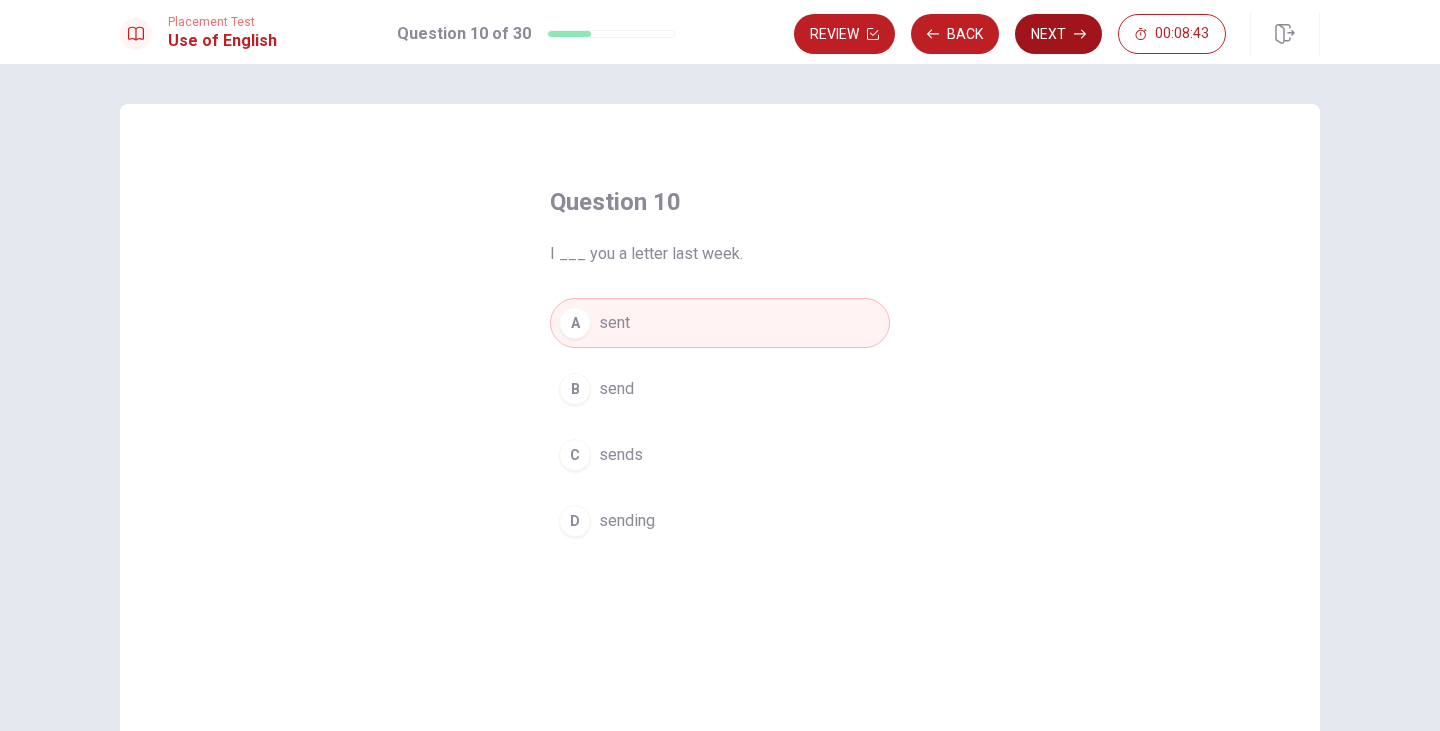 click on "Next" at bounding box center [1058, 34] 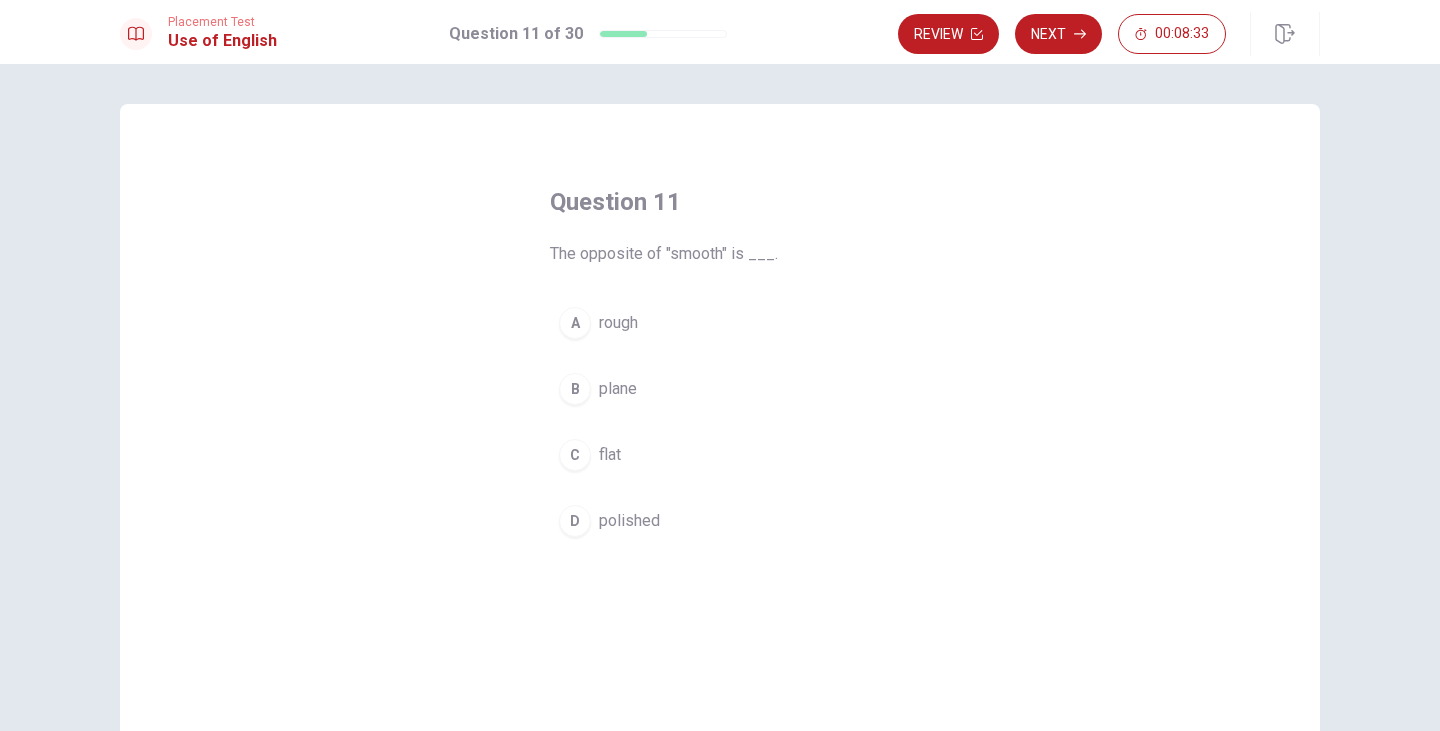 click on "A" at bounding box center (575, 323) 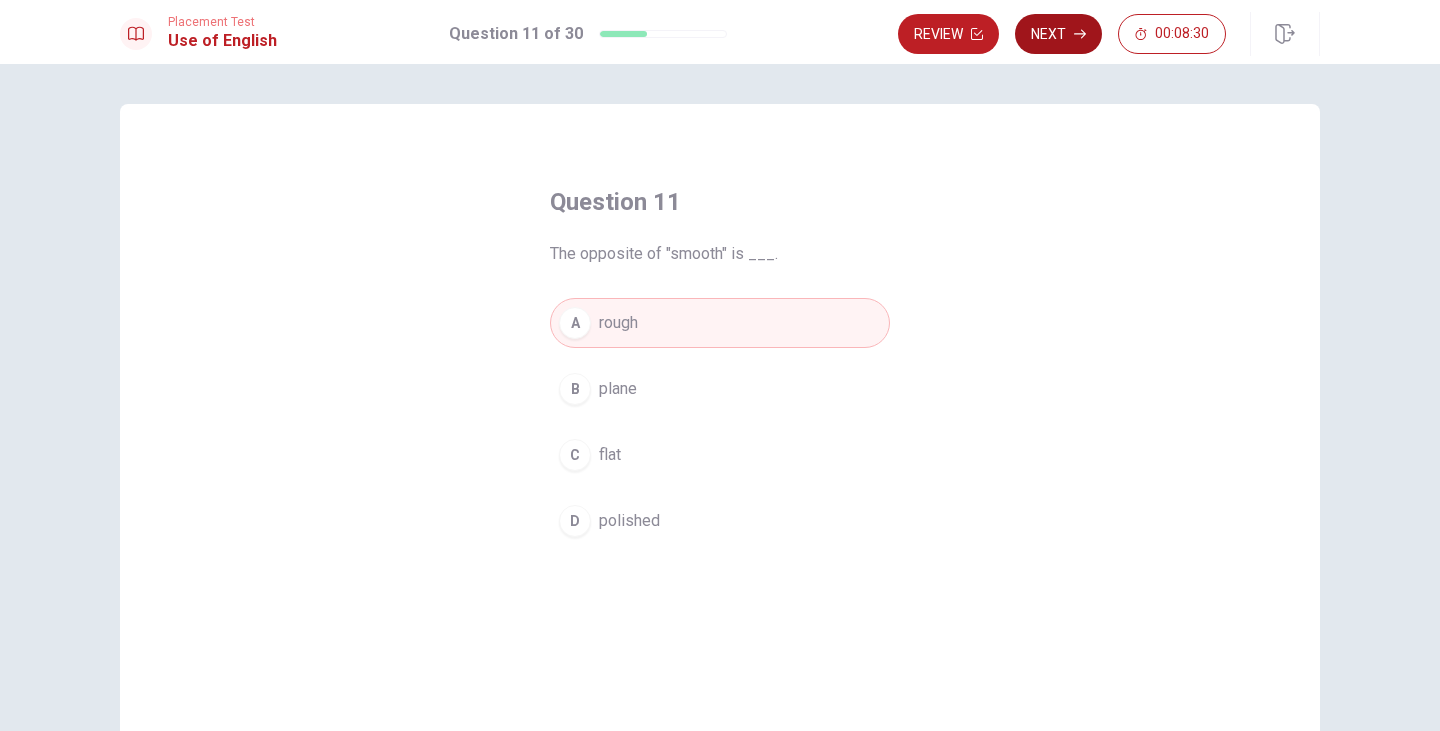 click 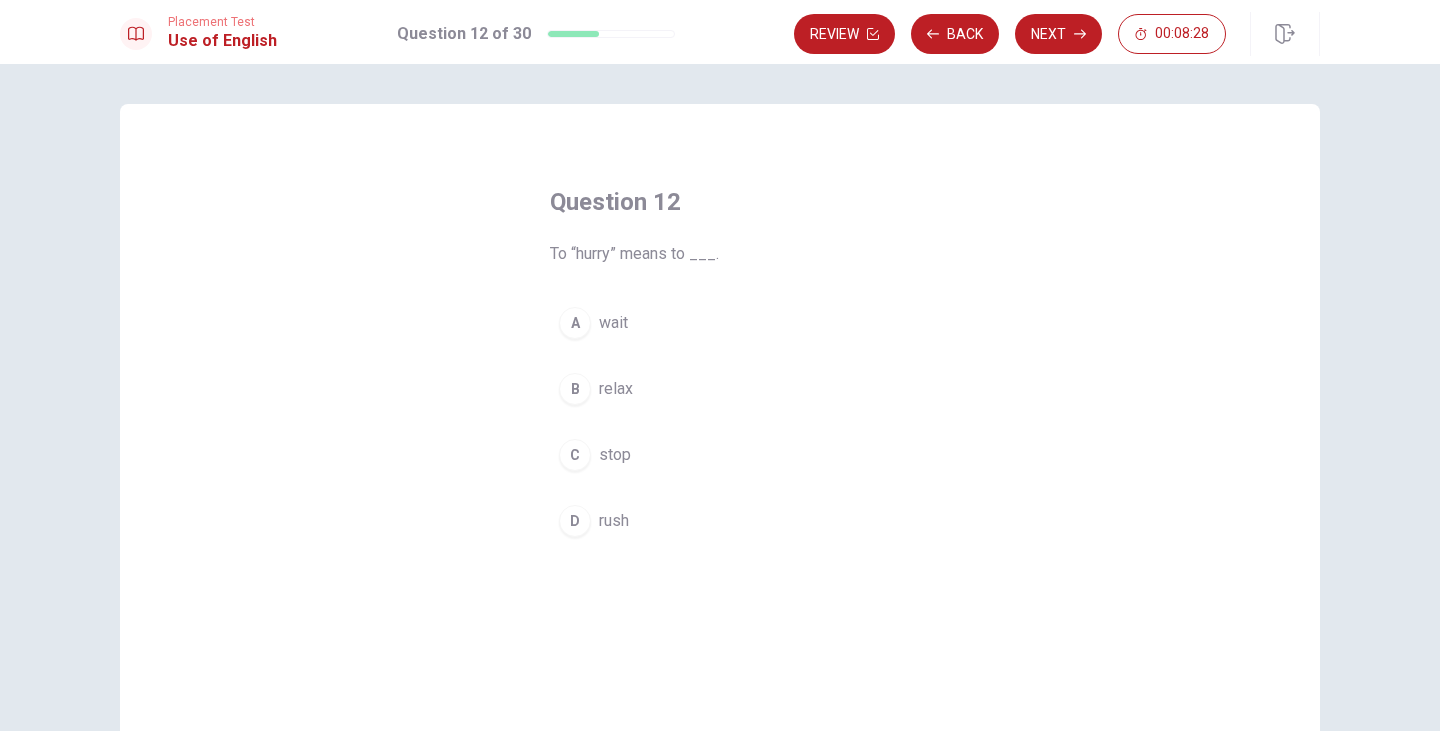 click on "D rush" at bounding box center (720, 521) 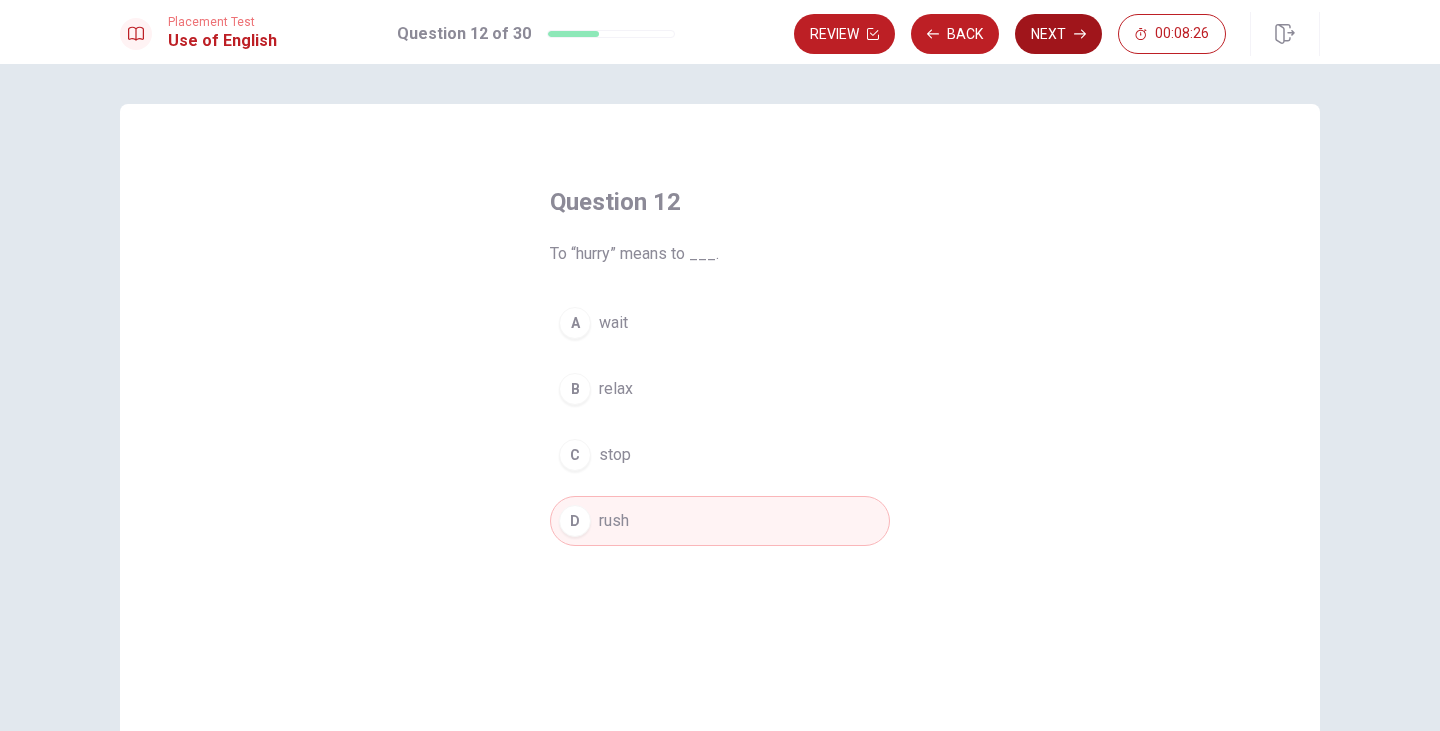 click on "Next" at bounding box center (1058, 34) 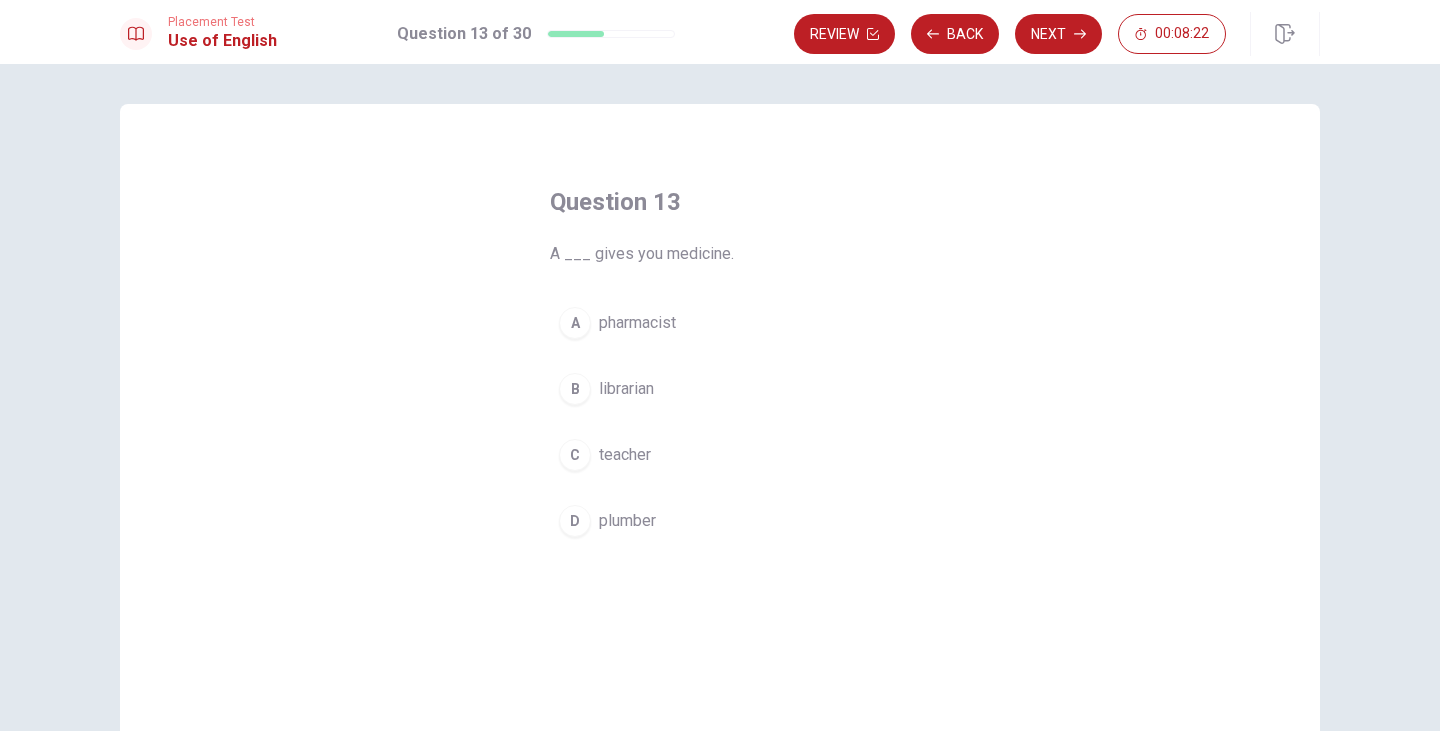 click on "A" at bounding box center (575, 323) 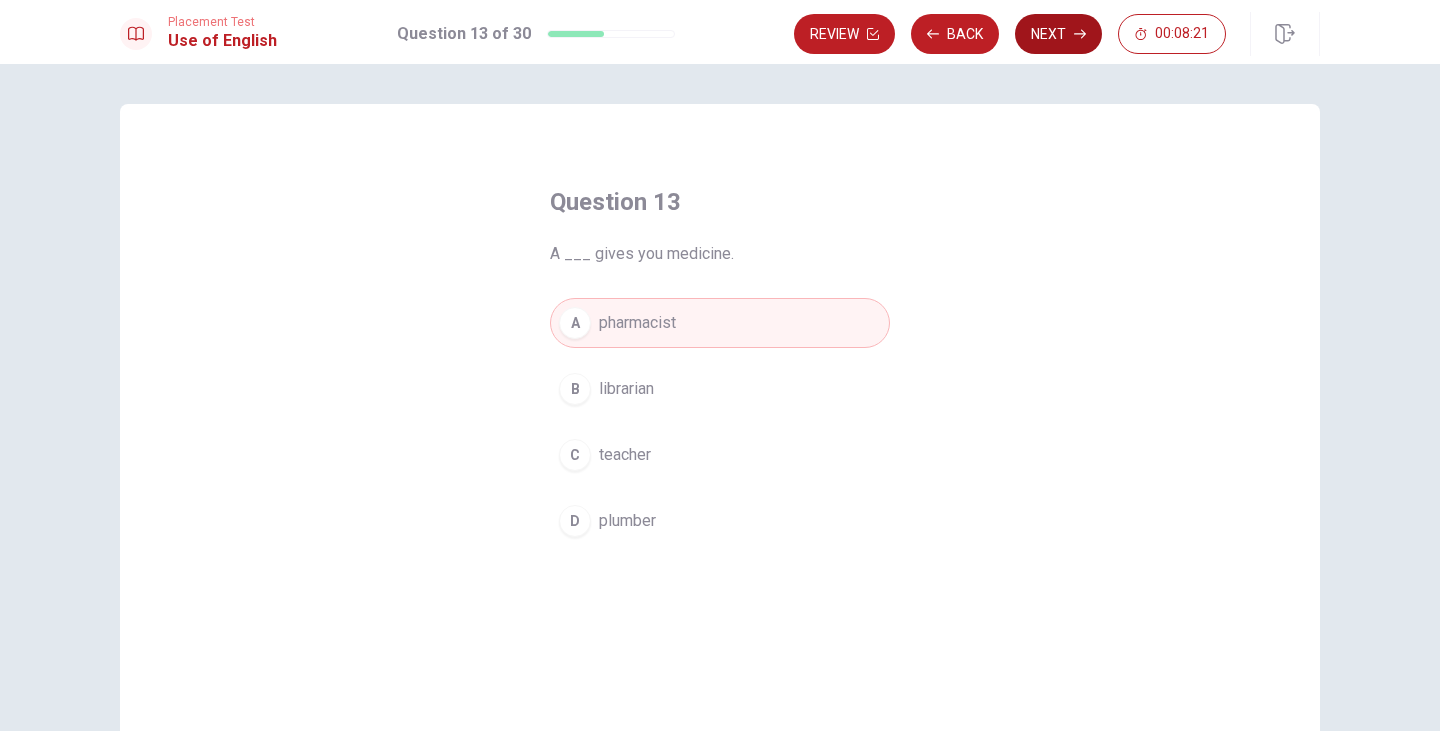 click on "Next" at bounding box center (1058, 34) 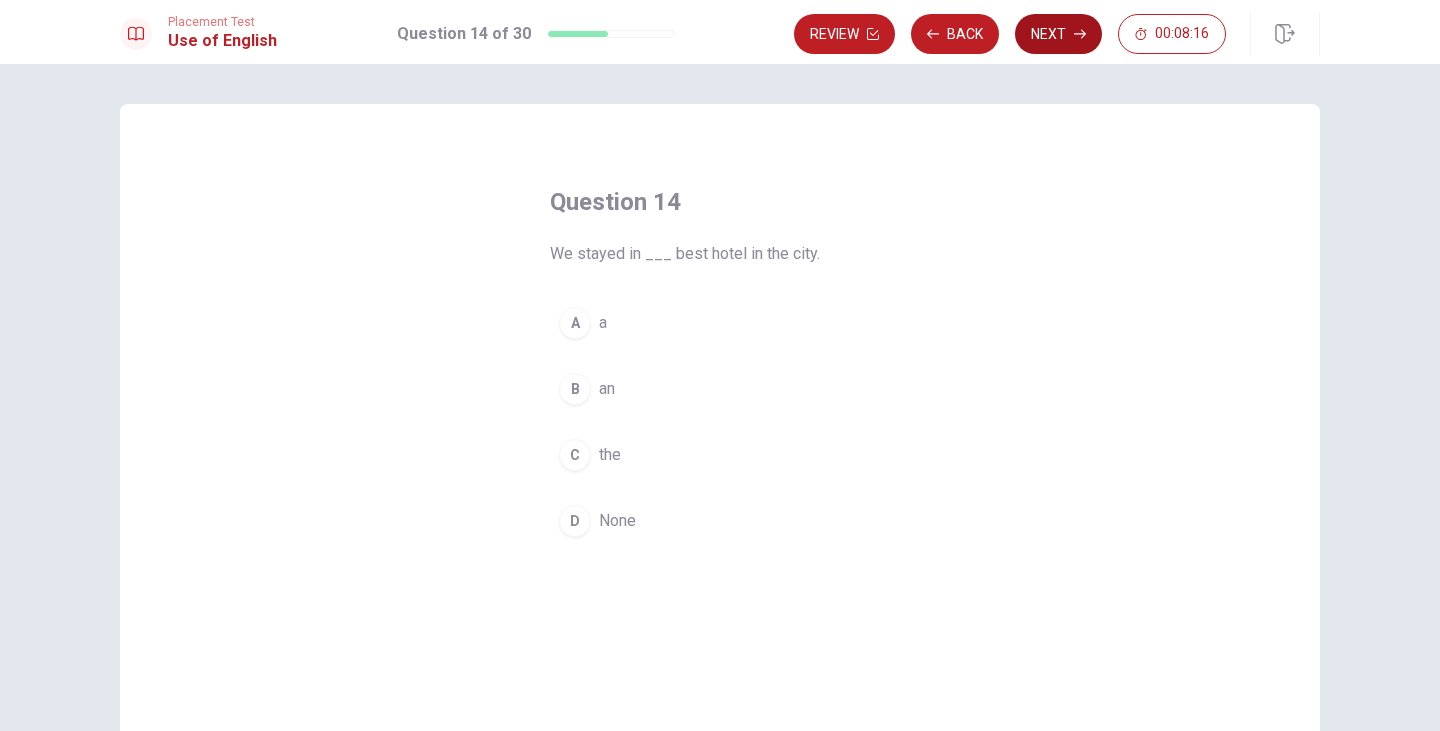 click on "A" at bounding box center (575, 323) 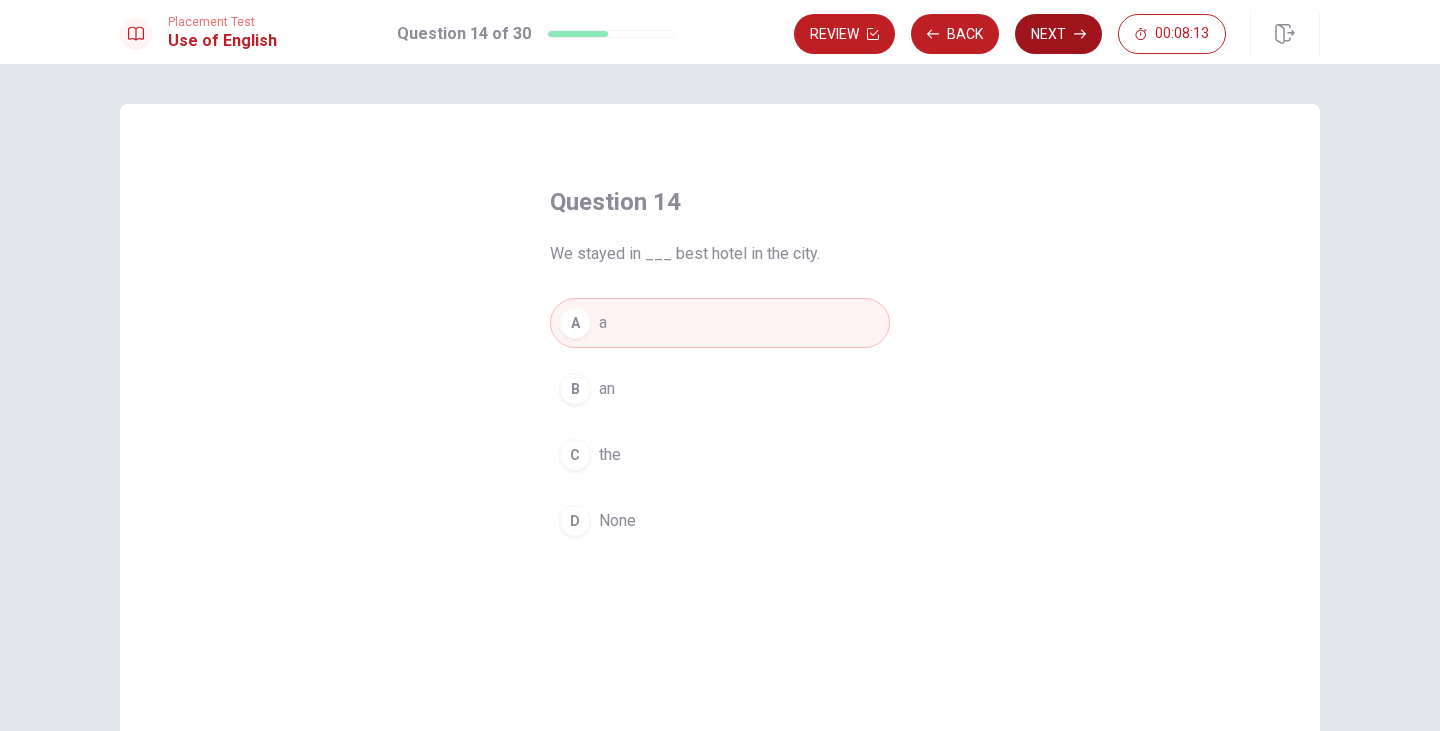 click 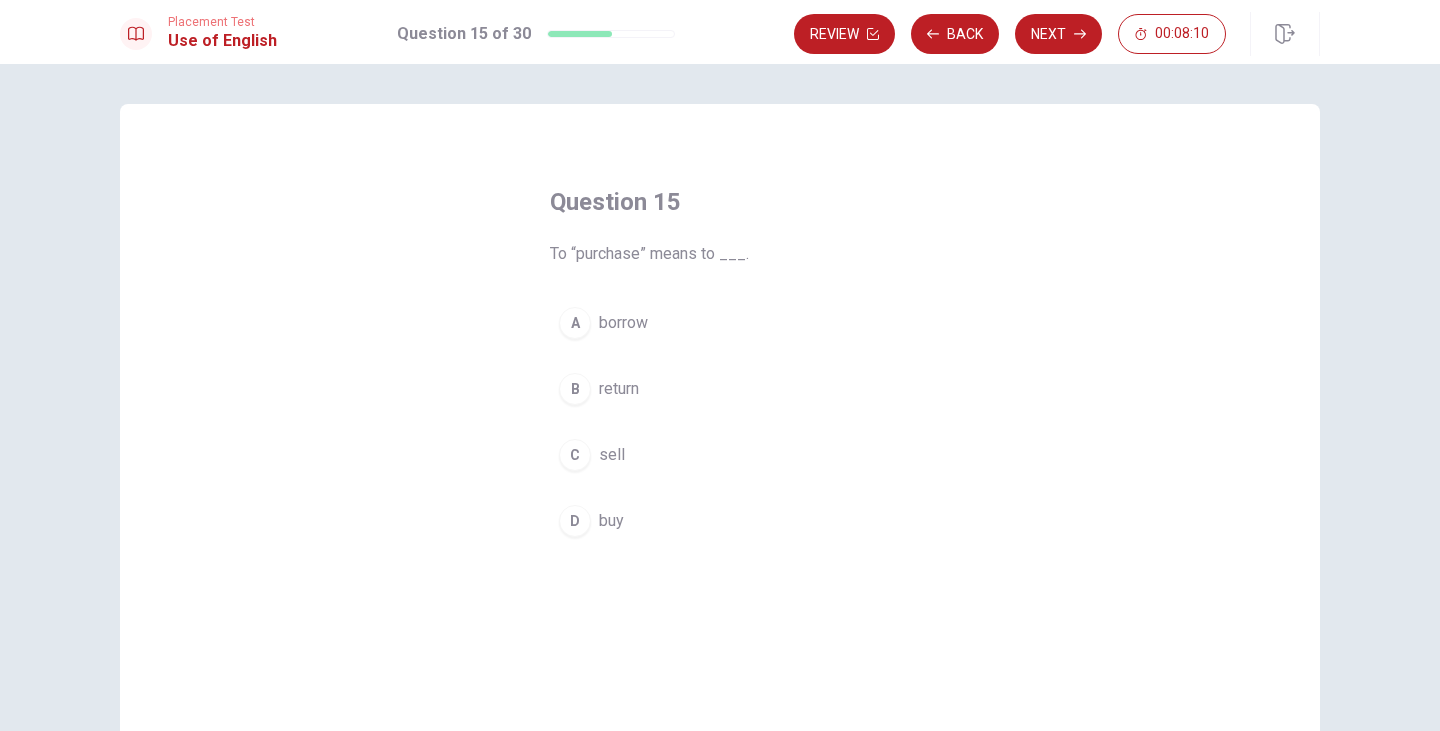 click on "D" at bounding box center [575, 521] 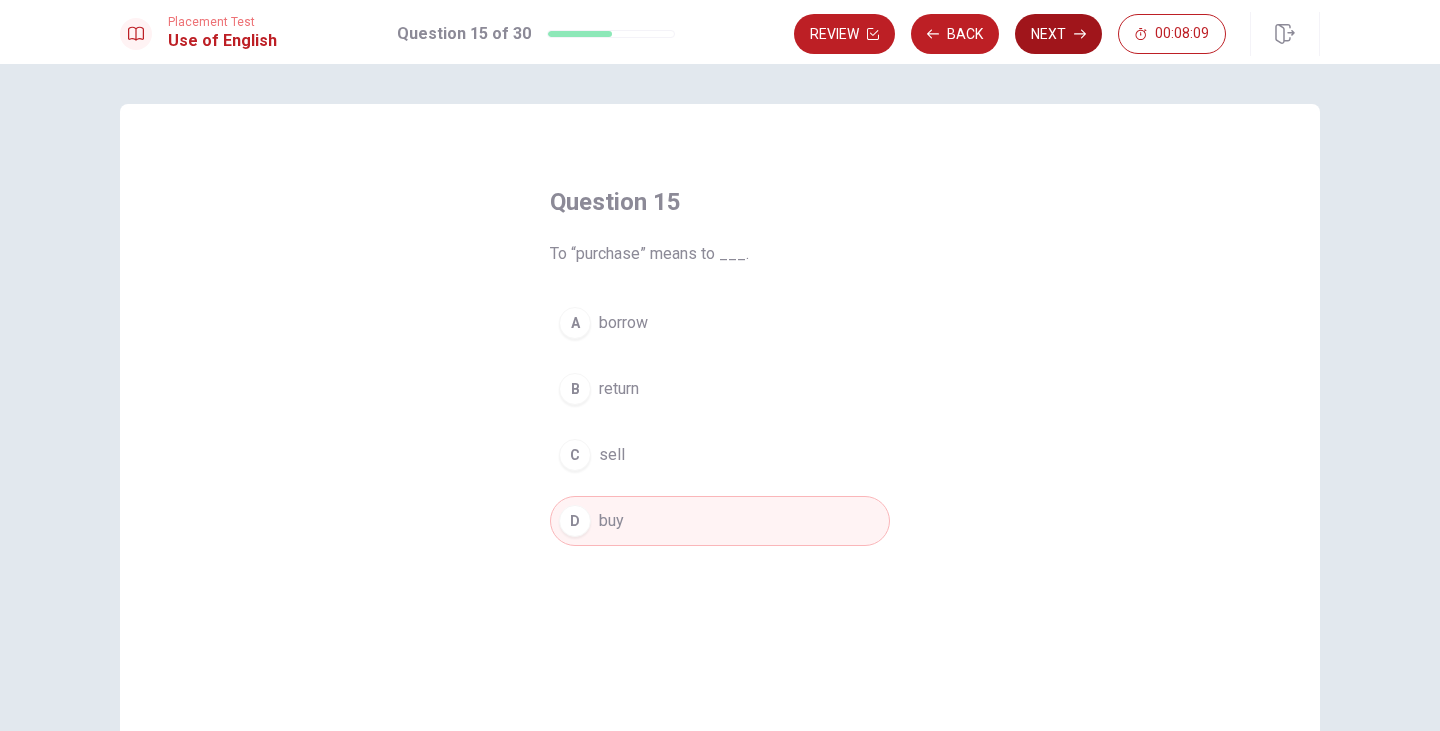 click on "Next" at bounding box center (1058, 34) 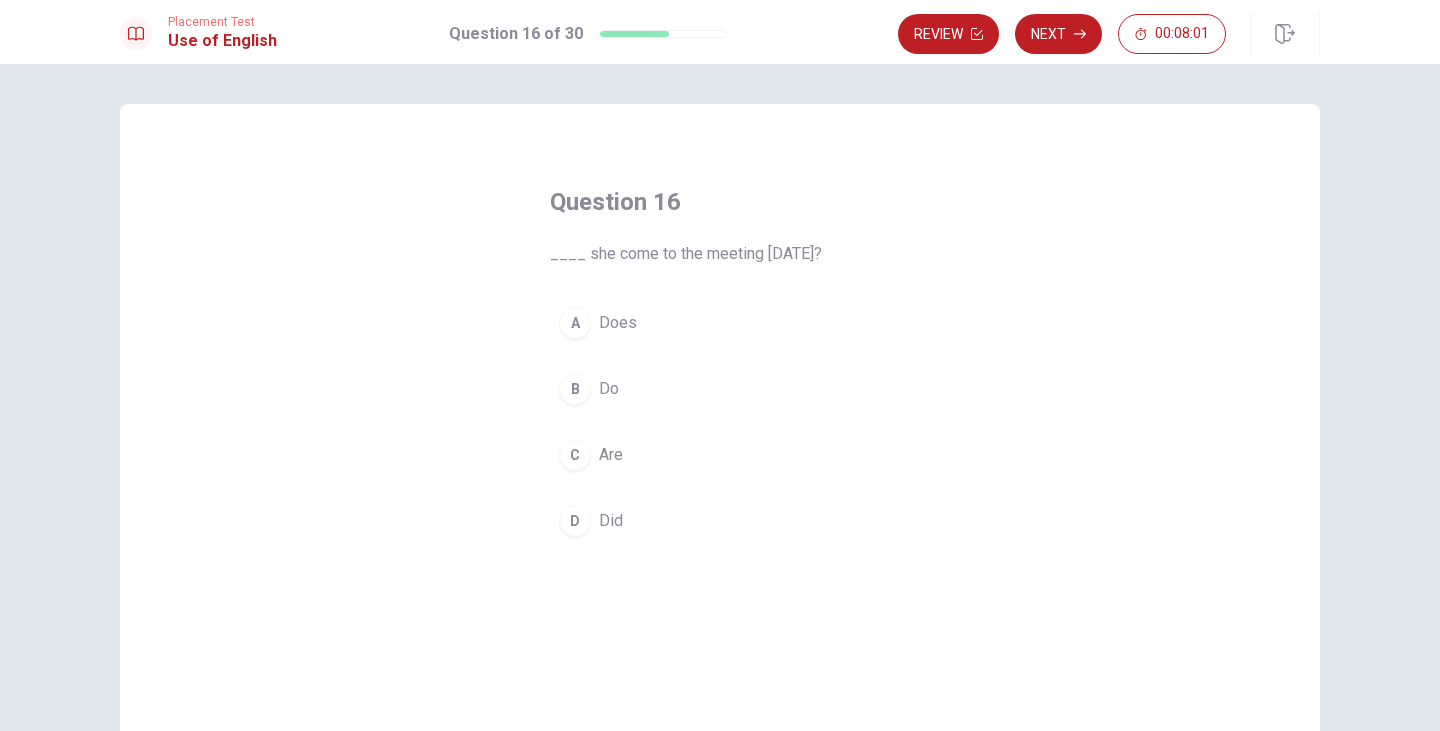 click on "D" at bounding box center [575, 521] 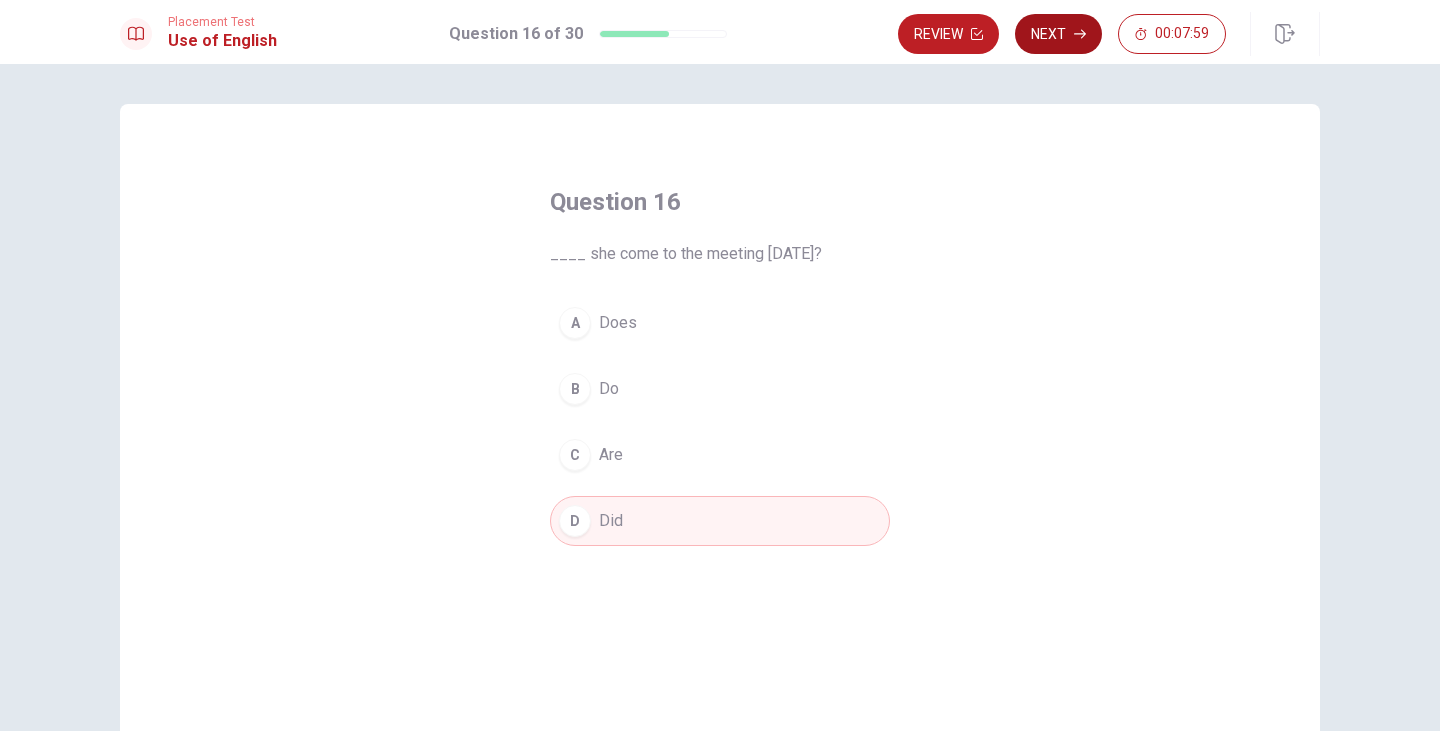 click 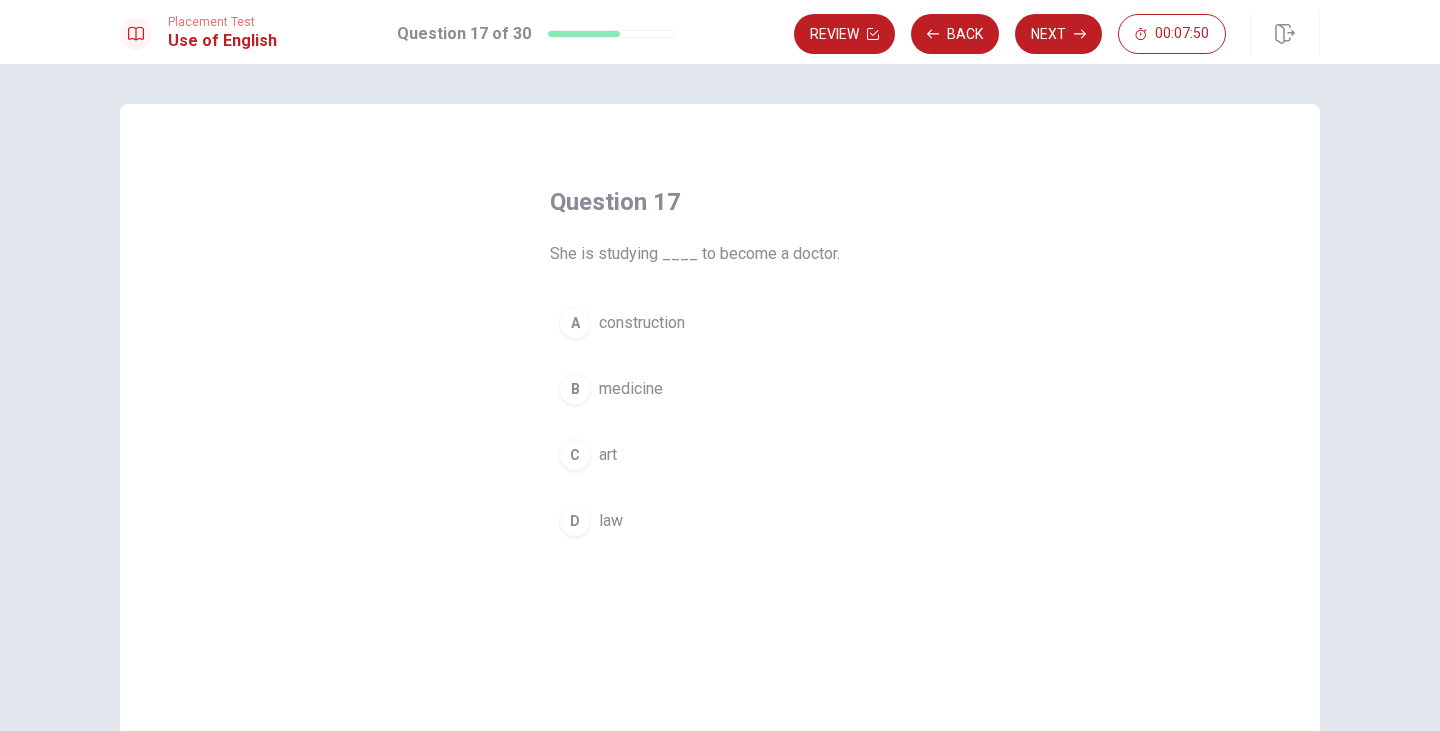 click on "B" at bounding box center (575, 389) 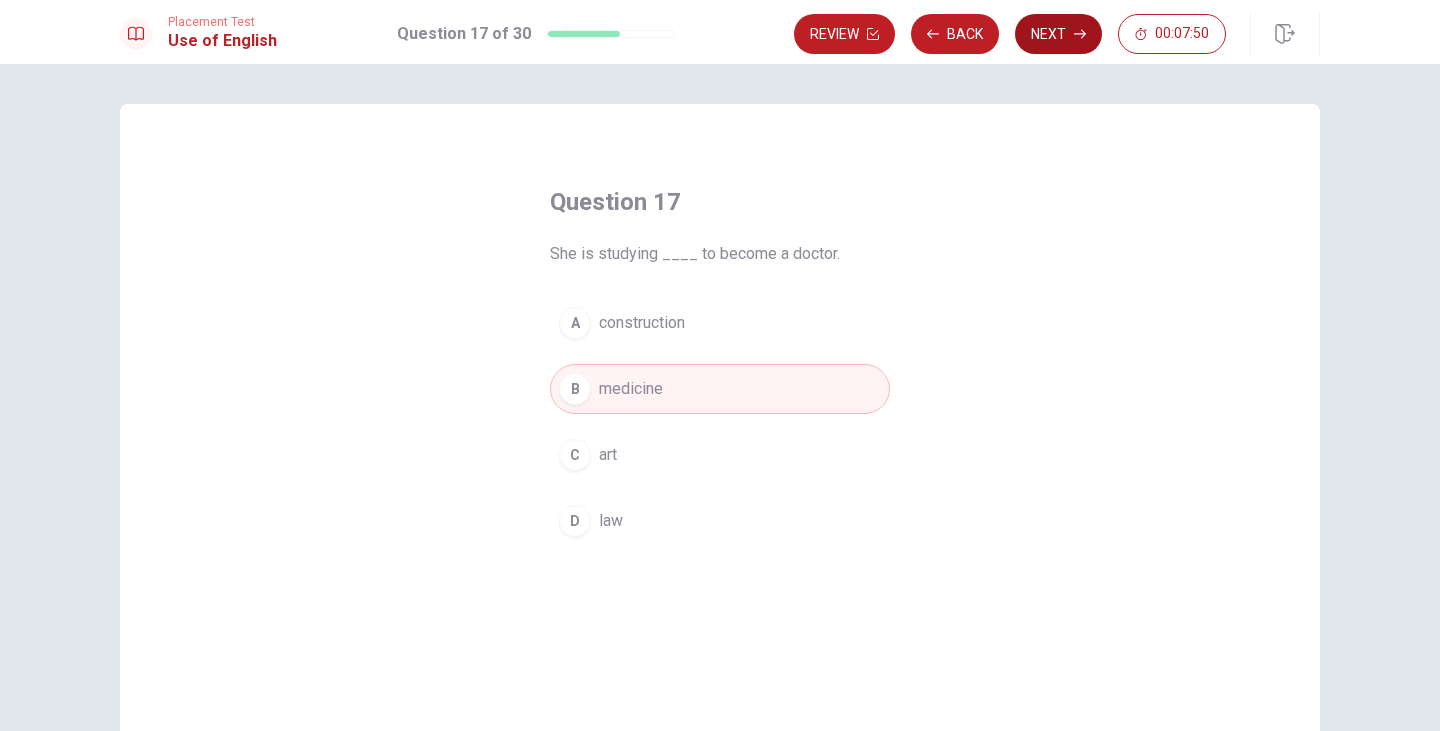 click on "Next" at bounding box center (1058, 34) 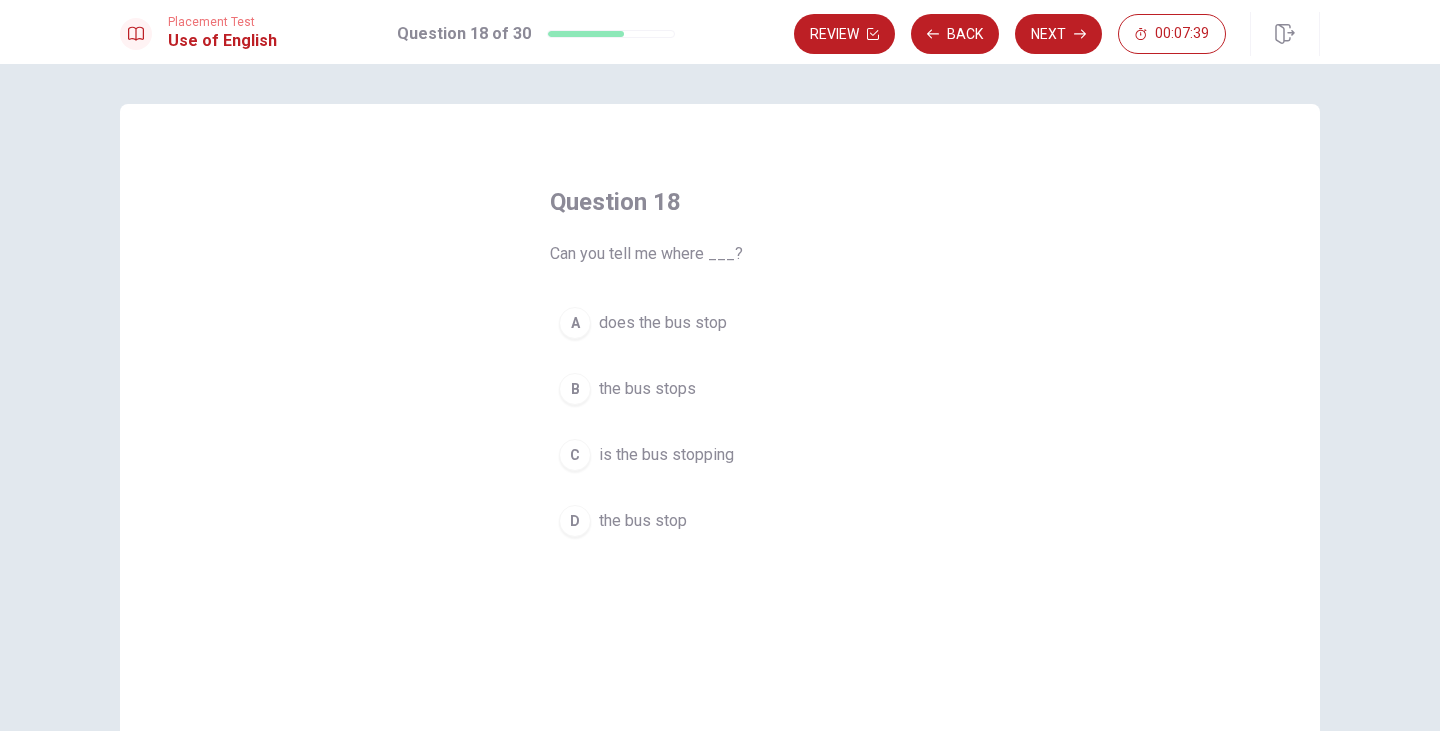 click on "A" at bounding box center [575, 323] 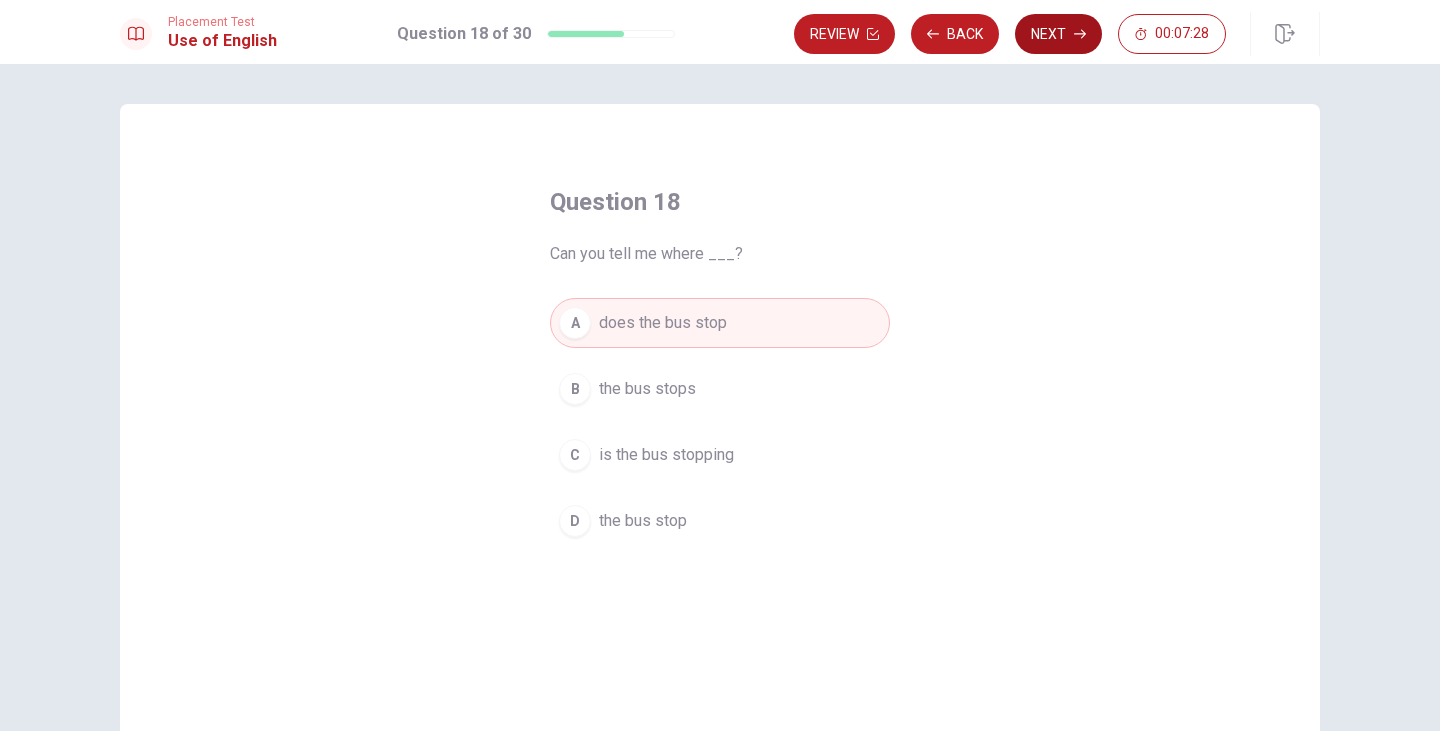 click 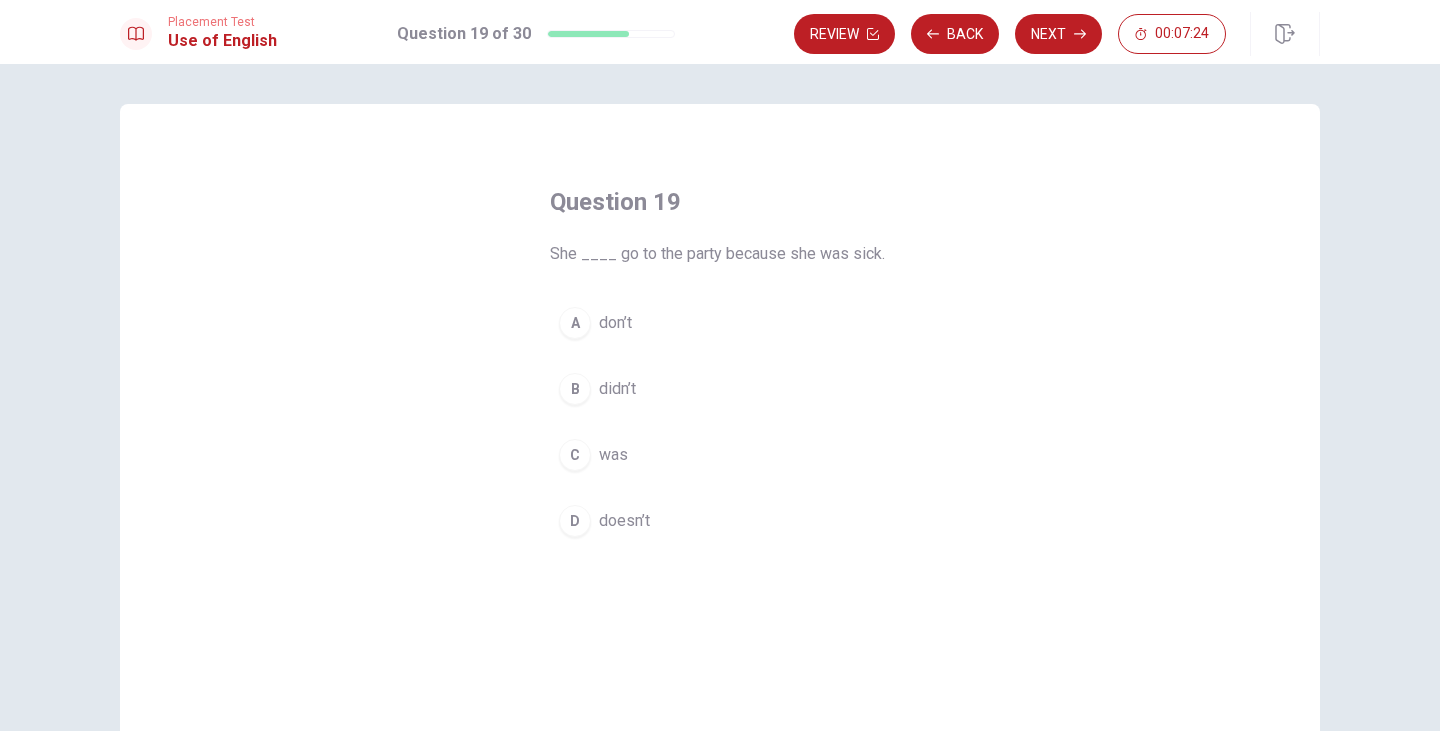 click on "B" at bounding box center [575, 389] 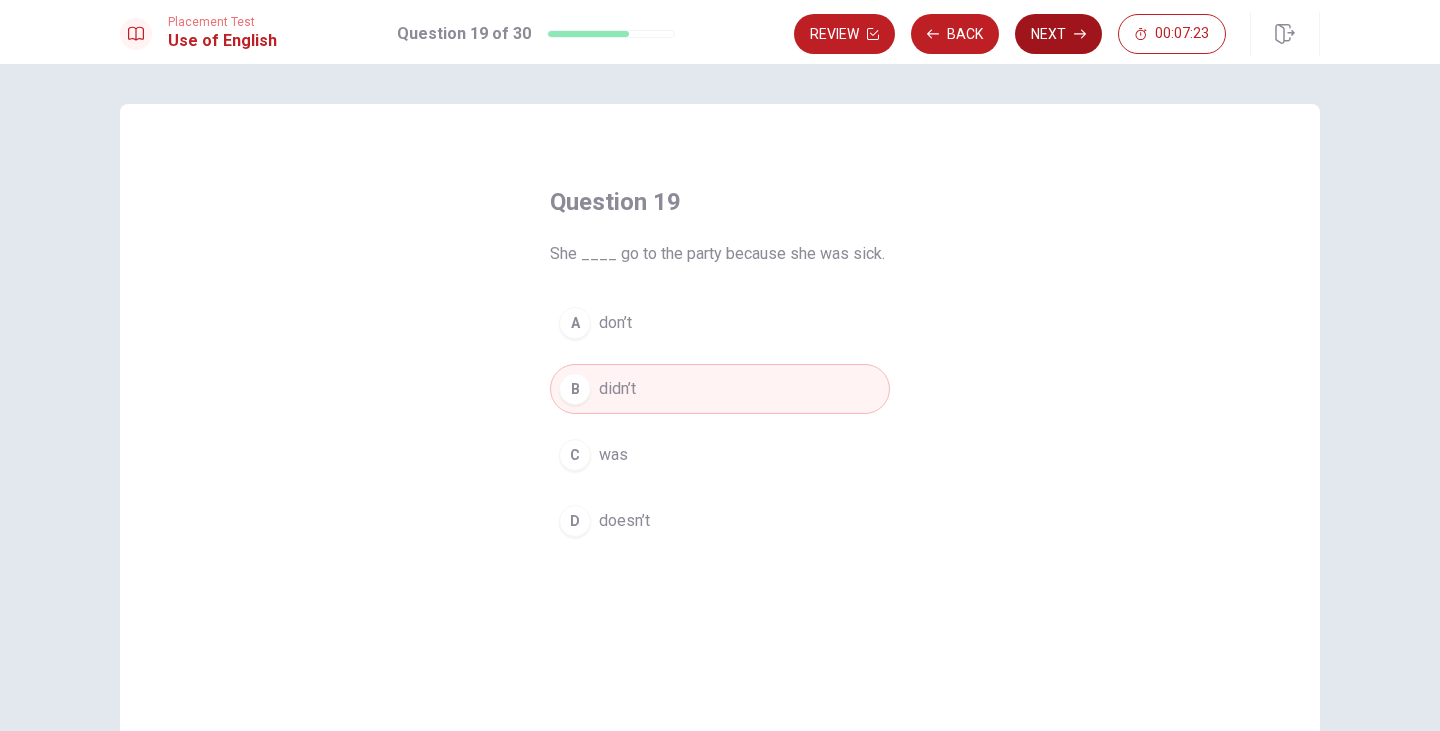 click 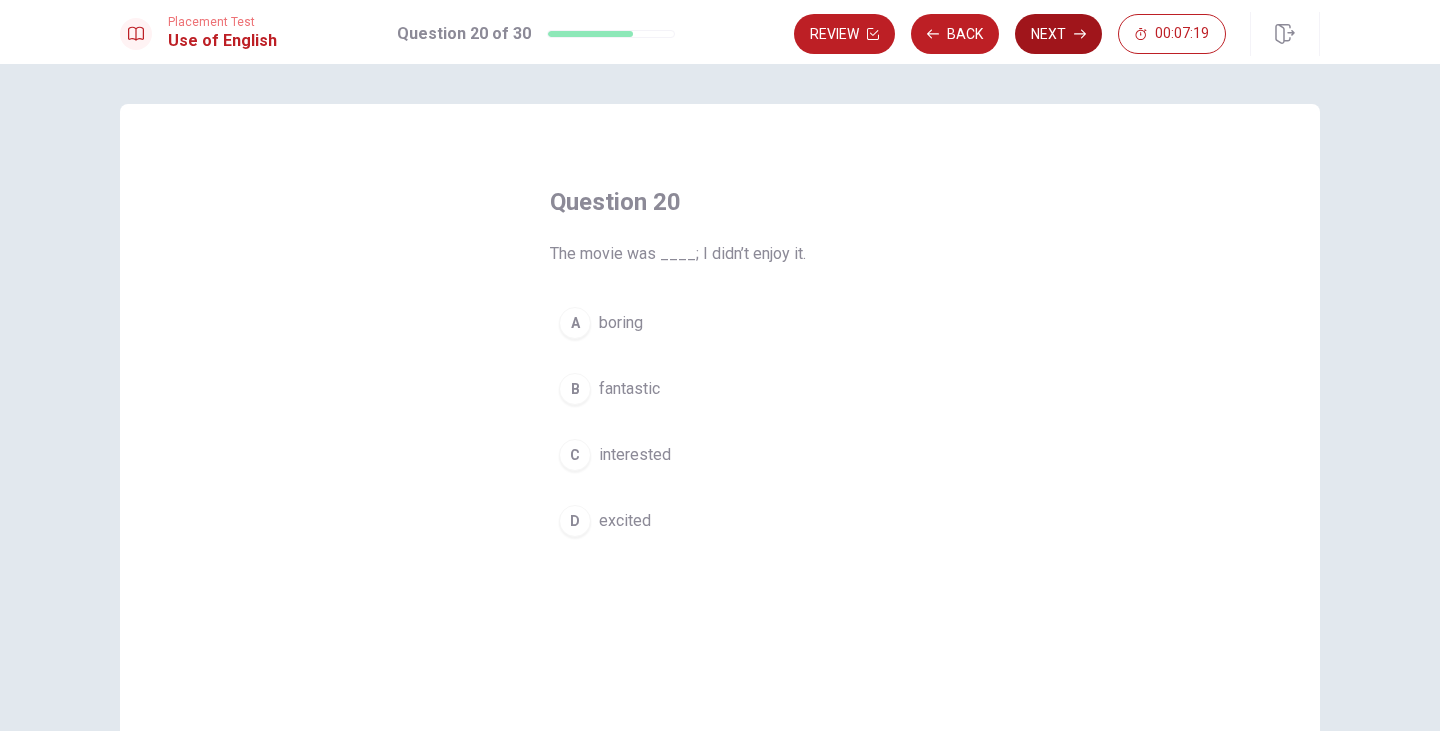 click on "A" at bounding box center [575, 323] 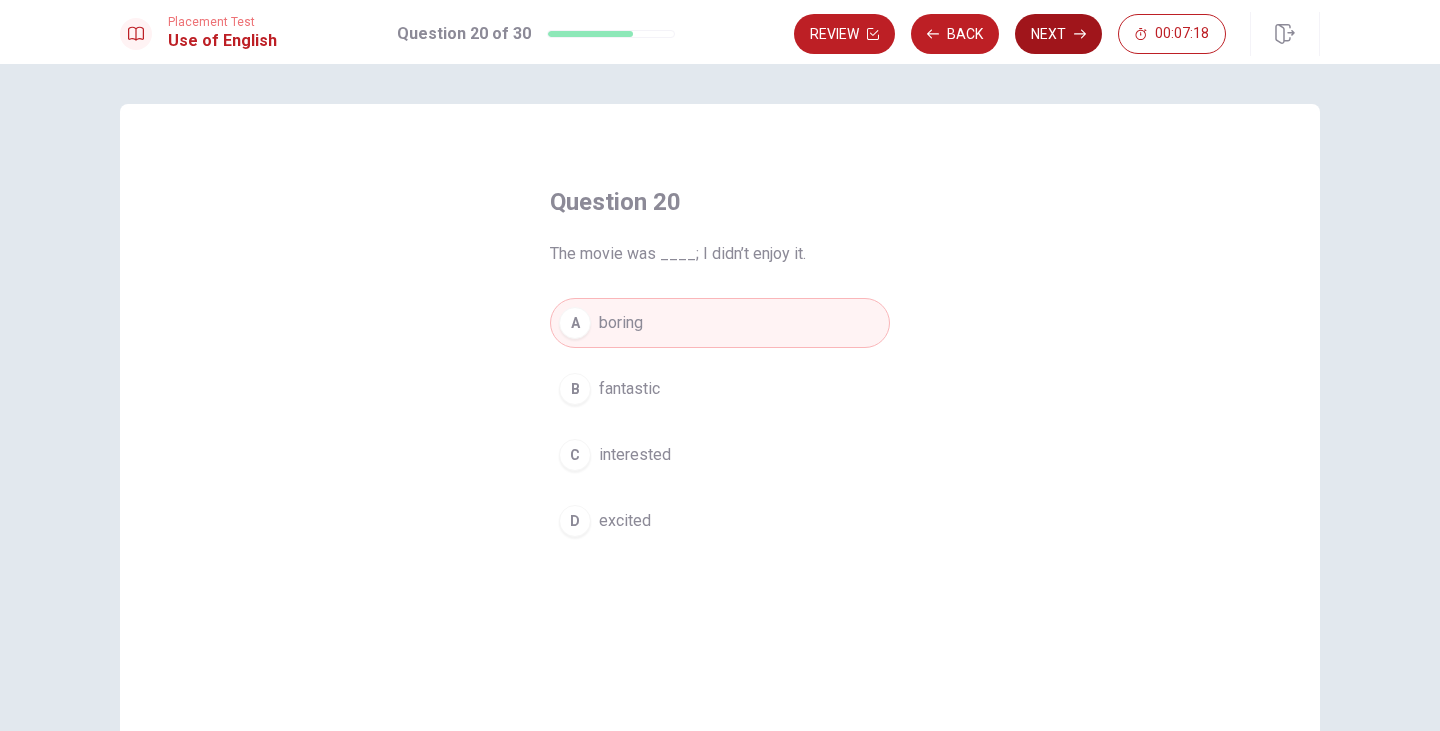 click 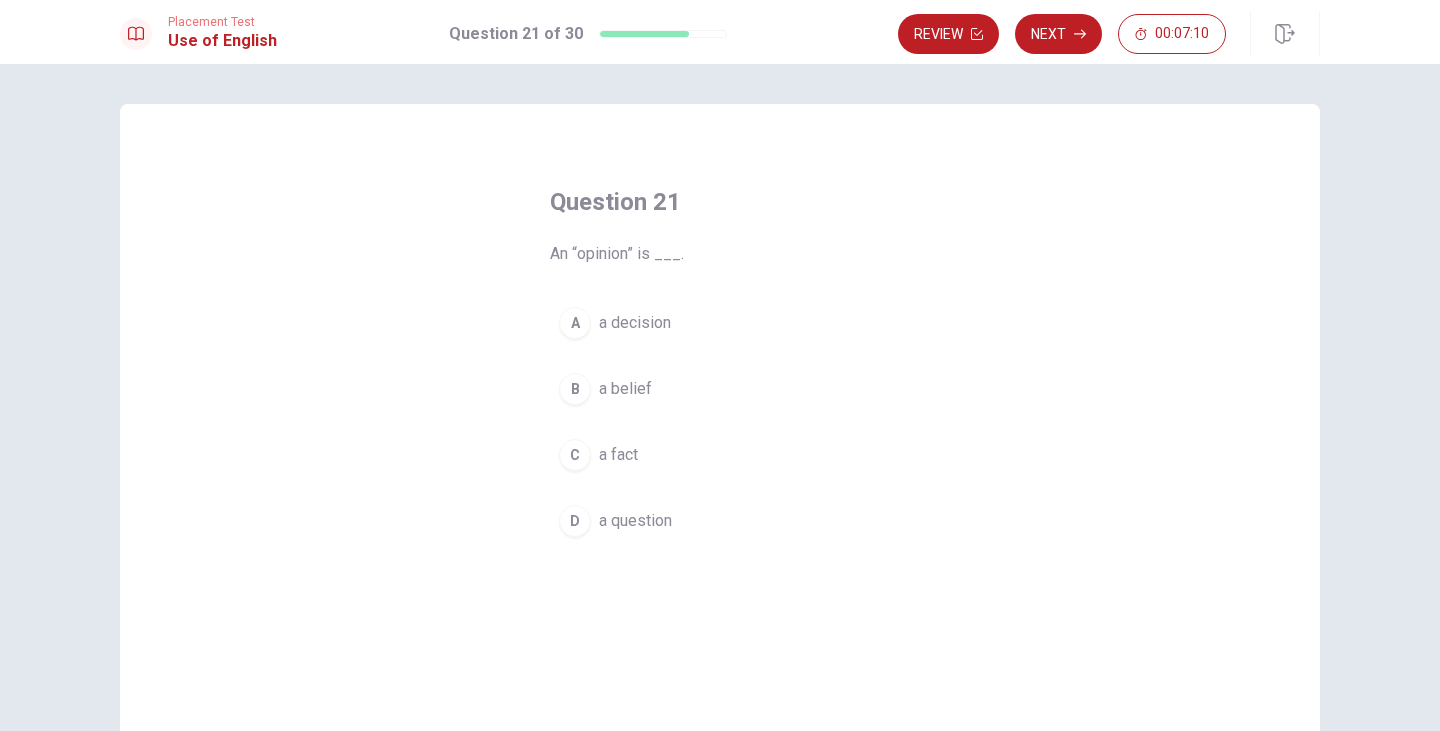 click on "A" at bounding box center [575, 323] 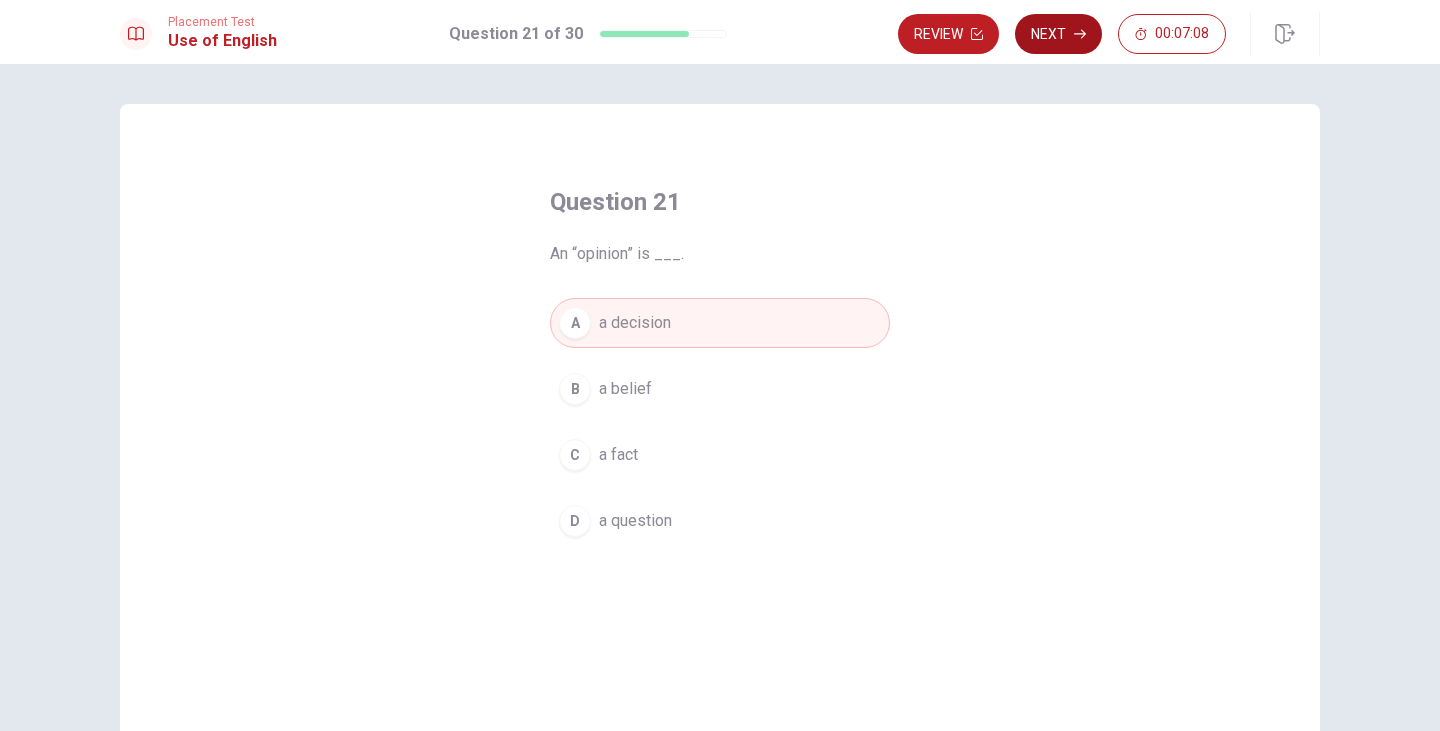 click 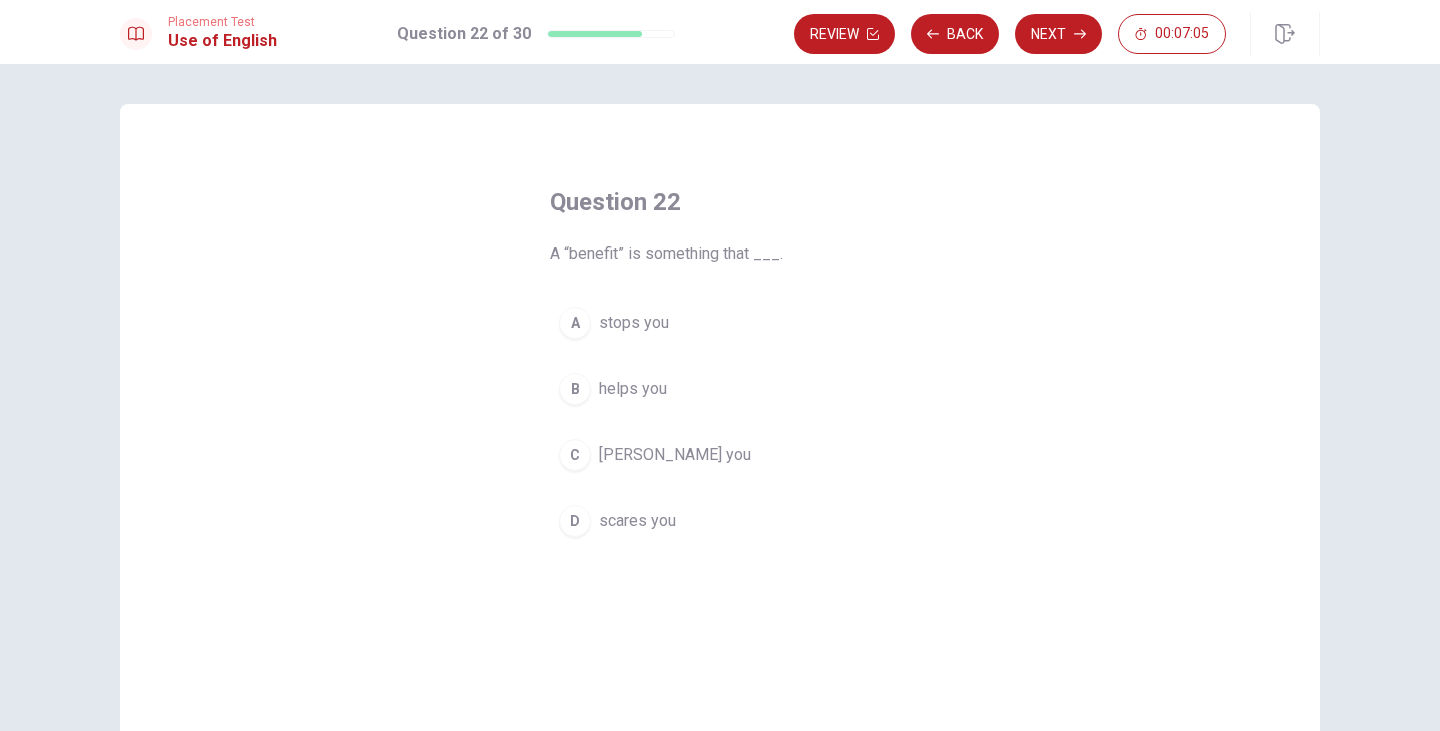 click on "B" at bounding box center (575, 389) 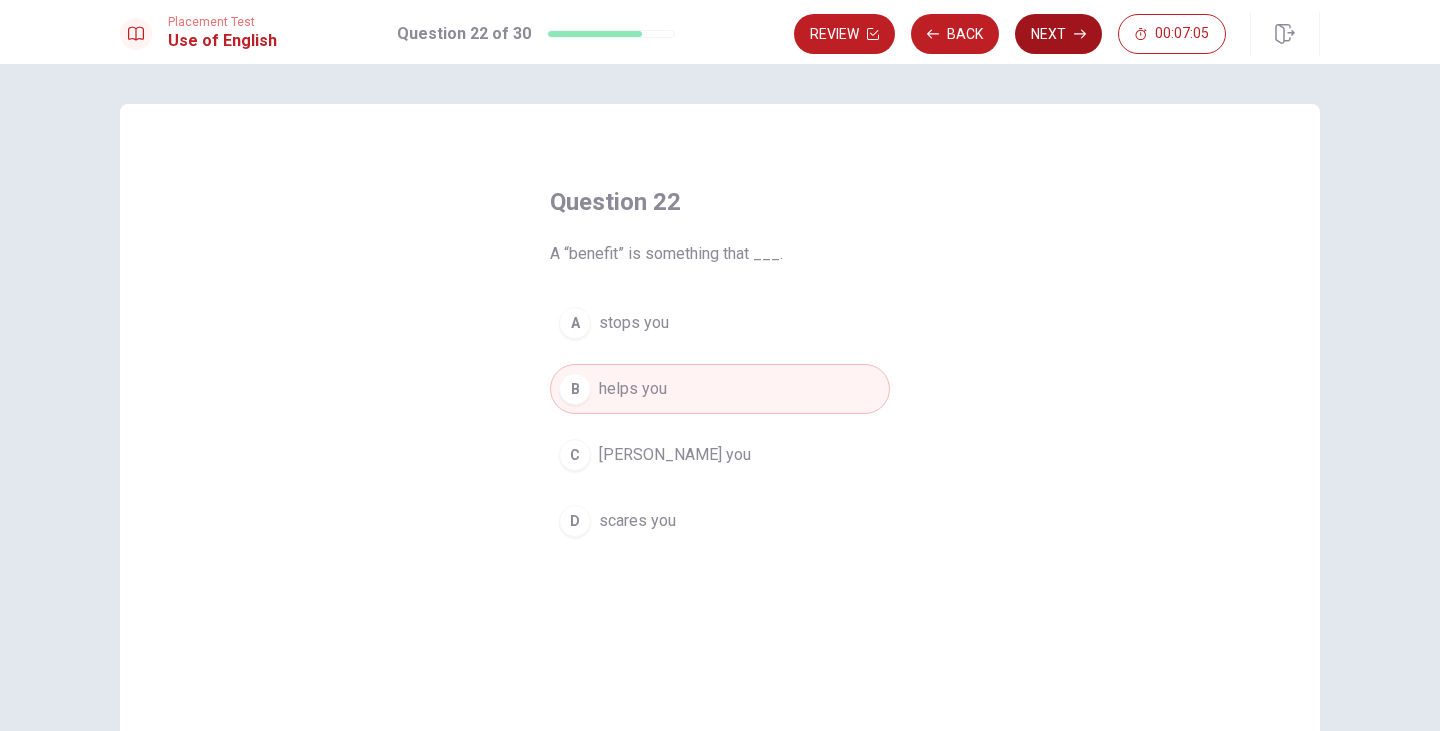 click 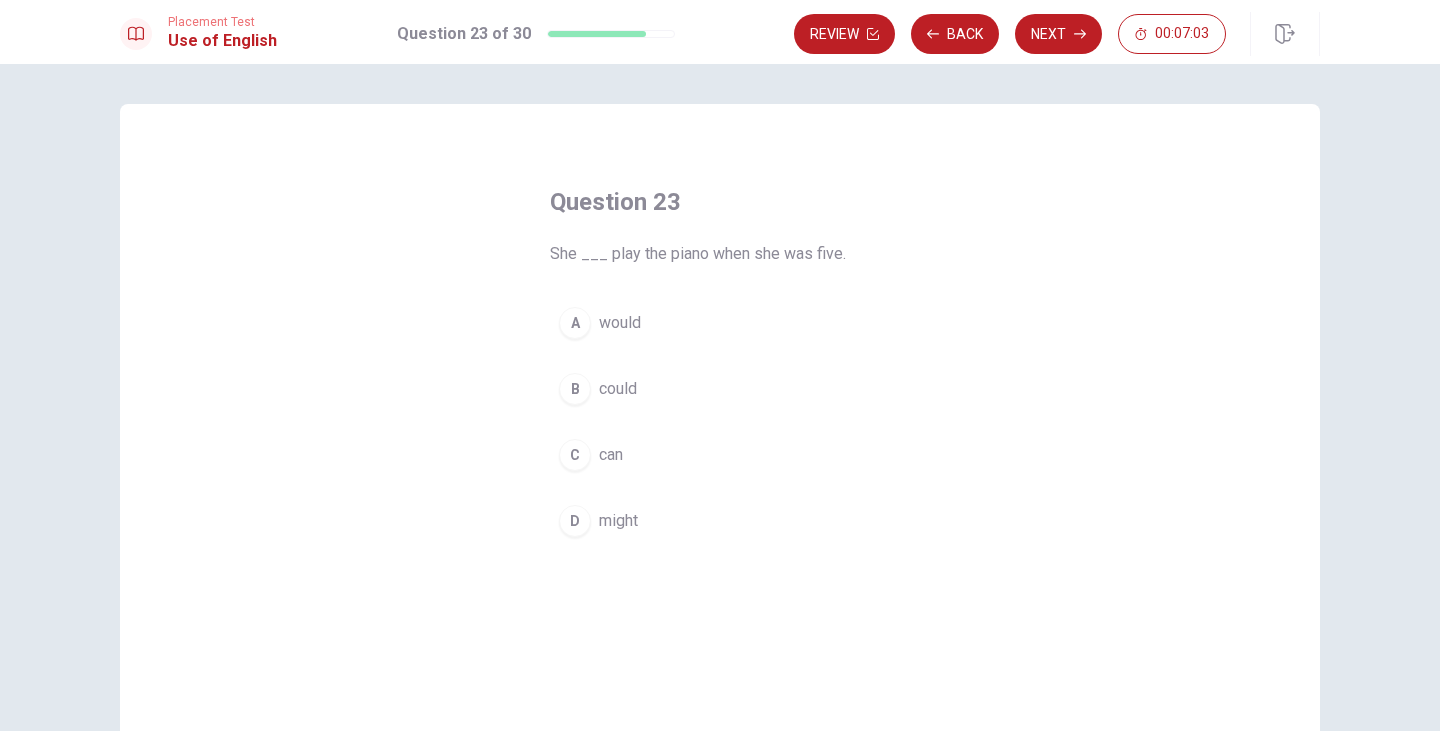 click on "C" at bounding box center [575, 455] 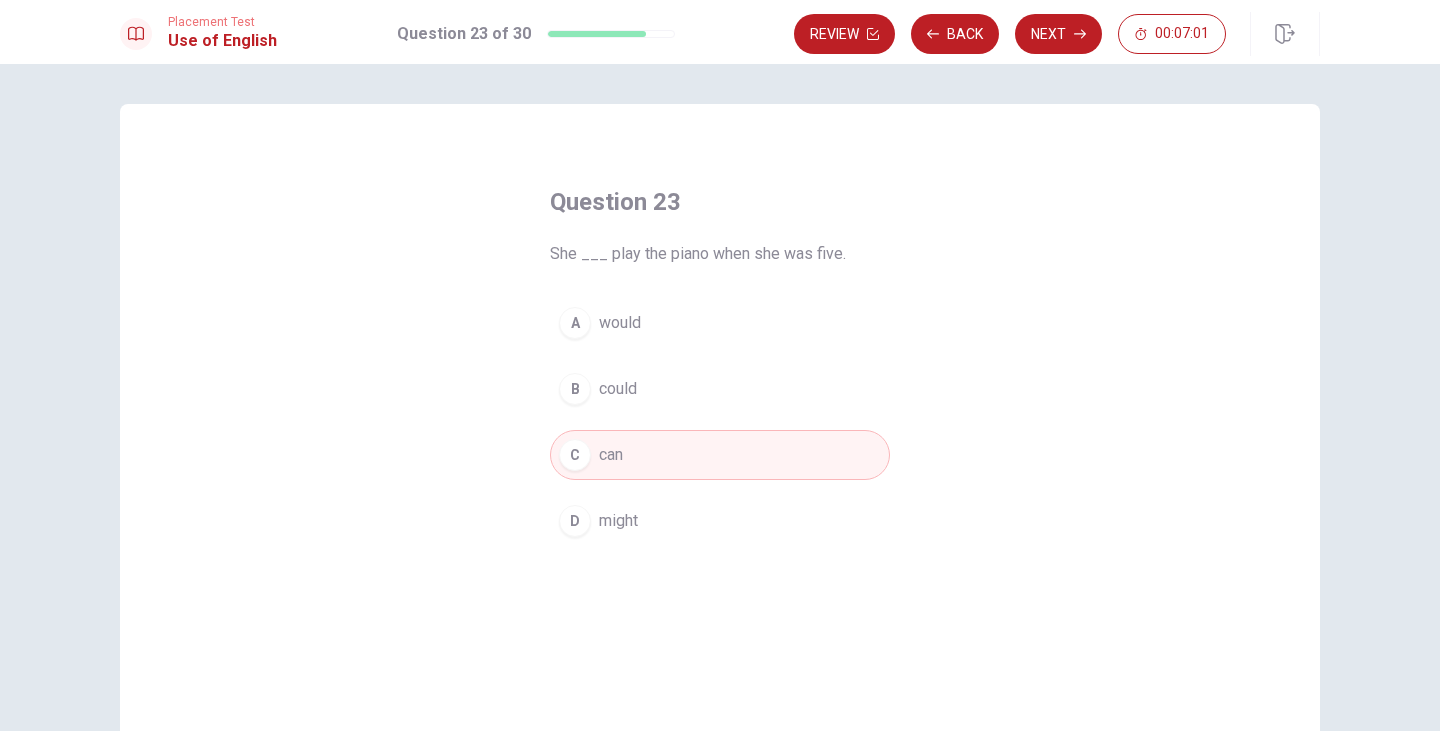 click on "B" at bounding box center (575, 389) 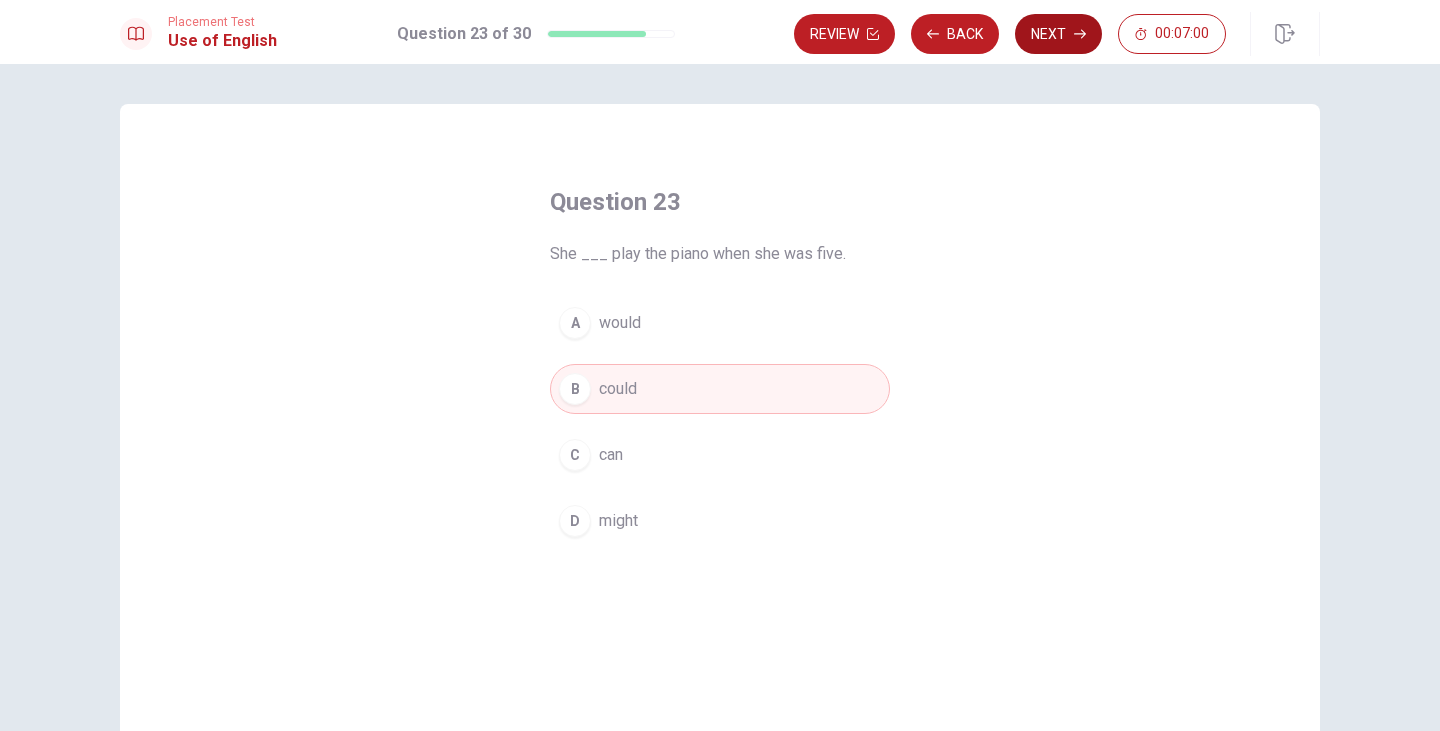 click on "Next" at bounding box center [1058, 34] 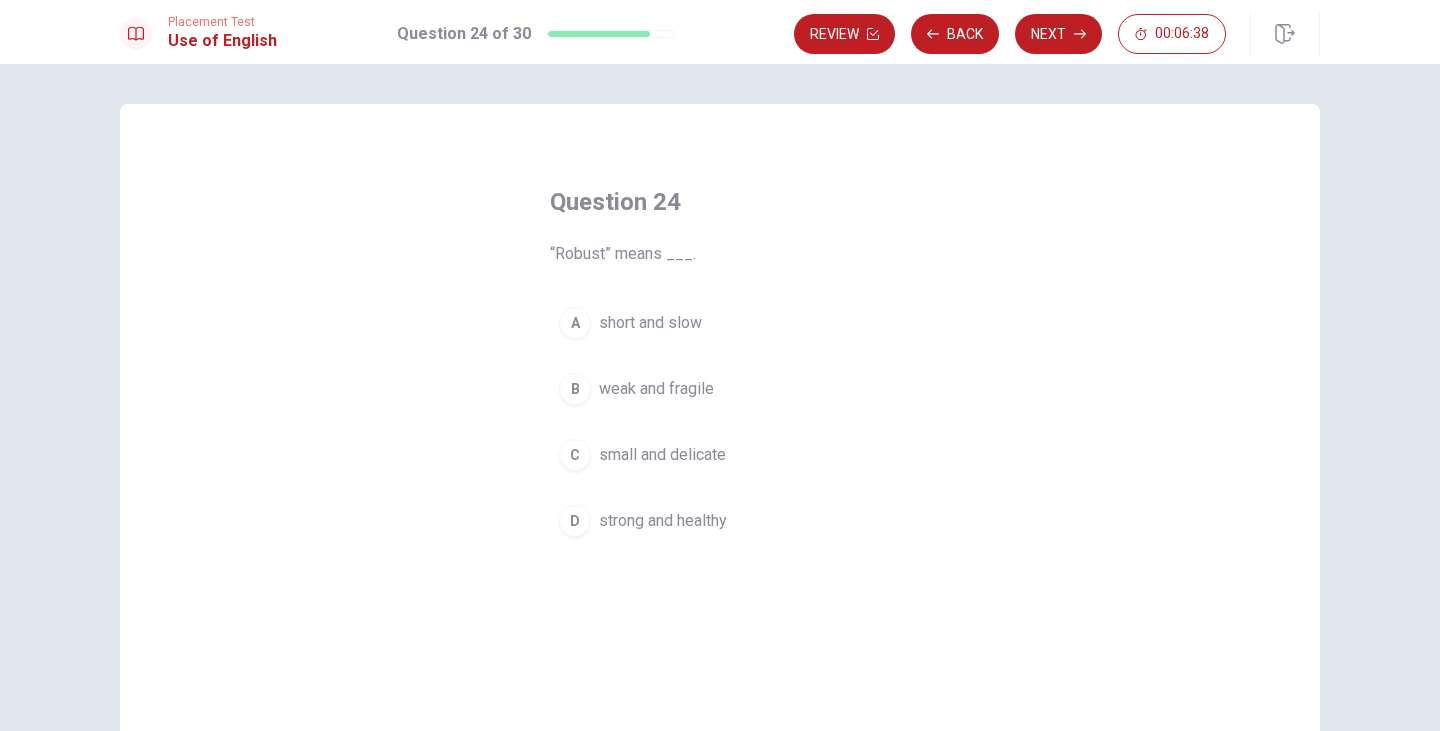 click on "D" at bounding box center (575, 521) 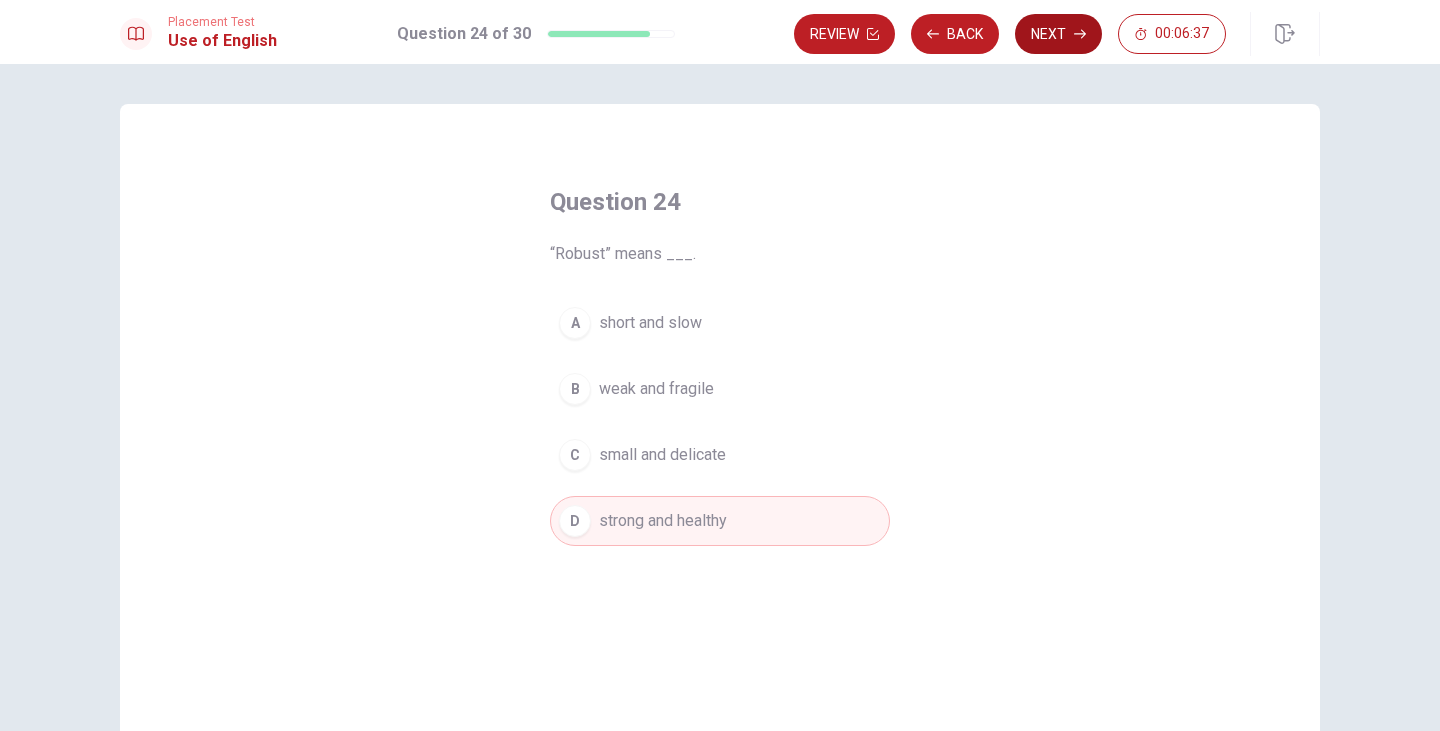 click 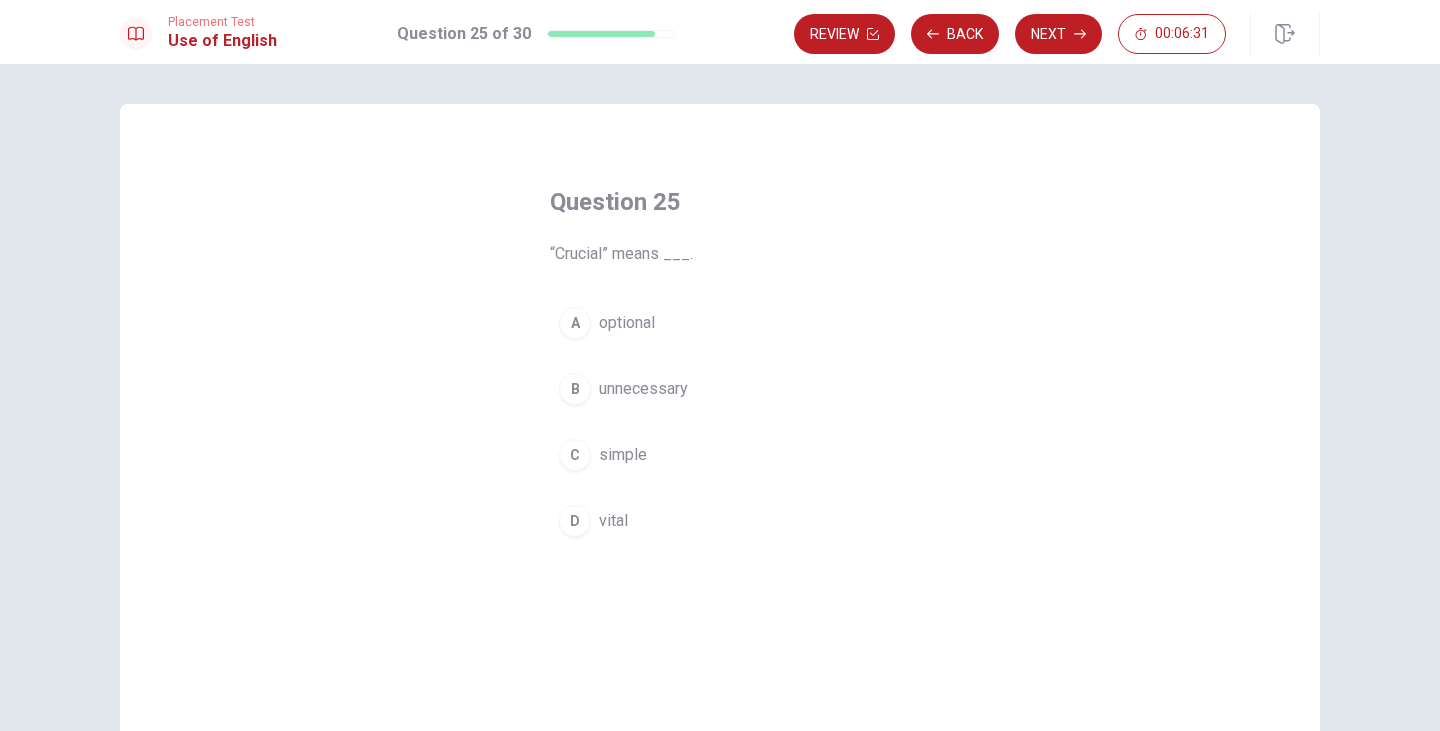 click on "D" at bounding box center [575, 521] 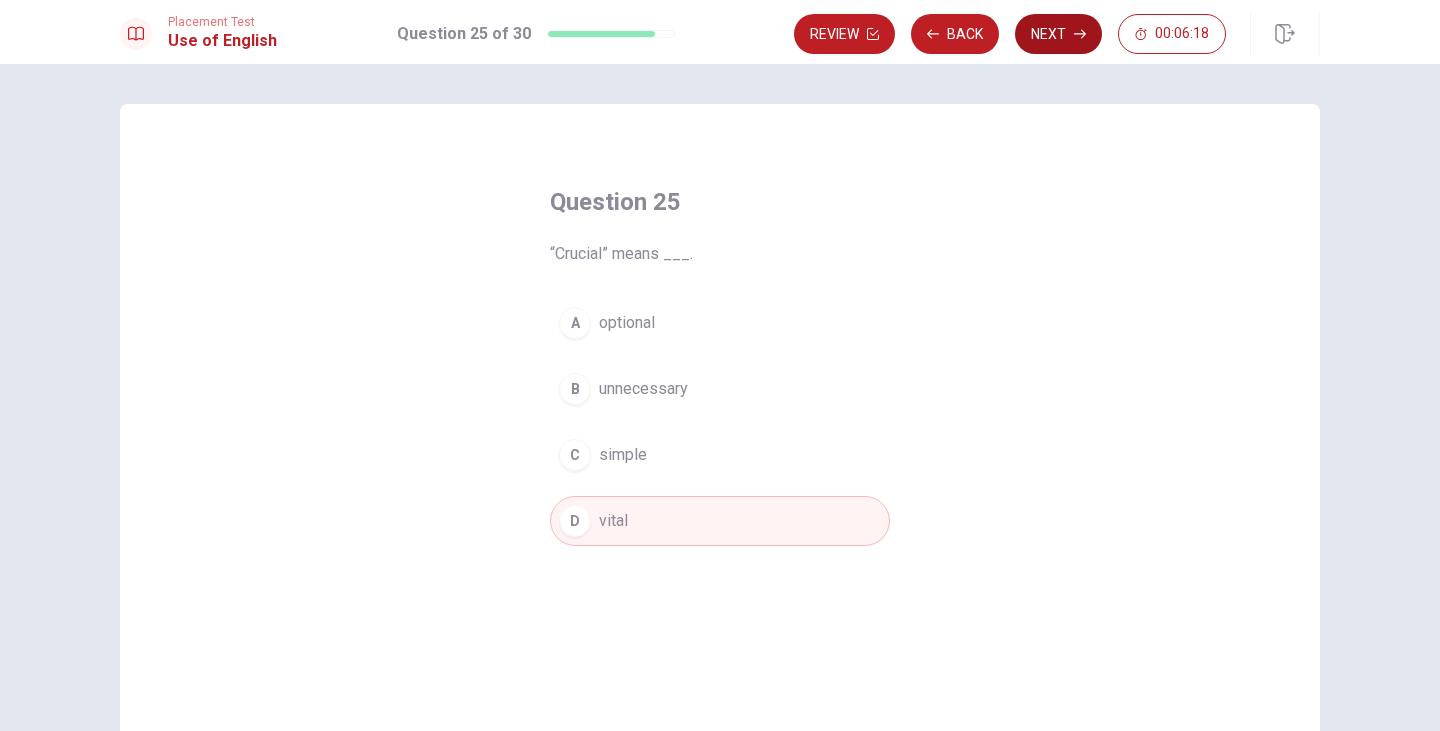 click on "Next" at bounding box center (1058, 34) 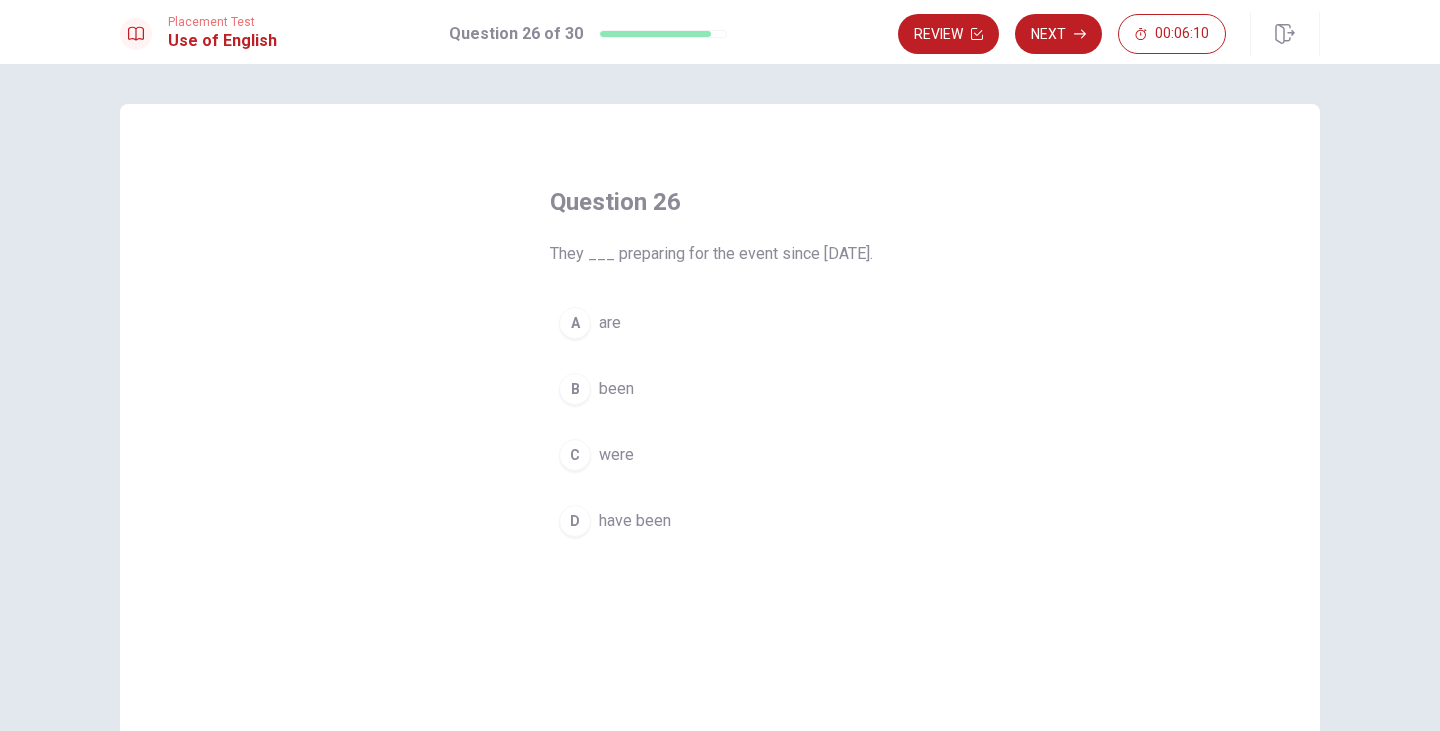 click on "C" at bounding box center [575, 455] 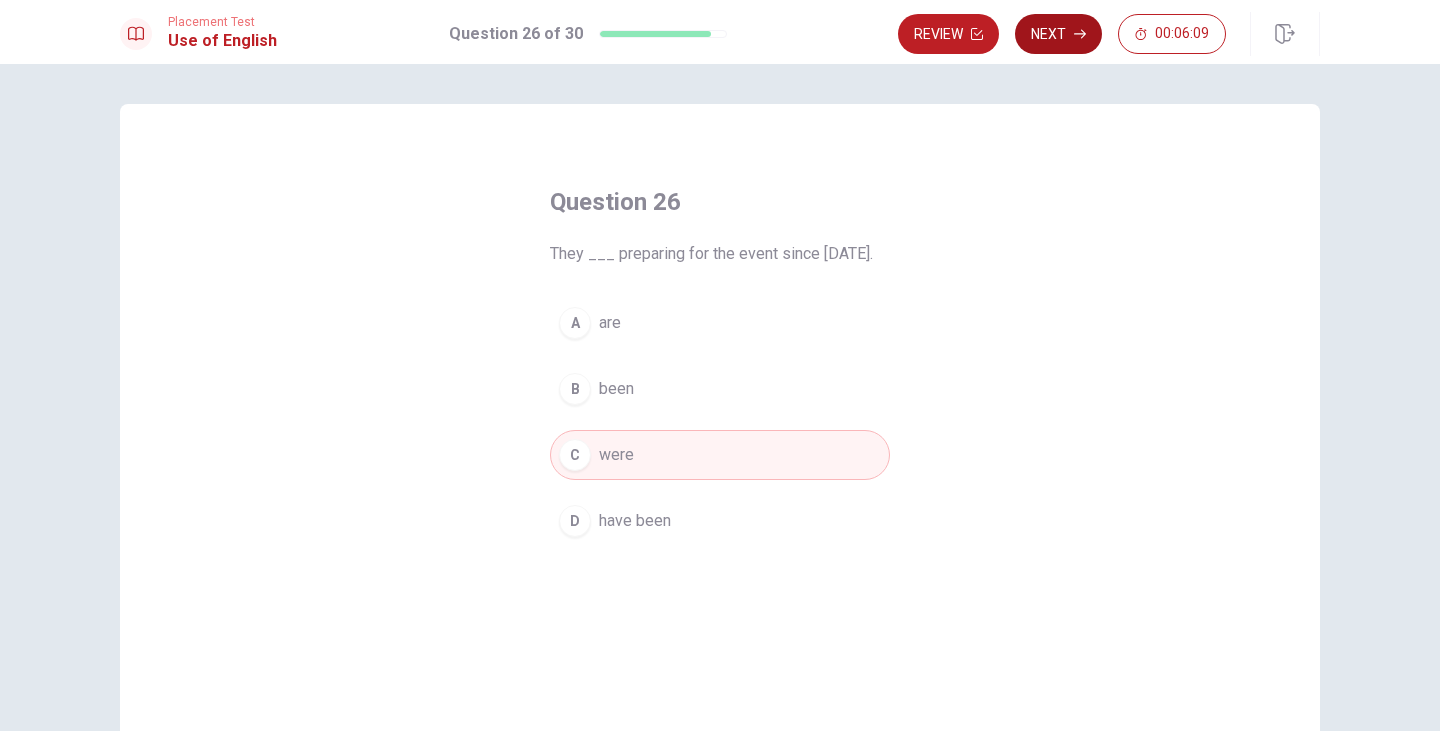 click 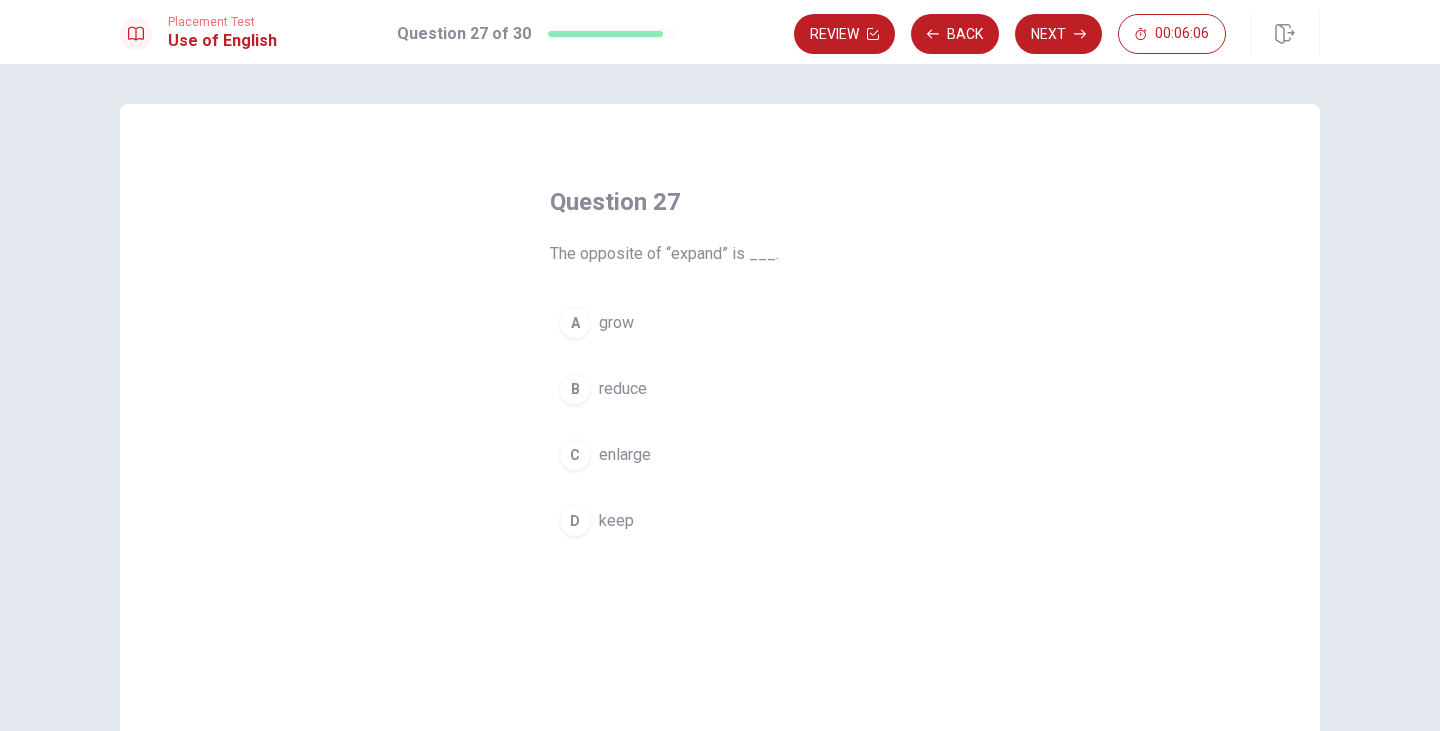 click on "B" at bounding box center [575, 389] 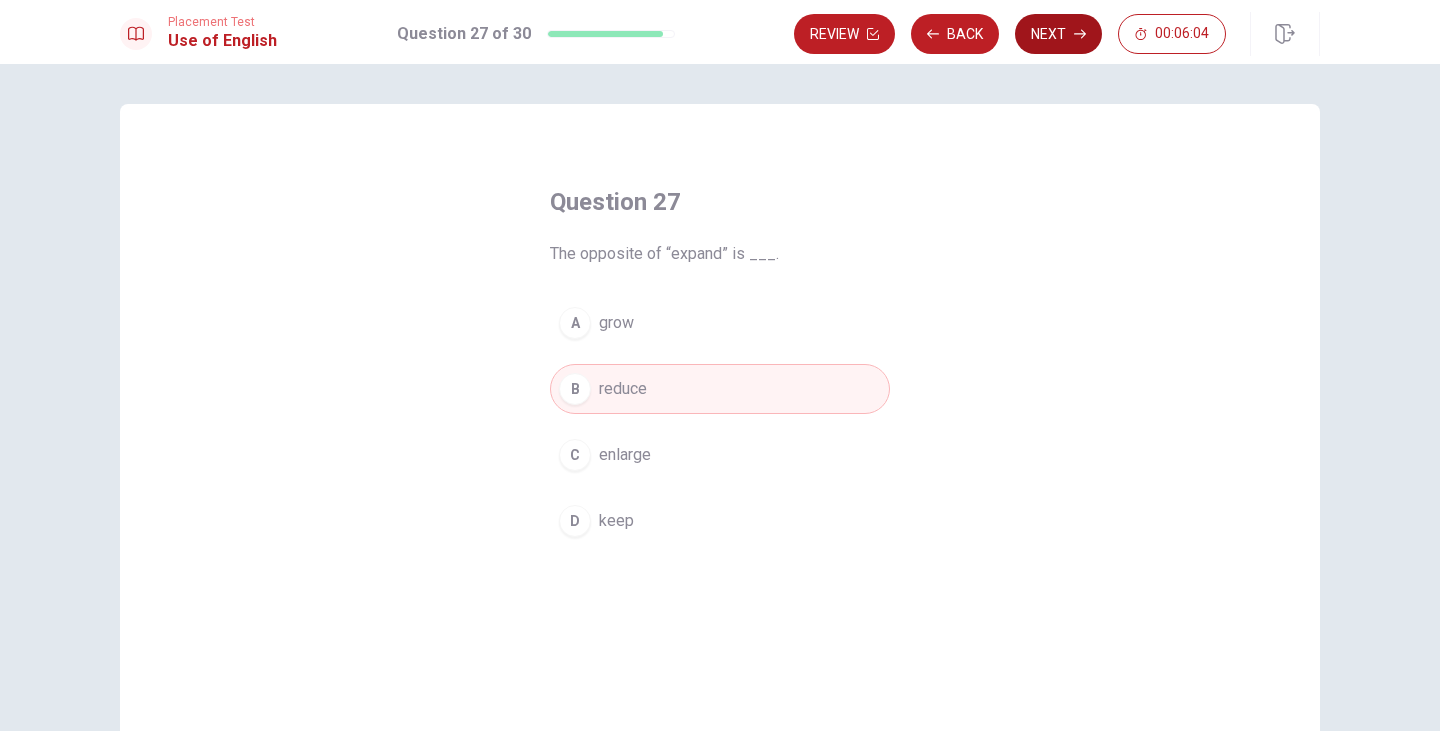 click 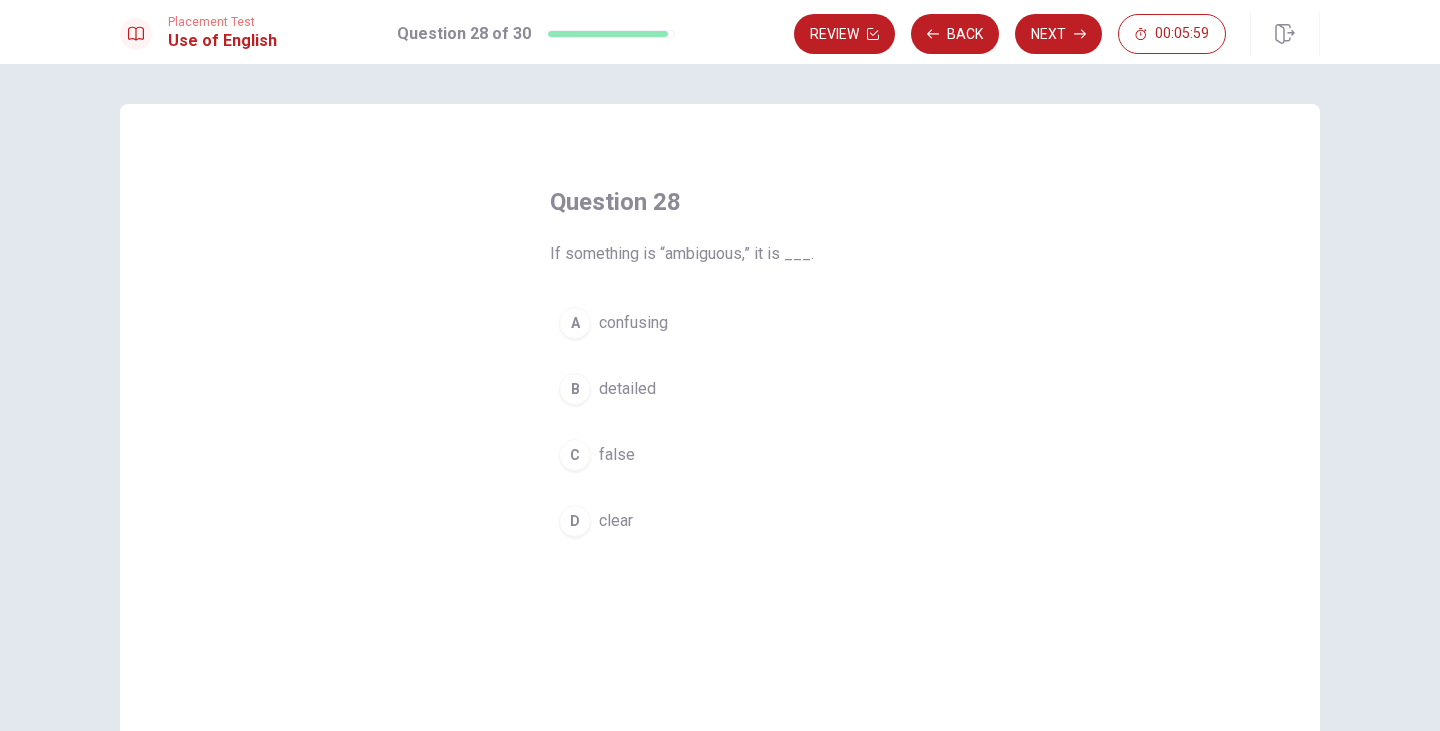 click on "A" at bounding box center [575, 323] 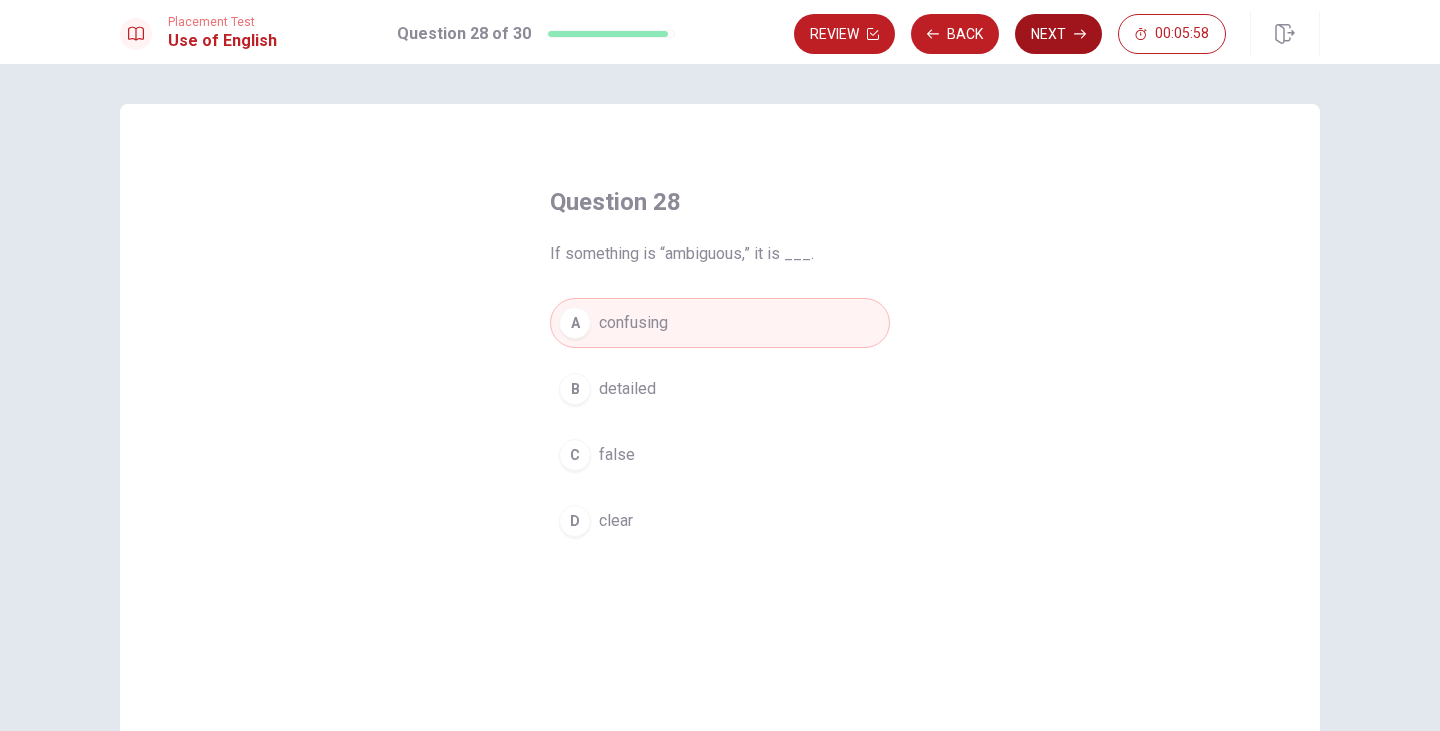 click 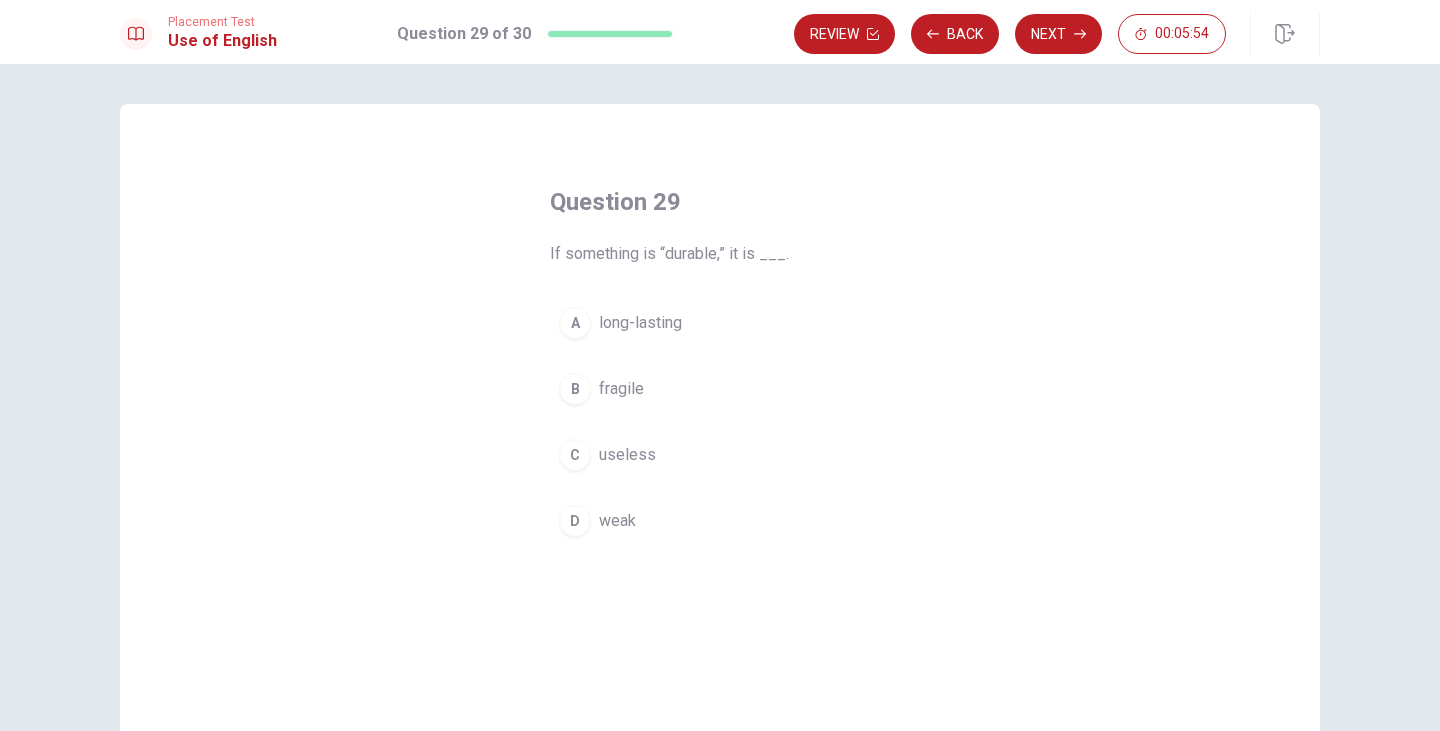 click on "C" at bounding box center [575, 455] 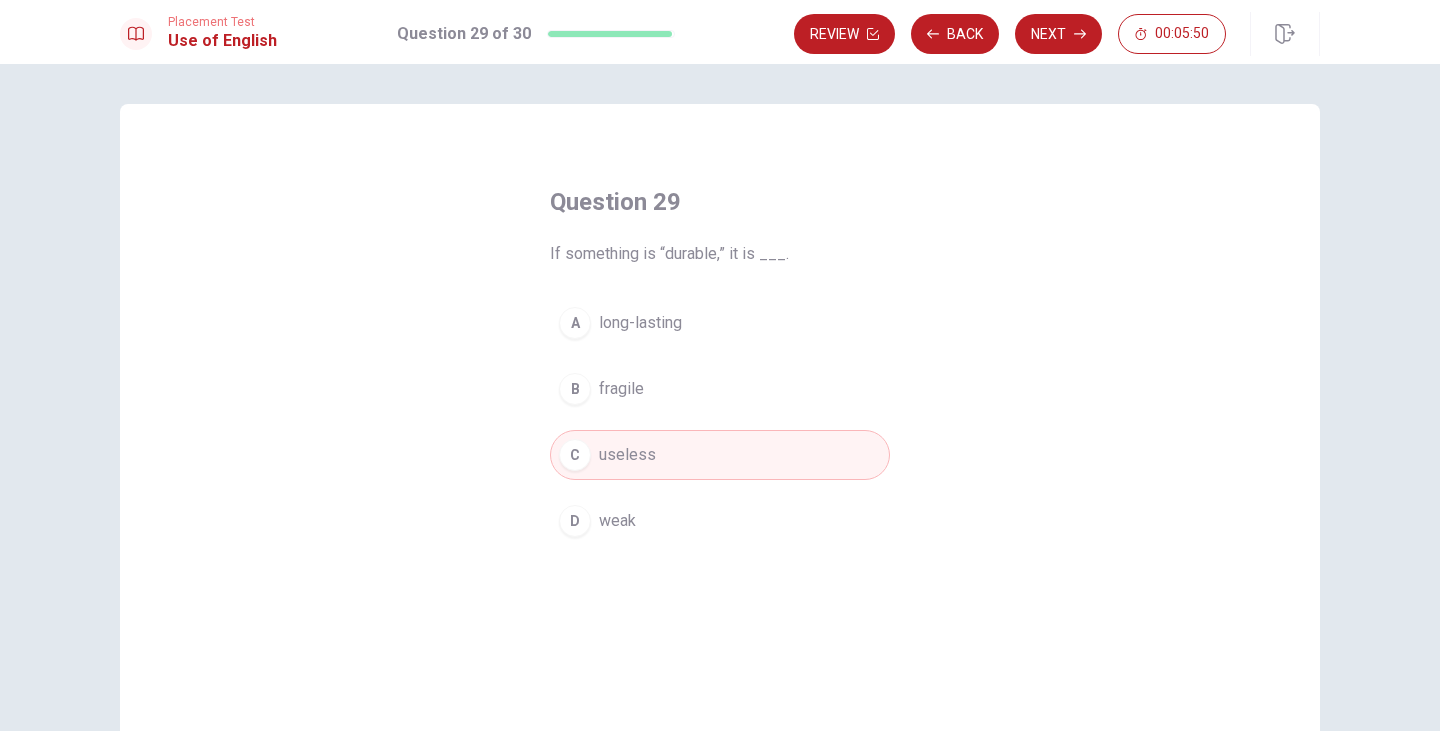 click on "long-lasting" at bounding box center [640, 323] 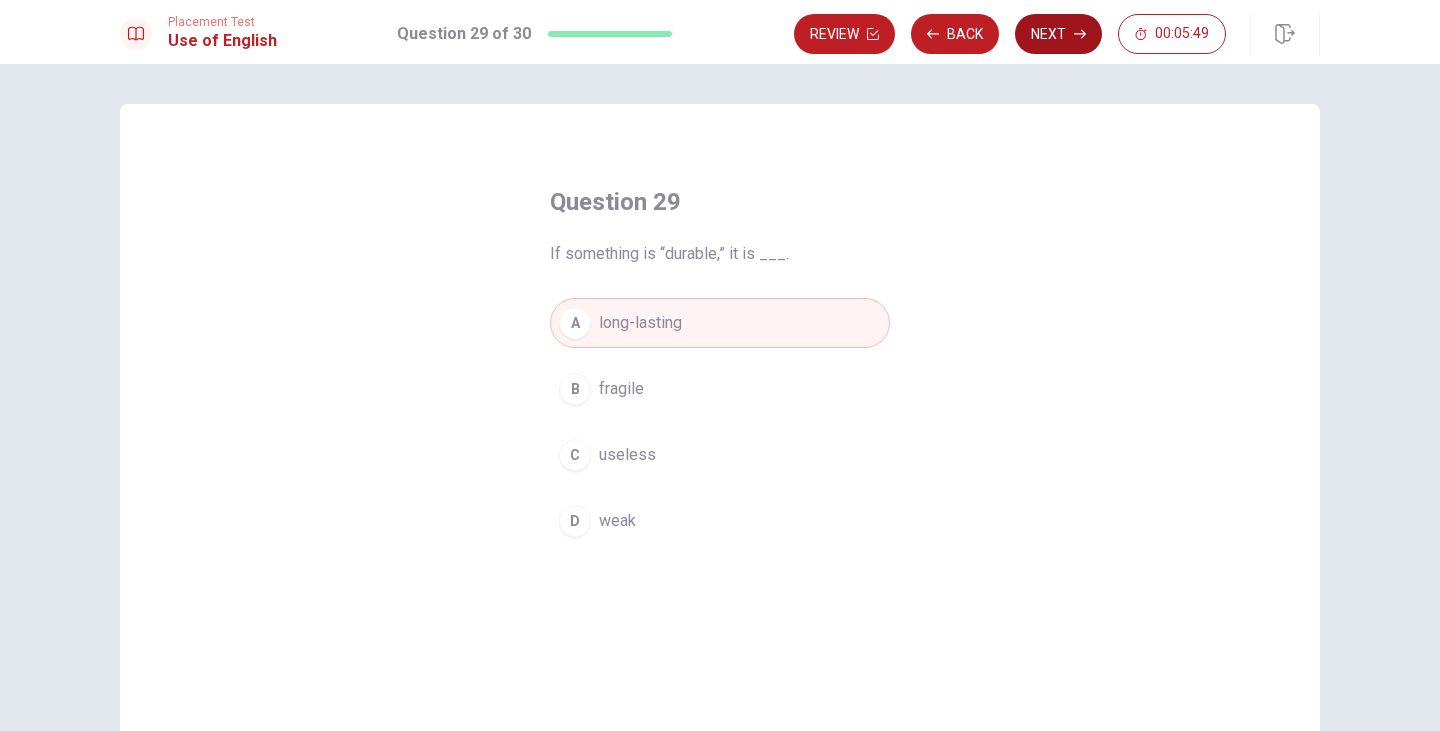 click 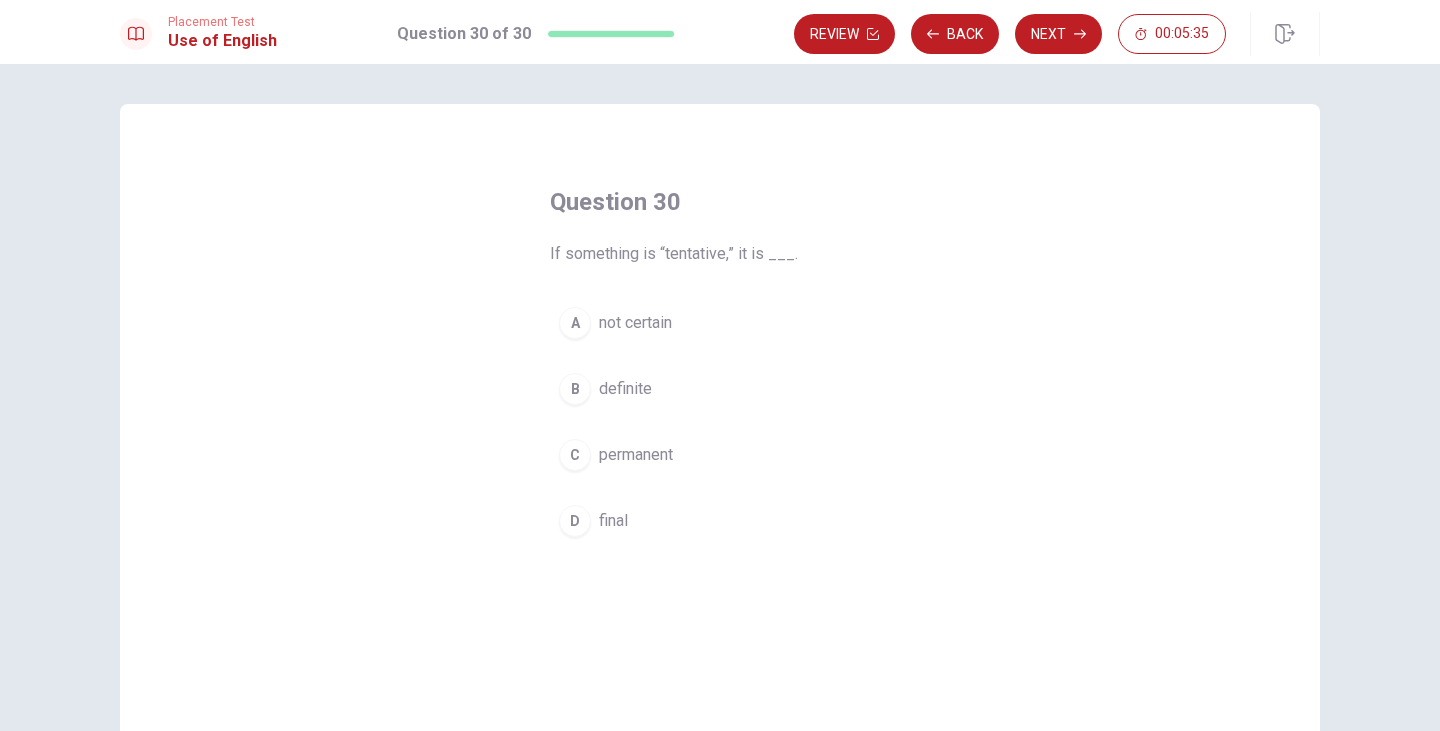 click on "not certain" at bounding box center (635, 323) 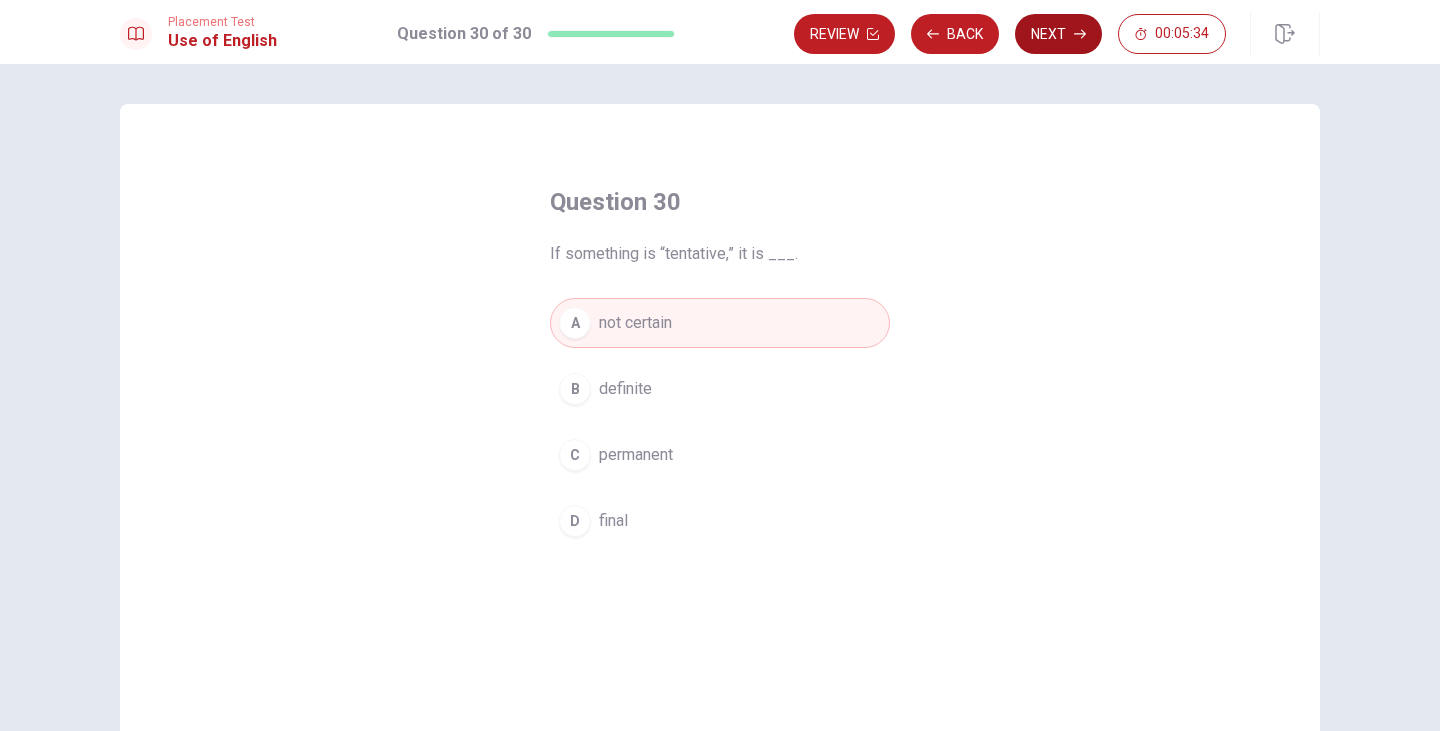 click 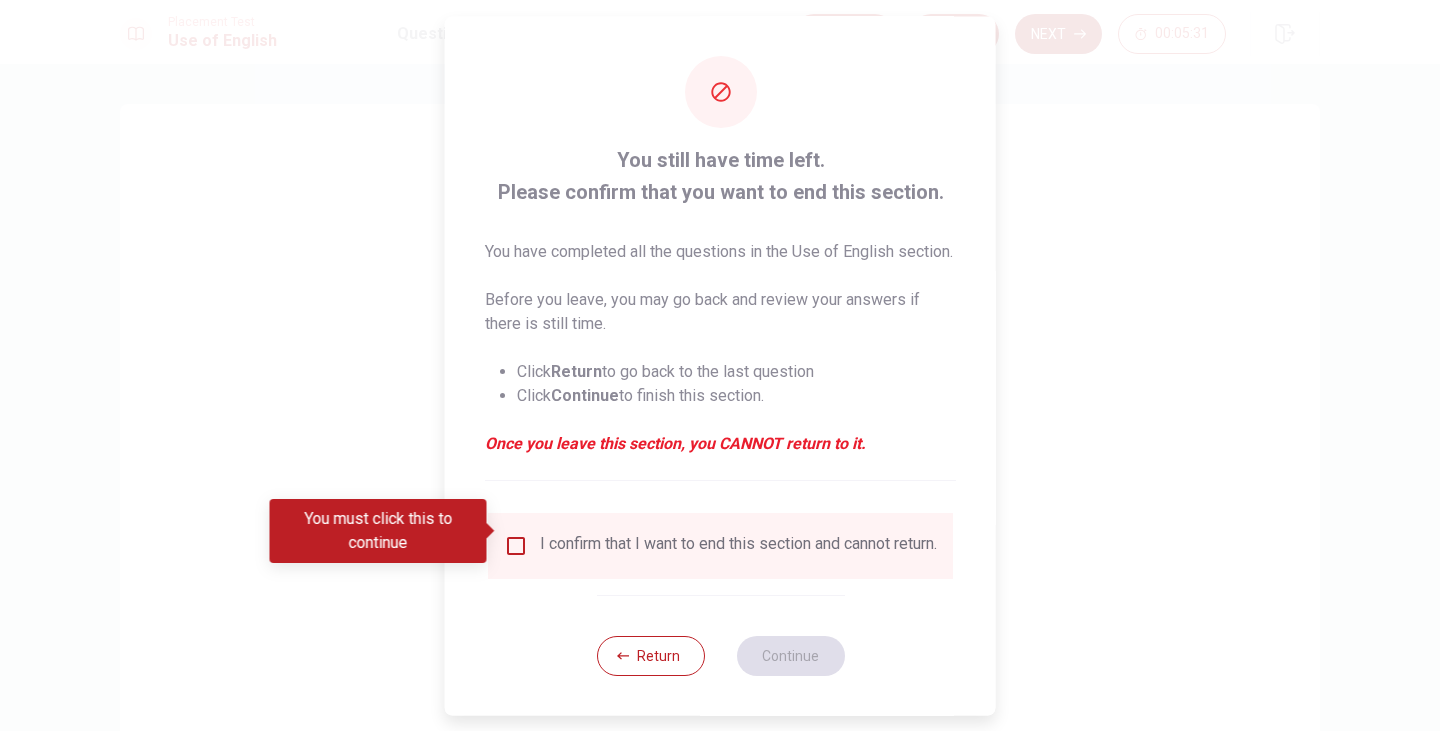 scroll, scrollTop: 38, scrollLeft: 0, axis: vertical 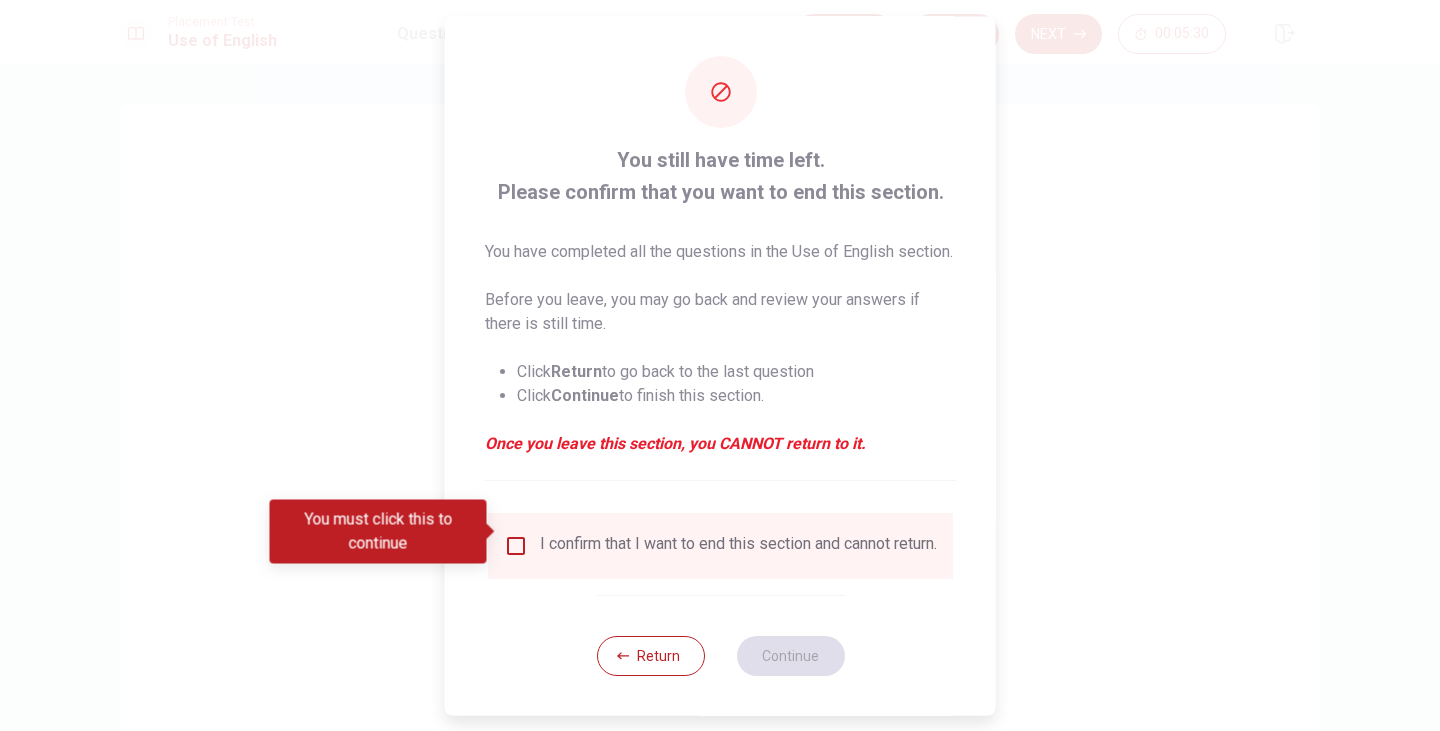 click at bounding box center (516, 545) 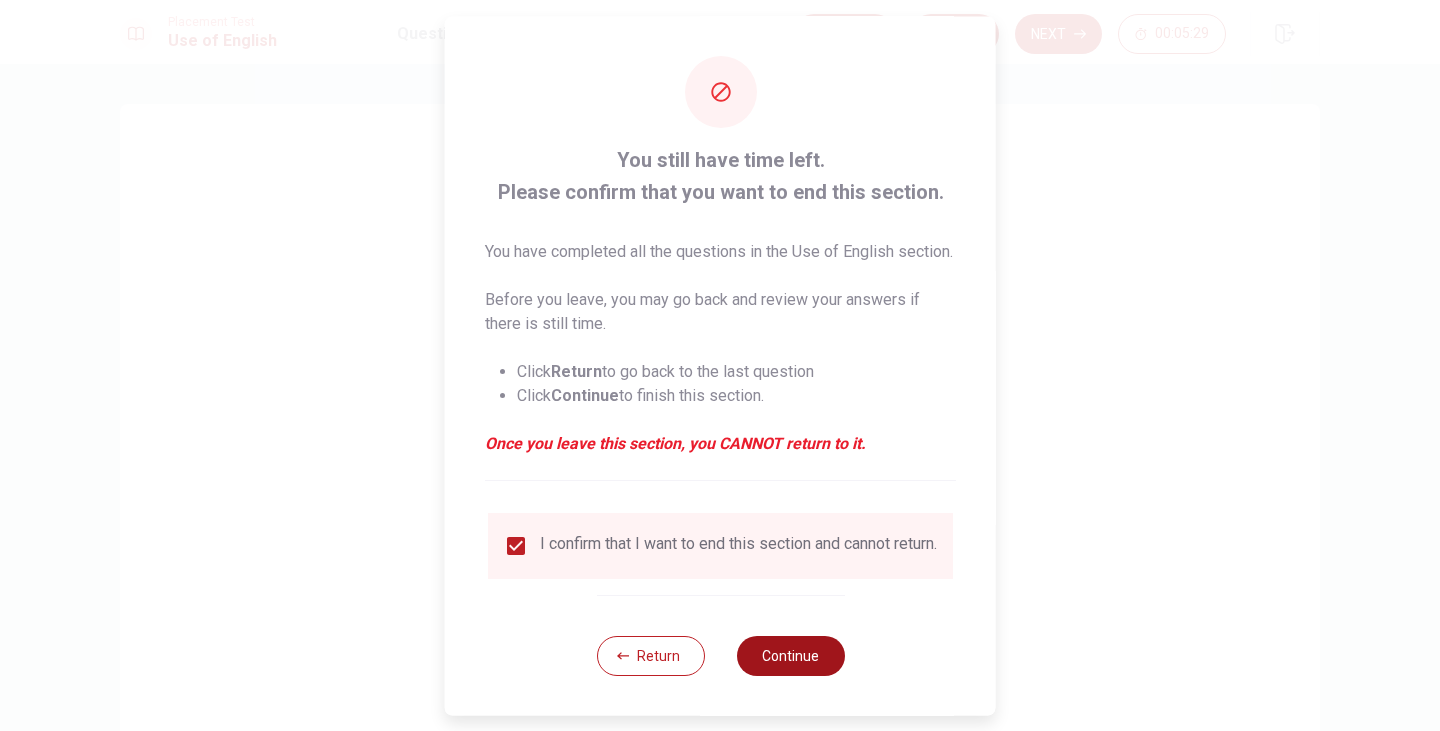 click on "Continue" at bounding box center [790, 655] 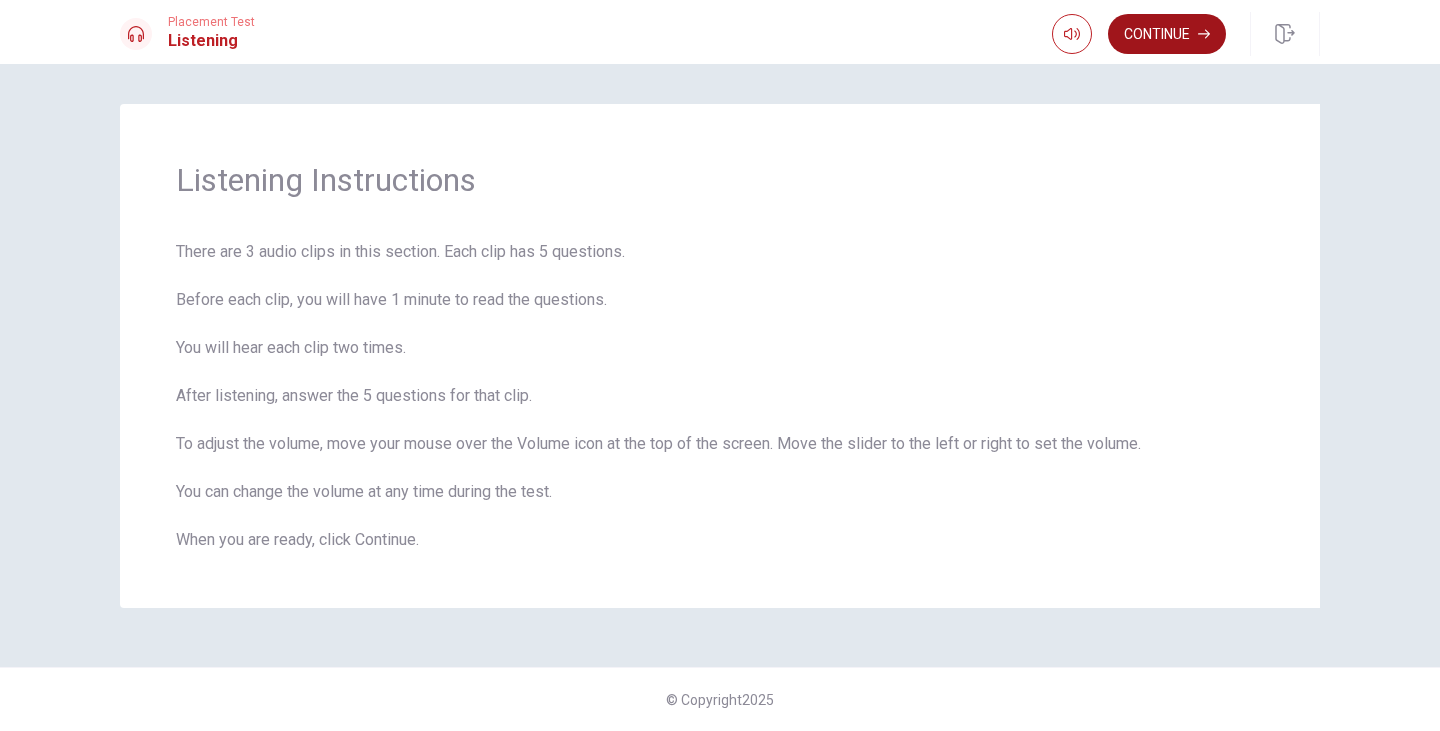 click on "Continue" at bounding box center [1167, 34] 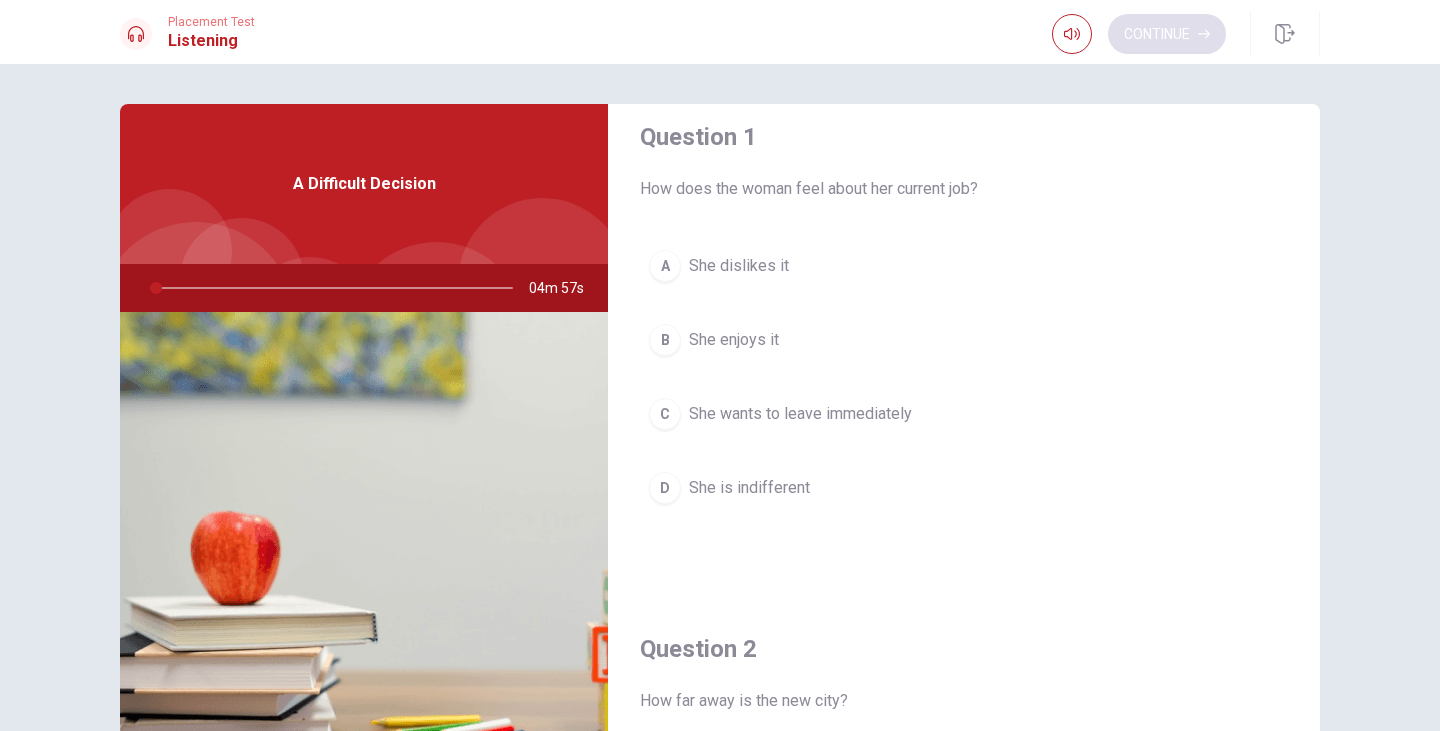 scroll, scrollTop: 0, scrollLeft: 0, axis: both 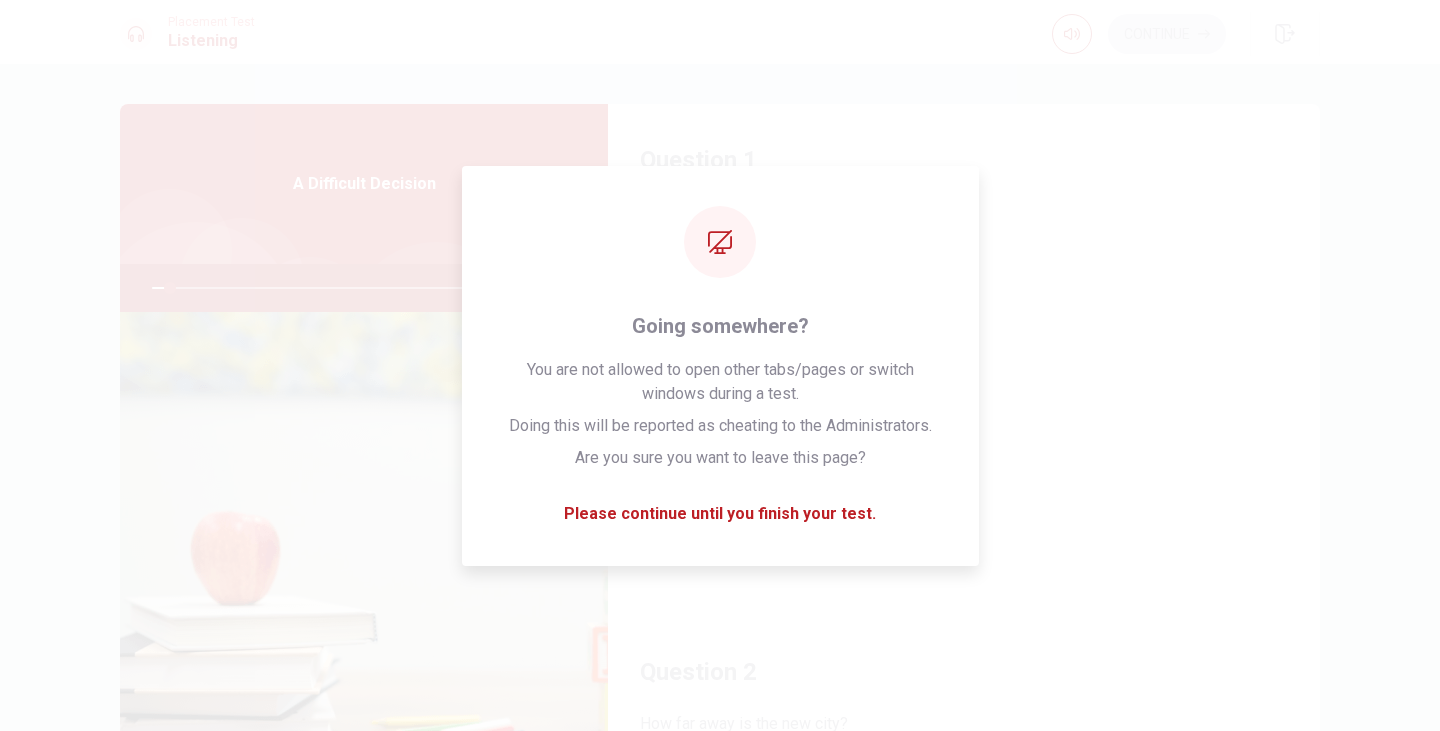 click on "C She wants to leave immediately" at bounding box center (964, 437) 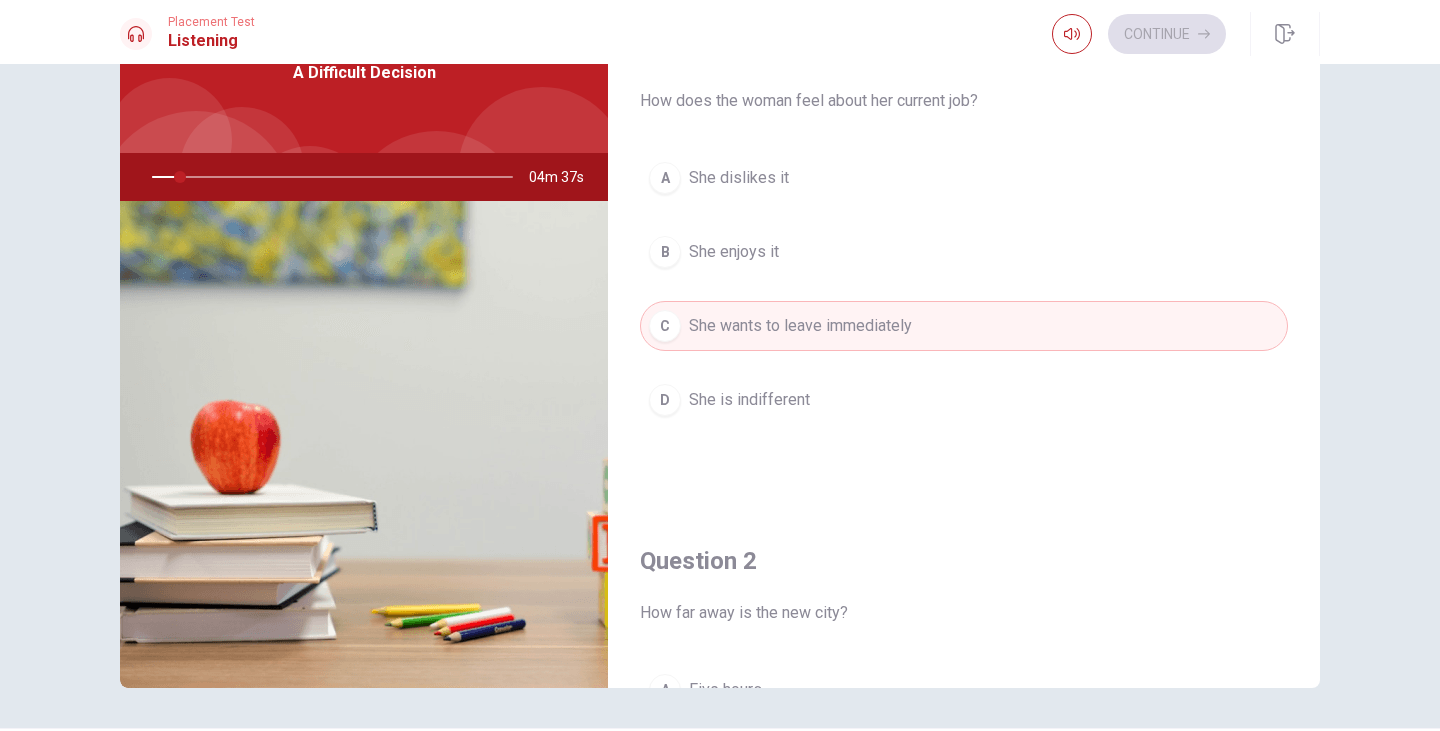 scroll, scrollTop: 115, scrollLeft: 0, axis: vertical 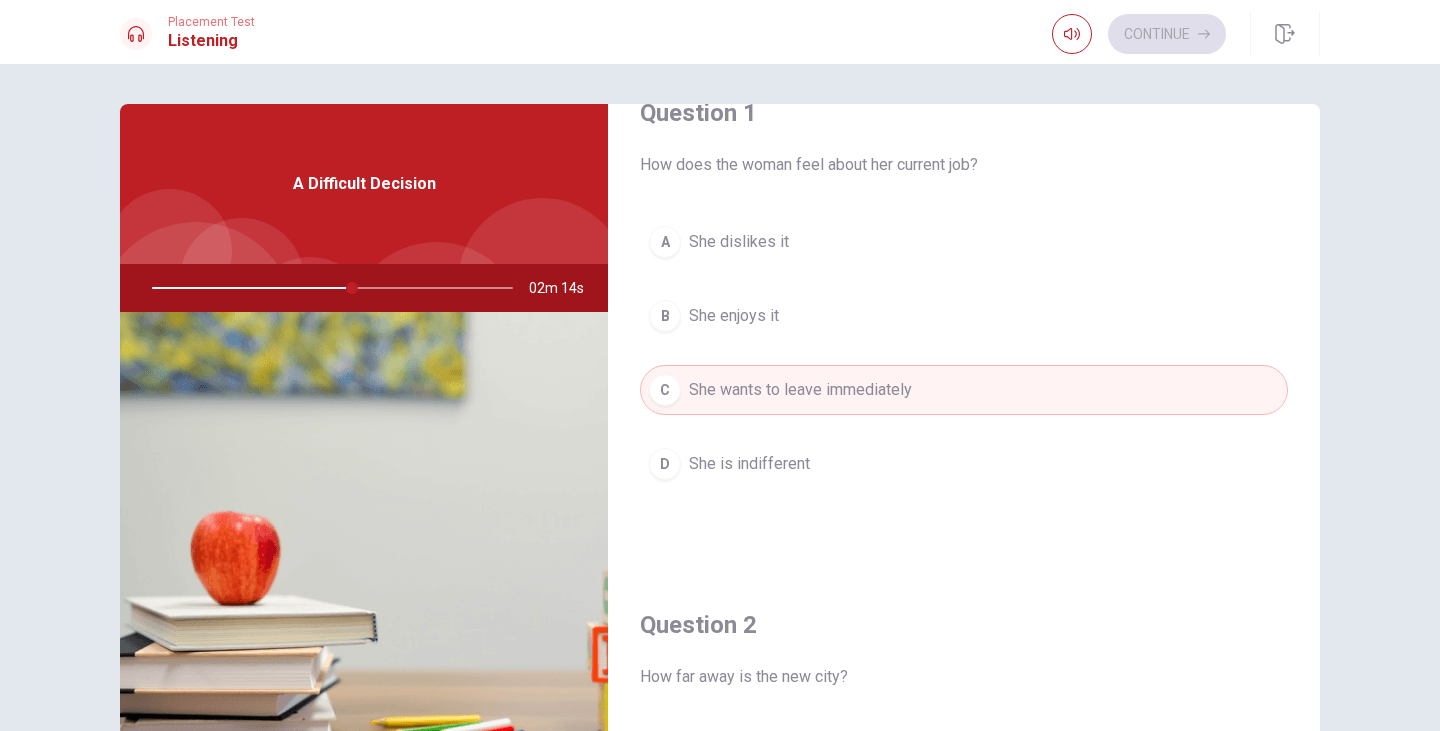 click on "She enjoys it" at bounding box center (734, 316) 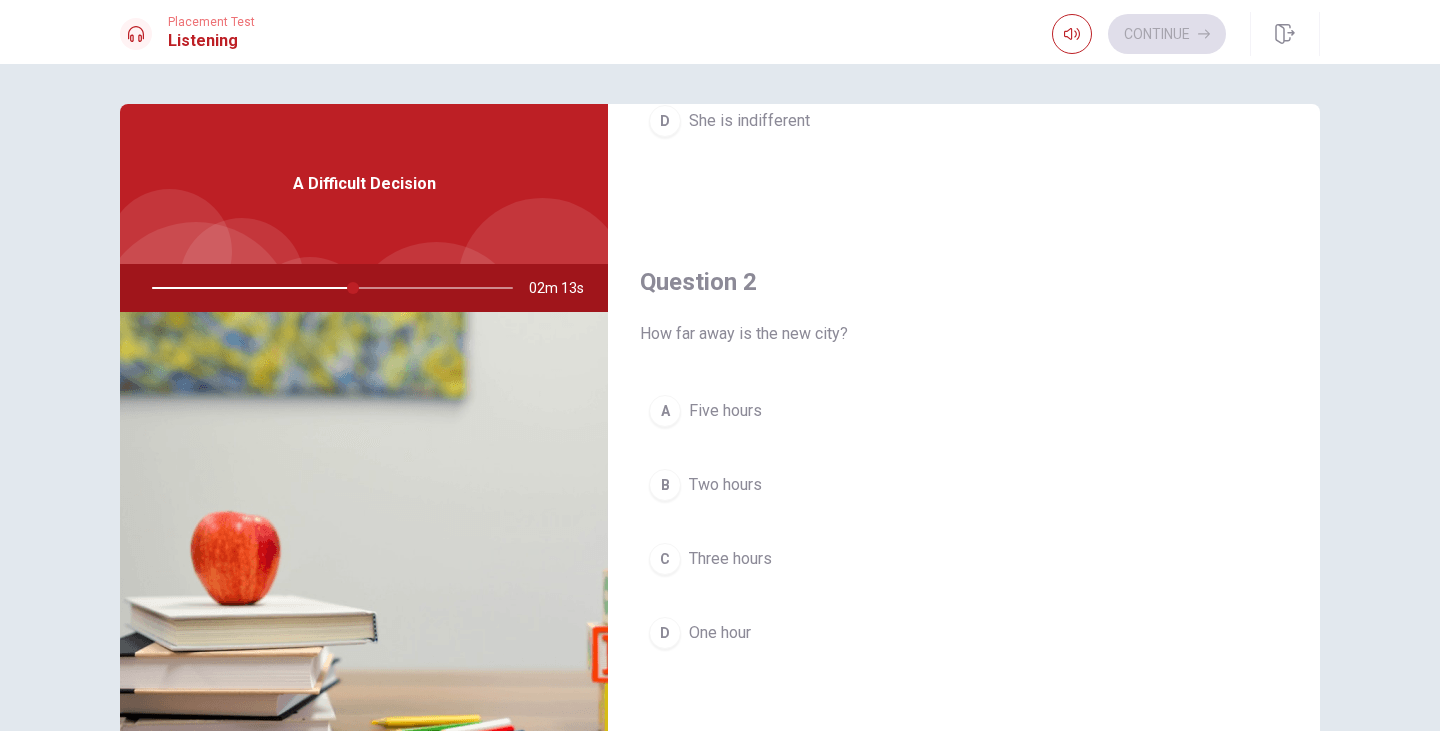 scroll, scrollTop: 398, scrollLeft: 0, axis: vertical 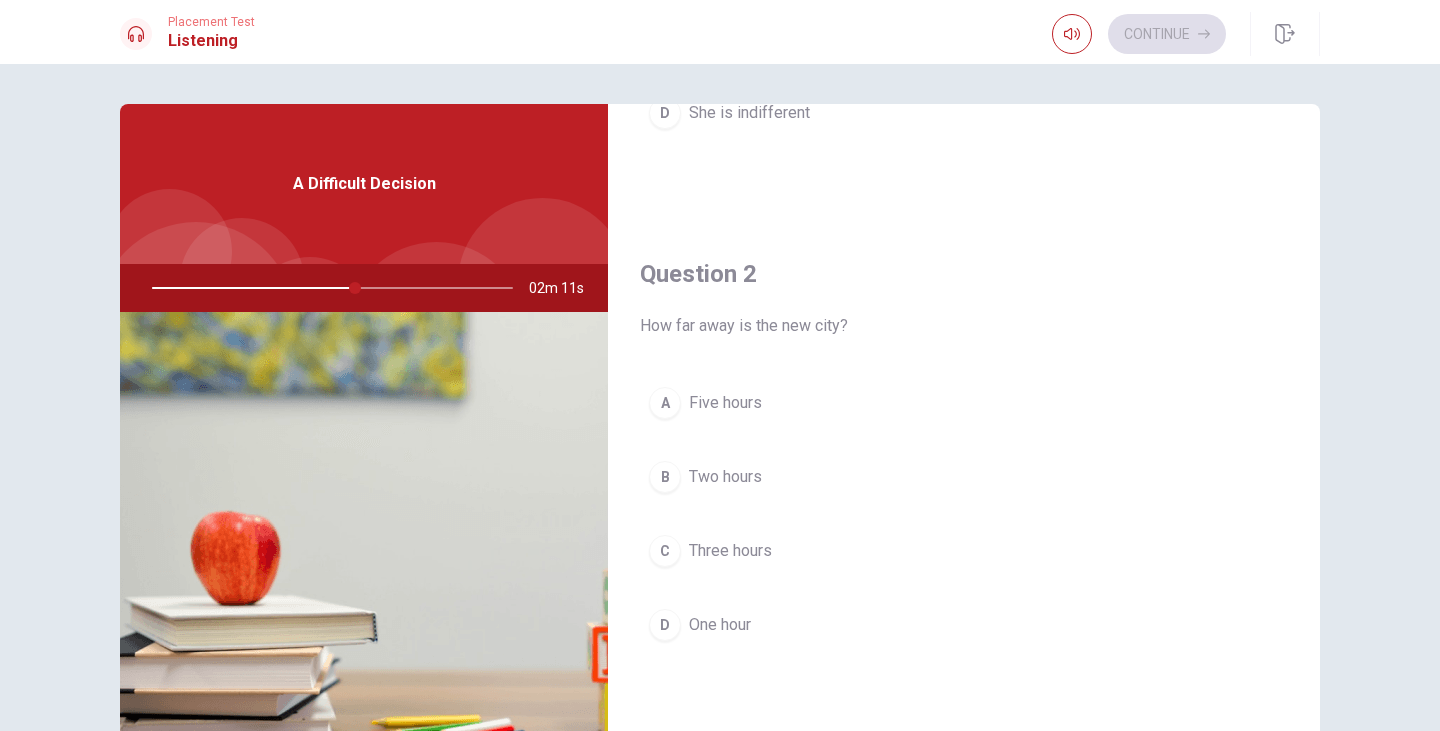 click on "Three hours" at bounding box center [730, 551] 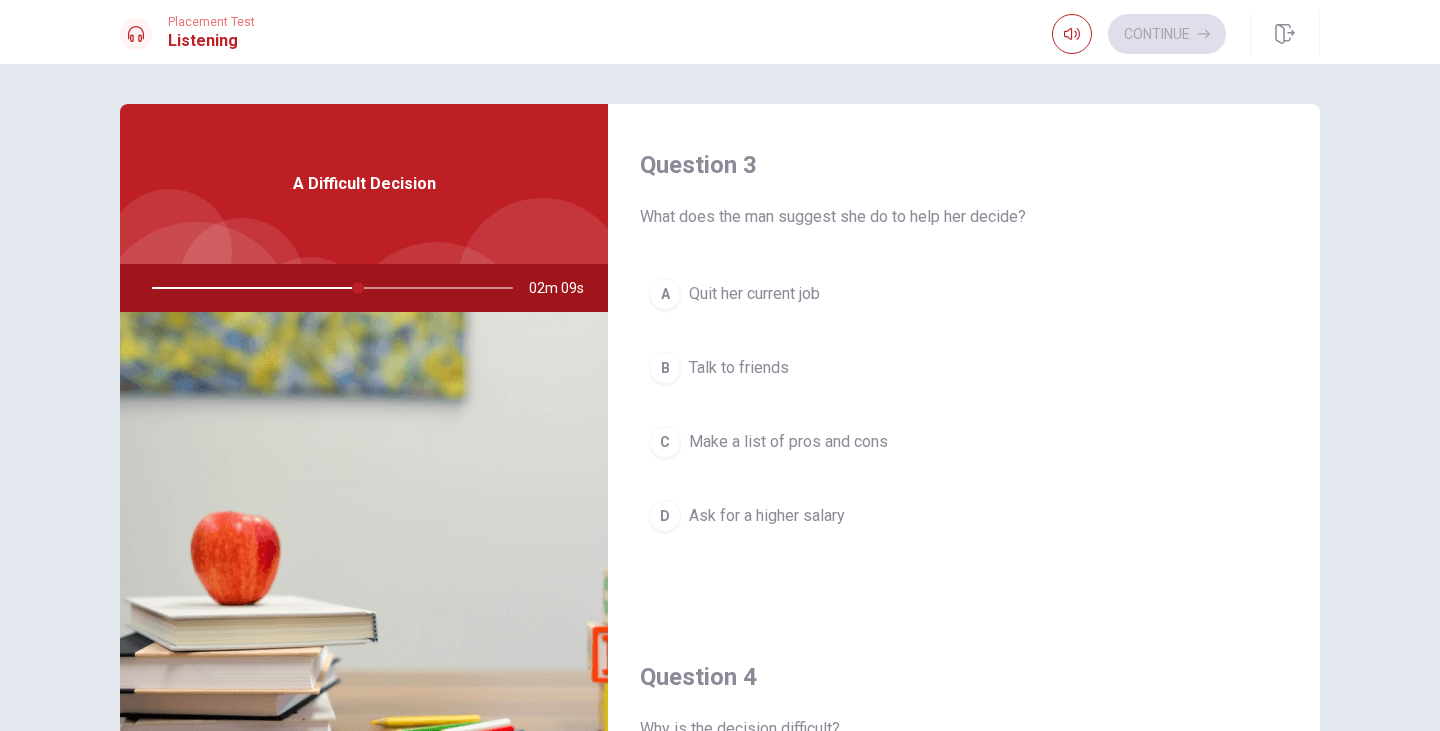 scroll, scrollTop: 1022, scrollLeft: 0, axis: vertical 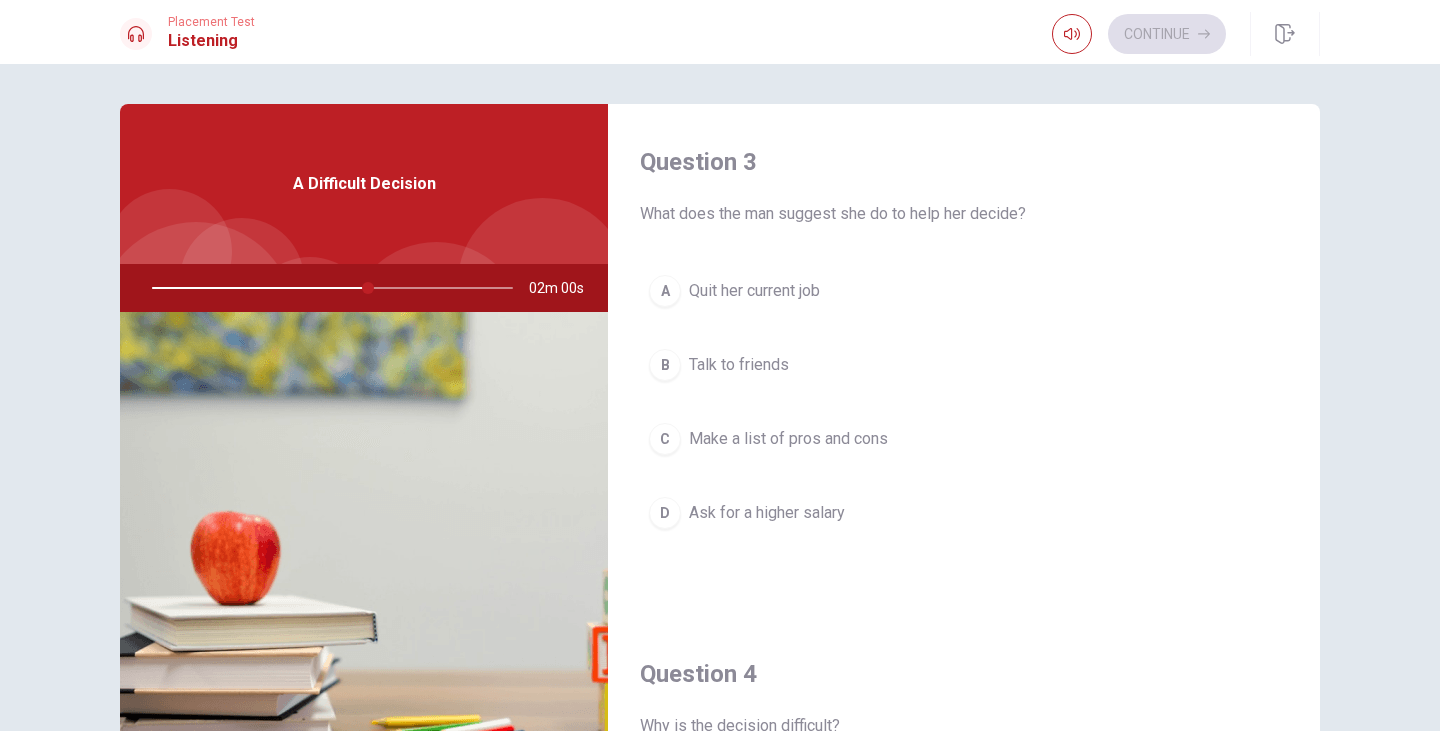 click on "Make a list of pros and cons" at bounding box center (788, 439) 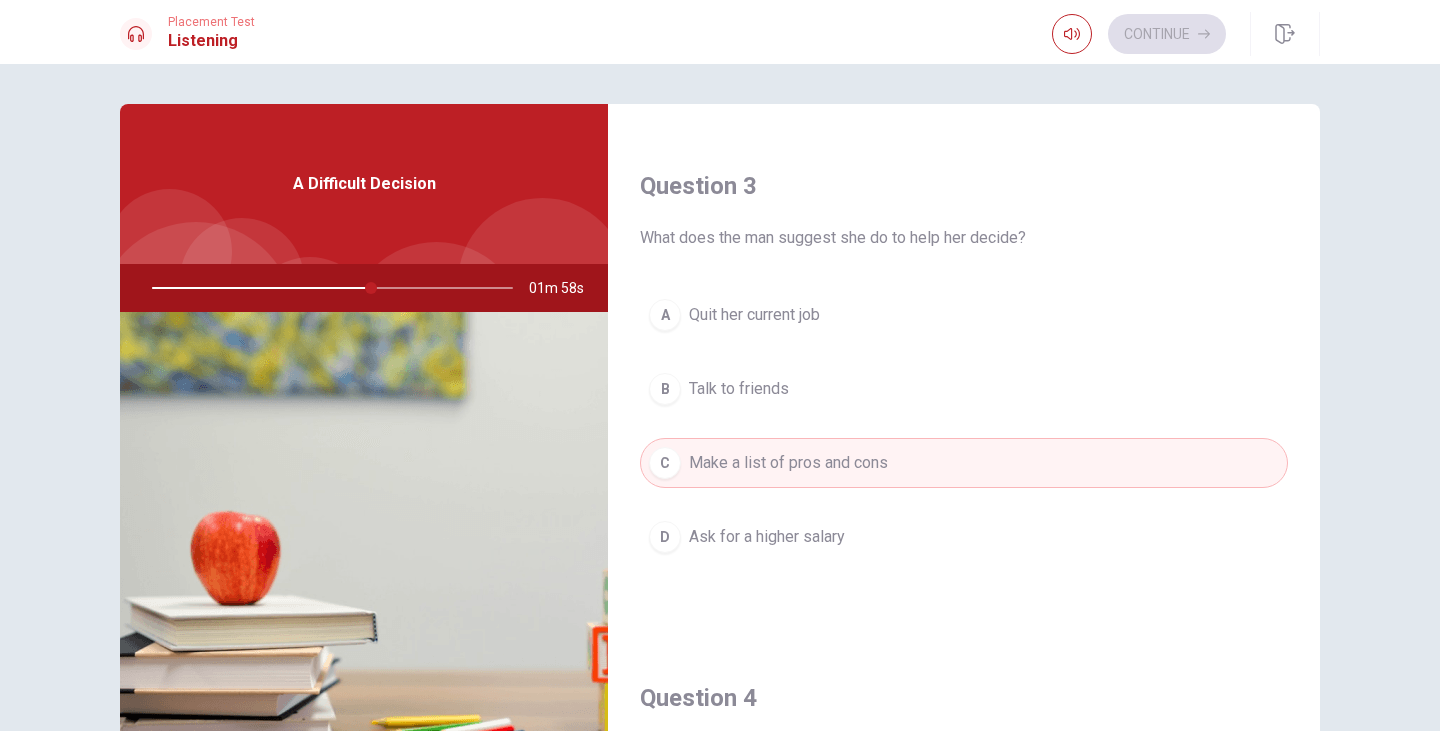 scroll, scrollTop: 990, scrollLeft: 0, axis: vertical 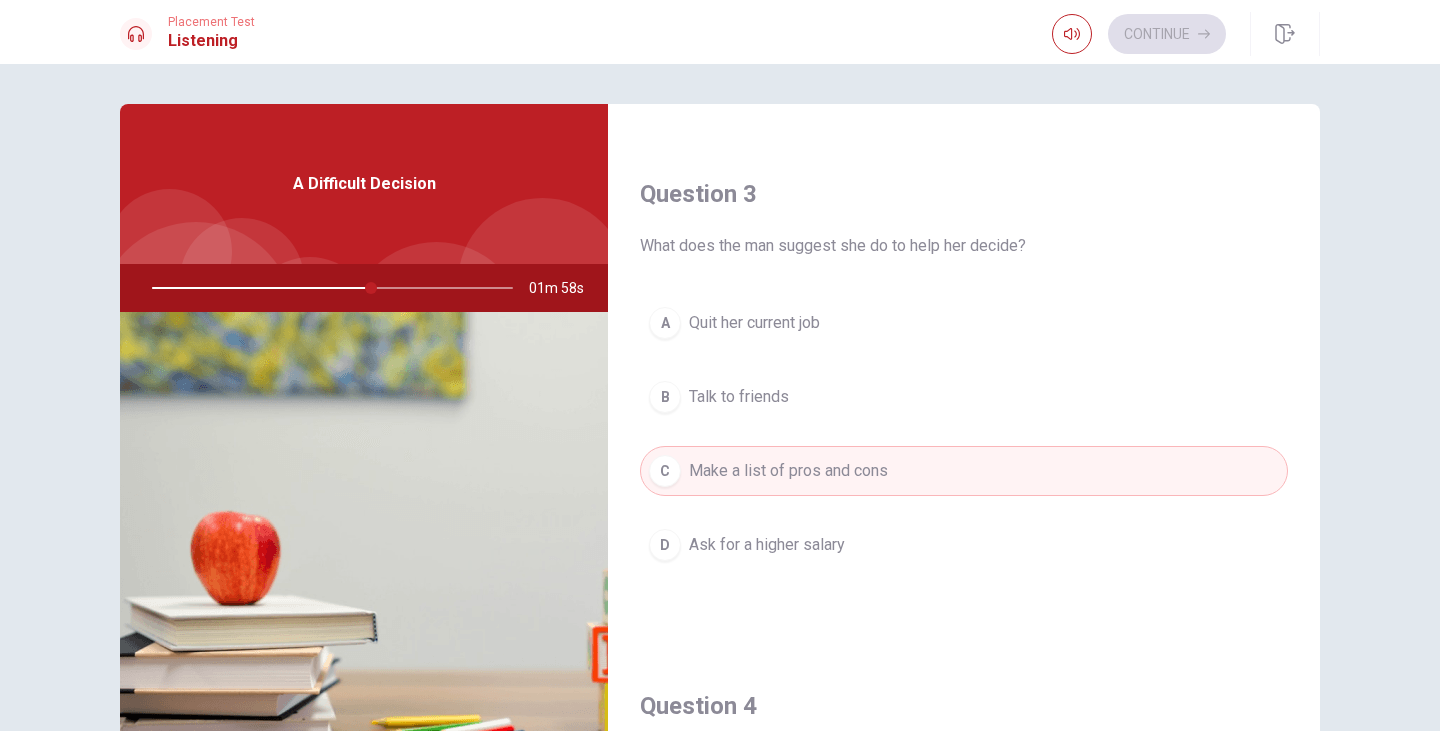 type on "61" 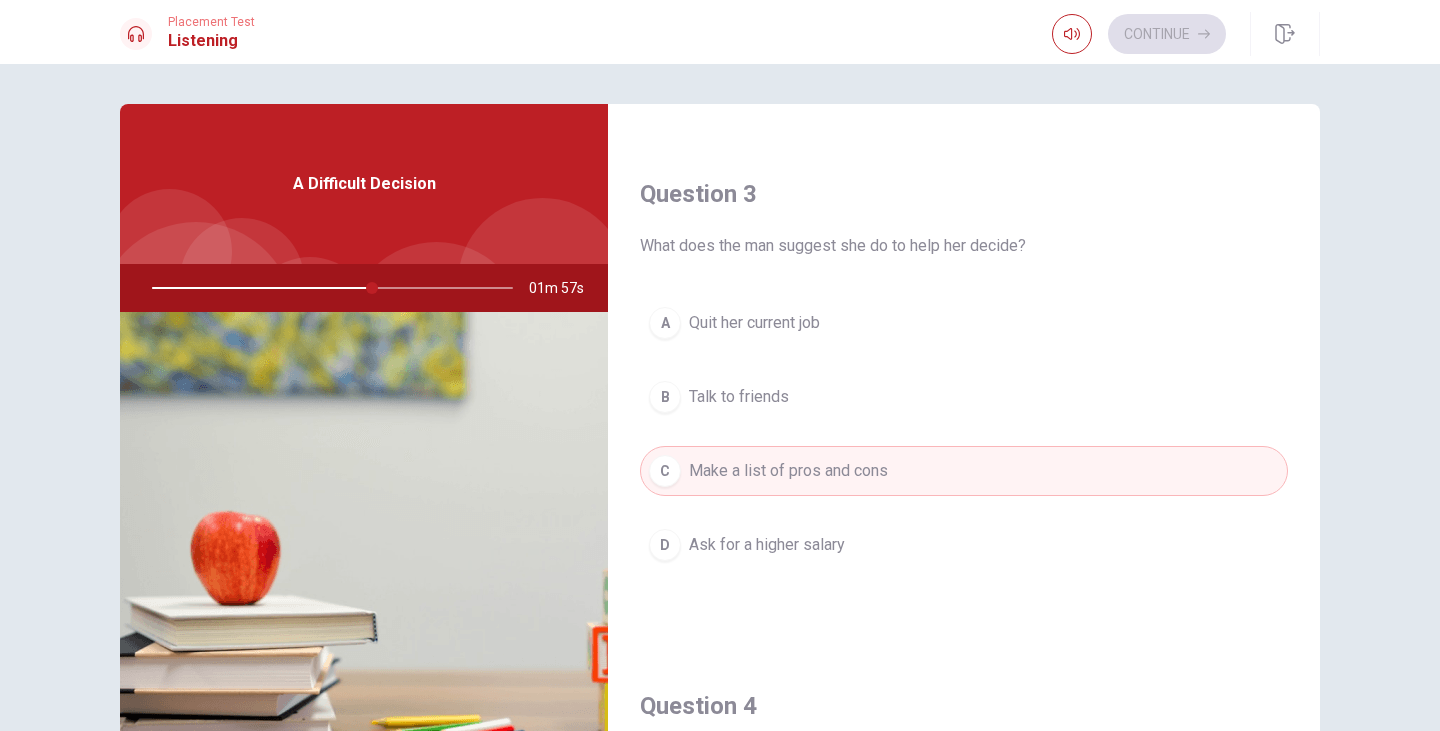 type 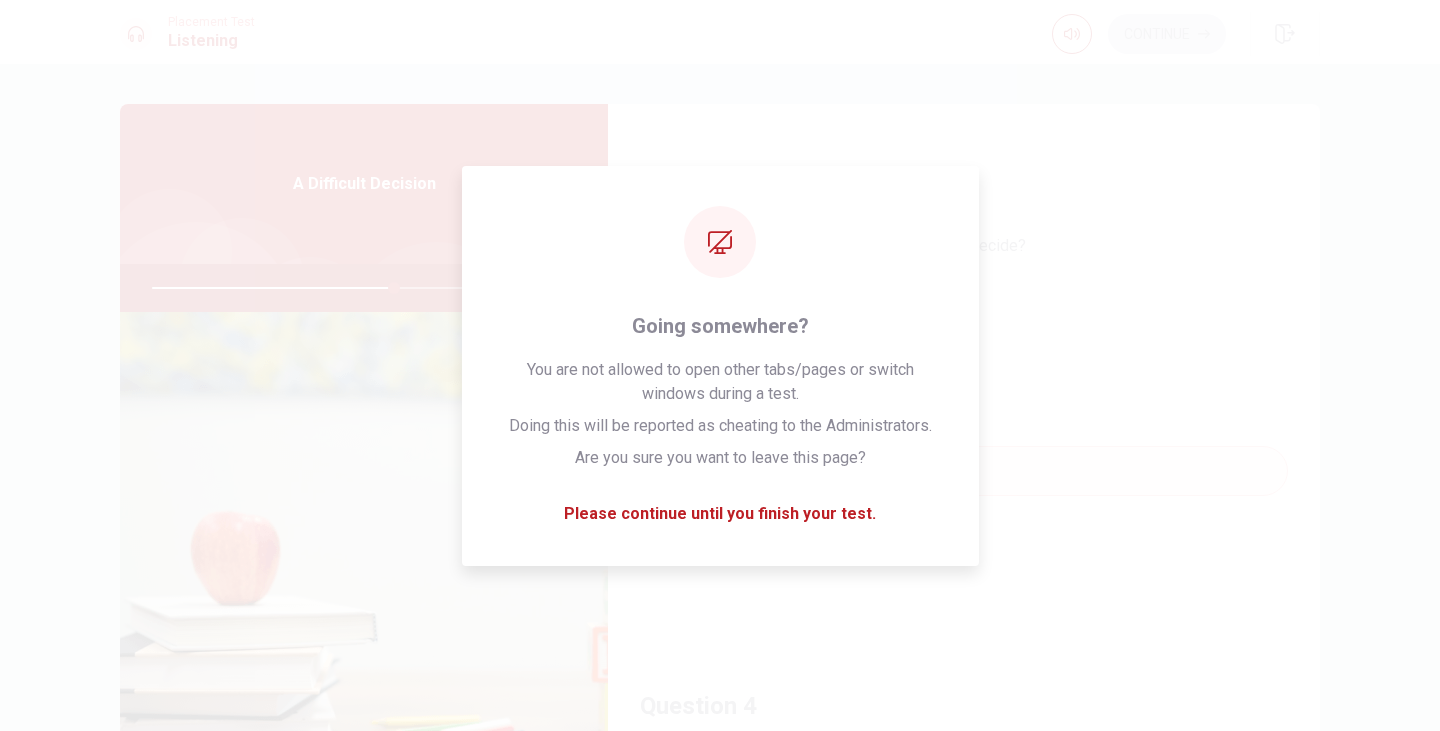 click on "B Talk to friends" at bounding box center [964, 397] 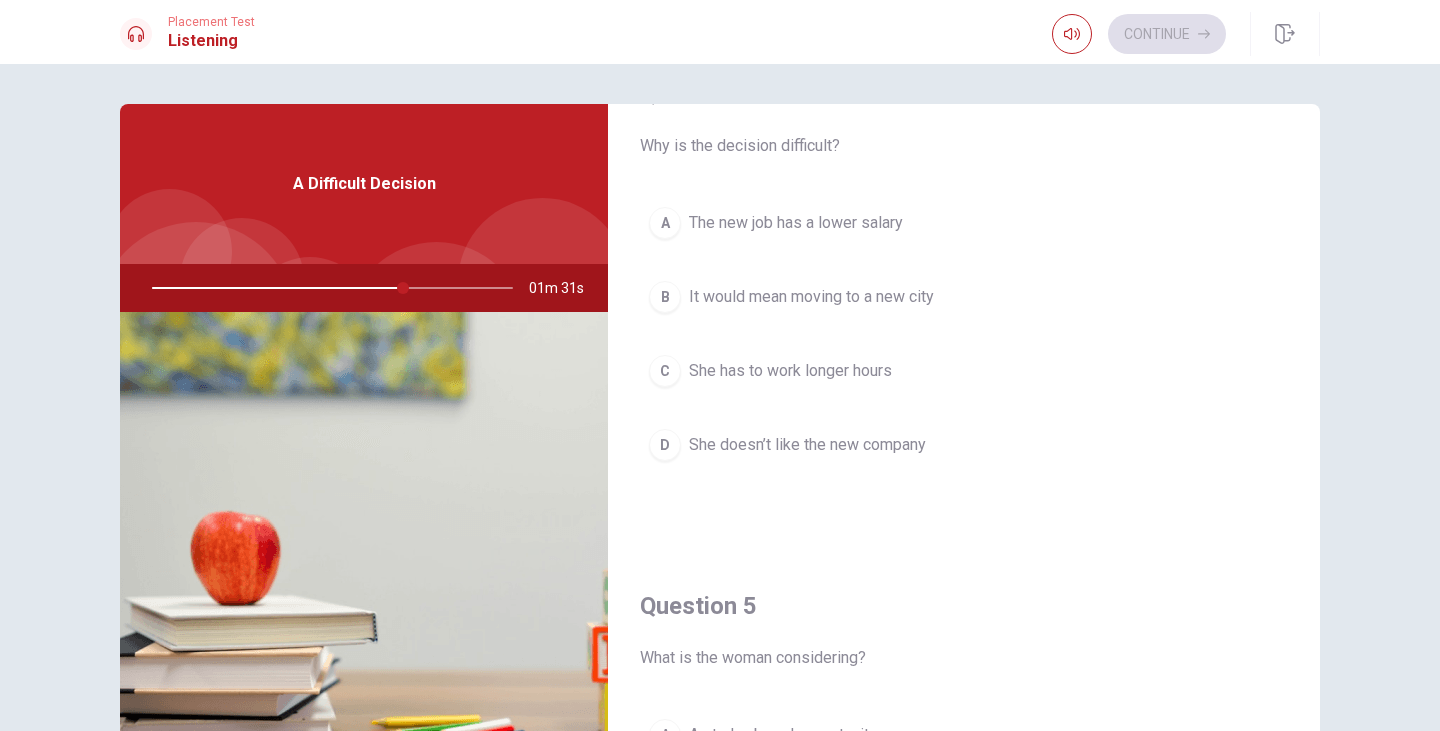 scroll, scrollTop: 1599, scrollLeft: 0, axis: vertical 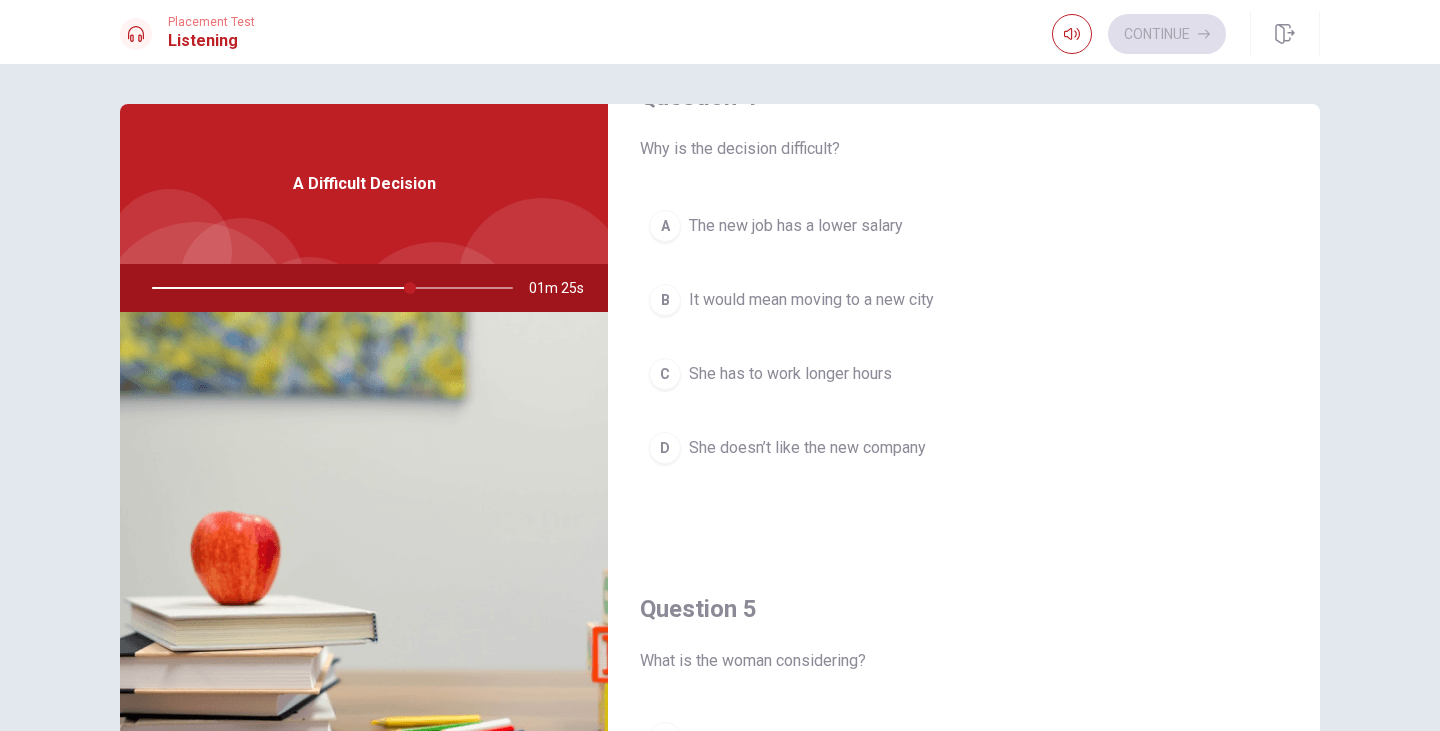 click on "It would mean moving to a new city" at bounding box center [811, 300] 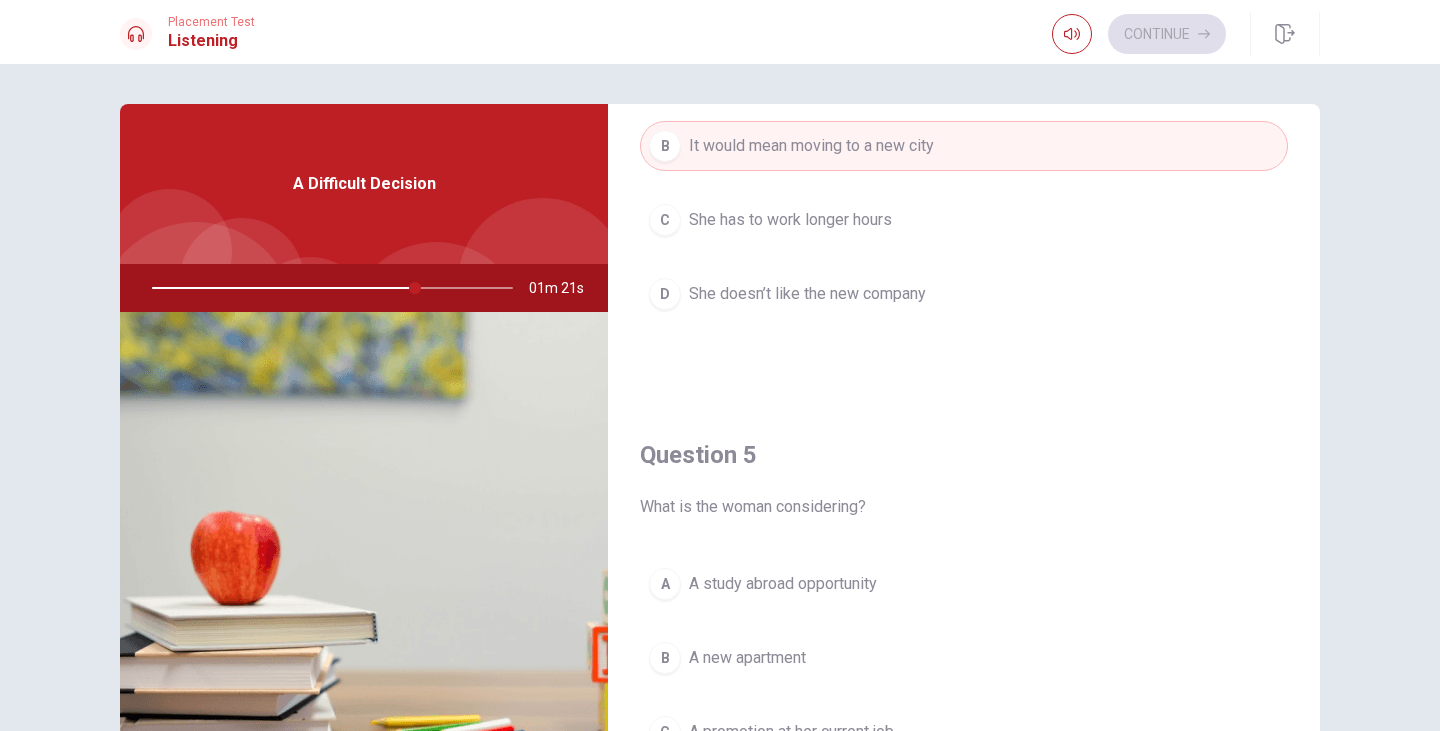 scroll, scrollTop: 1865, scrollLeft: 0, axis: vertical 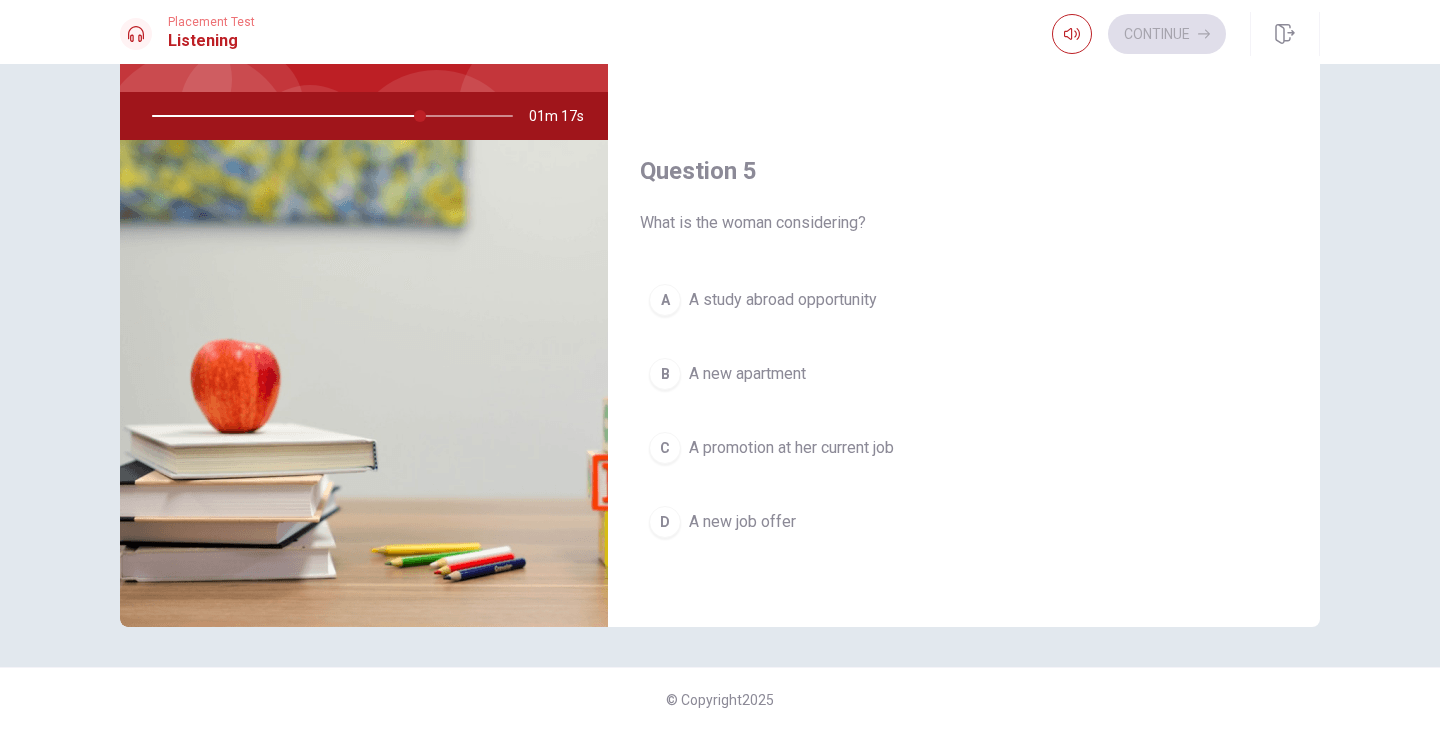 click on "A new job offer" at bounding box center (742, 522) 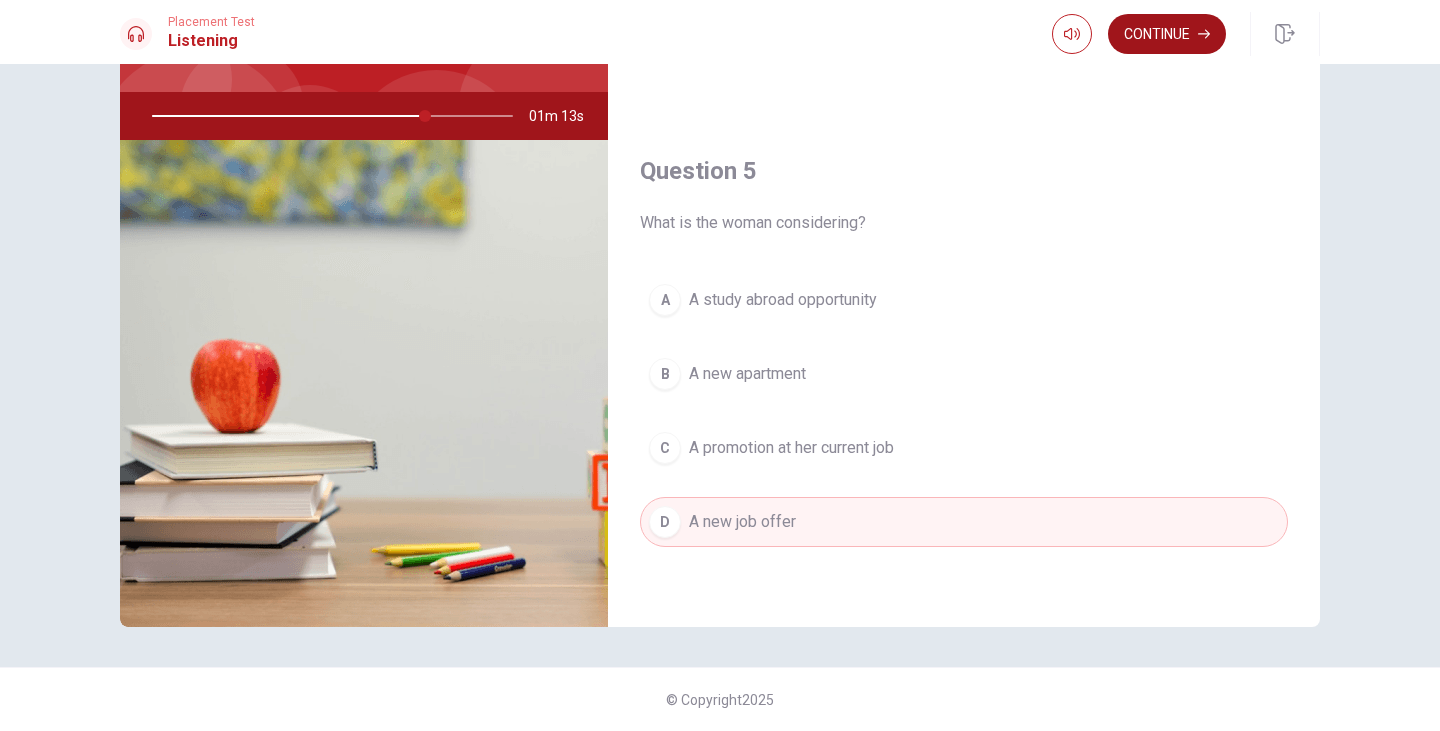 click 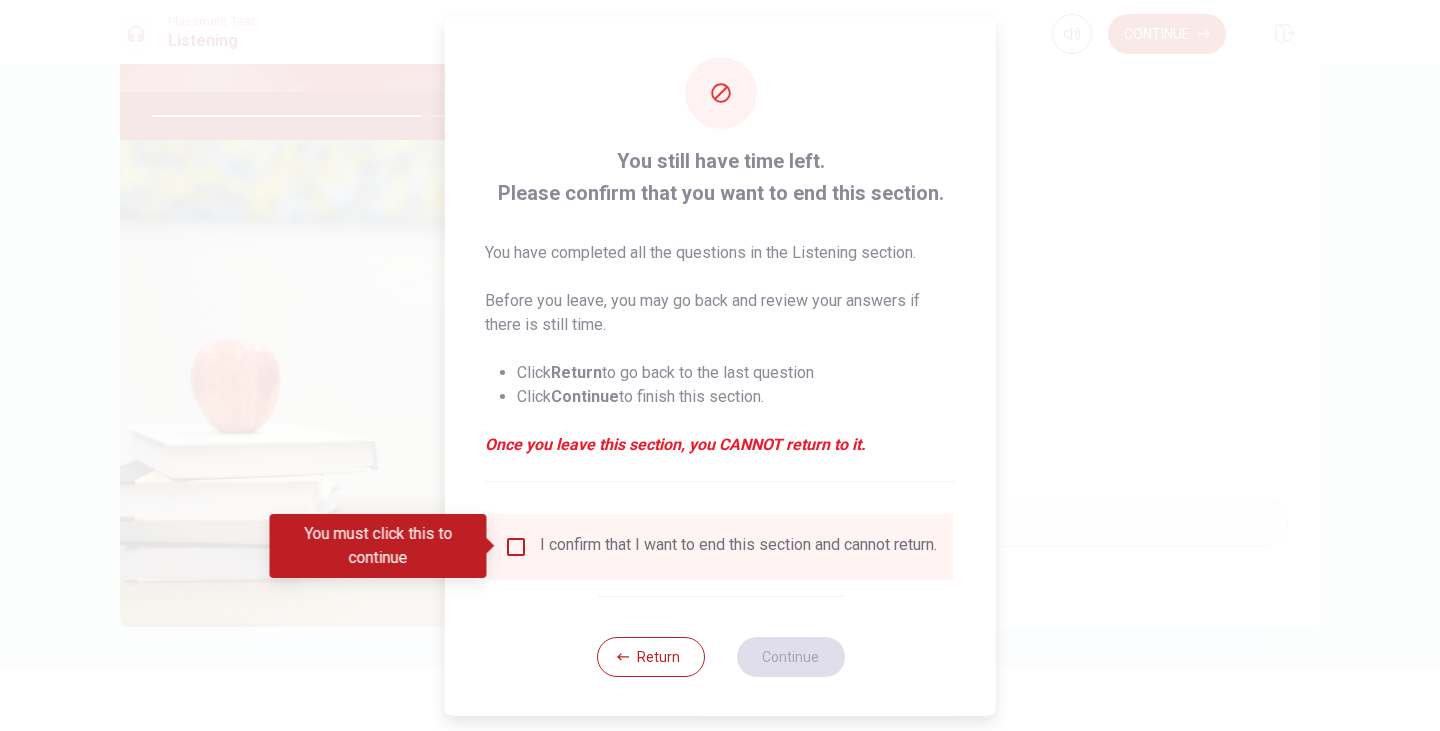 click at bounding box center [516, 546] 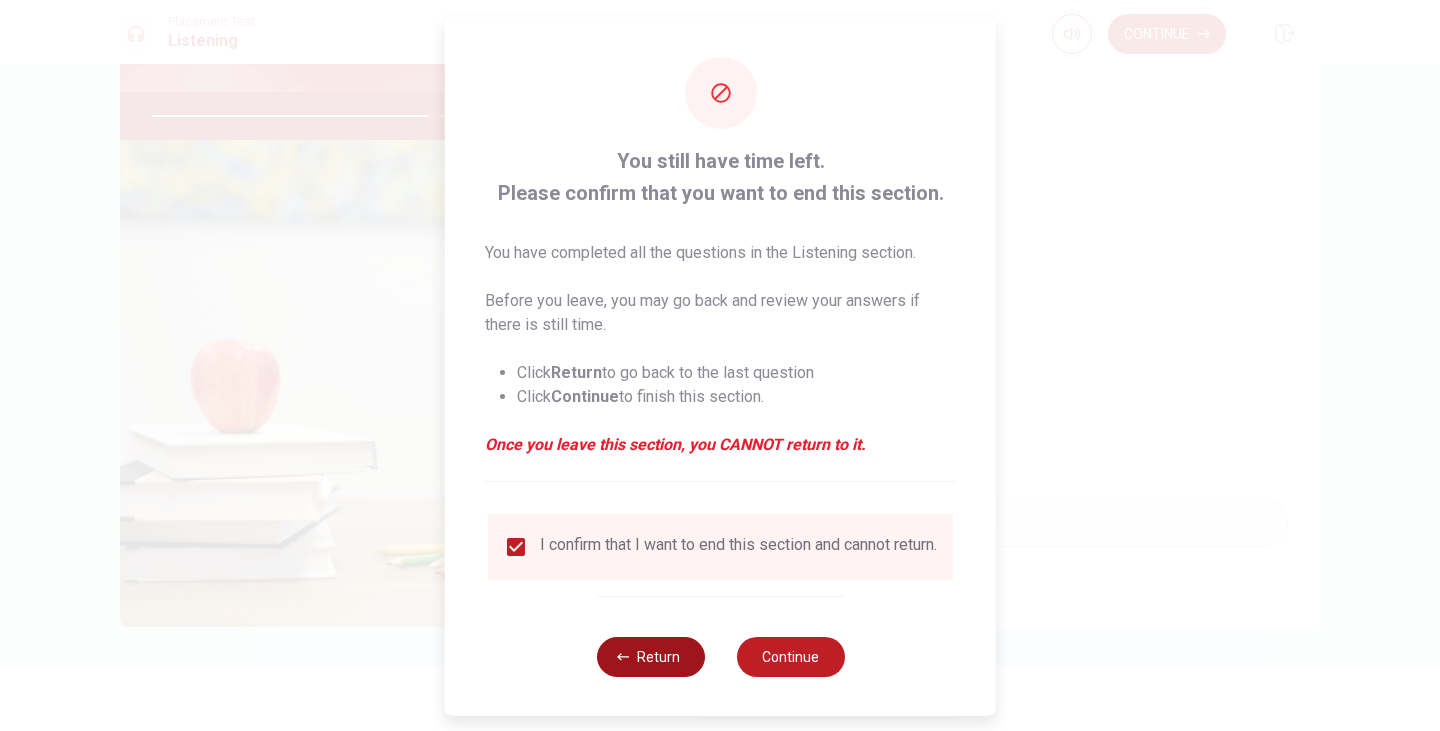 click on "Return" at bounding box center (650, 656) 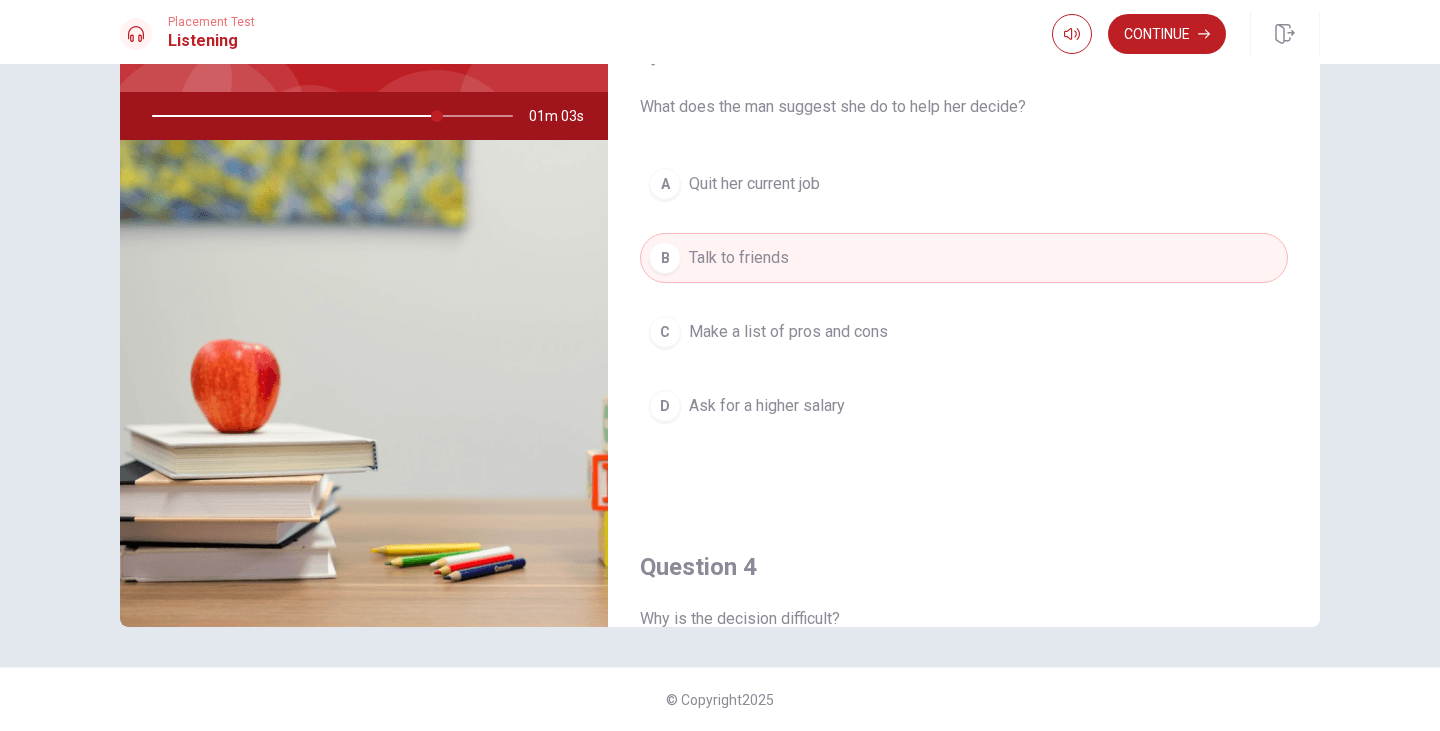scroll, scrollTop: 957, scrollLeft: 0, axis: vertical 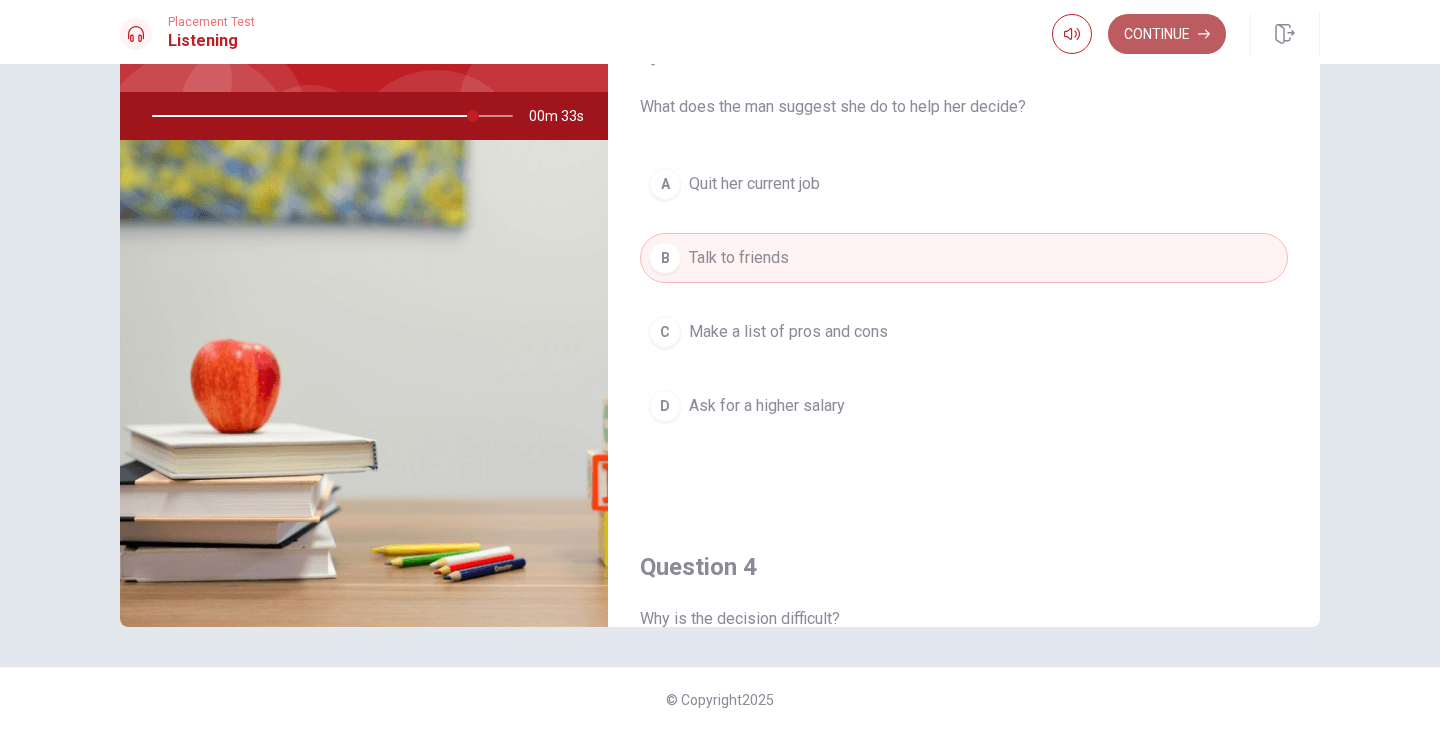 click on "Continue" at bounding box center (1167, 34) 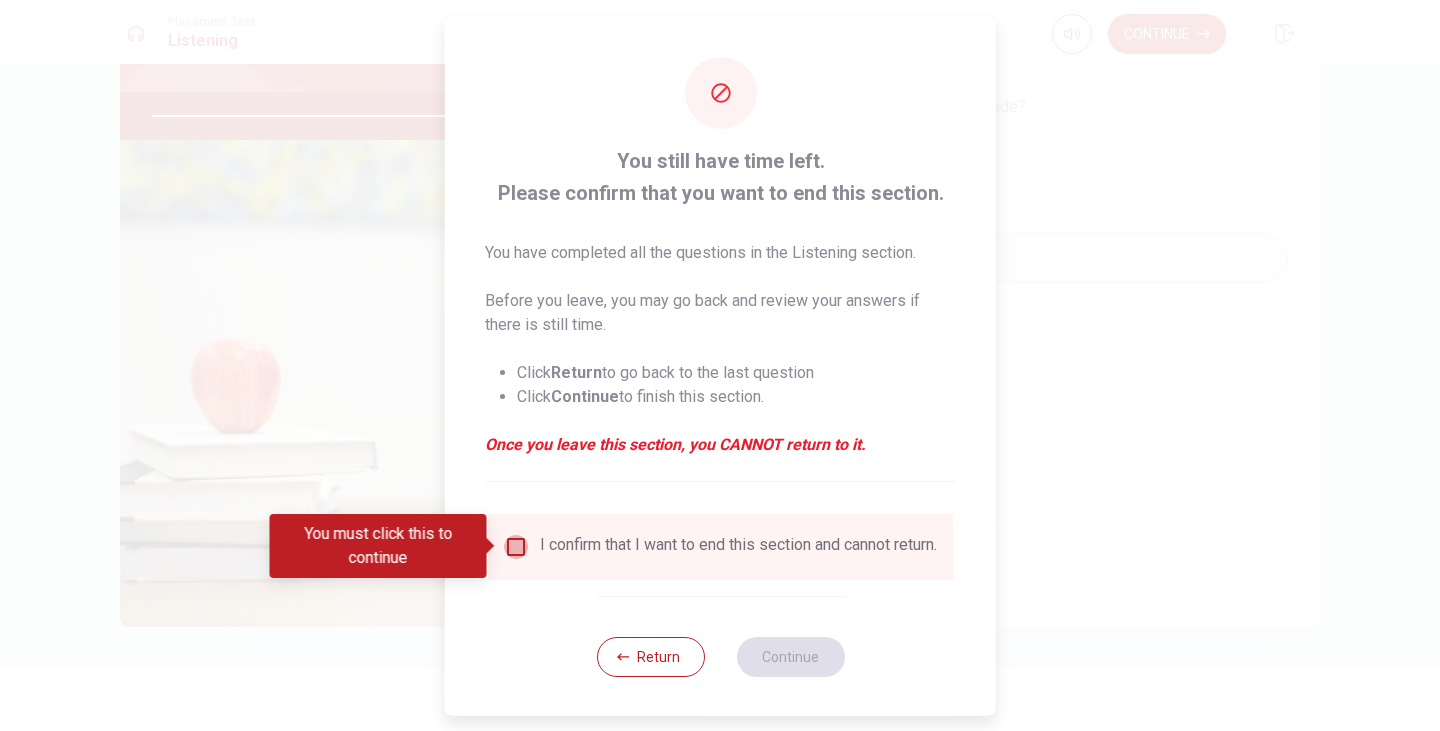 click at bounding box center (516, 546) 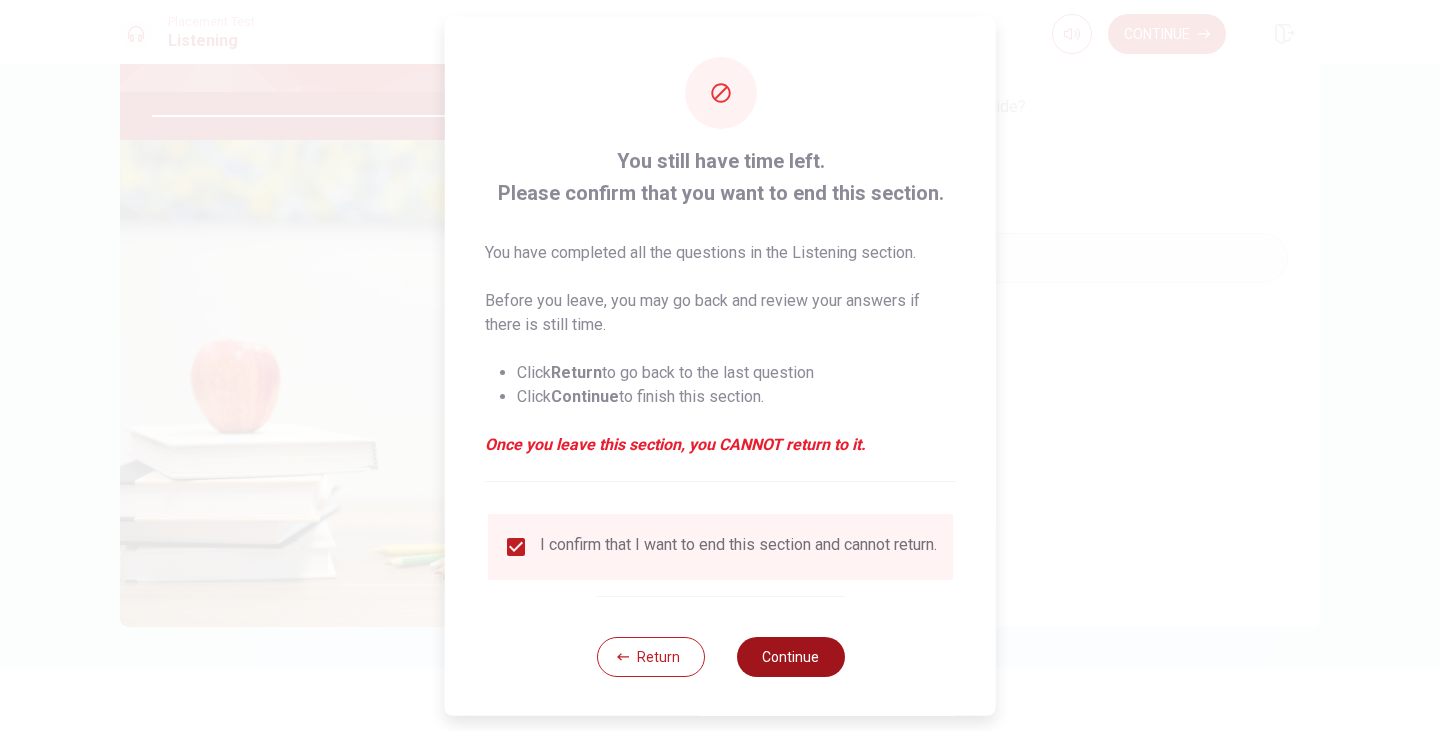 click on "Continue" at bounding box center [790, 656] 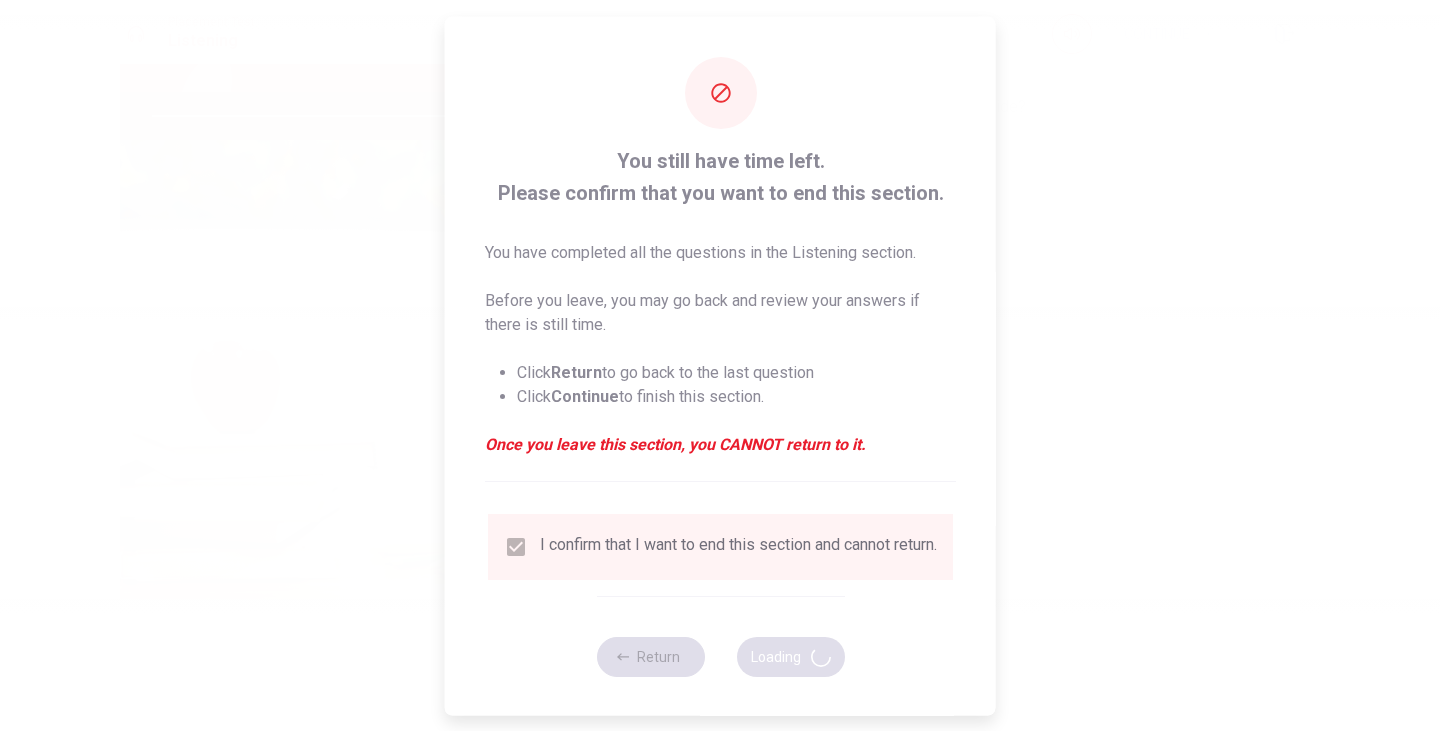 type on "91" 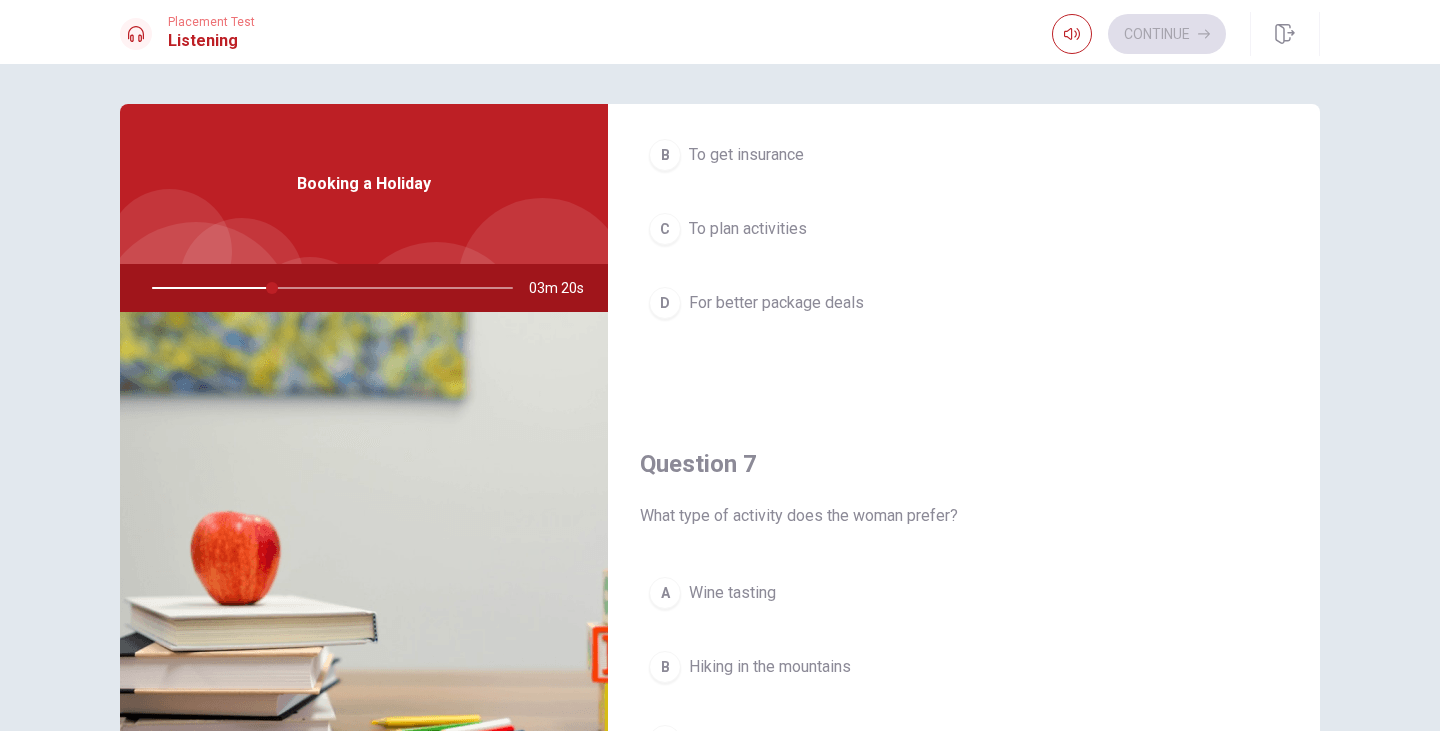 scroll, scrollTop: 101, scrollLeft: 0, axis: vertical 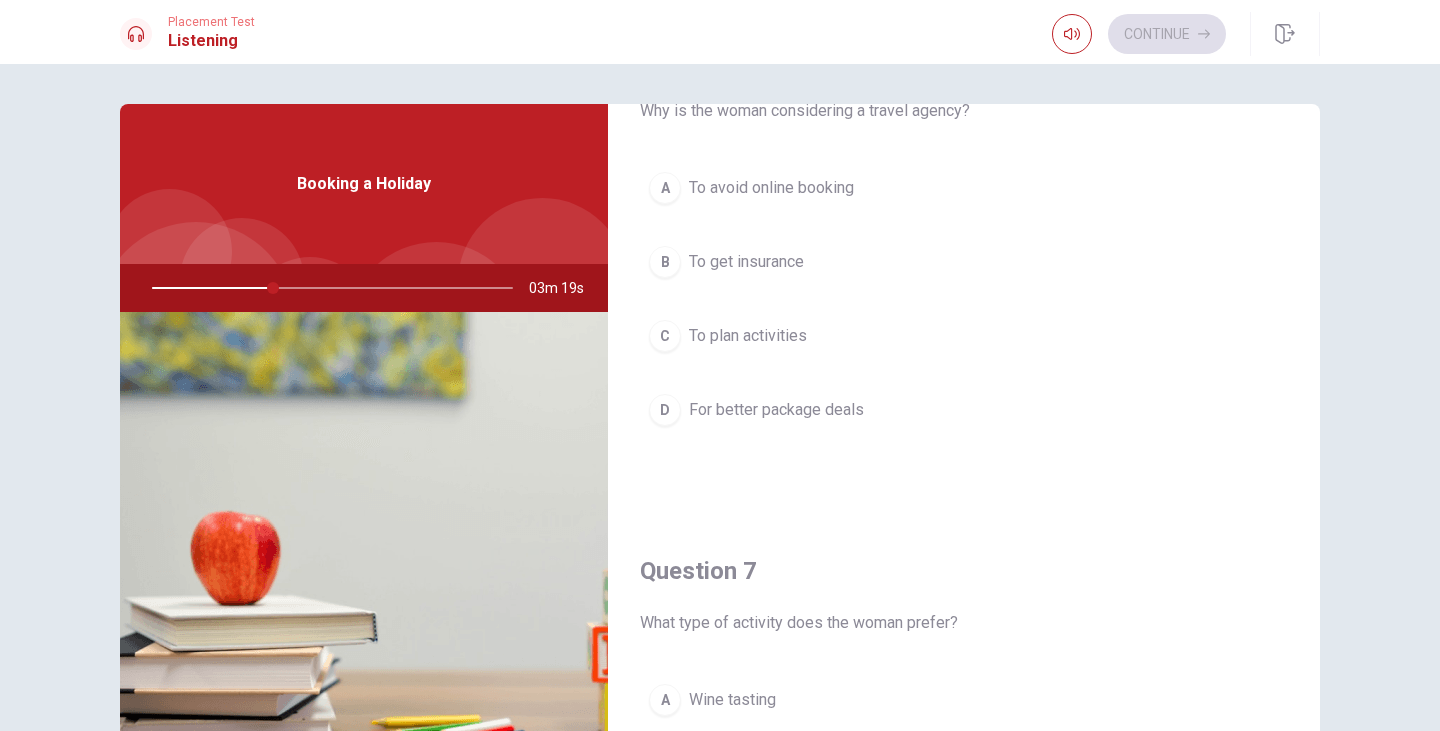 click on "Question 6 Why is the woman considering a travel agency? A To avoid online booking B To get insurance C To plan activities D For better package deals Question 7 What type of activity does the woman prefer? A Wine tasting B Hiking in the mountains C Visiting art museums D Snorkeling or a boat tour Question 8 What is the woman’s budget for the trip? A $5,000 B $1,500 C $2,000 D $3,000 Question 9 What does the man suggest about the destinations? A Greece is more budget-friendly B Greece is better for water activities C Italy has fewer options for adventure D [GEOGRAPHIC_DATA] is ideal for snorkeling Question 10 What are the woman’s two options for her holiday destination? A [GEOGRAPHIC_DATA] and the US B Australia and [GEOGRAPHIC_DATA] C [GEOGRAPHIC_DATA] and [GEOGRAPHIC_DATA] D [GEOGRAPHIC_DATA] and [GEOGRAPHIC_DATA] Booking a Holiday 03m 19s" at bounding box center [720, 451] 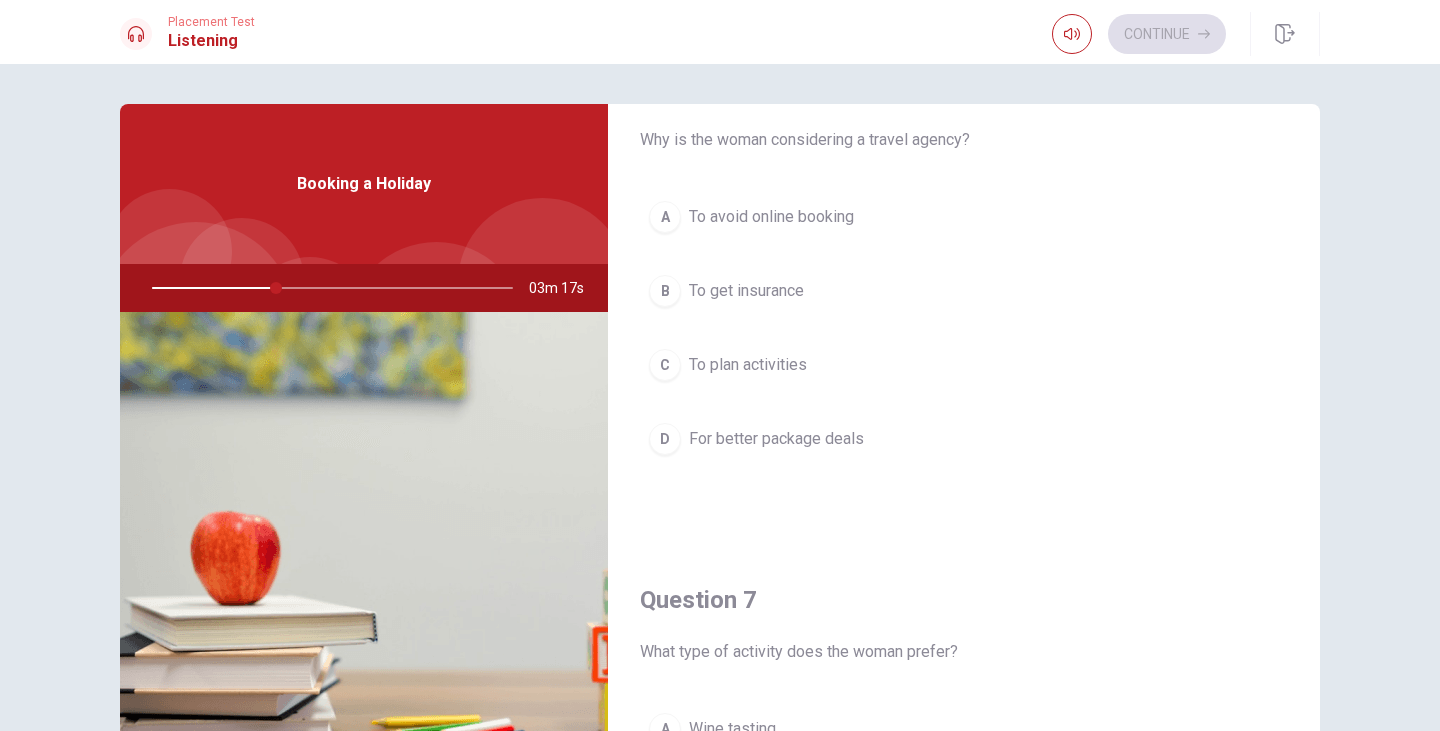 scroll, scrollTop: 70, scrollLeft: 0, axis: vertical 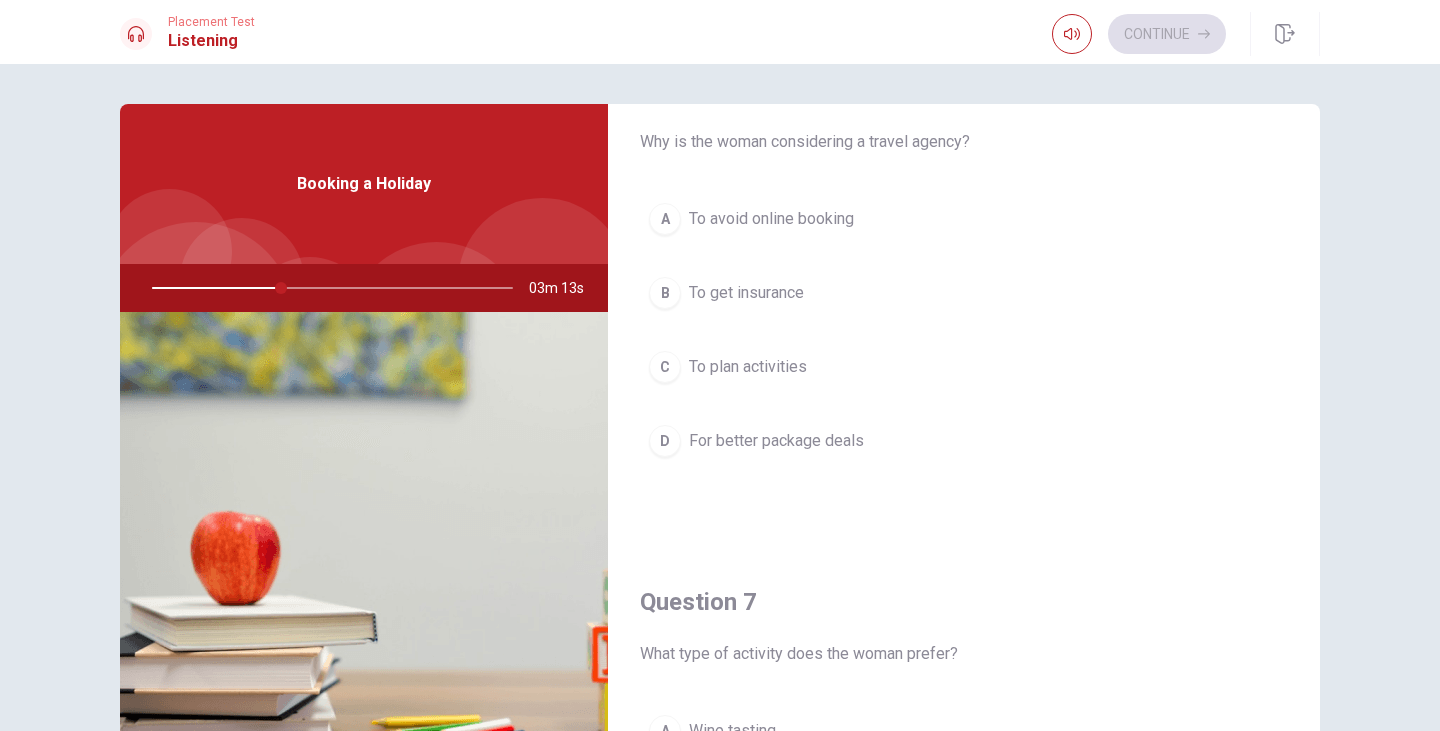 click on "D" at bounding box center [665, 441] 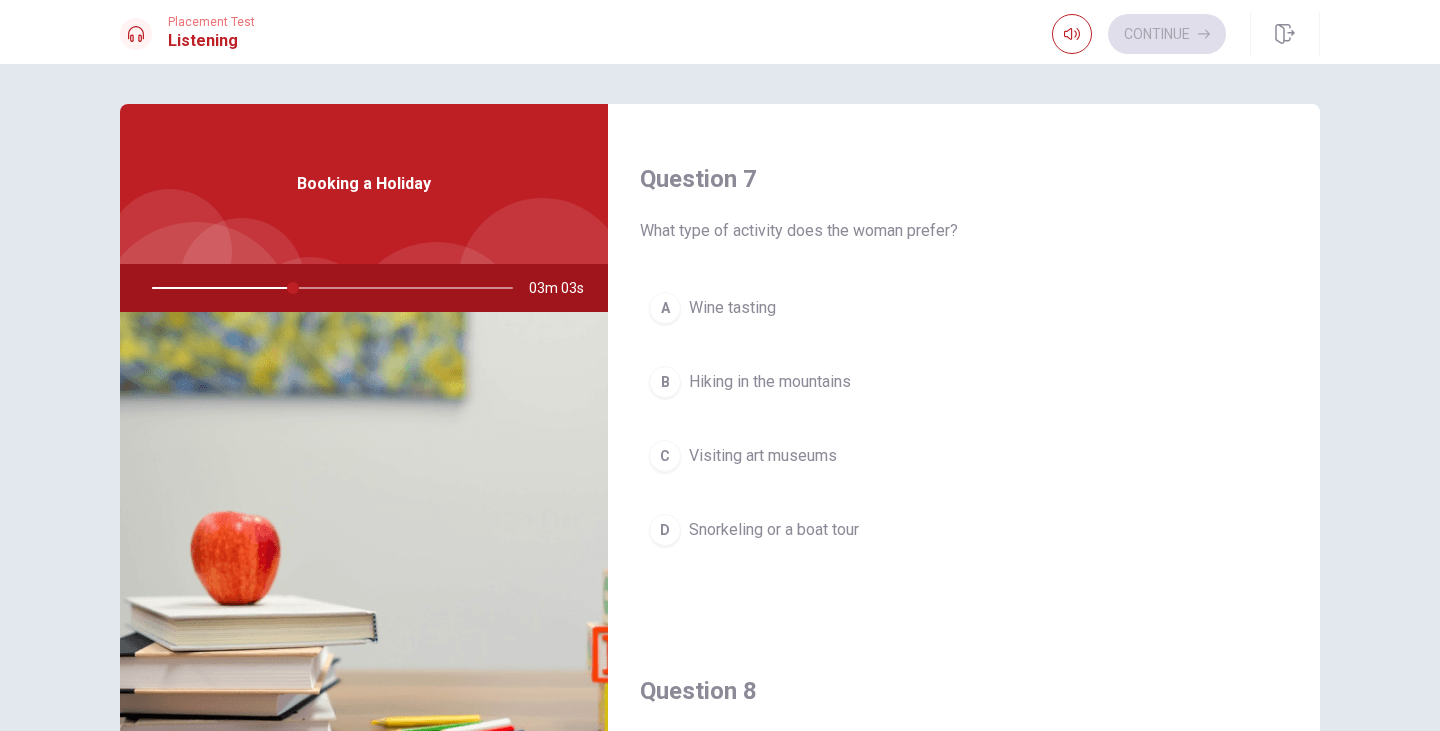 scroll, scrollTop: 495, scrollLeft: 0, axis: vertical 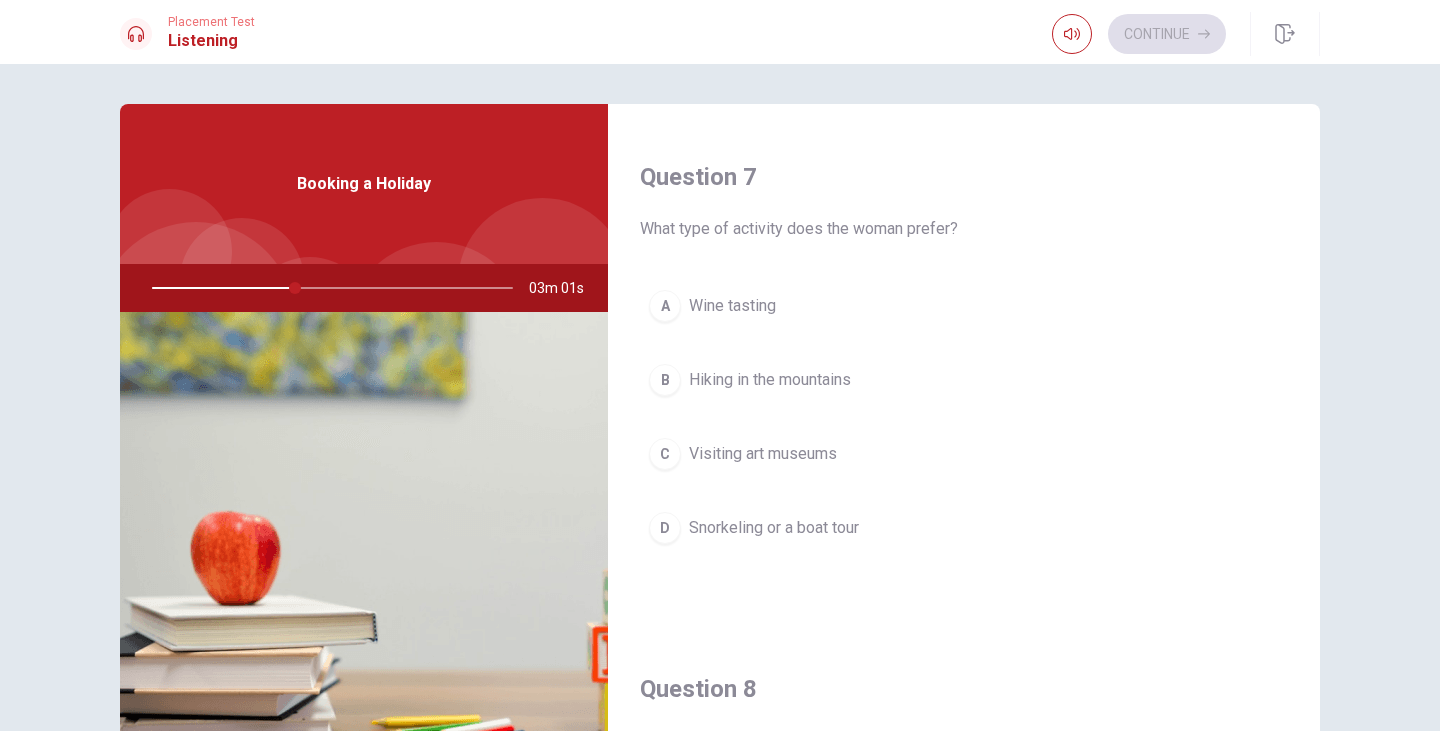 click on "D" at bounding box center [665, 528] 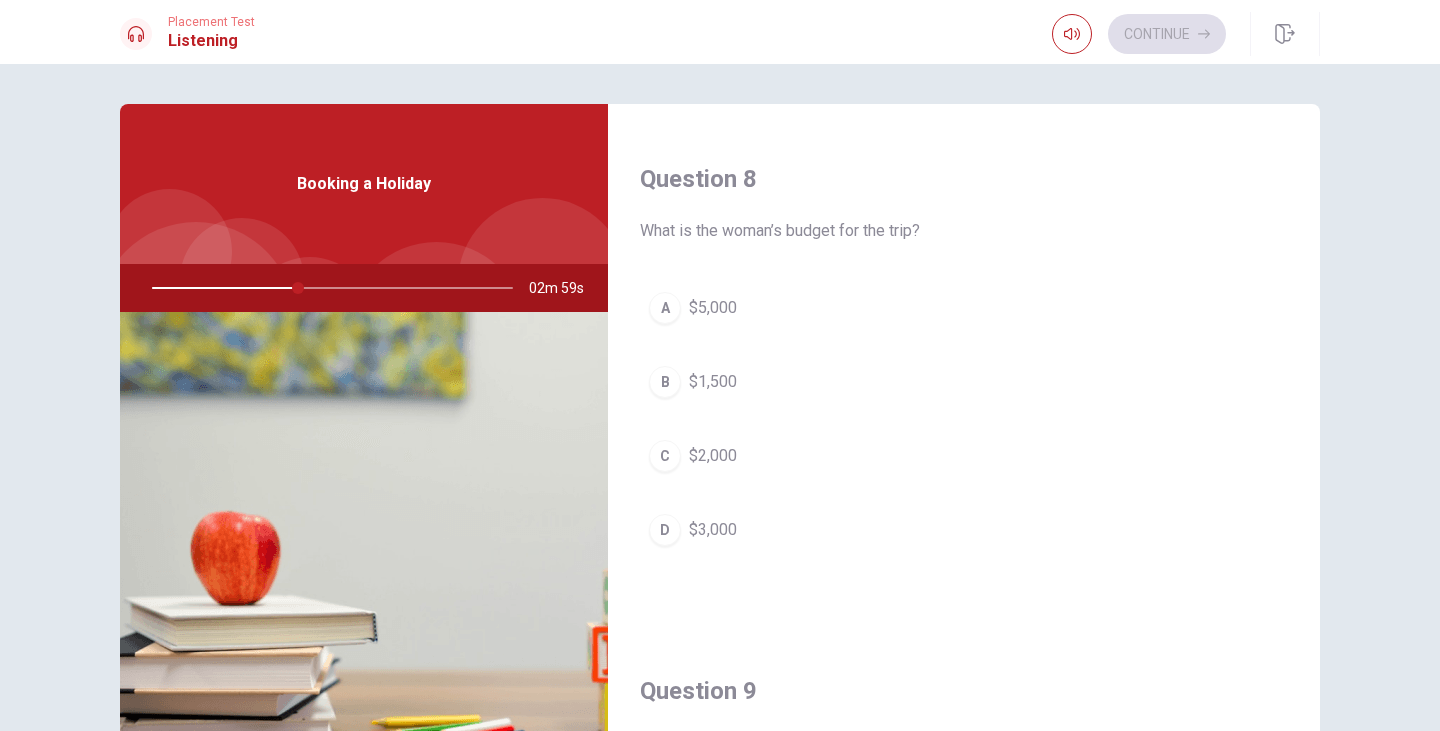 scroll, scrollTop: 1016, scrollLeft: 0, axis: vertical 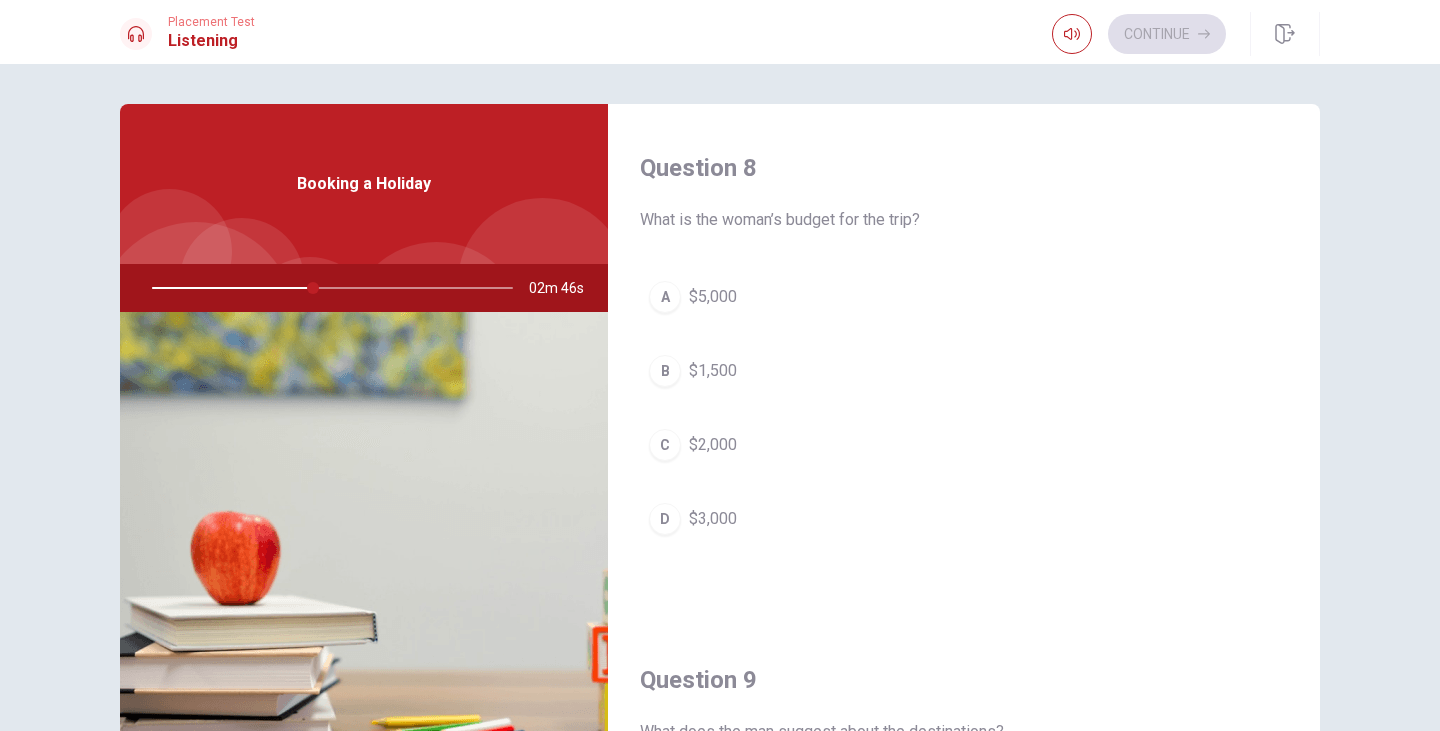 click on "C" at bounding box center (665, 445) 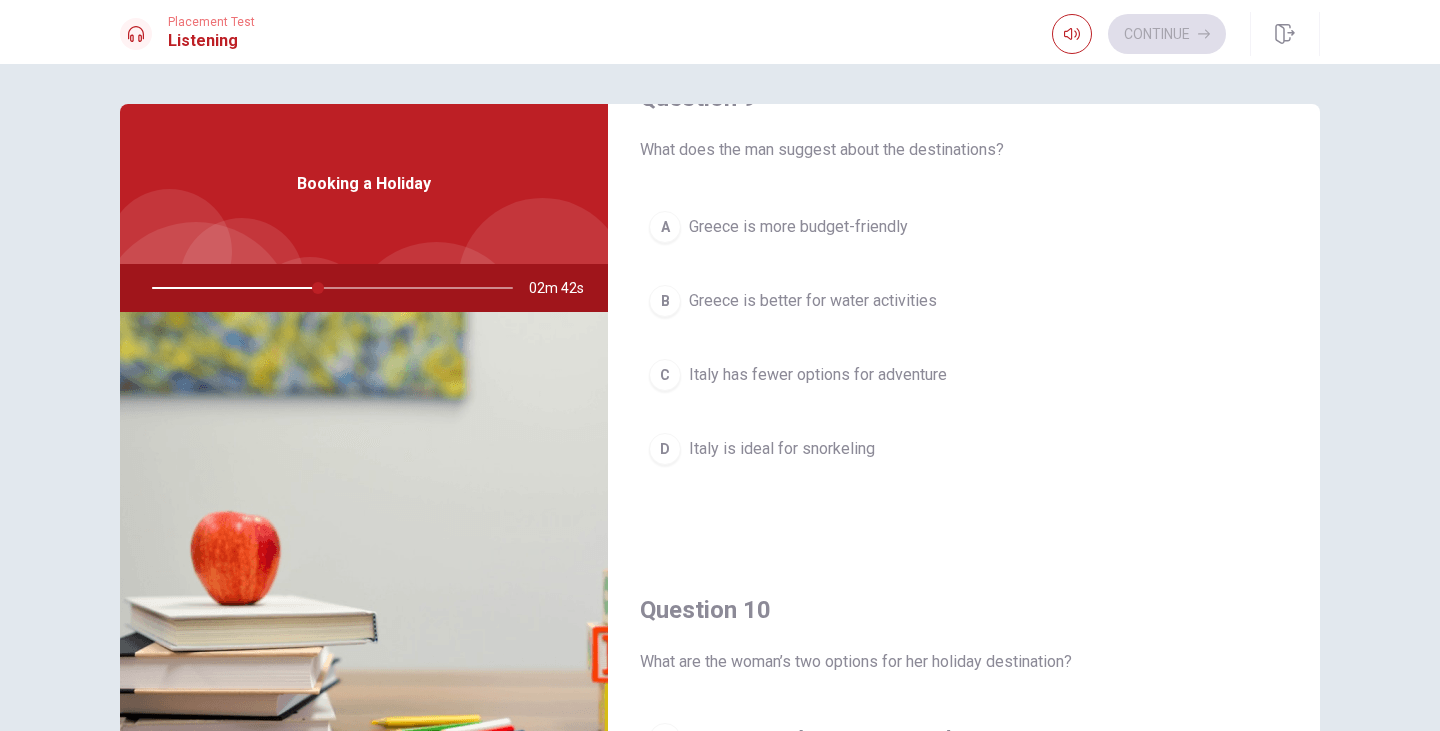 scroll, scrollTop: 1601, scrollLeft: 0, axis: vertical 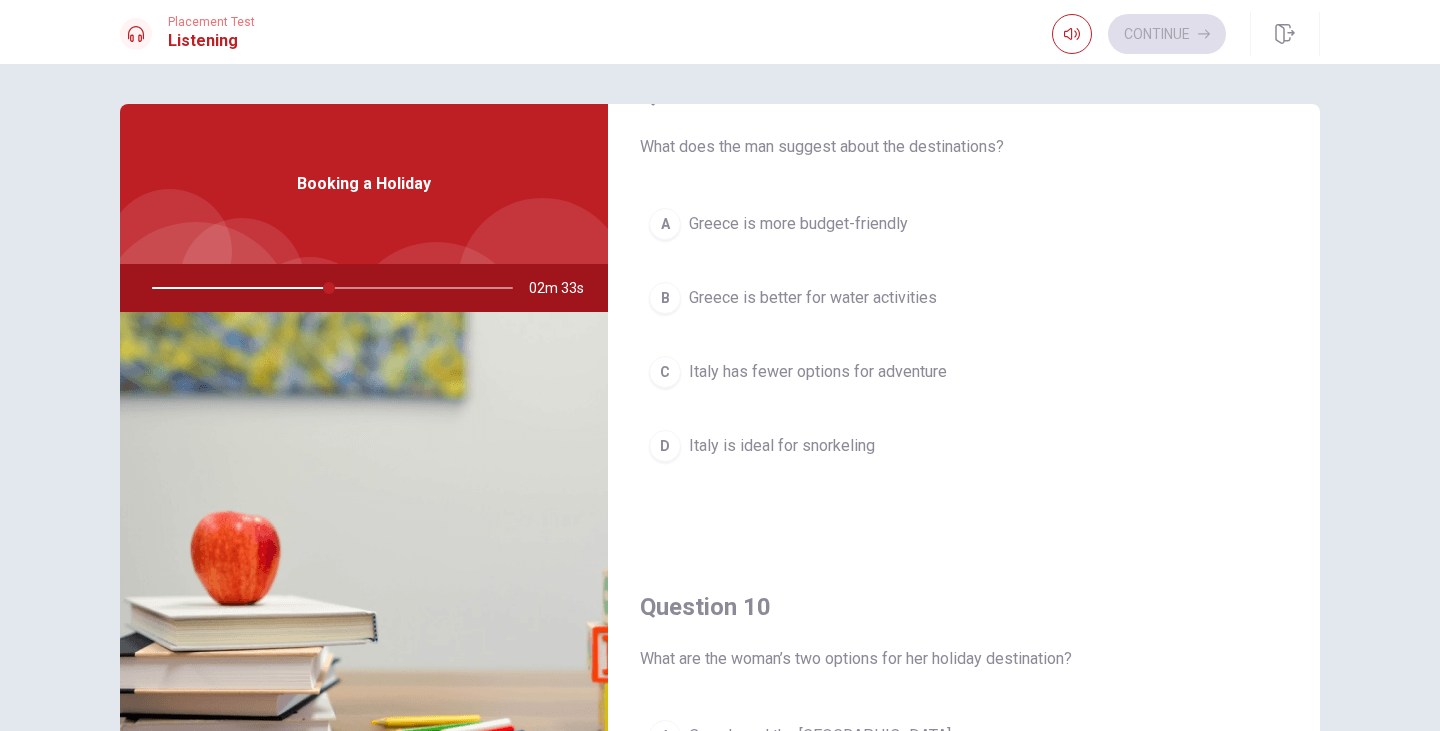 click on "B" at bounding box center (665, 298) 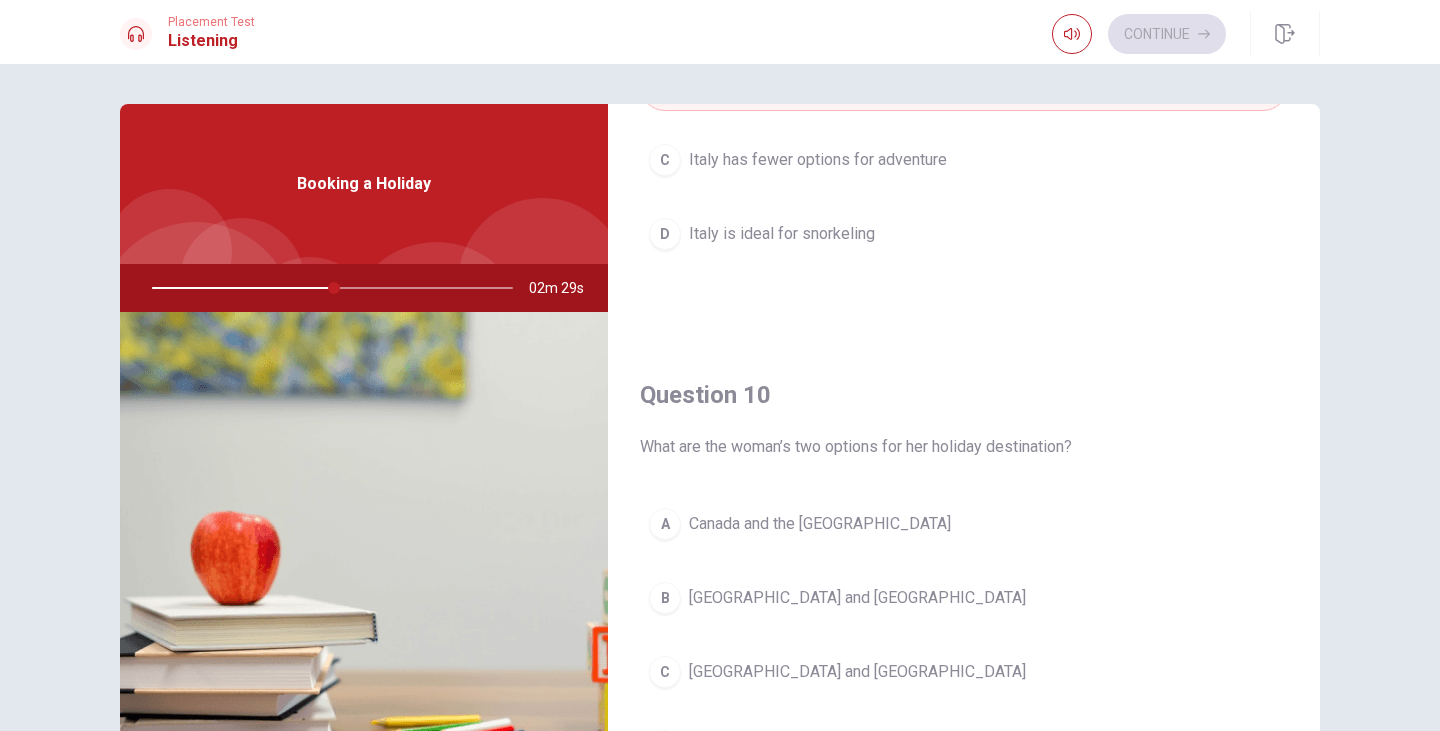 scroll, scrollTop: 1865, scrollLeft: 0, axis: vertical 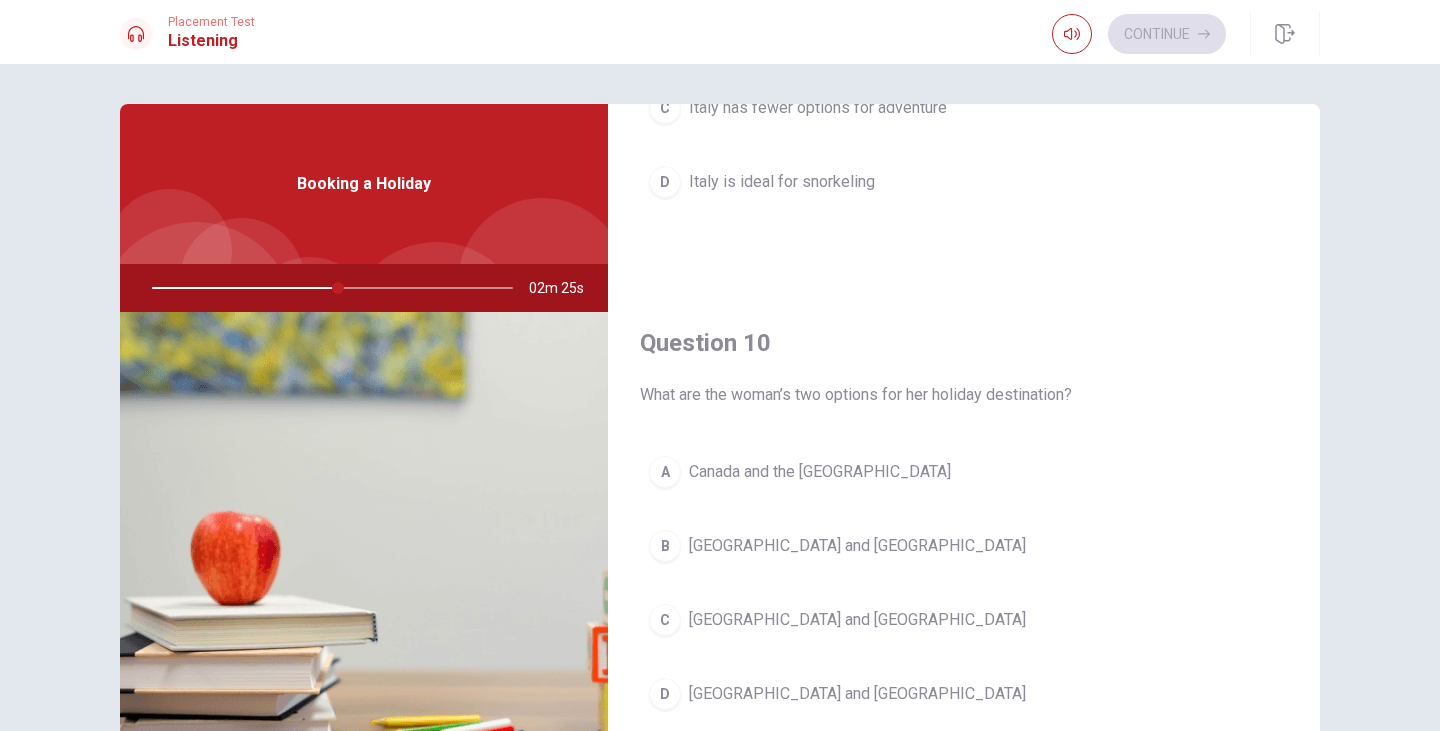 click on "C" at bounding box center [665, 620] 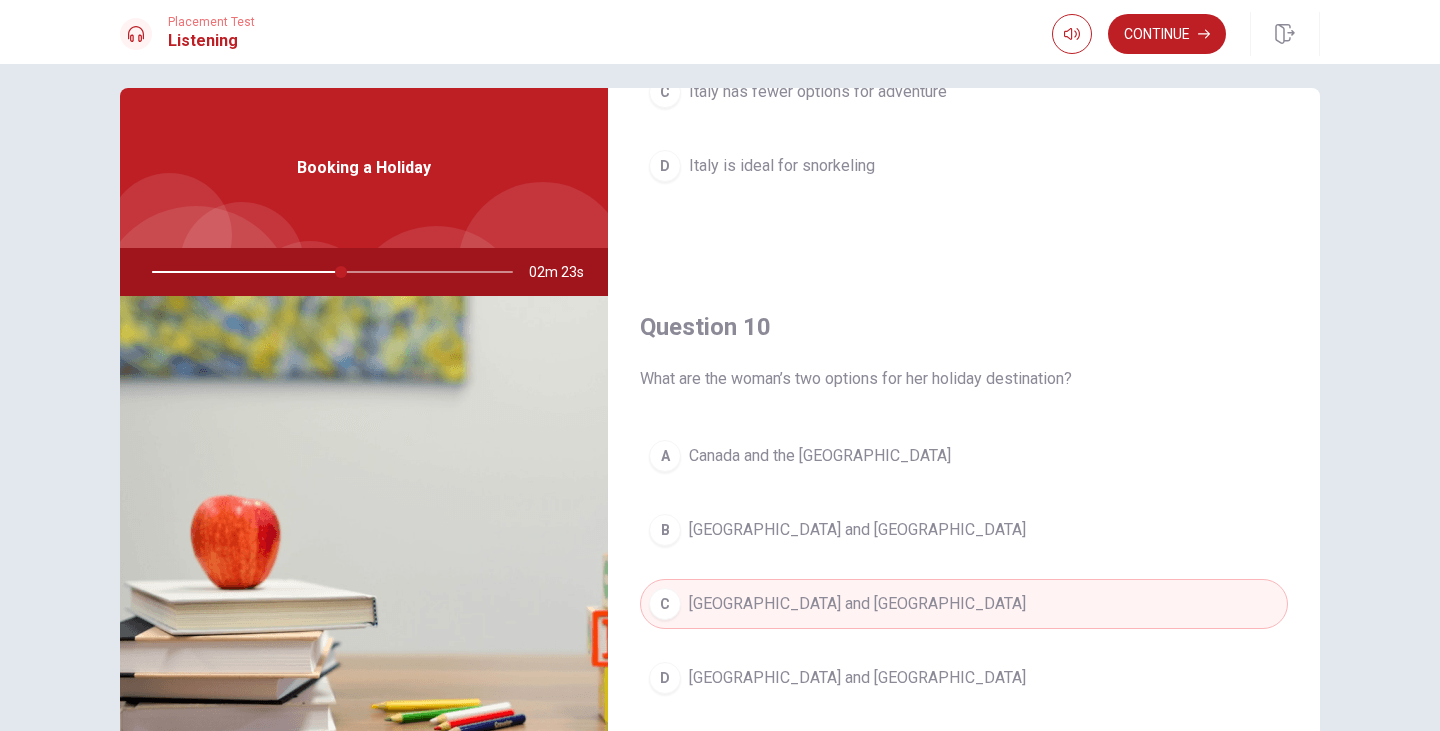scroll, scrollTop: 0, scrollLeft: 0, axis: both 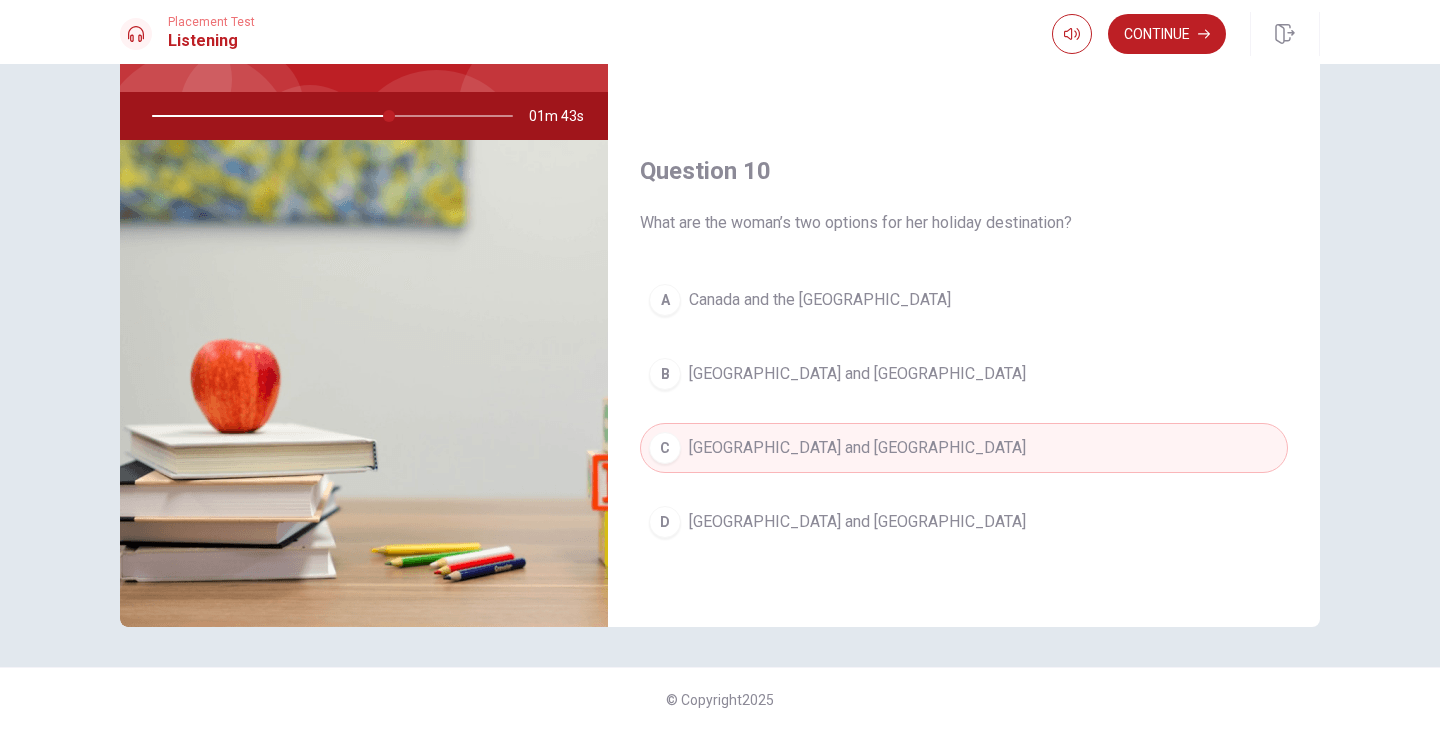click on "Continue" at bounding box center (1186, 34) 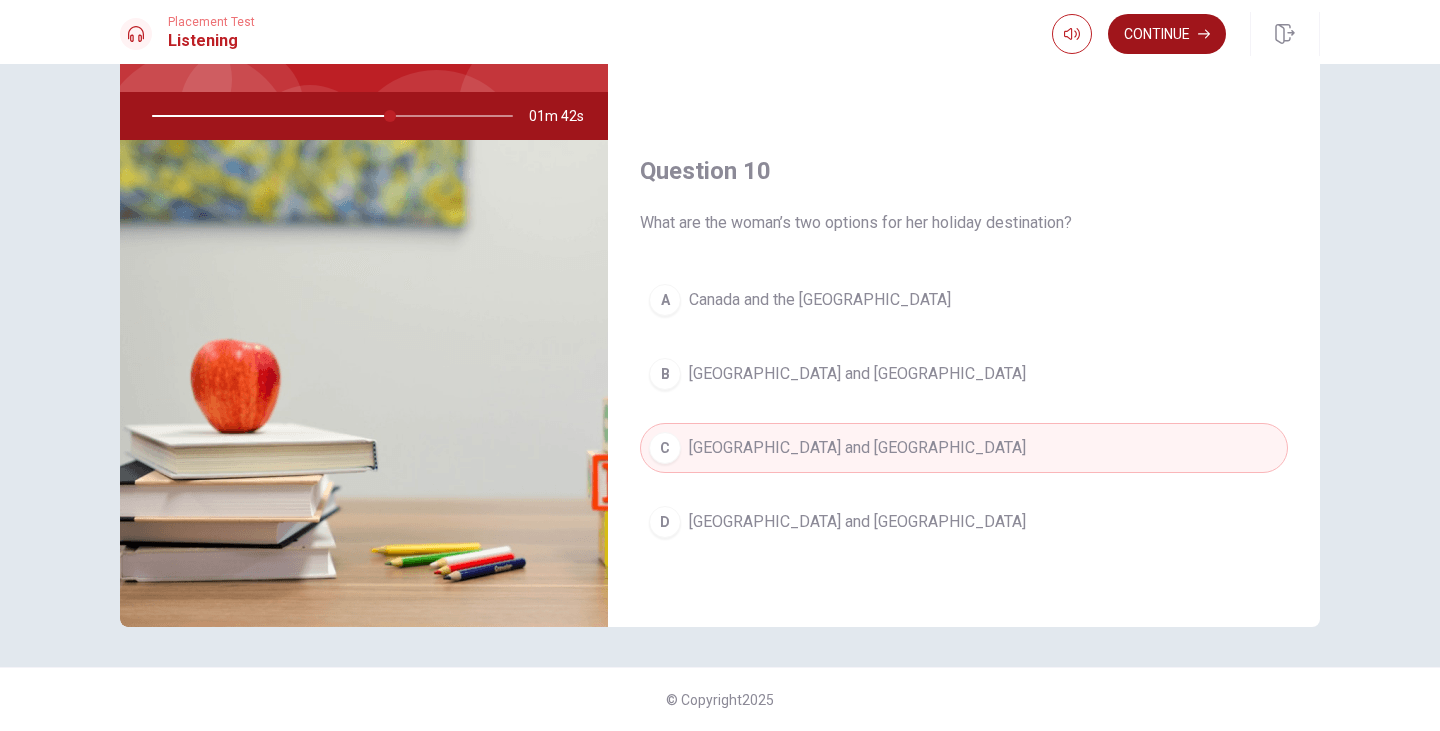 click 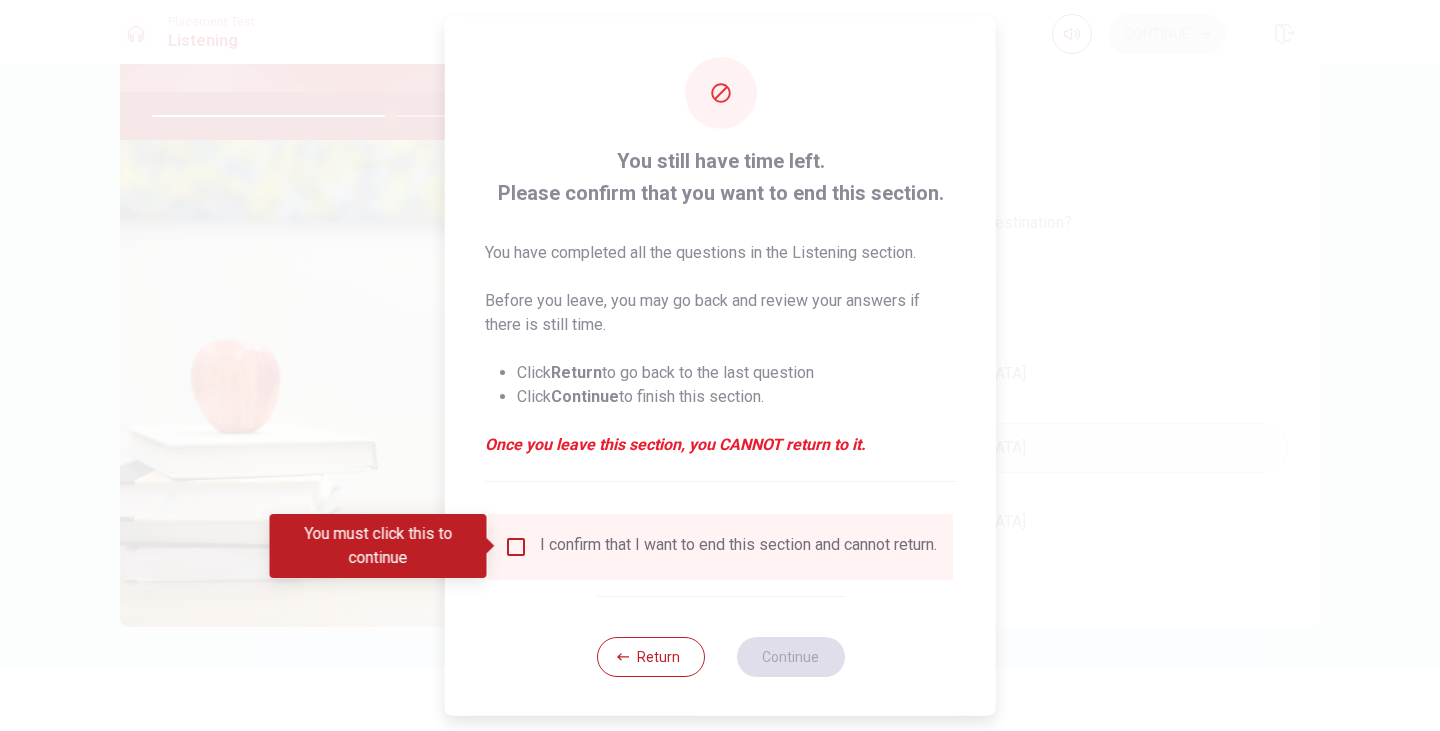click at bounding box center [516, 546] 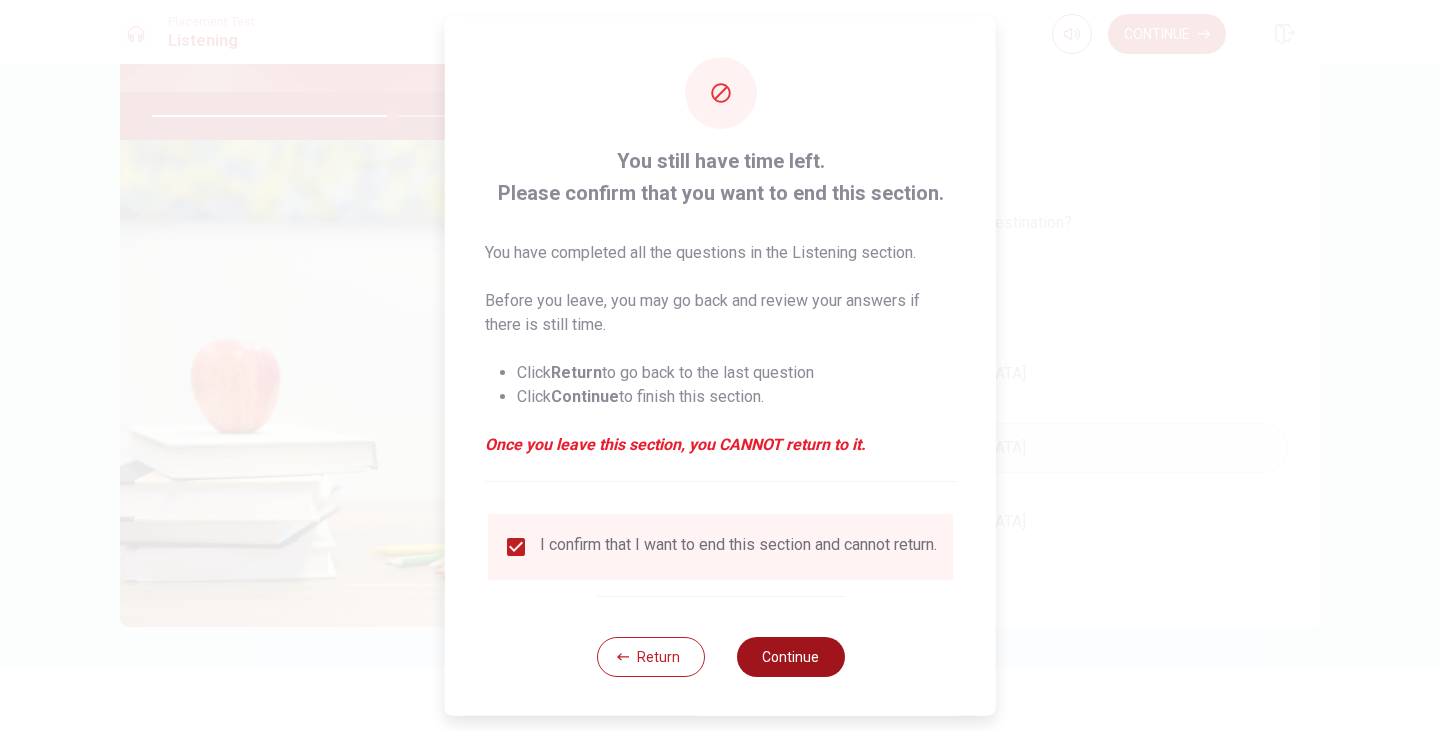 click on "Continue" at bounding box center [790, 656] 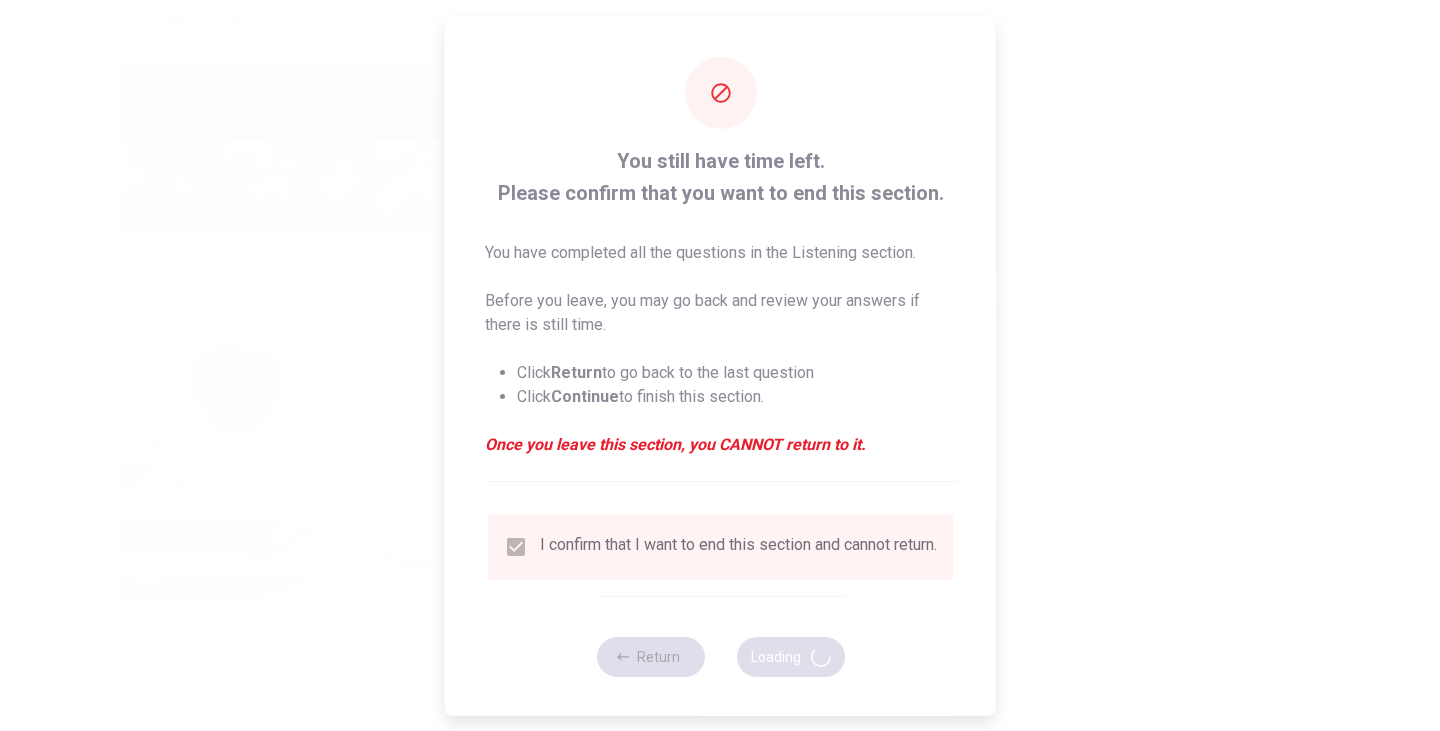 type on "67" 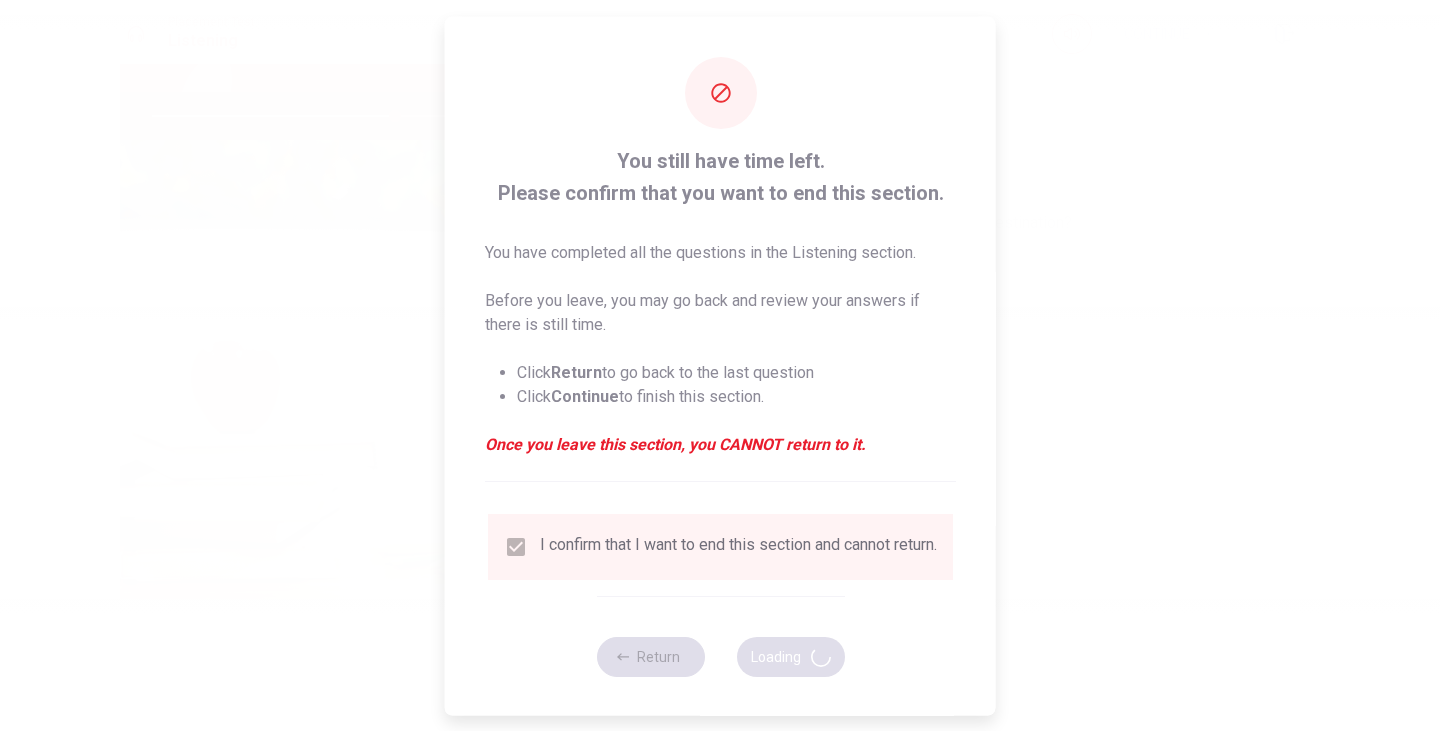 scroll, scrollTop: 0, scrollLeft: 0, axis: both 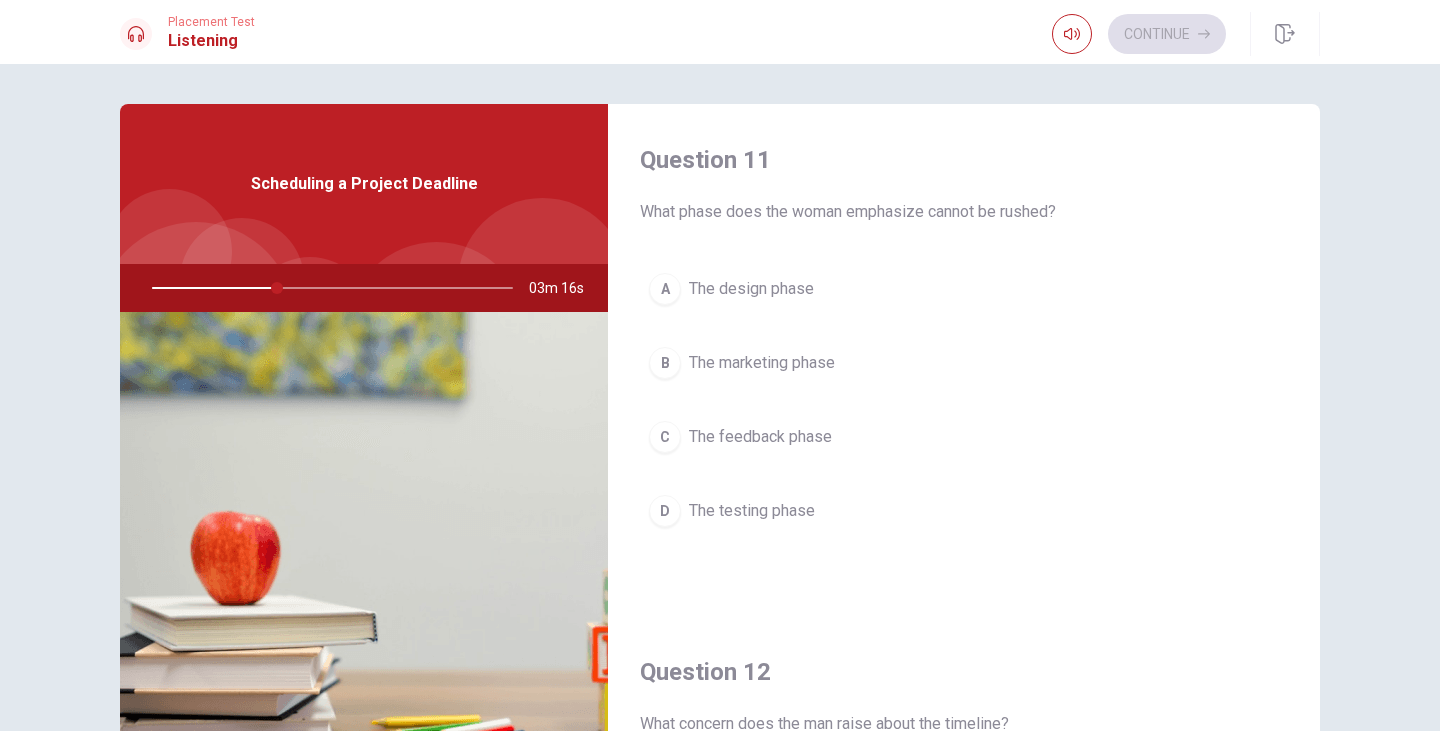 click on "A" at bounding box center (665, 289) 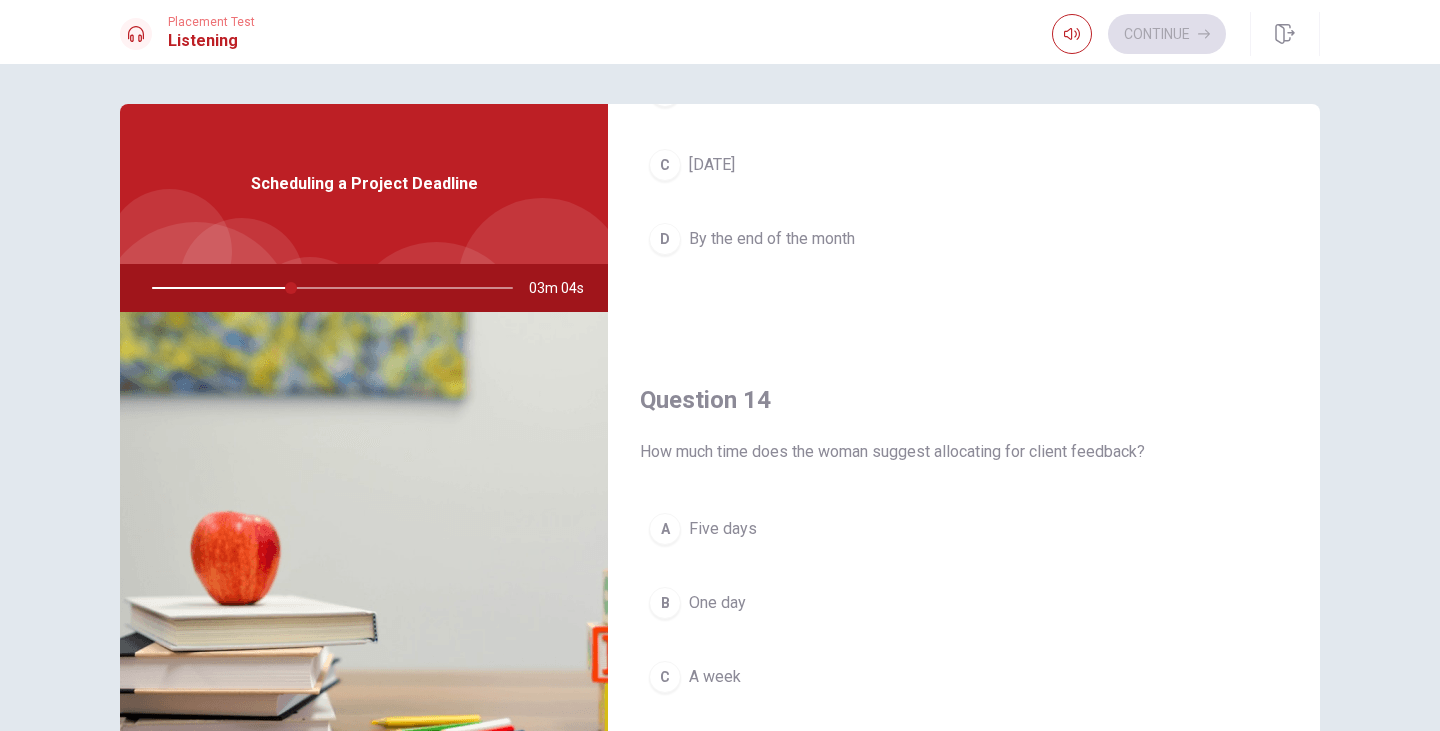 scroll, scrollTop: 1444, scrollLeft: 0, axis: vertical 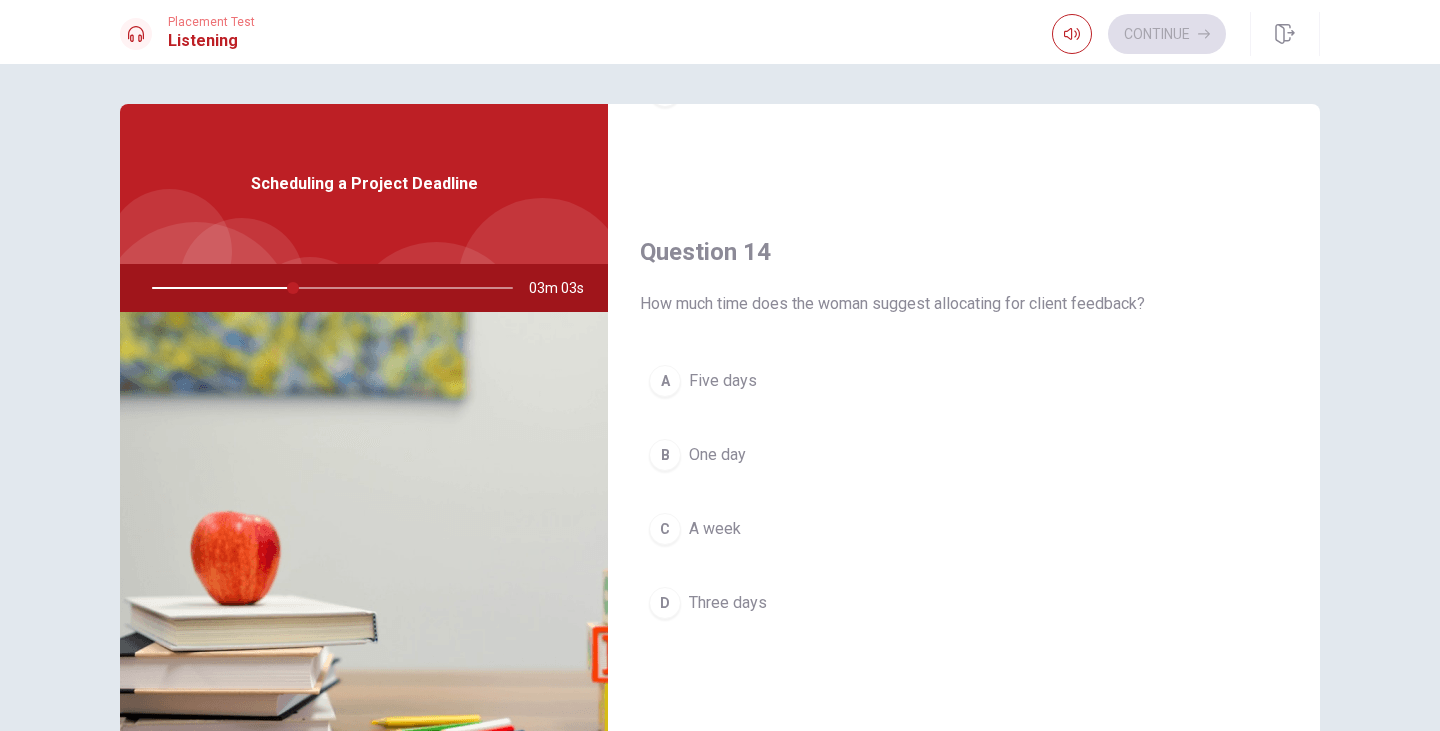 click on "Three days" at bounding box center (728, 603) 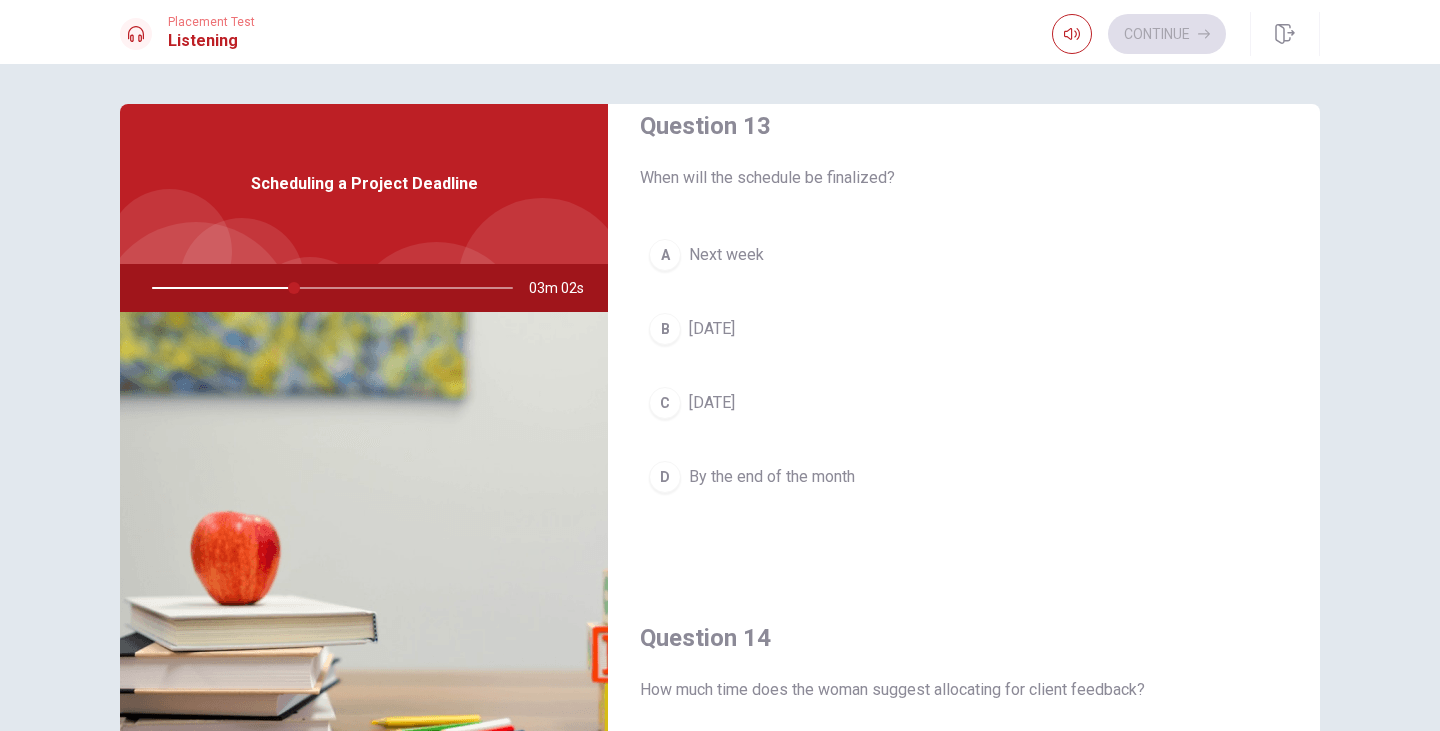 scroll, scrollTop: 943, scrollLeft: 0, axis: vertical 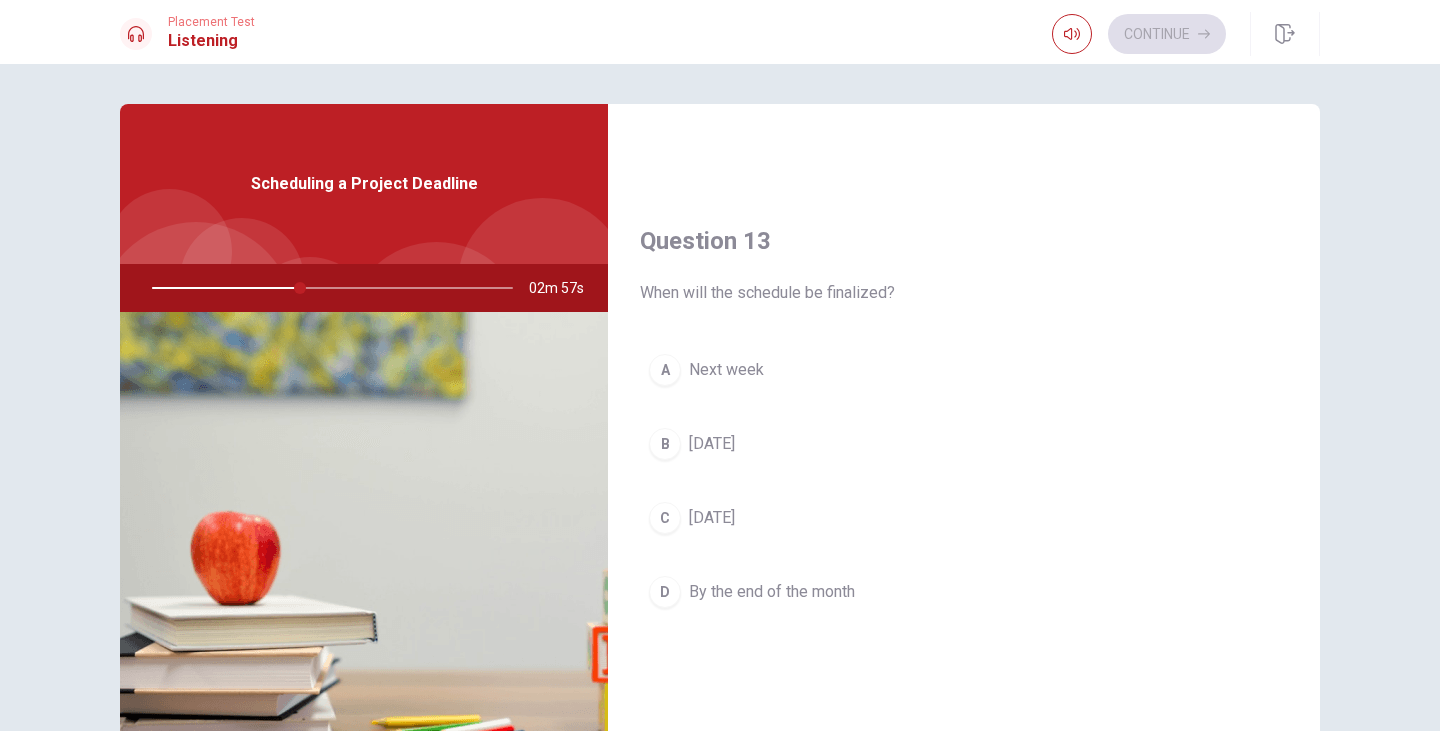 click on "C" at bounding box center (665, 518) 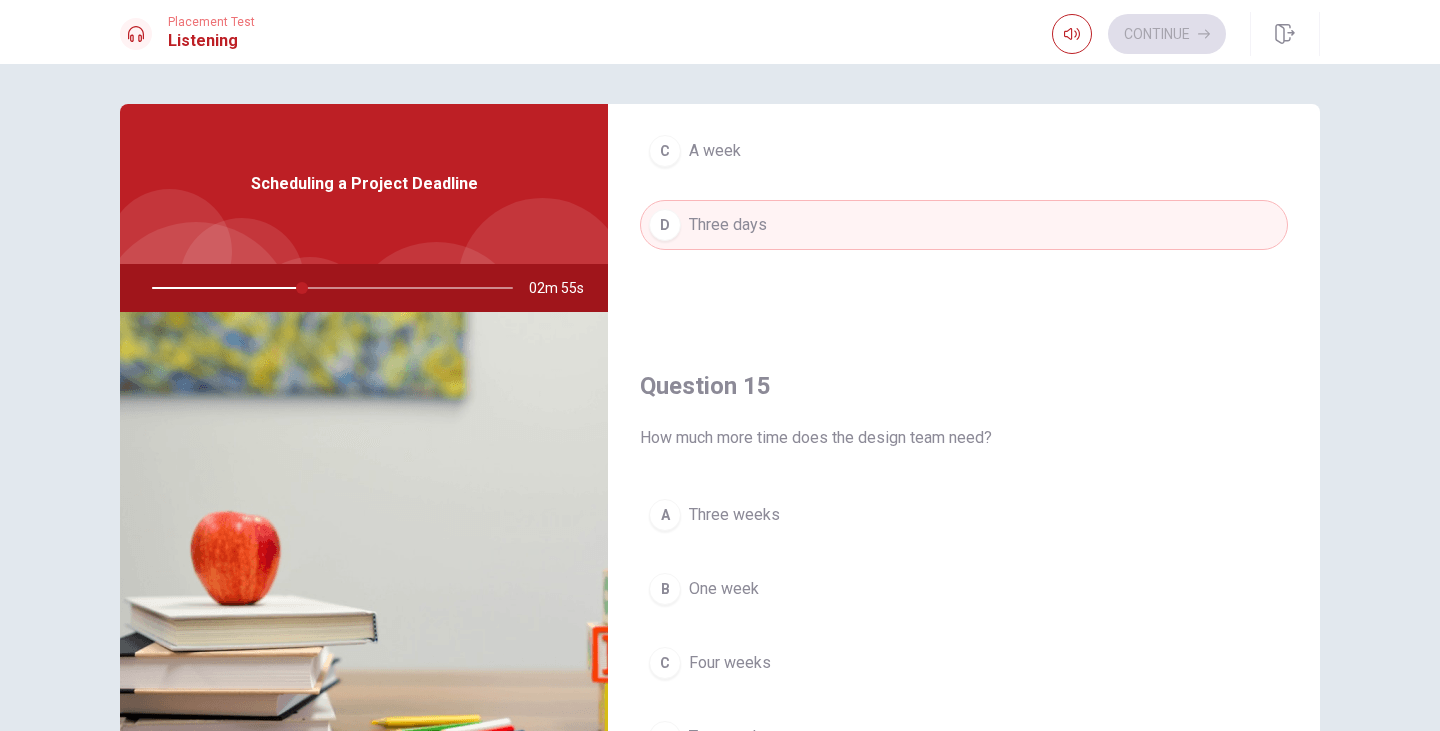 scroll, scrollTop: 1865, scrollLeft: 0, axis: vertical 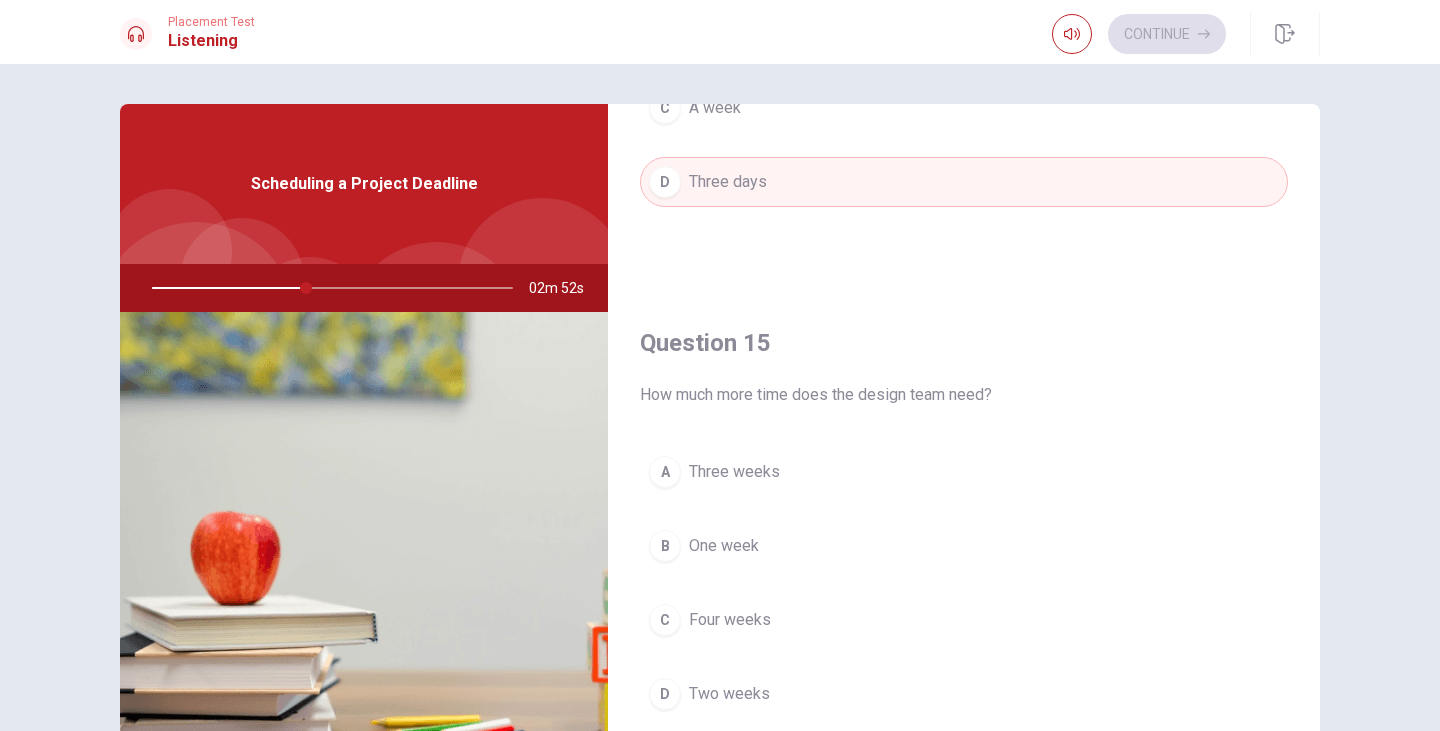 click on "D" at bounding box center [665, 694] 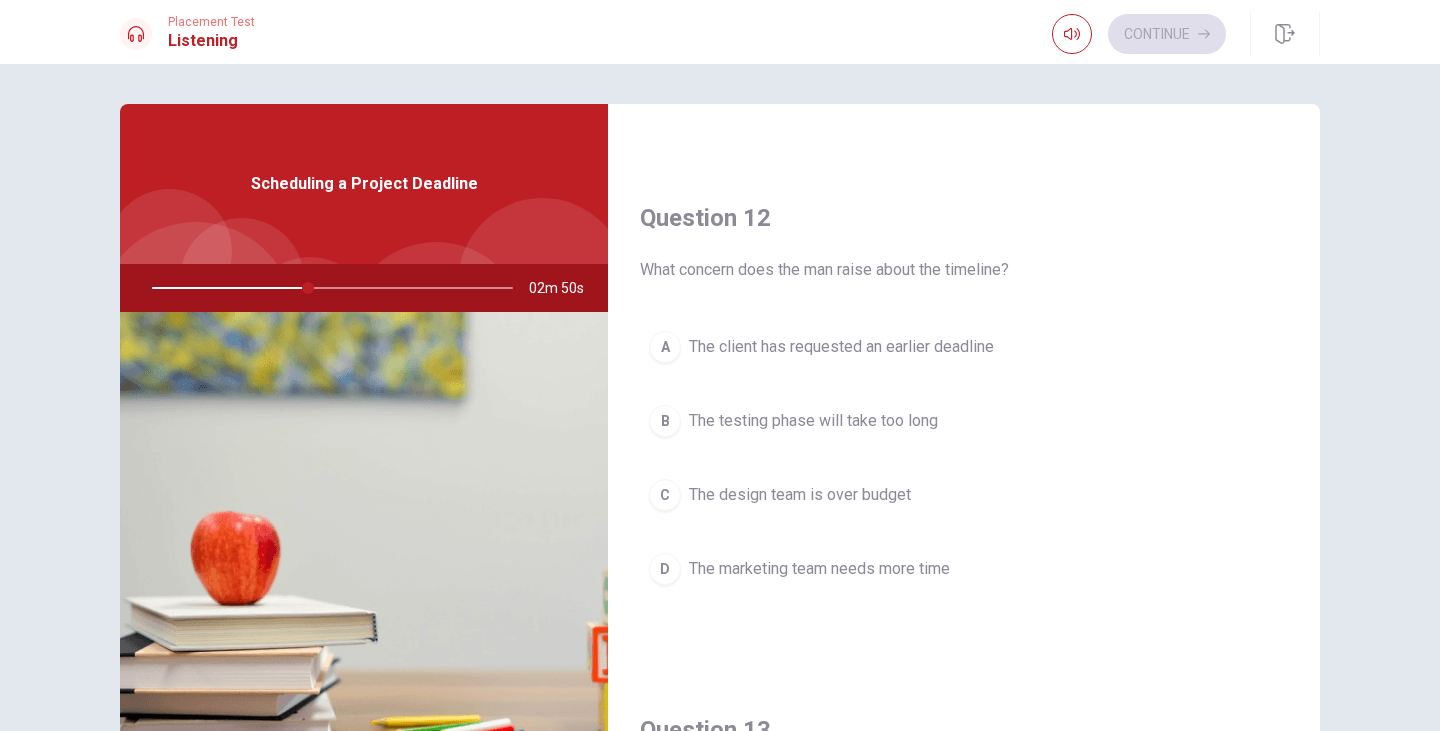 scroll, scrollTop: 452, scrollLeft: 0, axis: vertical 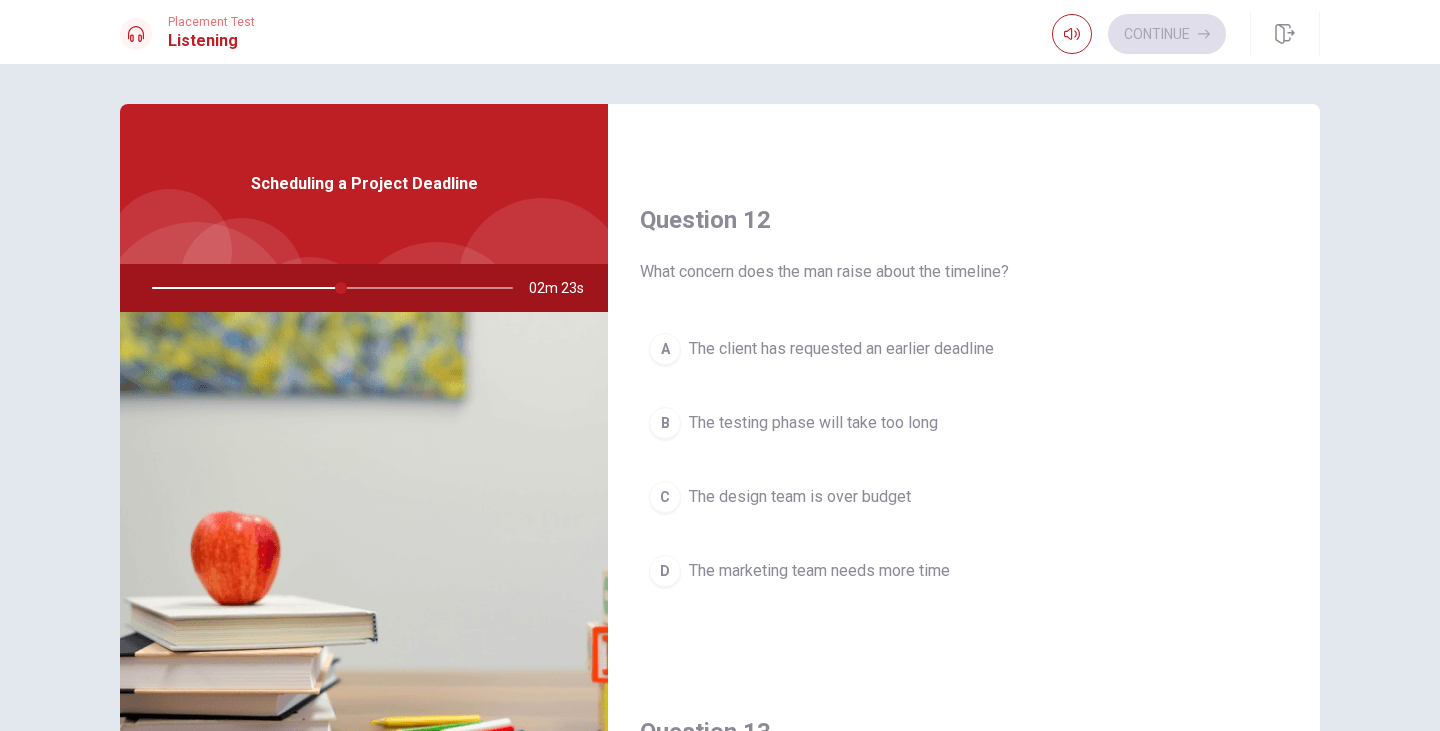 click on "D" at bounding box center [665, 571] 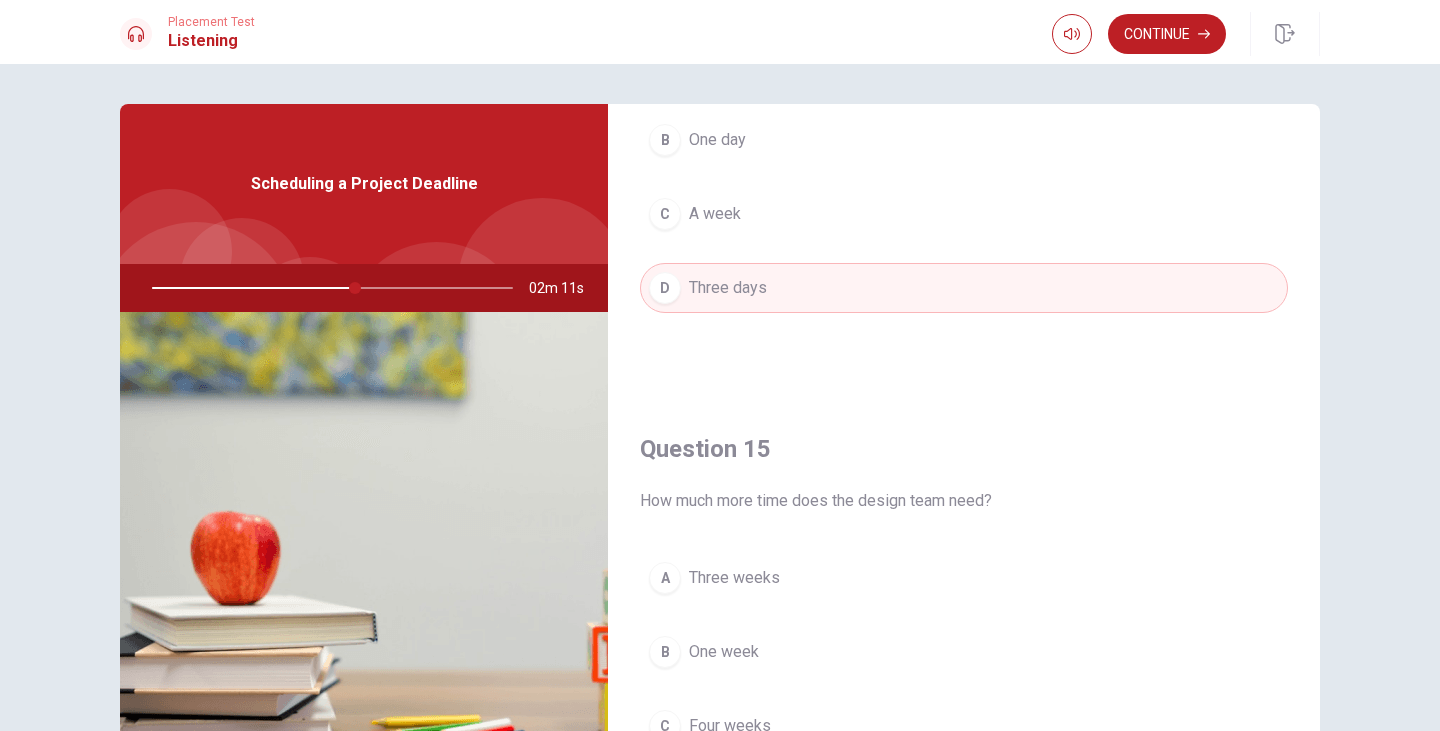 scroll, scrollTop: 1865, scrollLeft: 0, axis: vertical 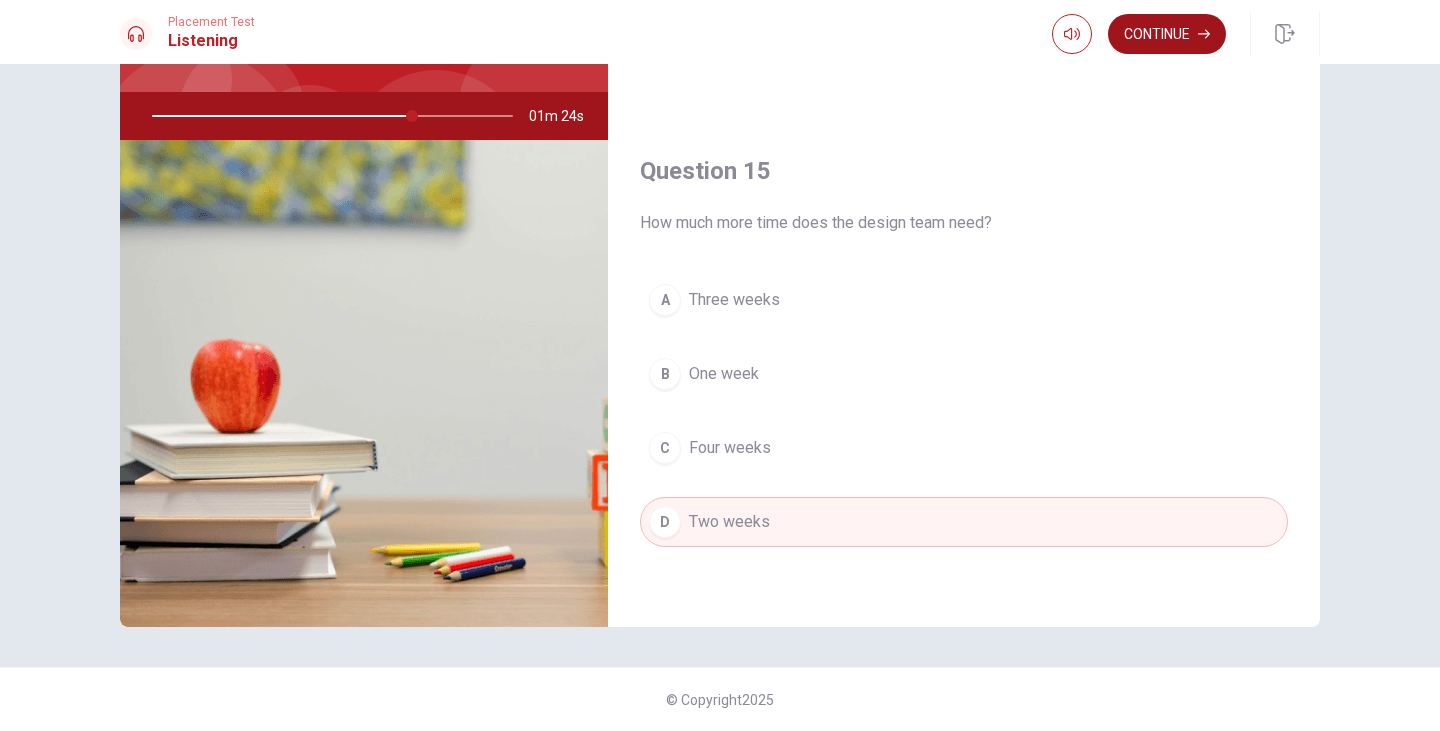 click on "Continue" at bounding box center (1167, 34) 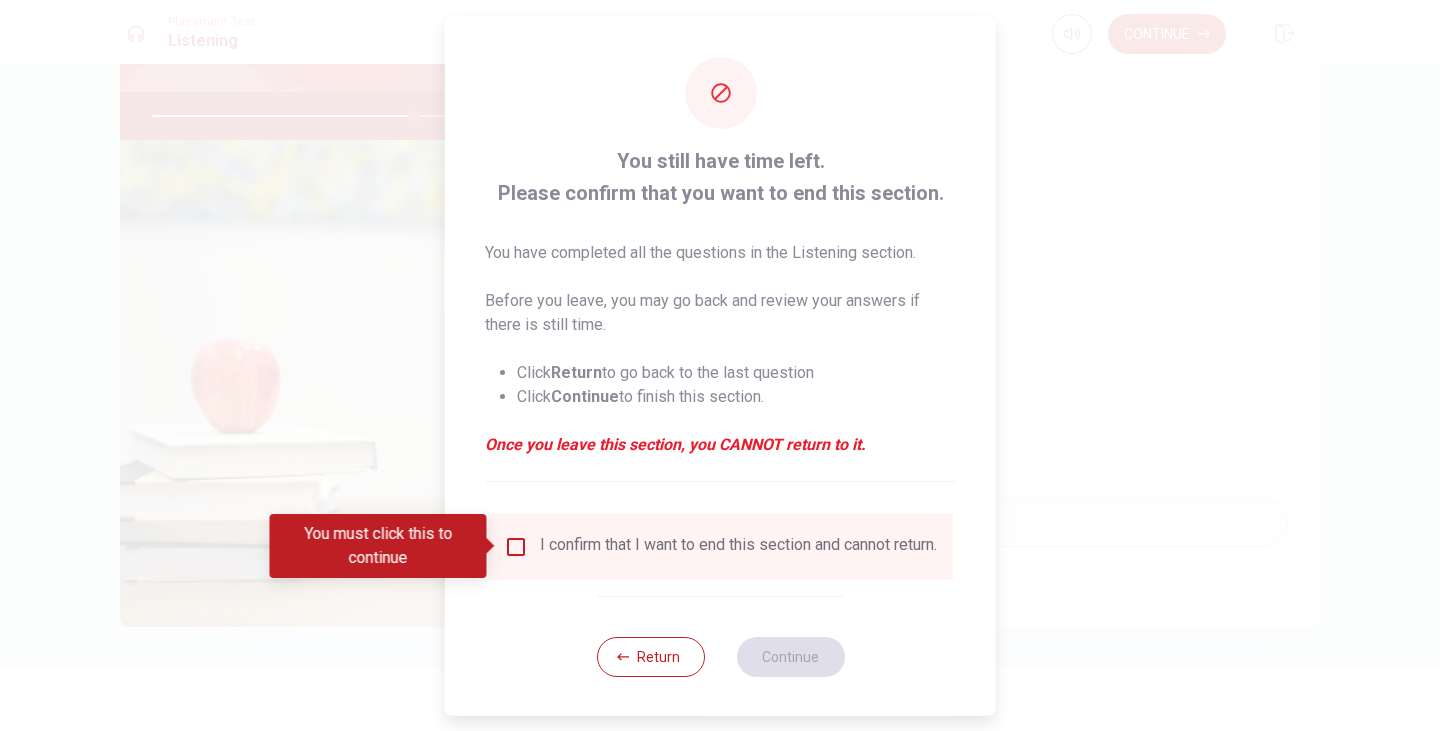 click at bounding box center [516, 546] 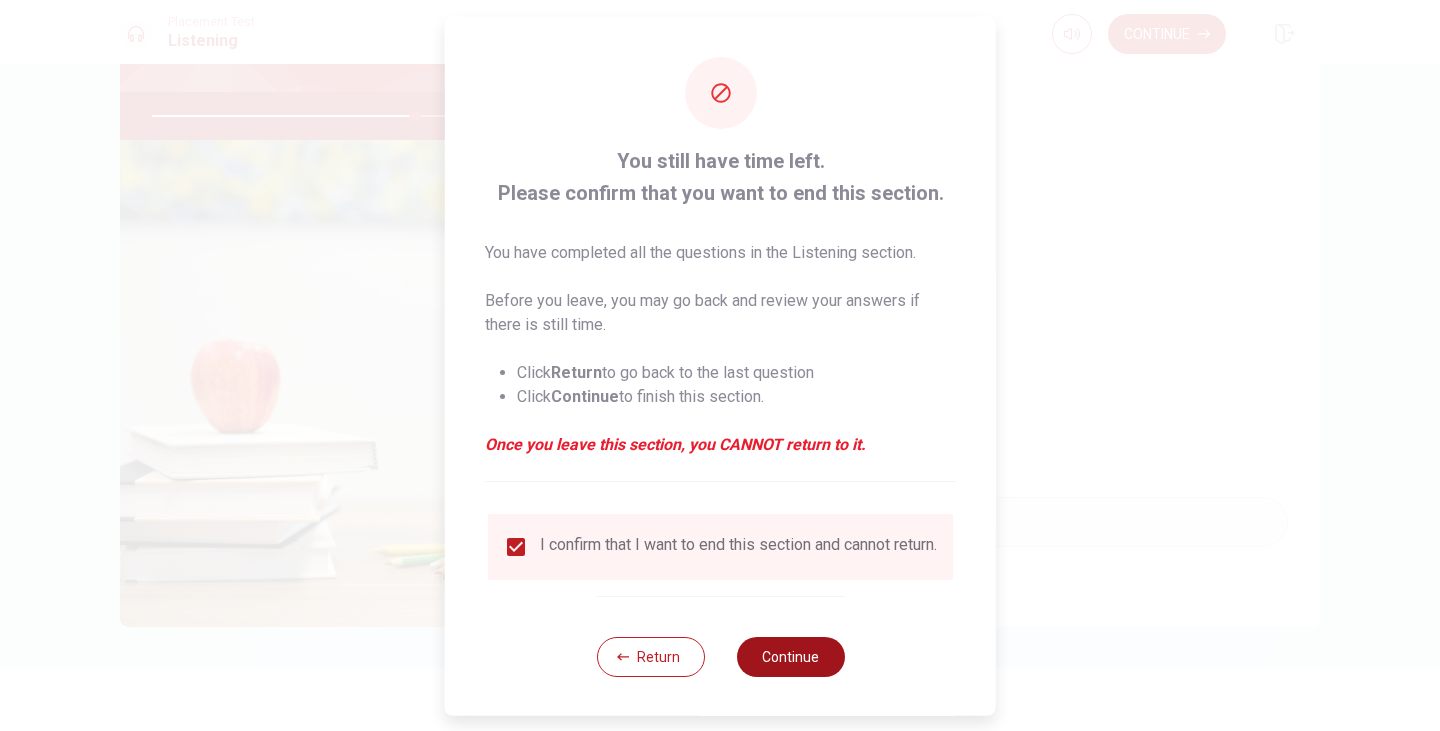 click on "Continue" at bounding box center (790, 656) 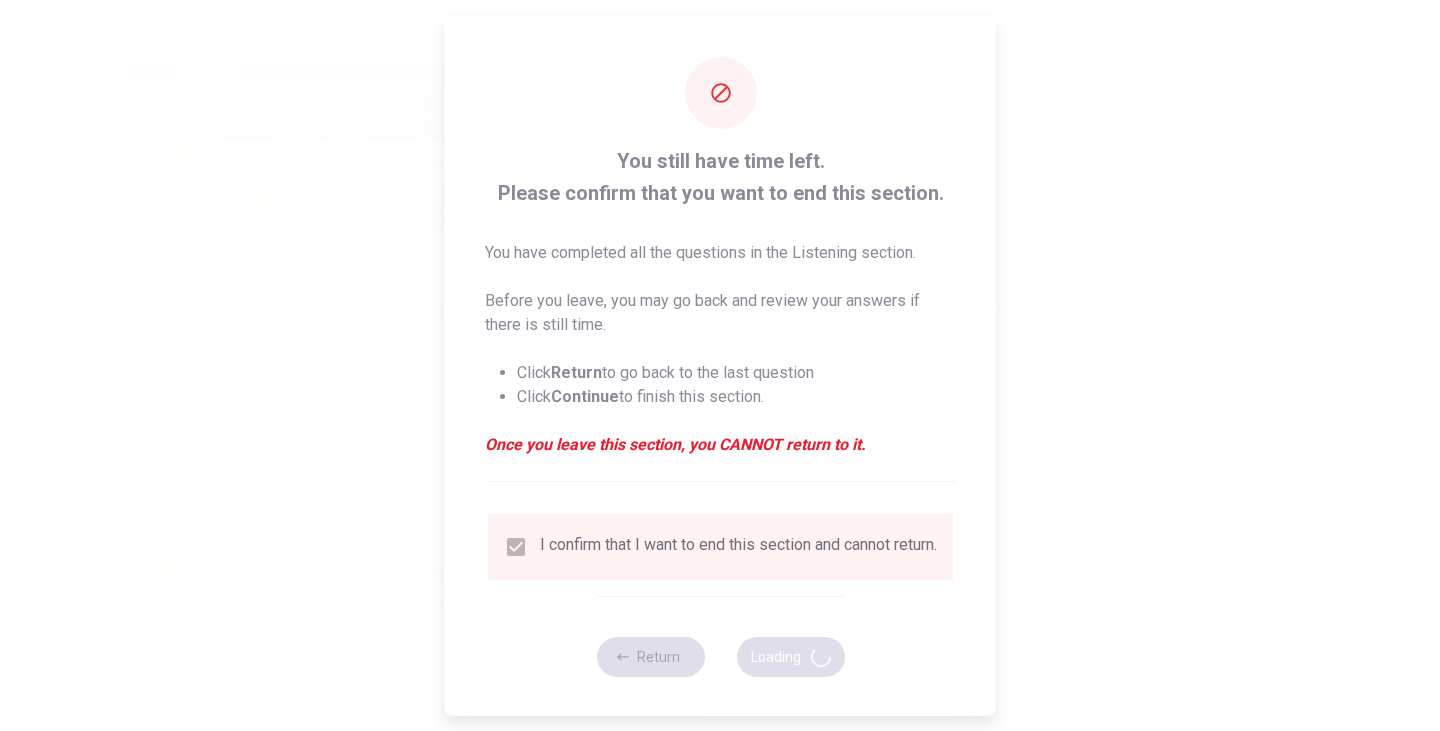 type on "74" 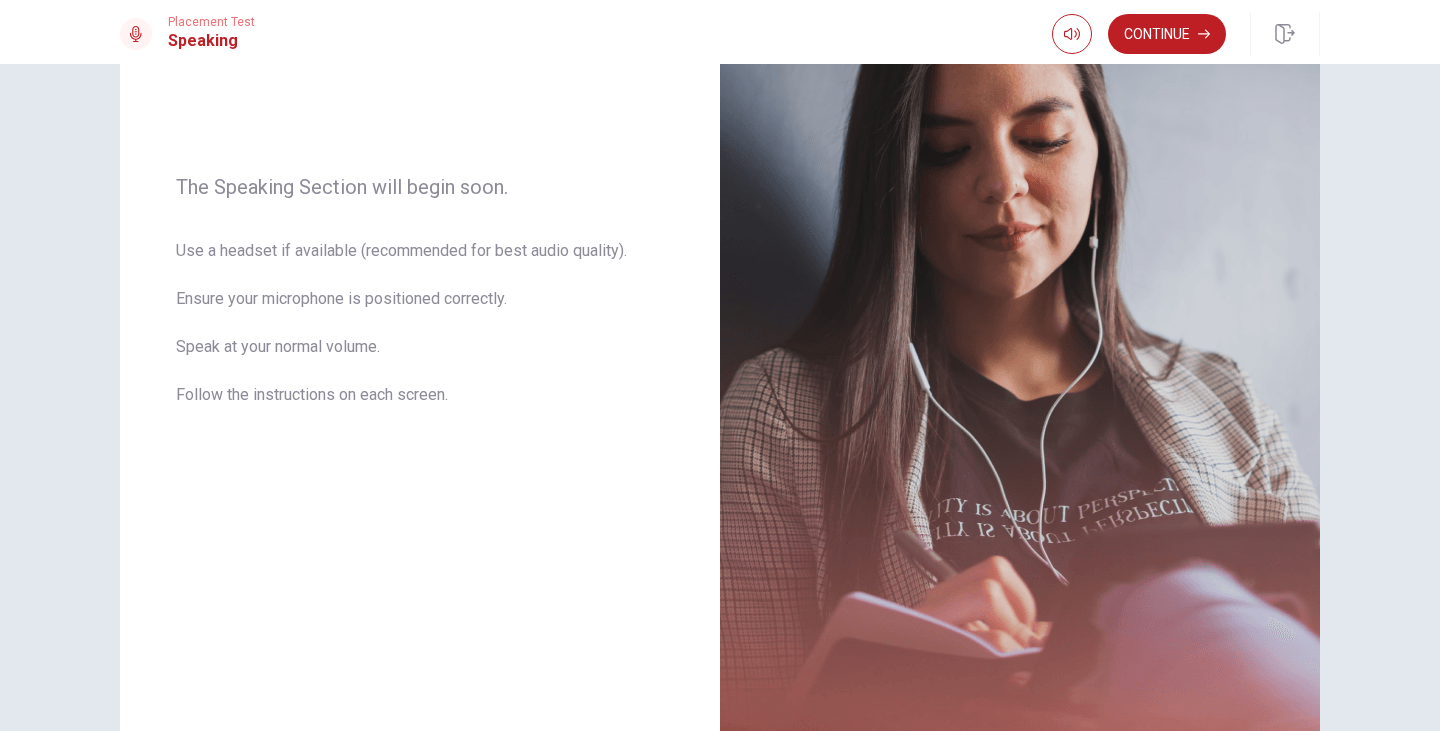 scroll, scrollTop: 249, scrollLeft: 0, axis: vertical 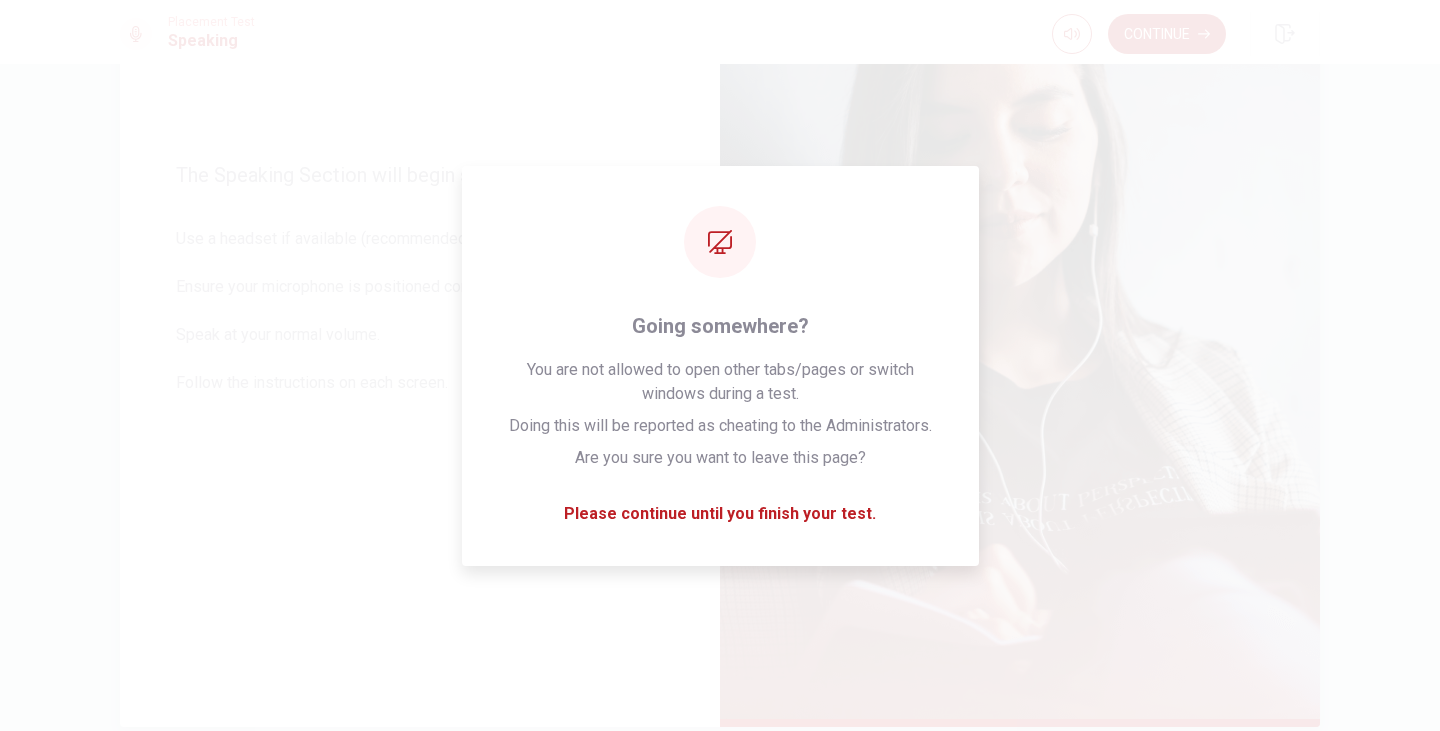 click at bounding box center (1020, 291) 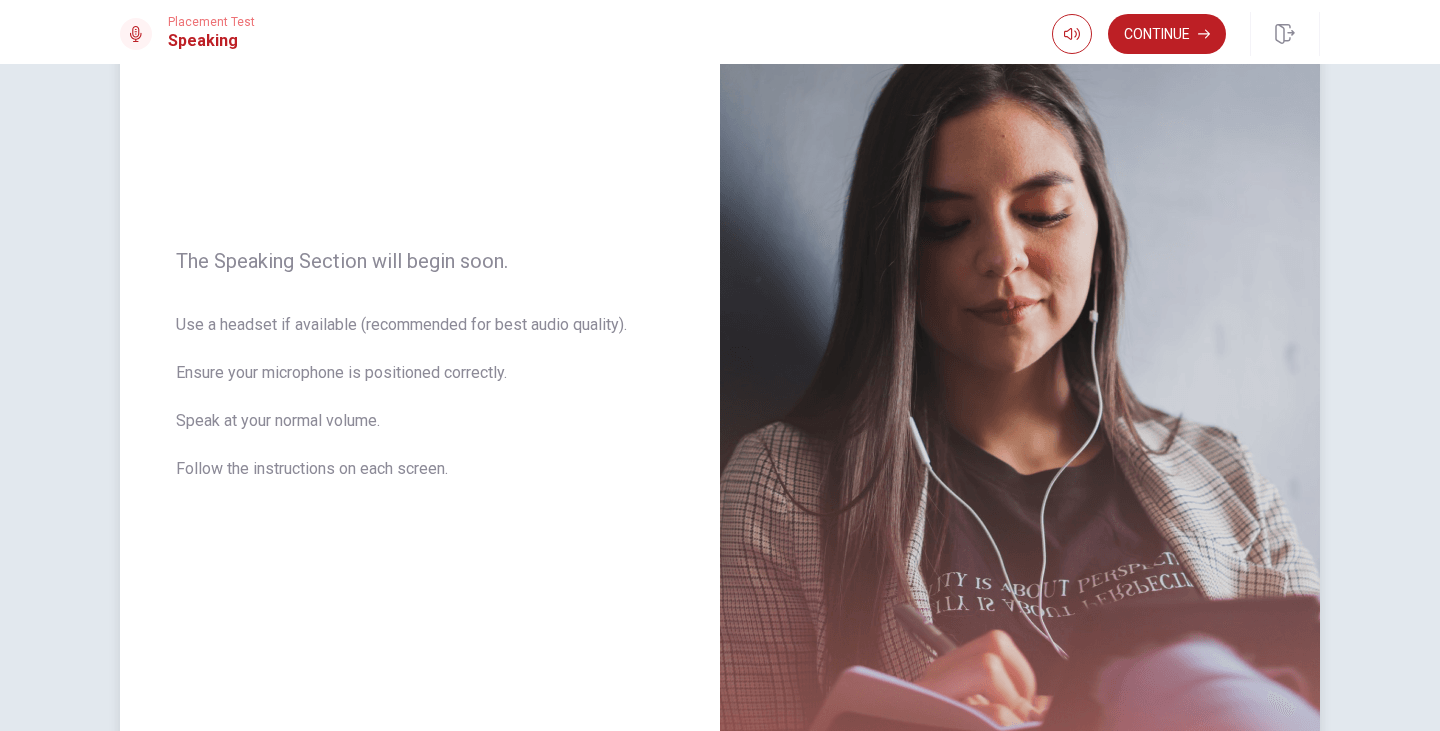 scroll, scrollTop: 0, scrollLeft: 0, axis: both 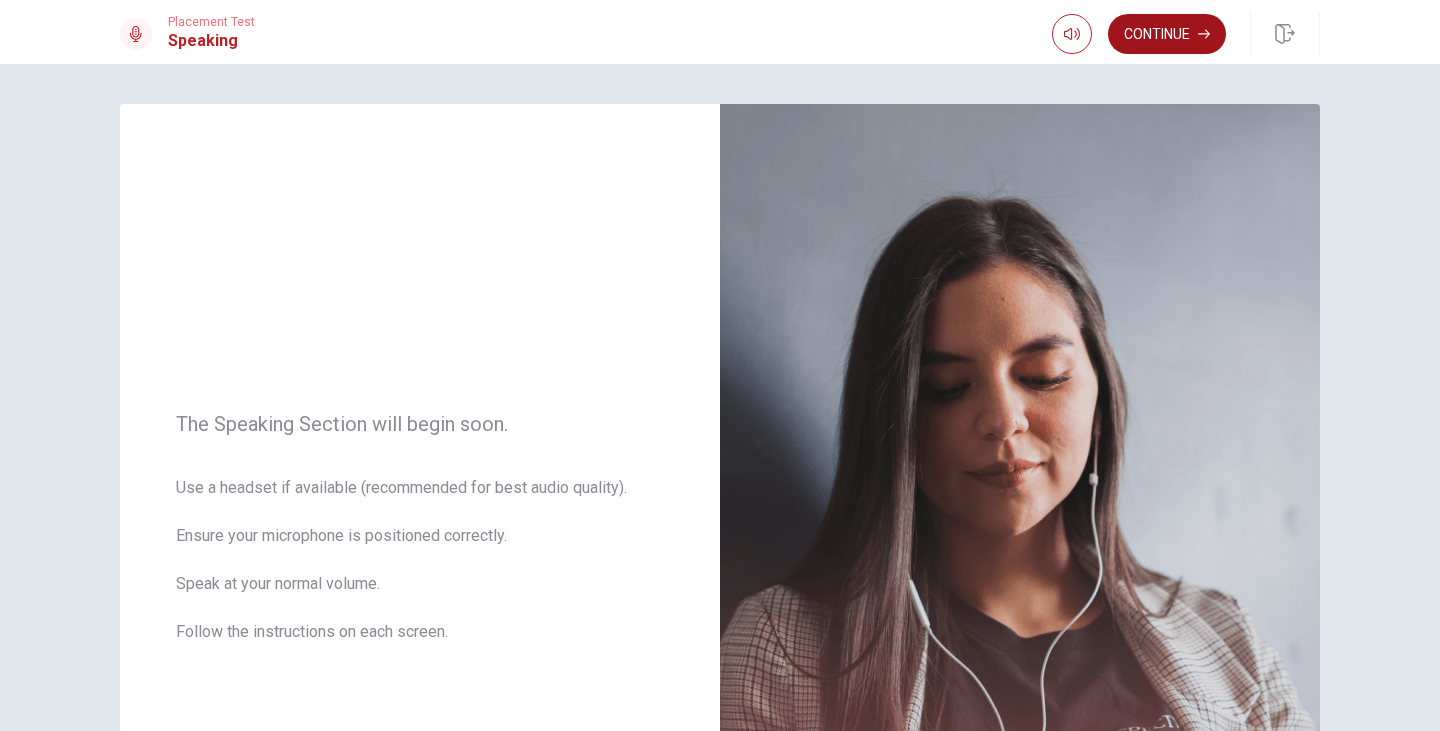 click on "Continue" at bounding box center [1167, 34] 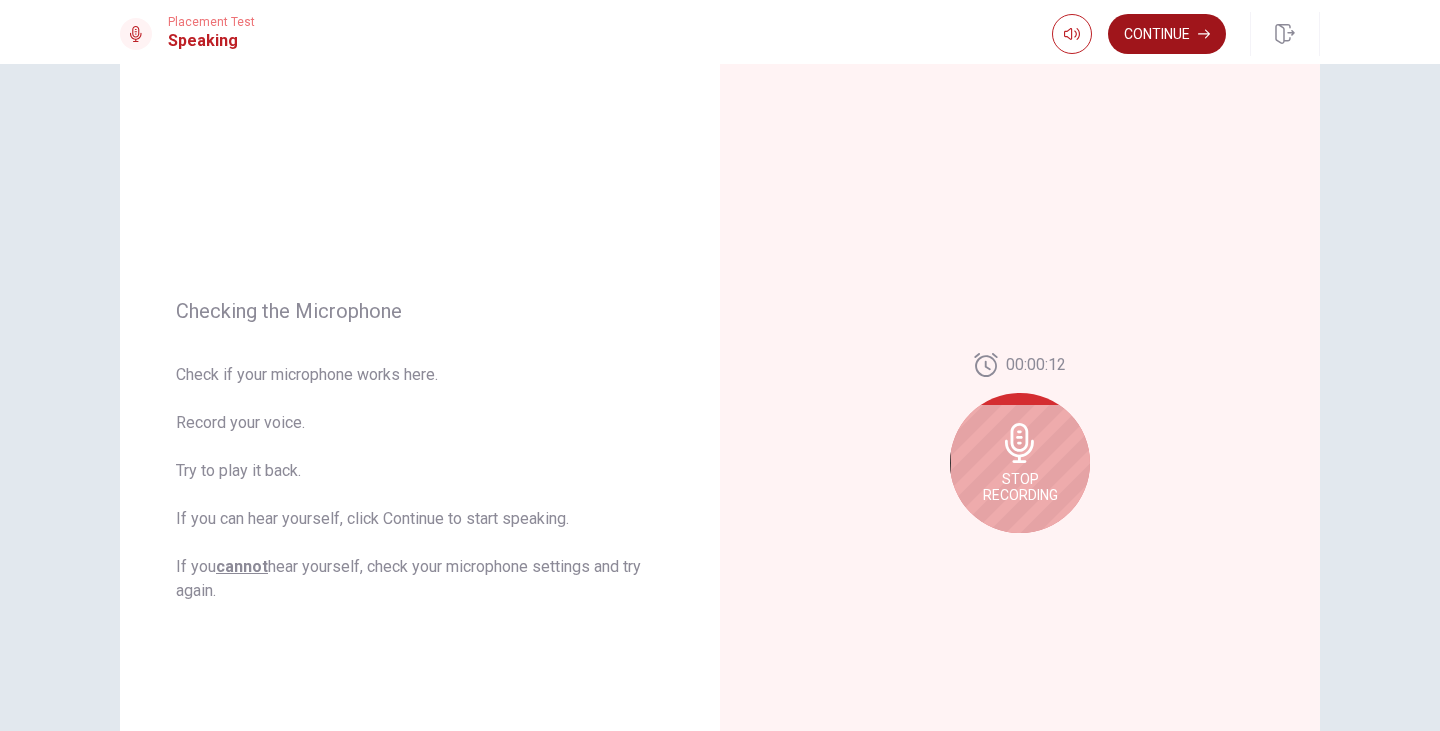 scroll, scrollTop: 104, scrollLeft: 0, axis: vertical 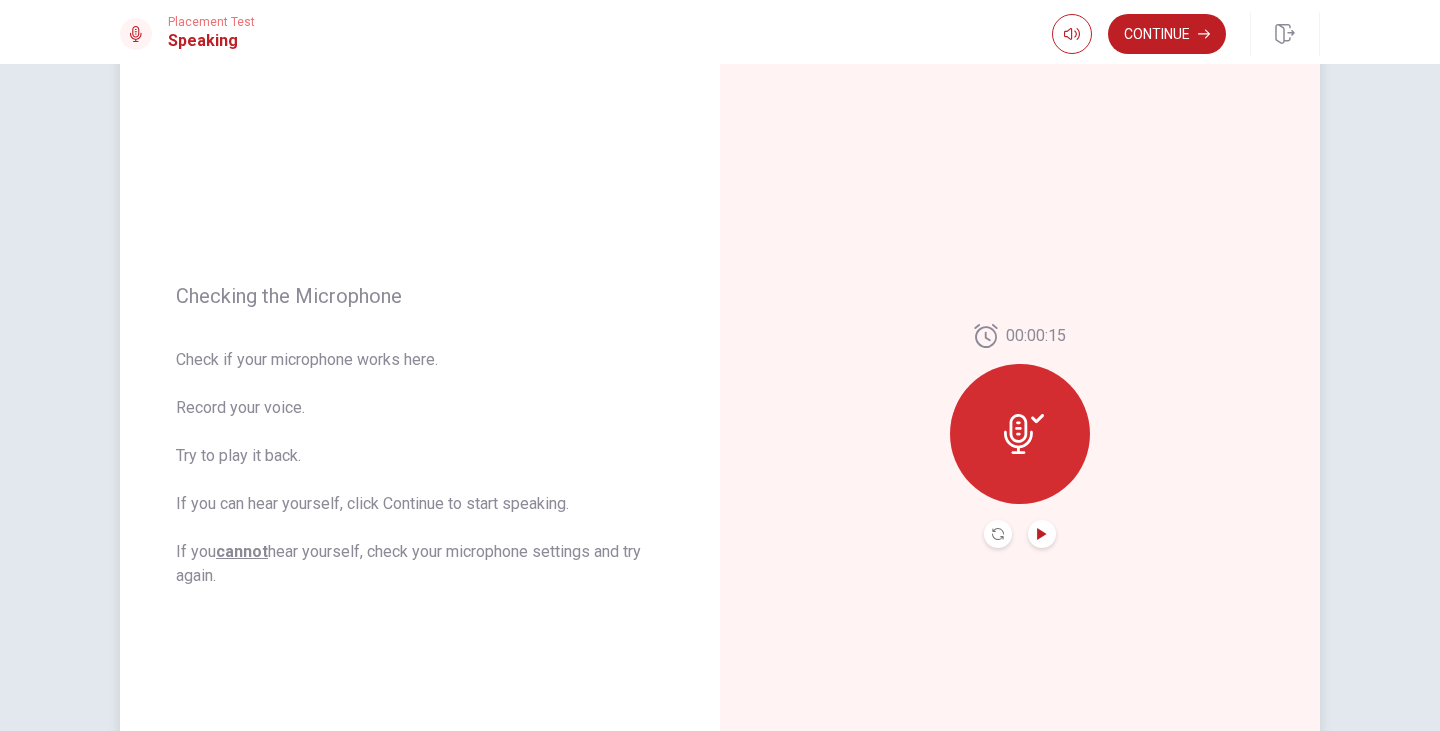 click 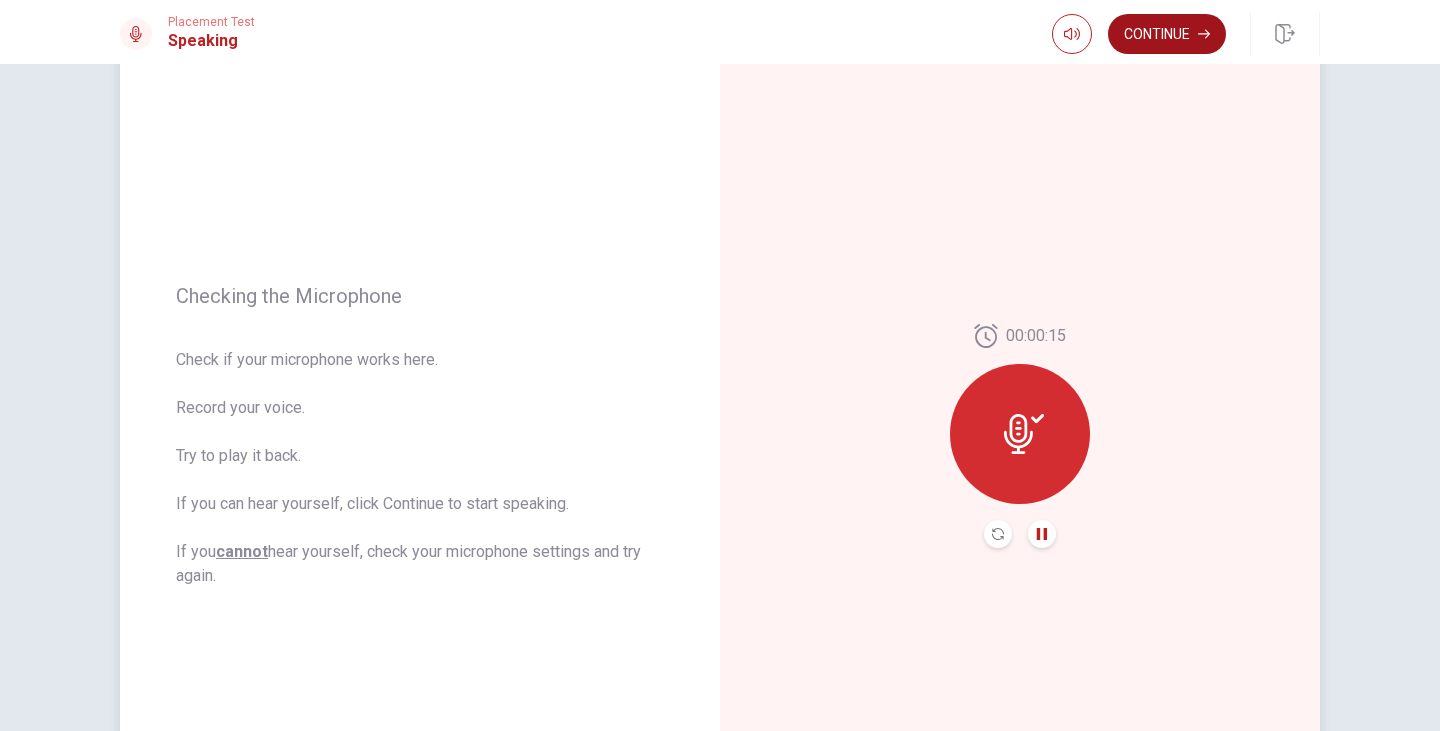 click 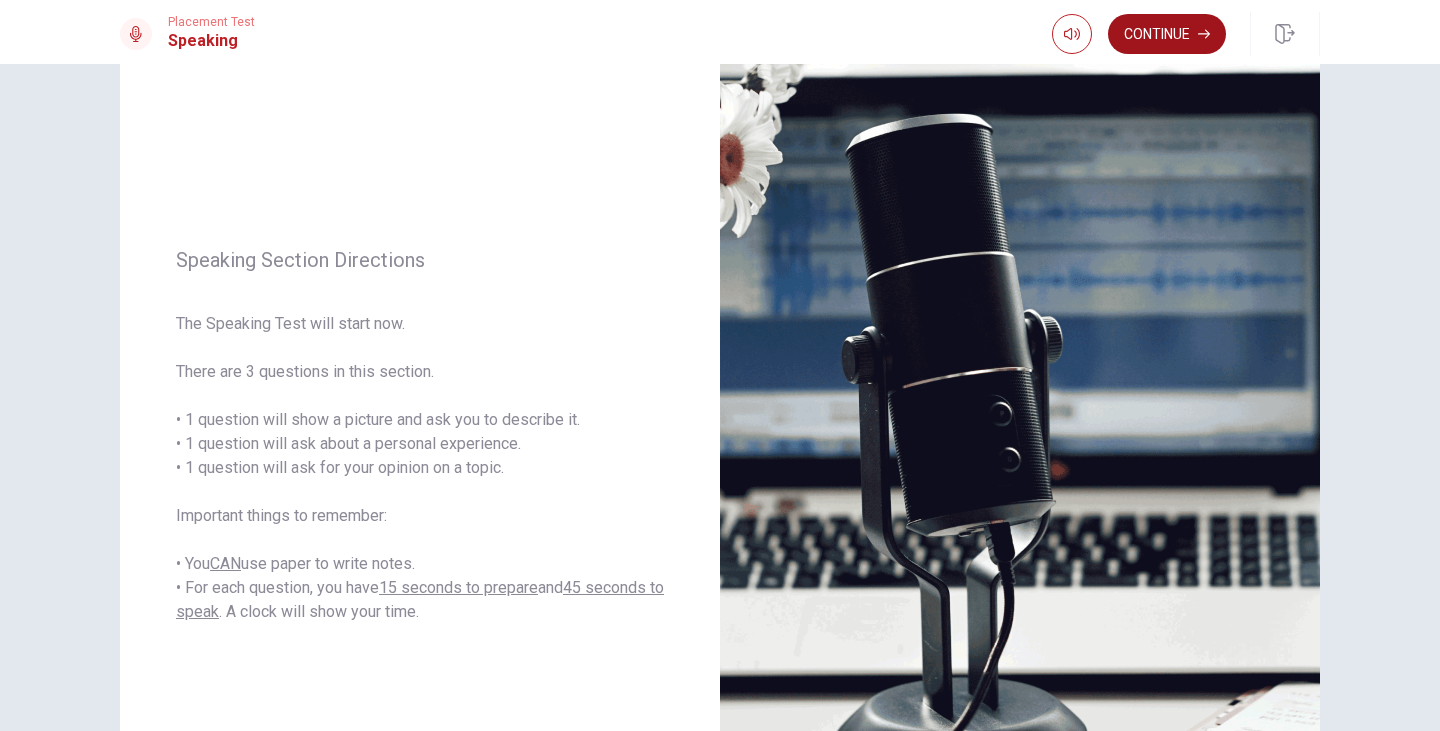 click on "Continue" at bounding box center [1167, 34] 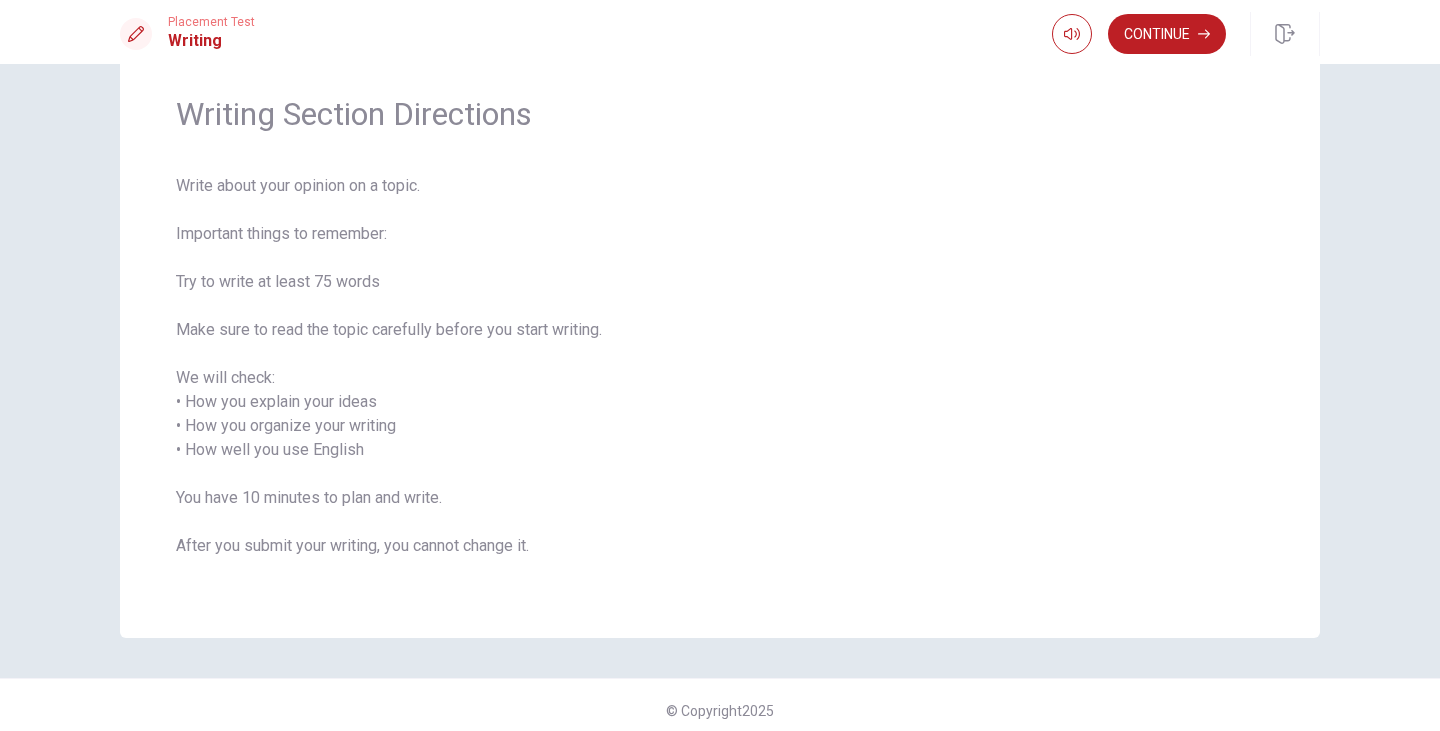 scroll, scrollTop: 77, scrollLeft: 0, axis: vertical 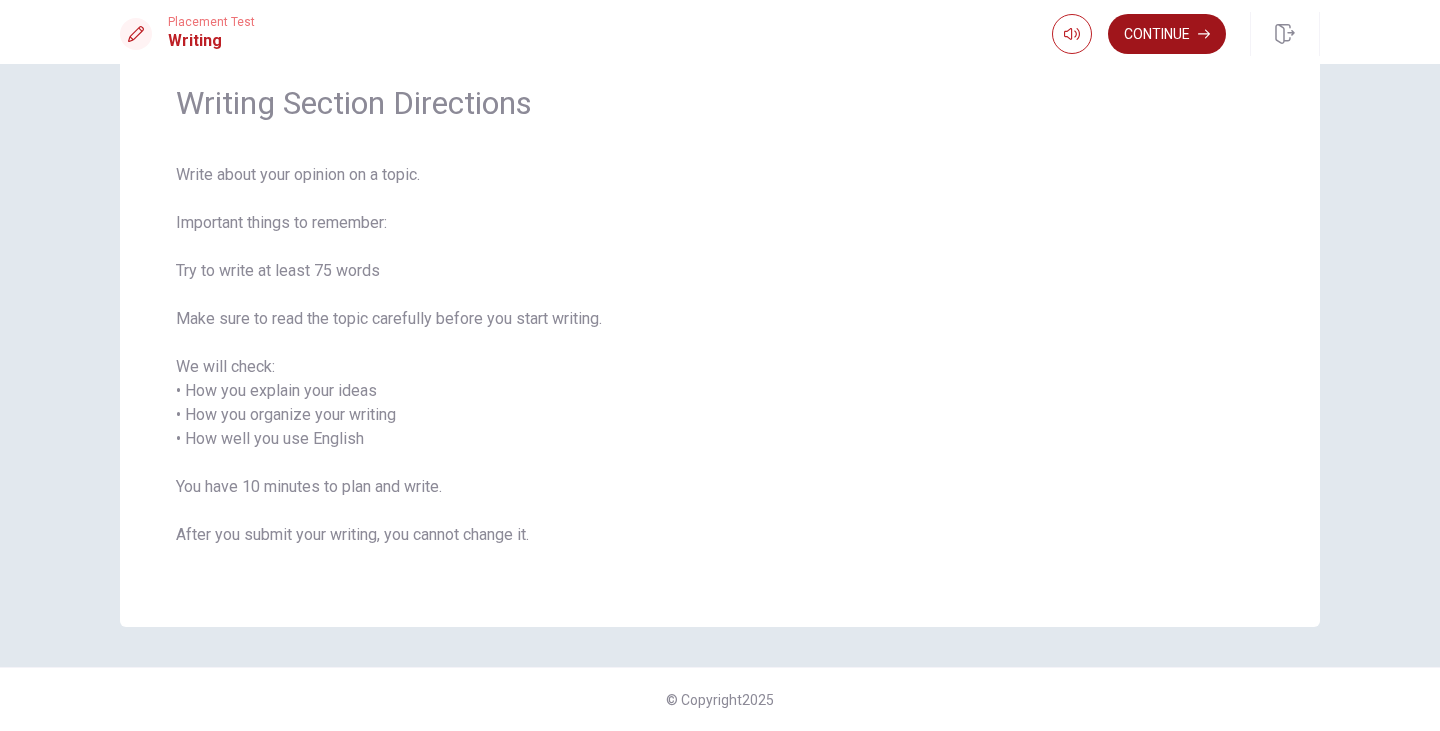click on "Continue" at bounding box center [1167, 34] 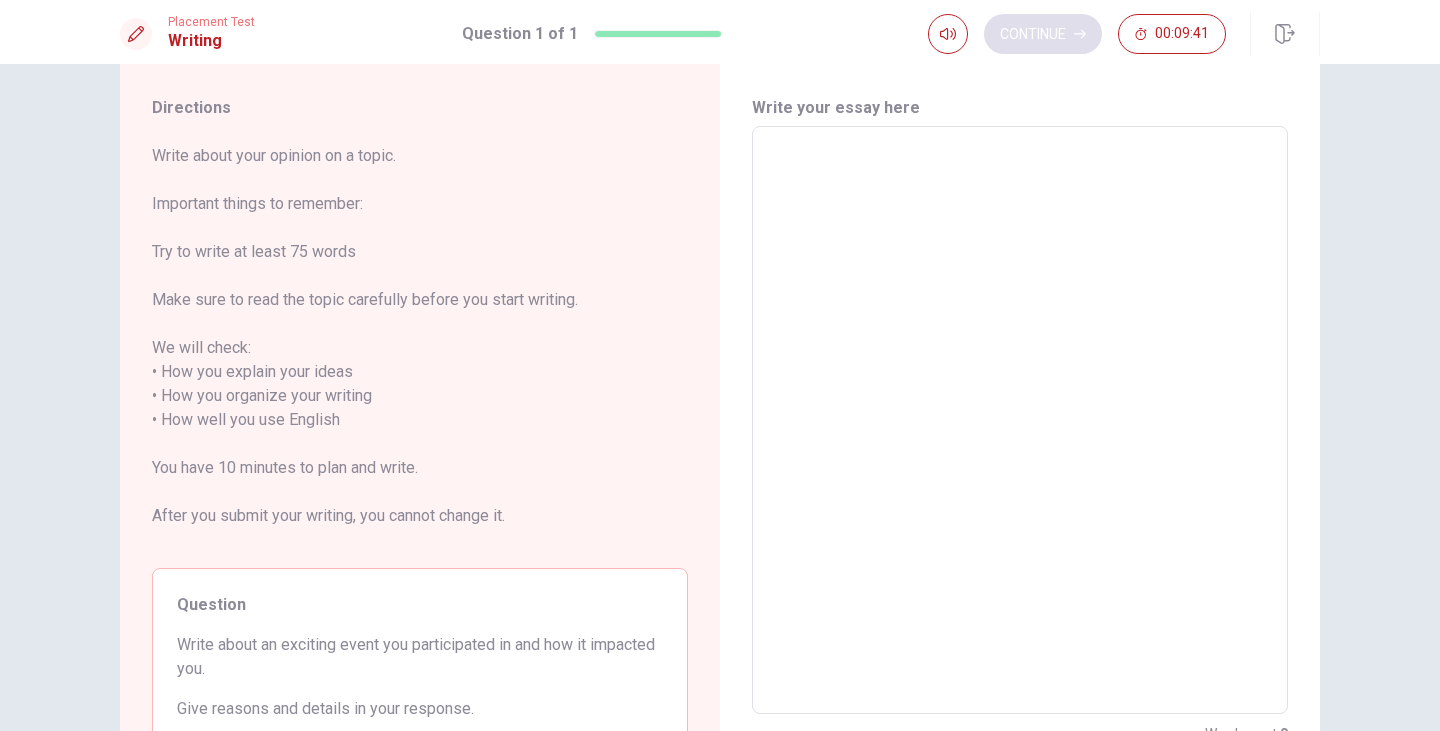 scroll, scrollTop: 0, scrollLeft: 0, axis: both 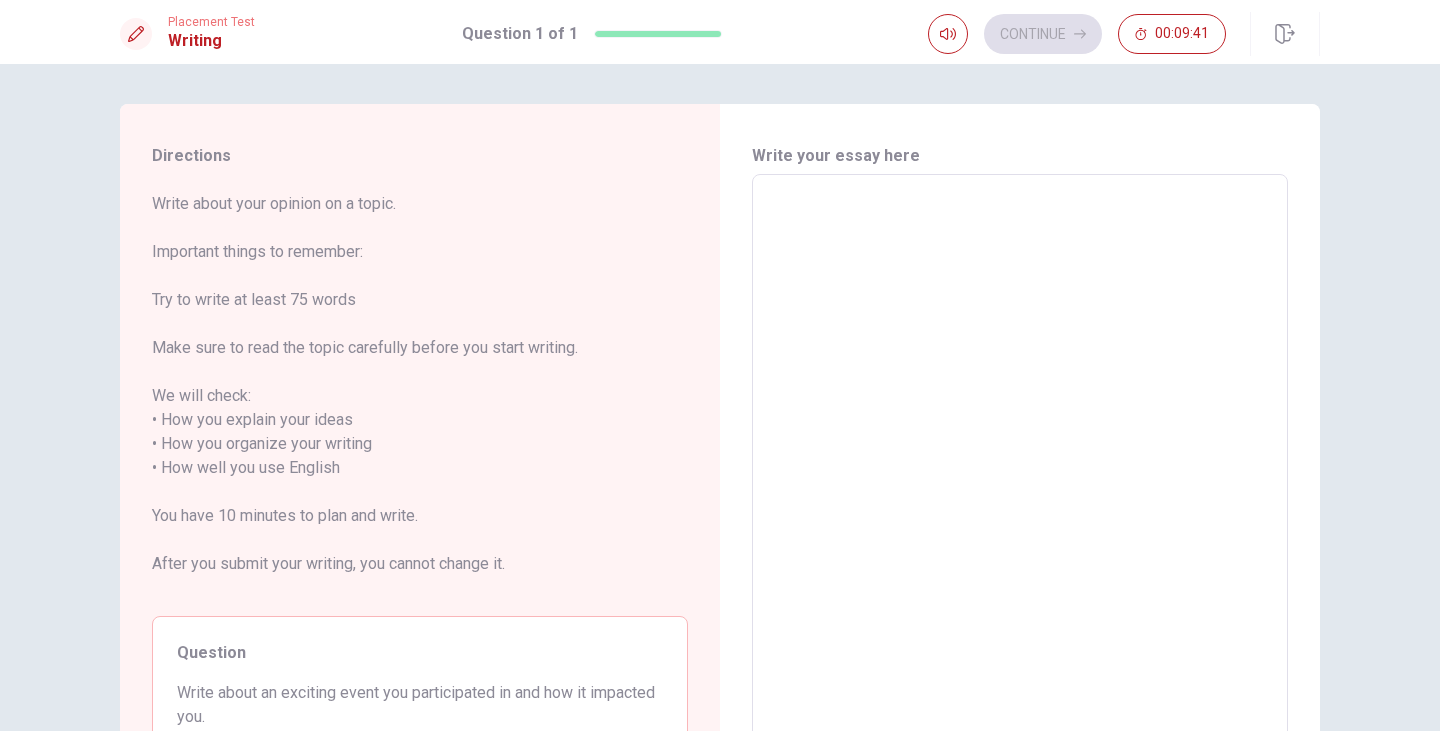 click at bounding box center (1020, 468) 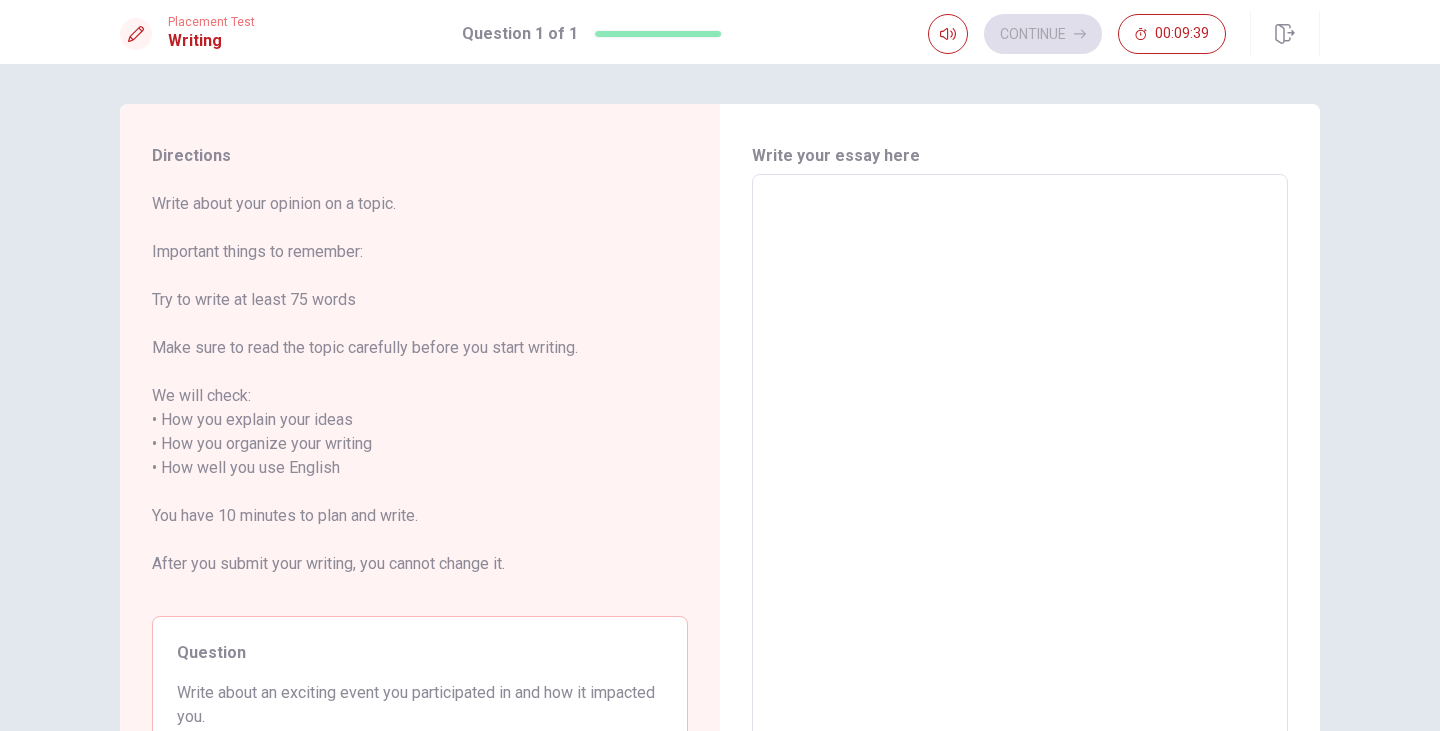 type on "i" 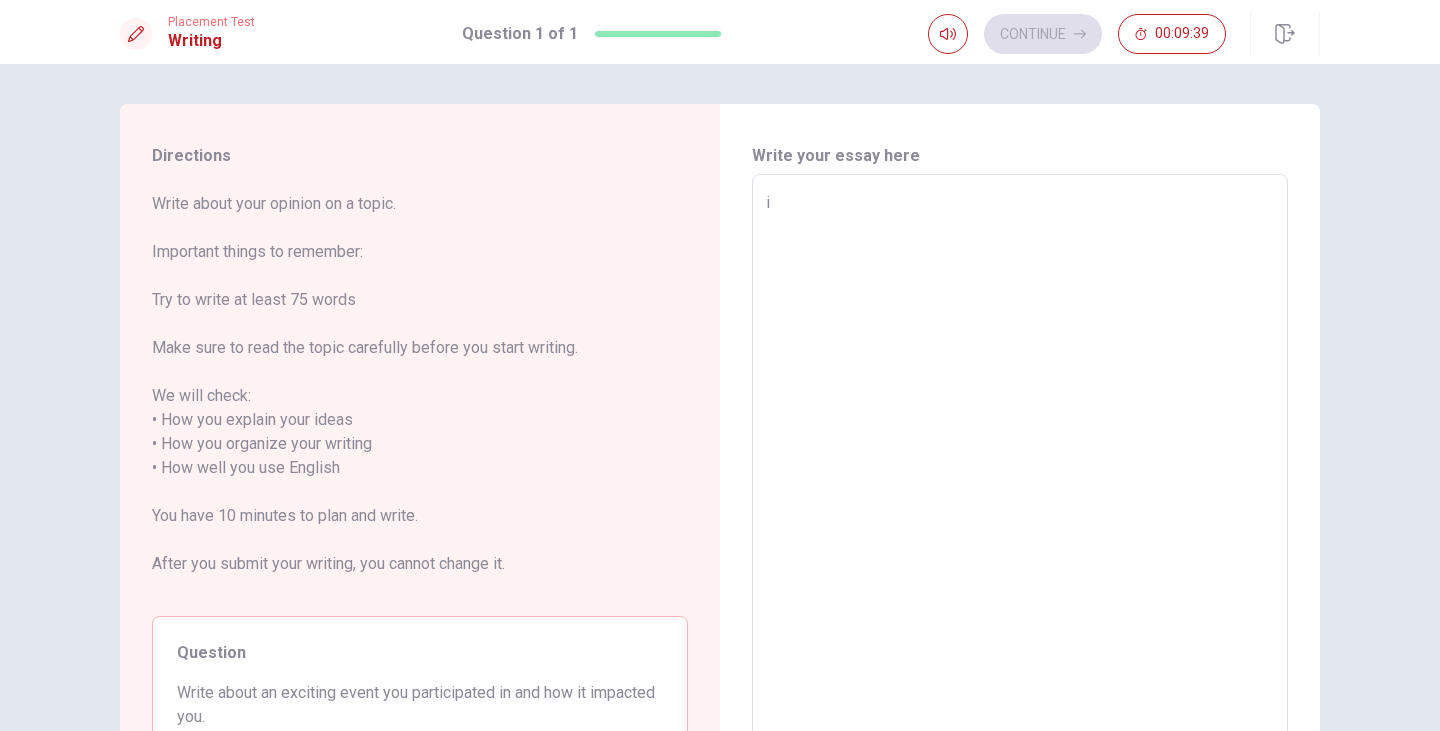 type on "x" 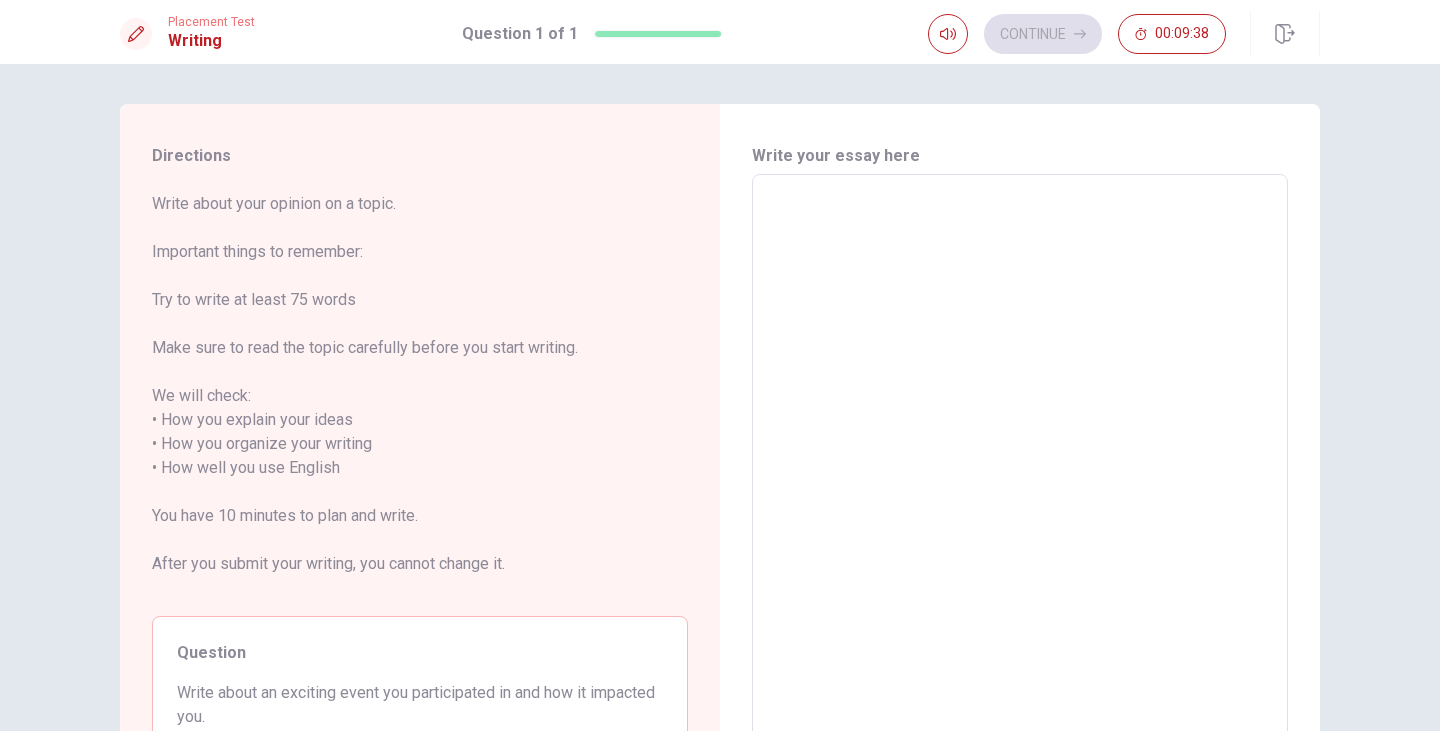 type on "o" 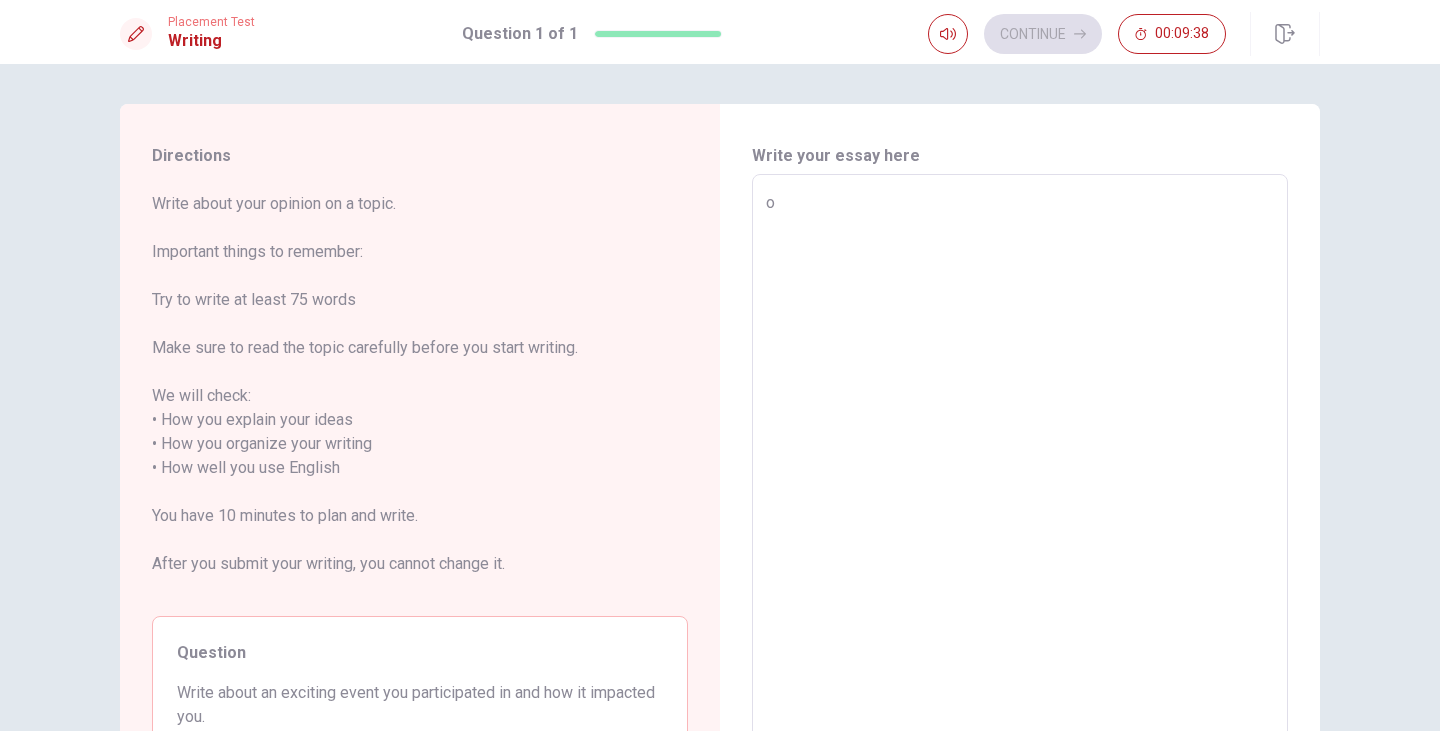 type on "x" 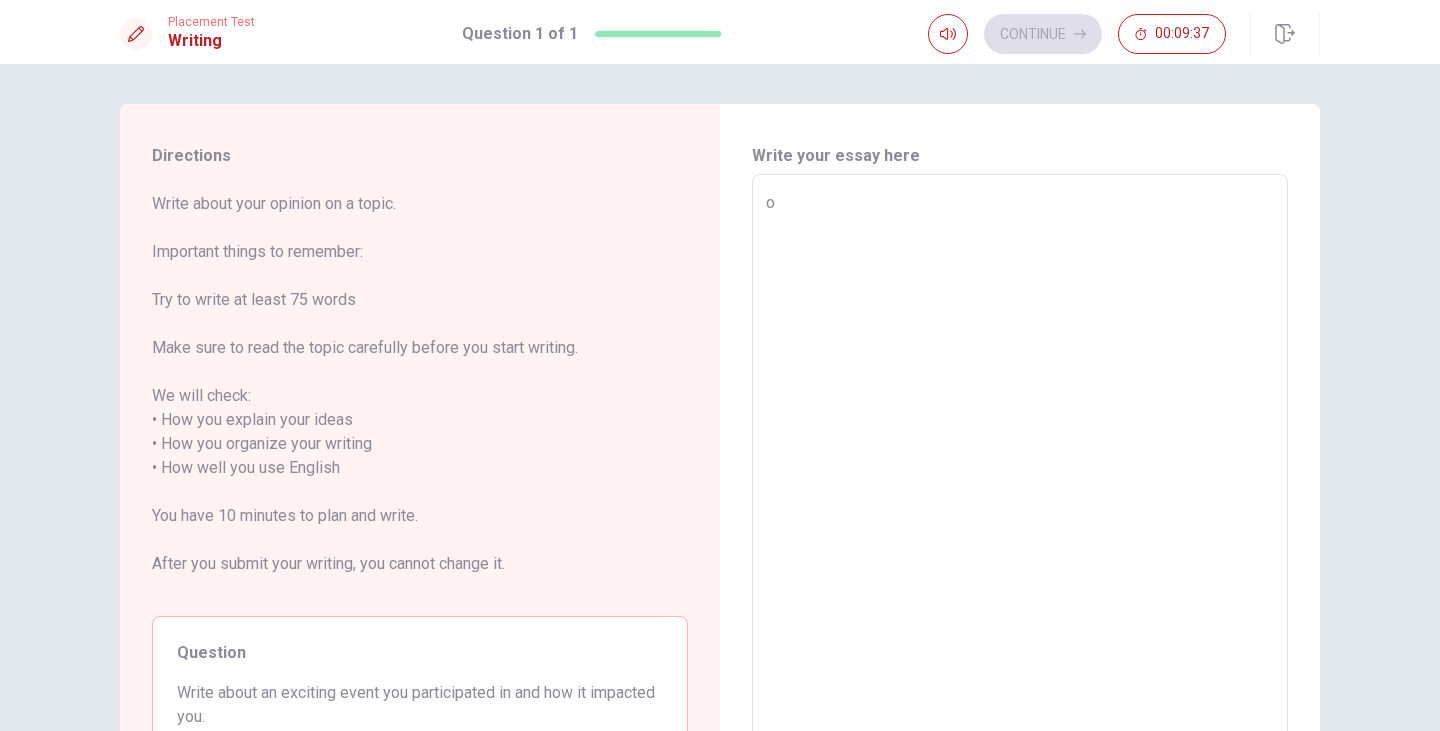 type on "on" 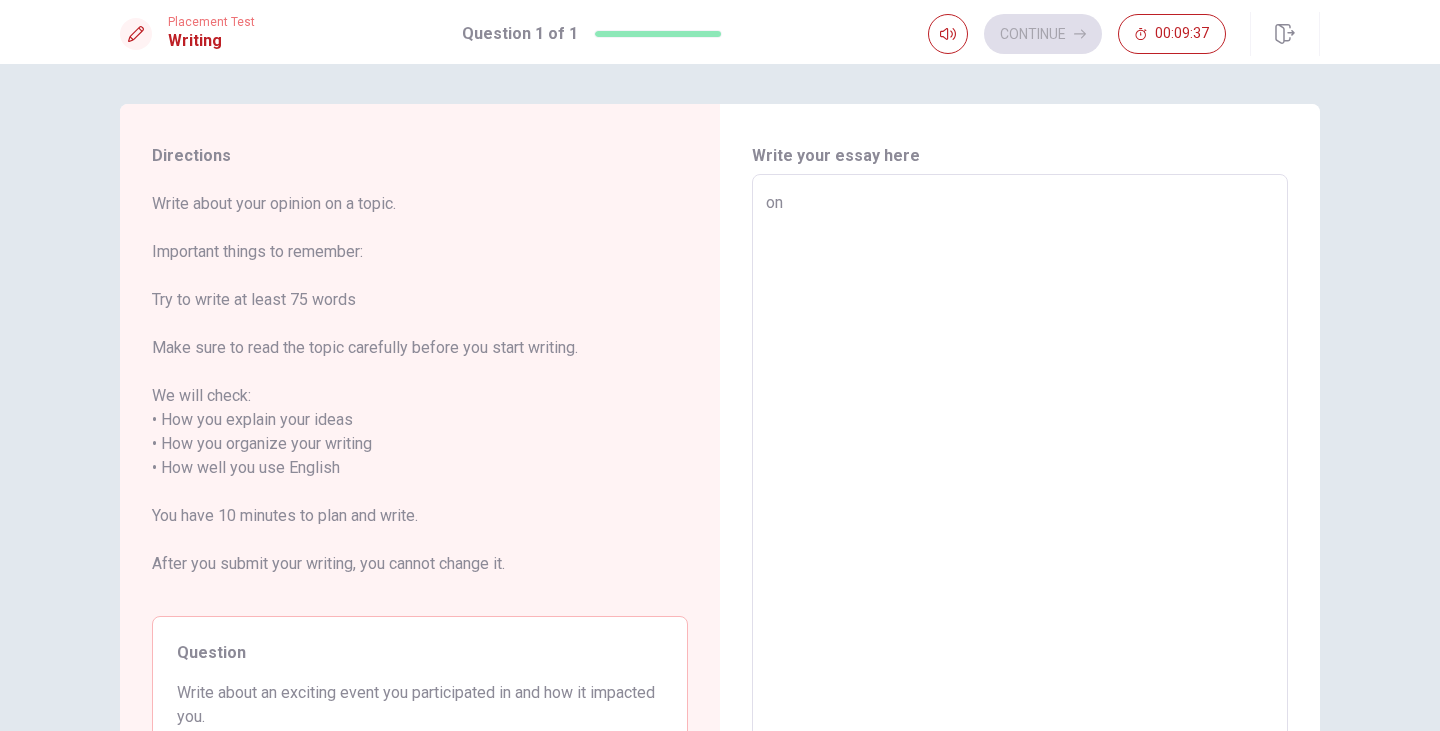 type on "x" 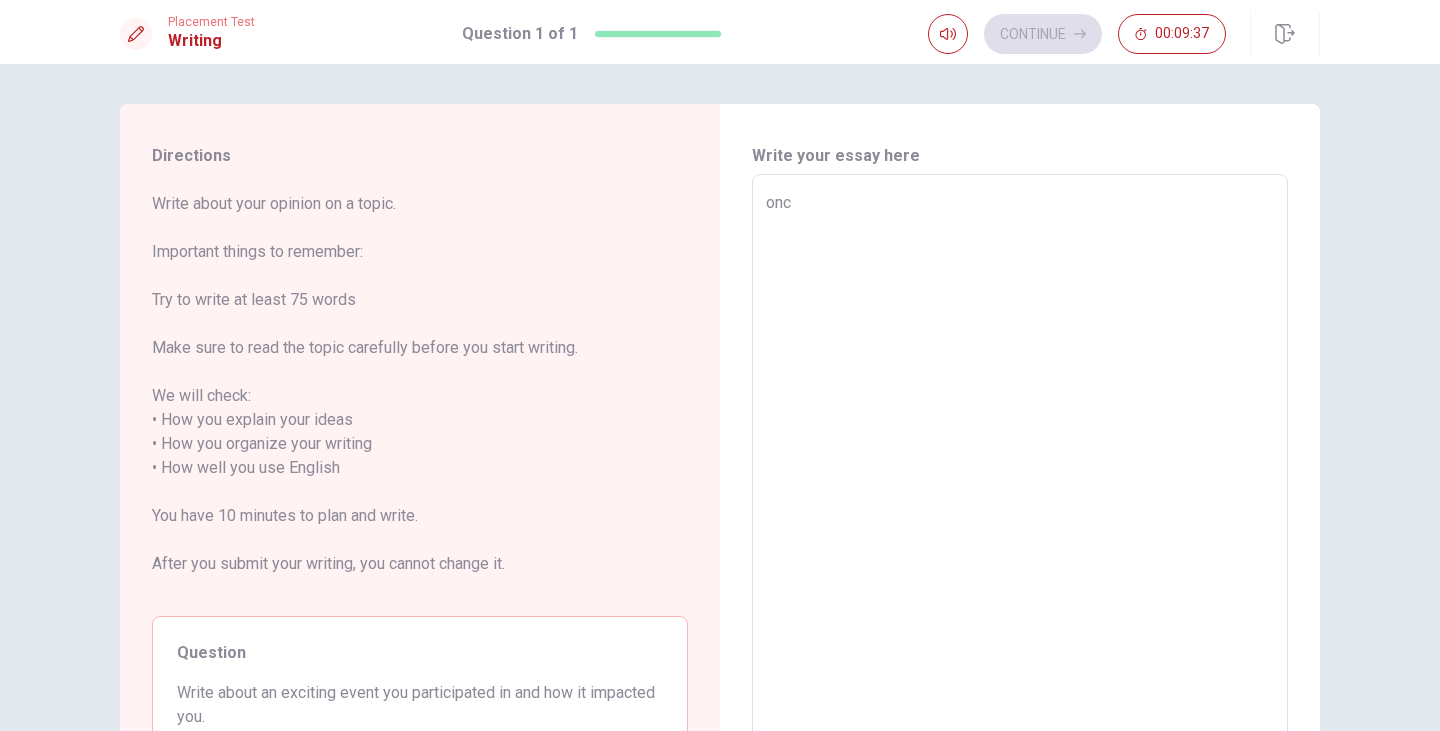type on "x" 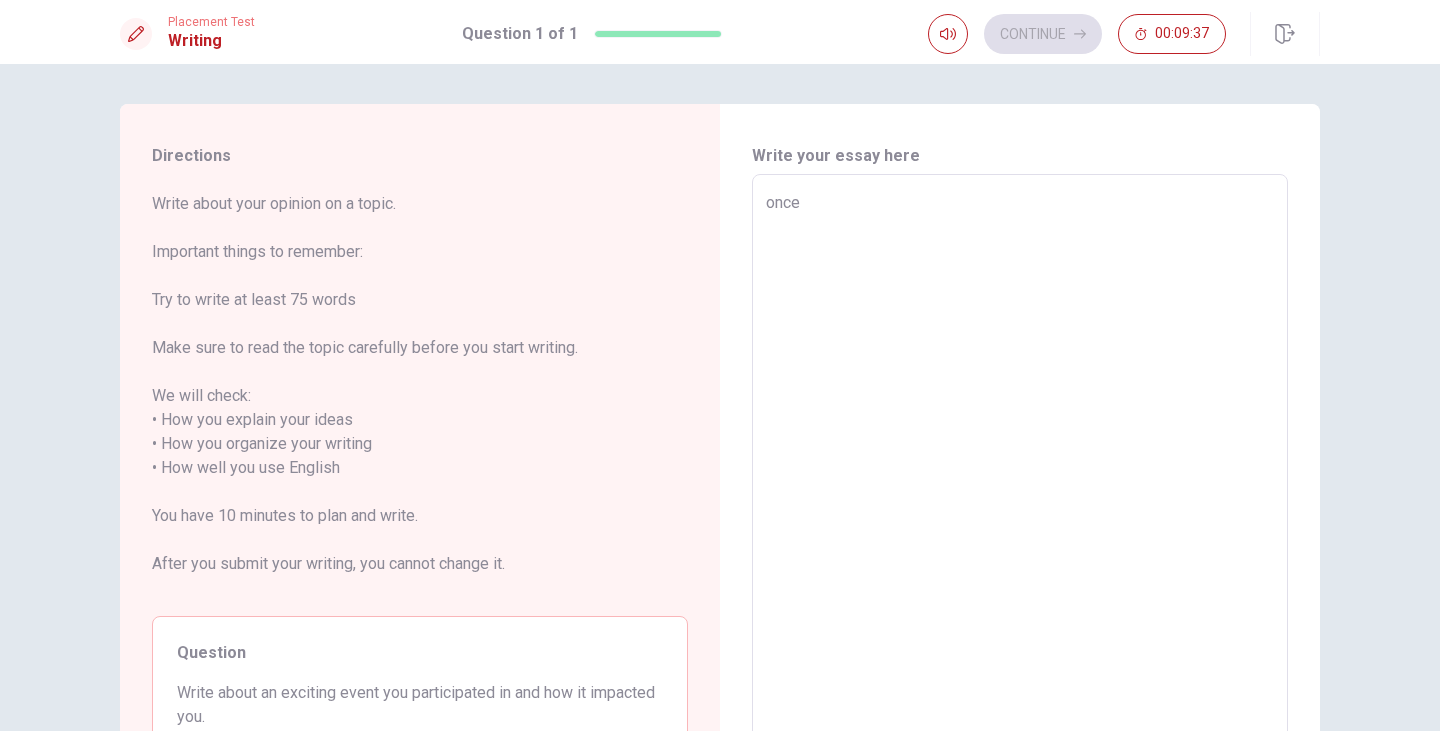 type on "x" 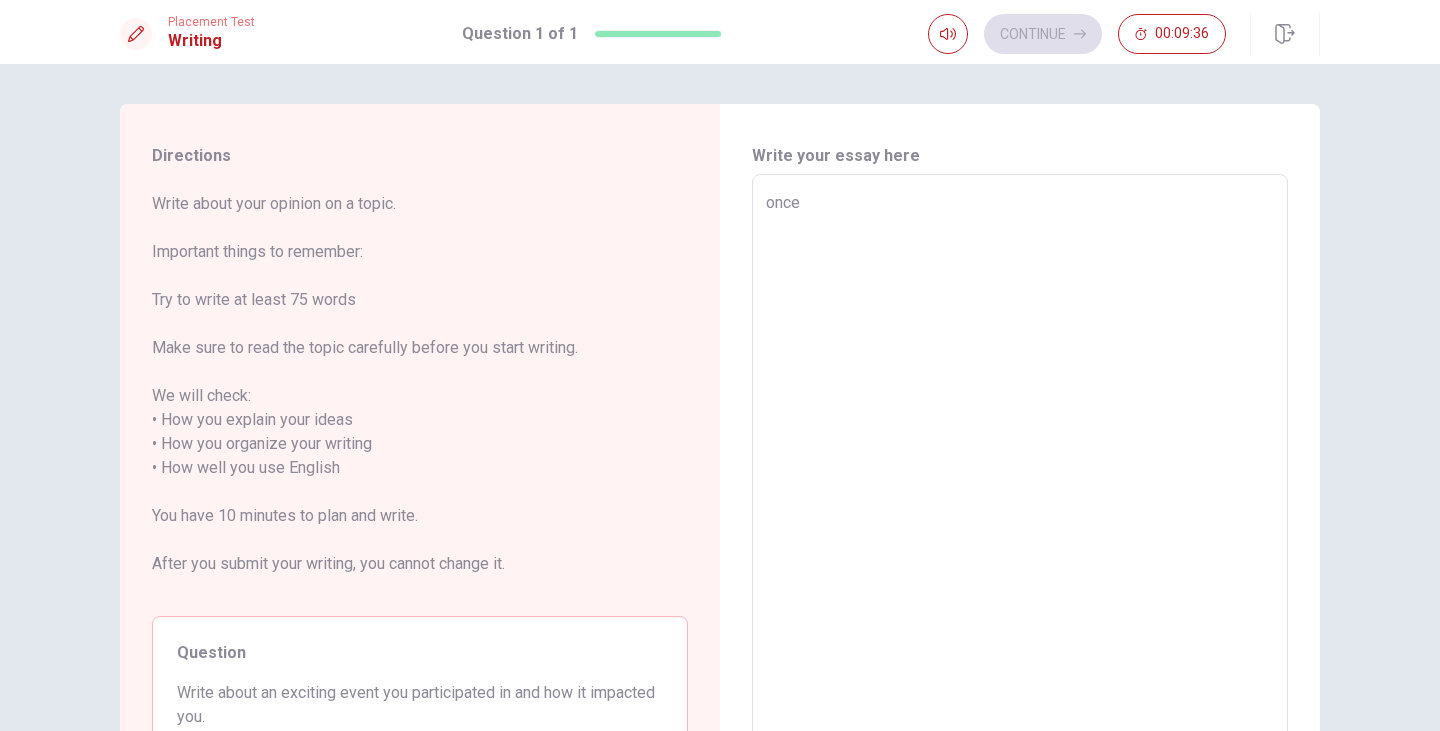 type on "once" 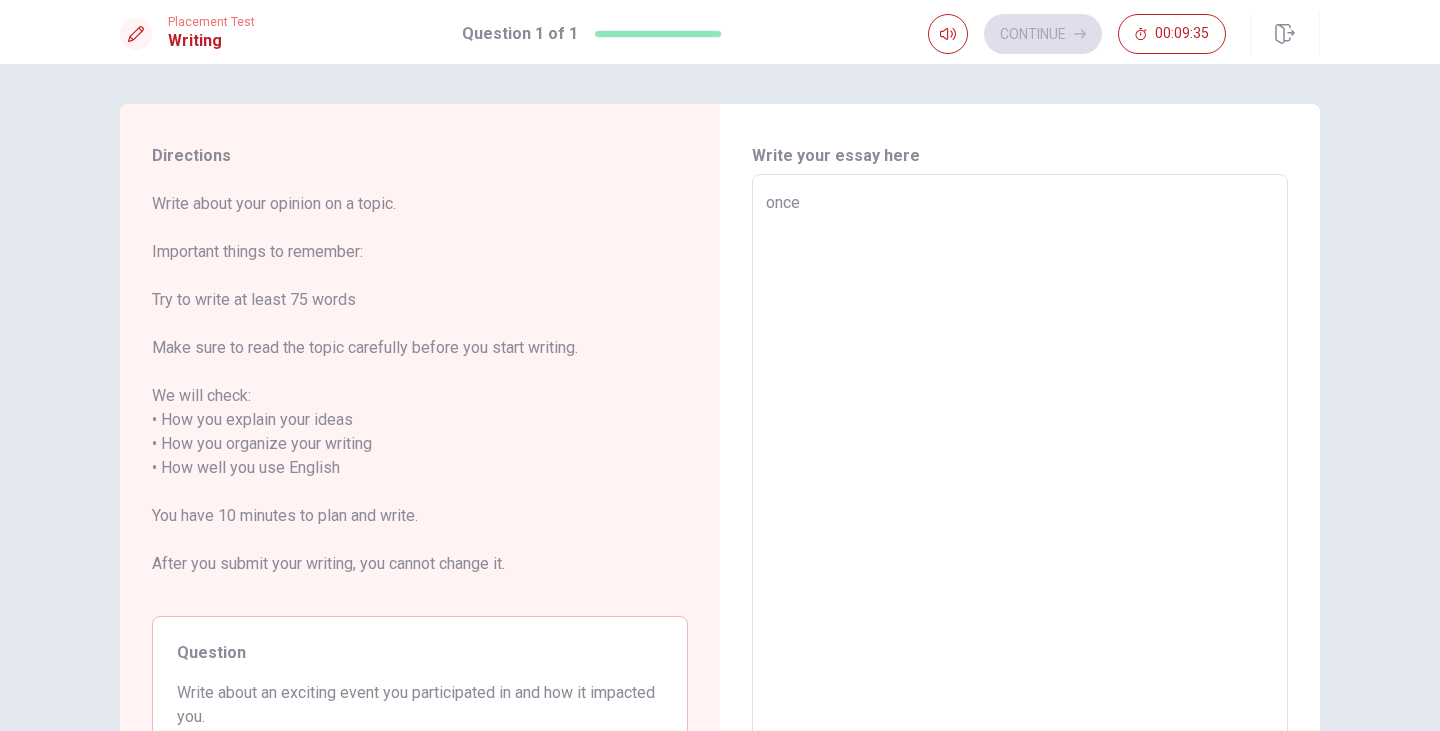 type on "once w" 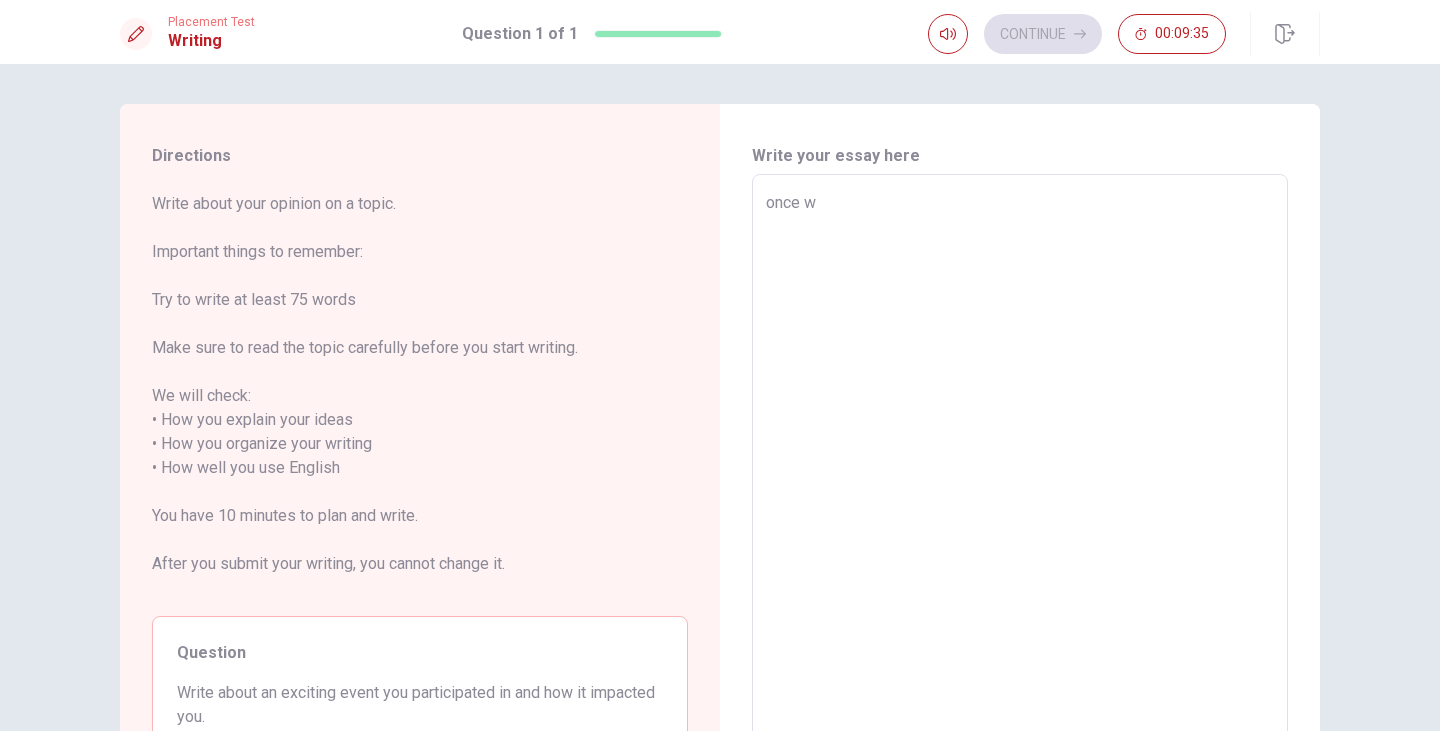 type on "x" 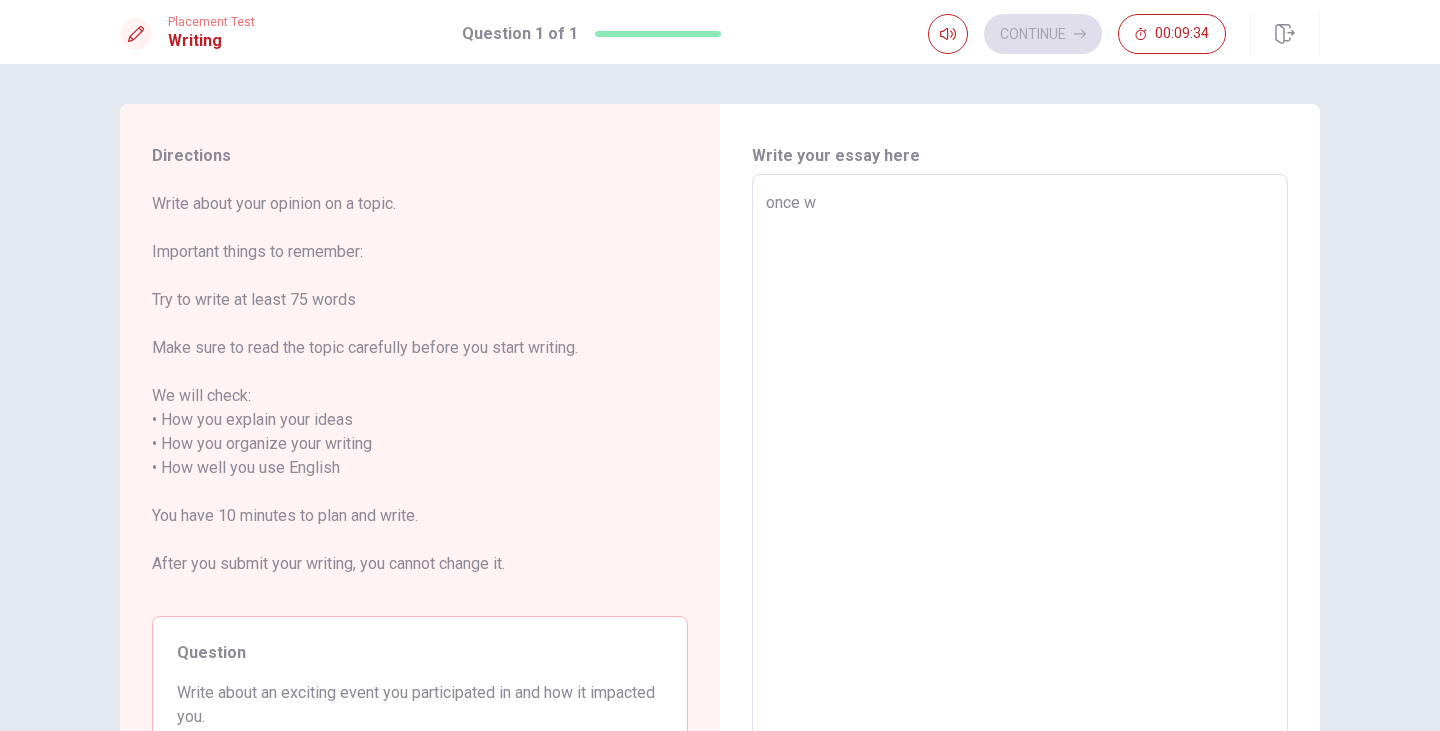 type on "once wh" 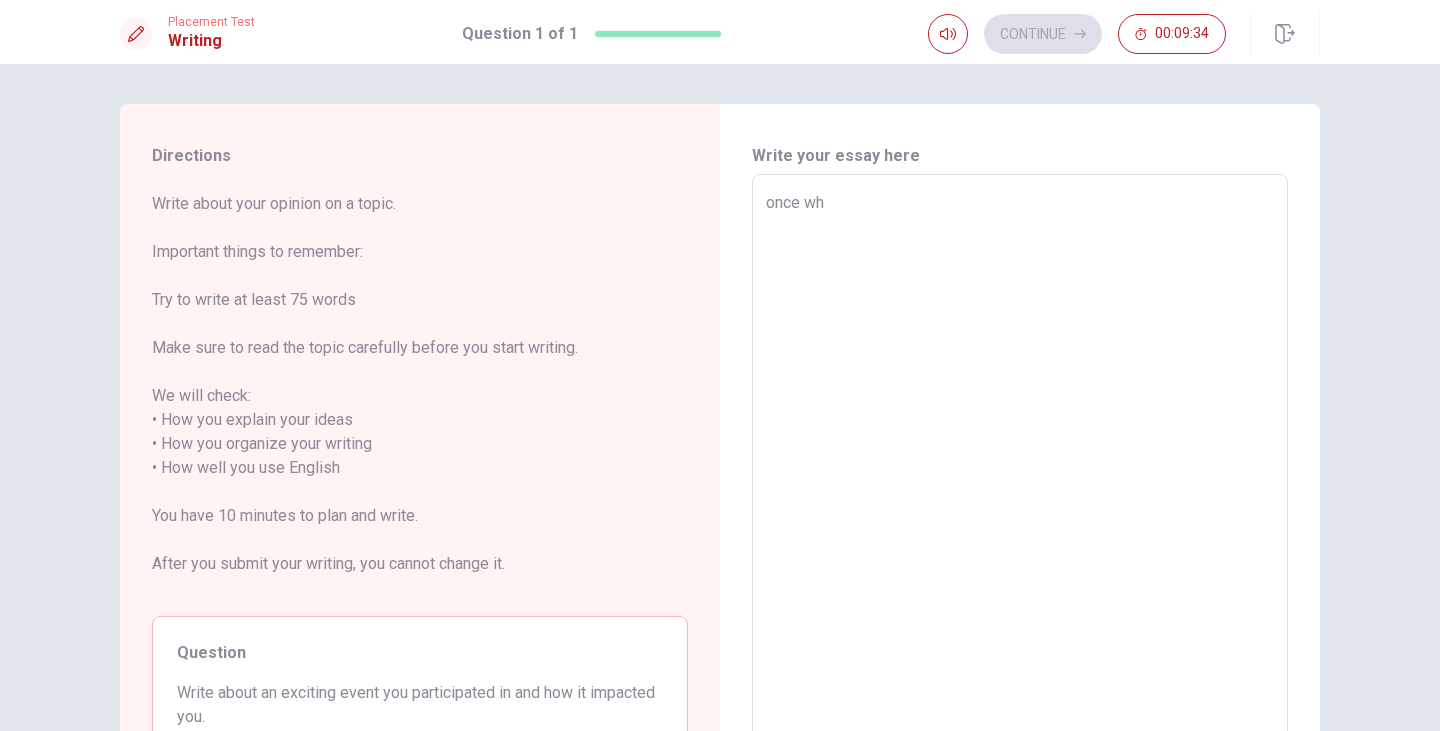 type on "x" 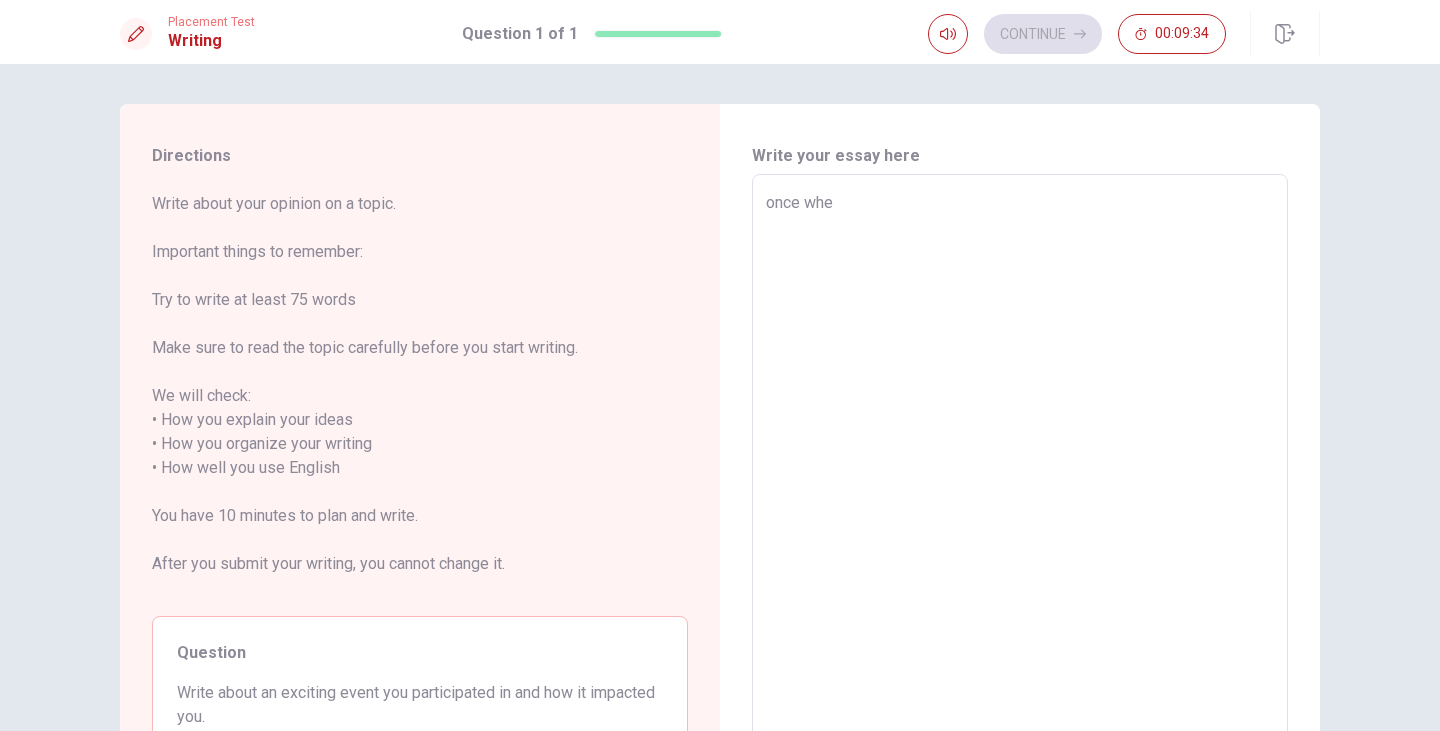 type on "x" 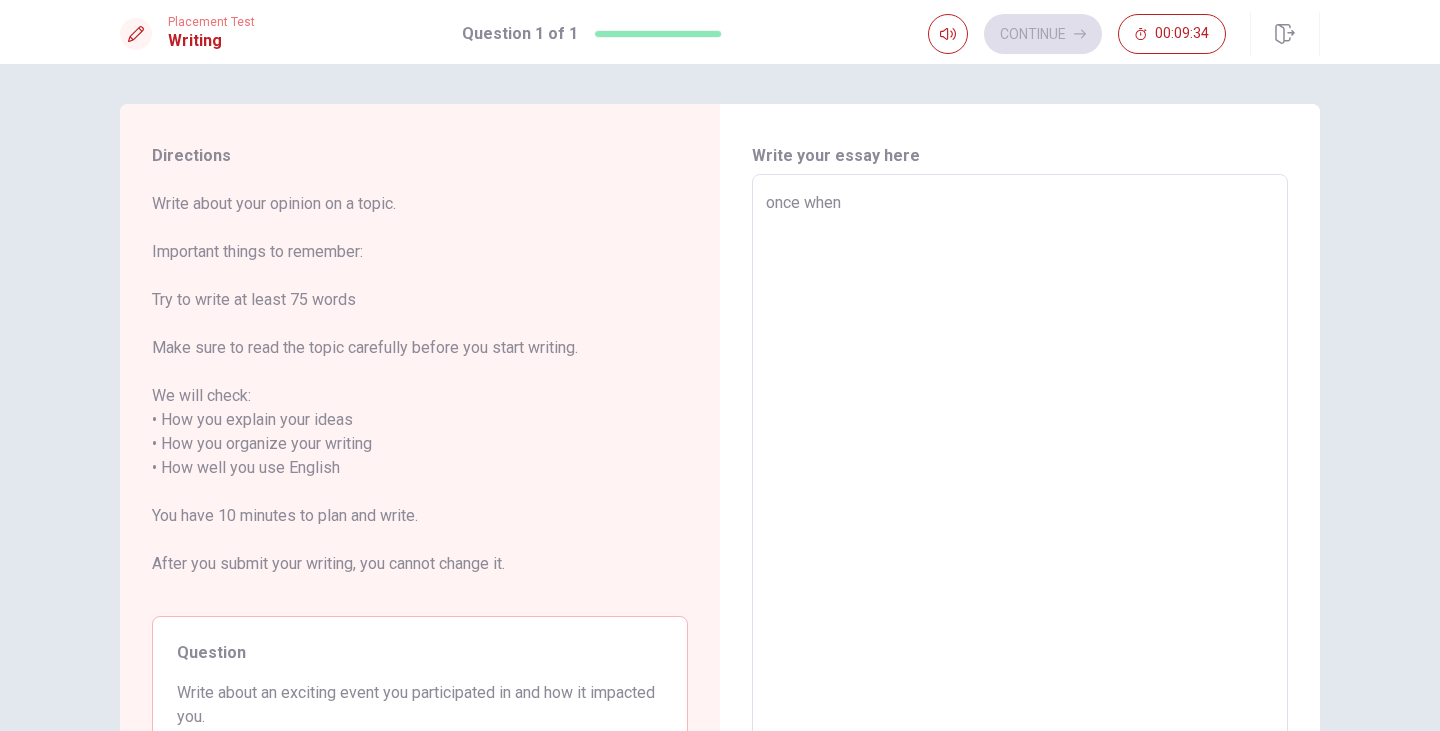type on "x" 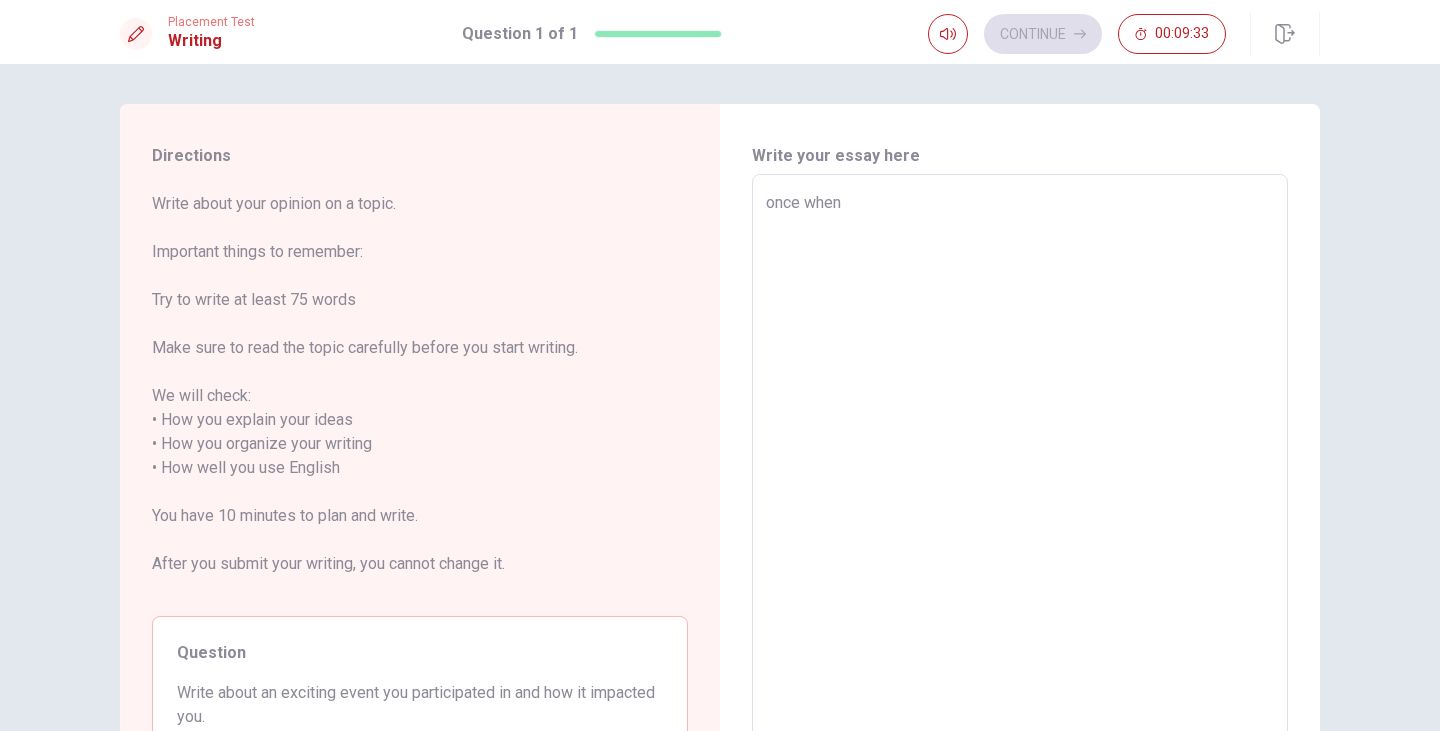type on "once when" 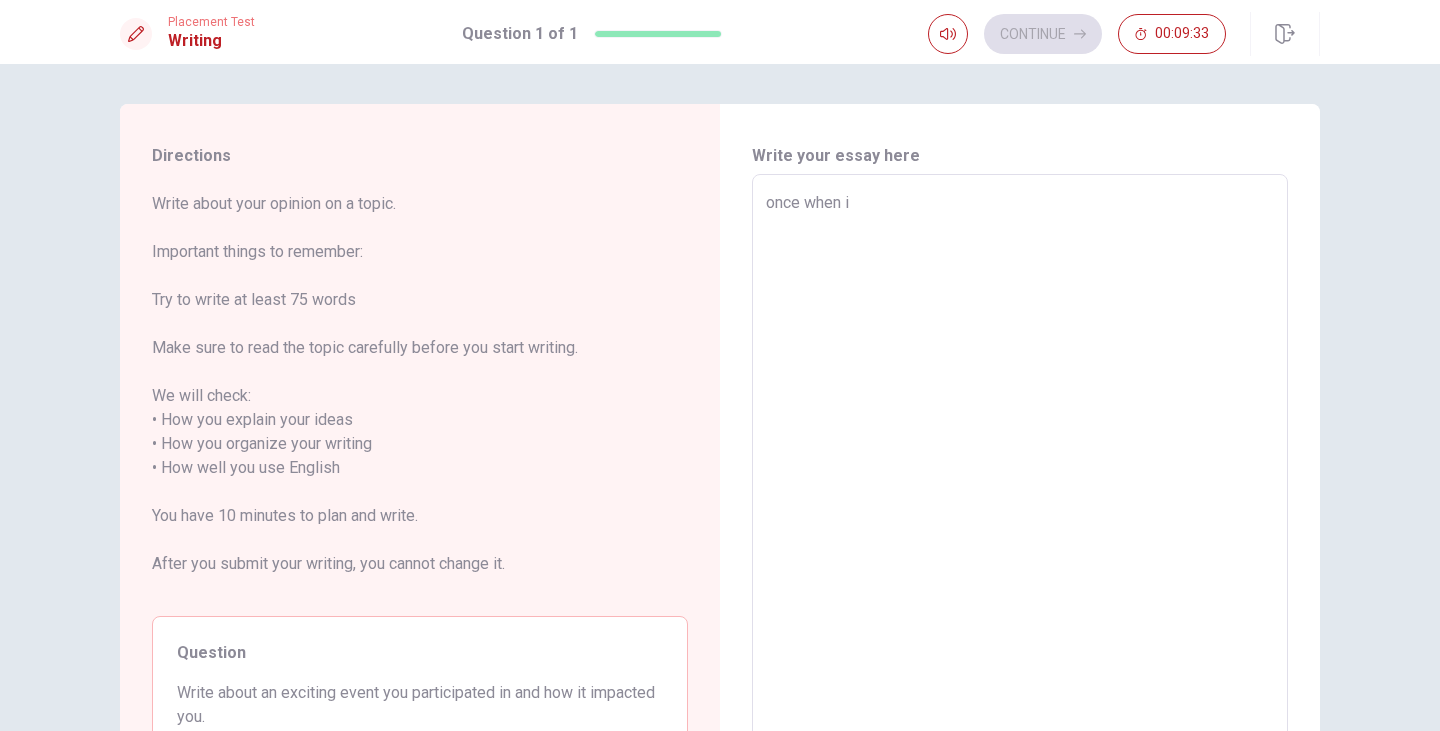 type on "x" 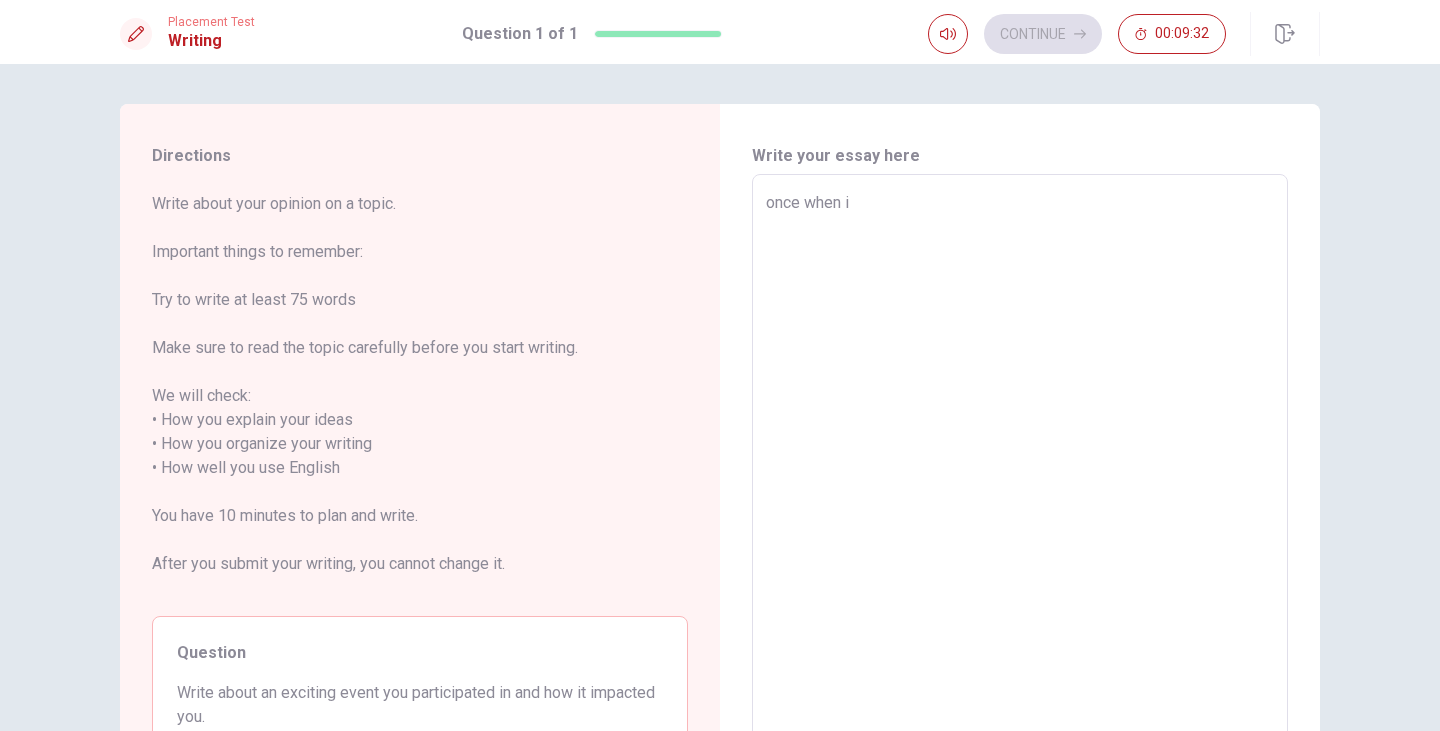 type on "once when i w" 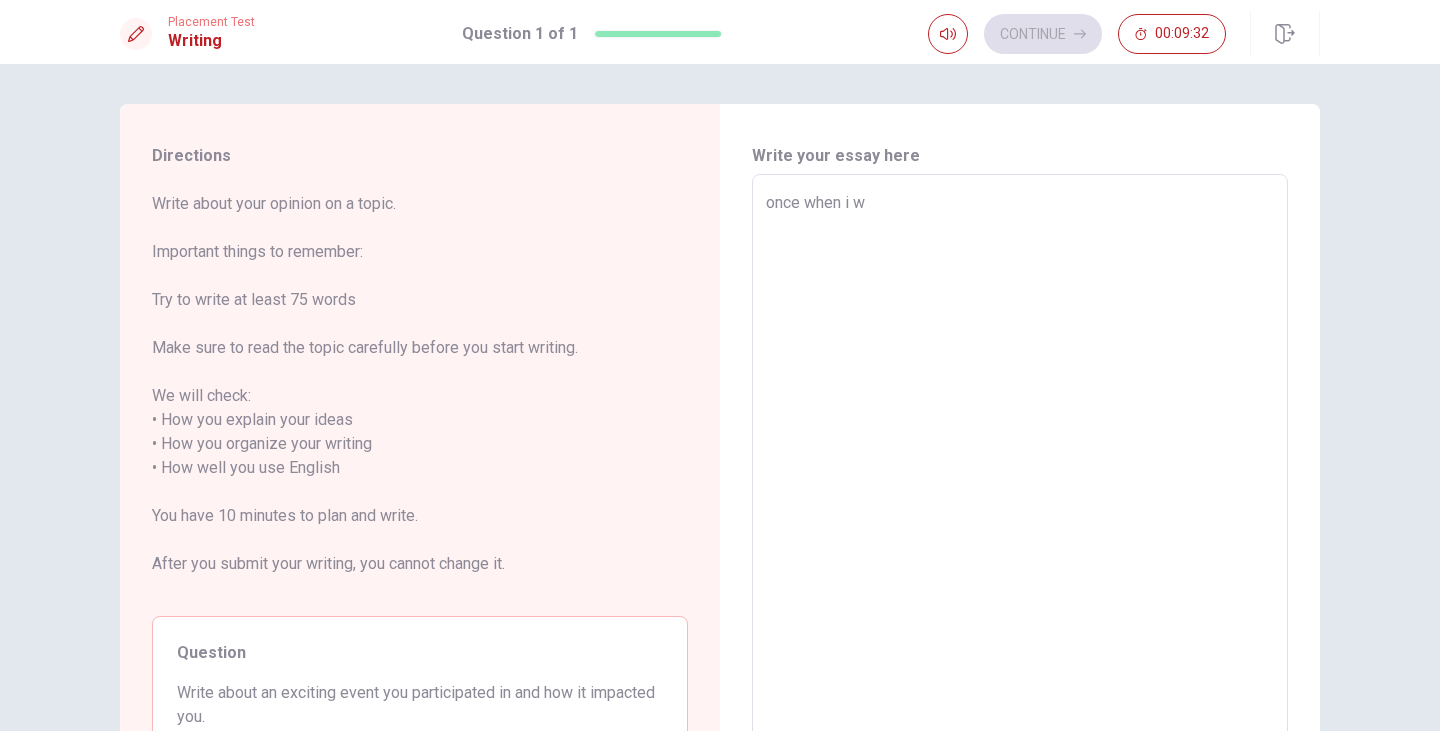 type on "x" 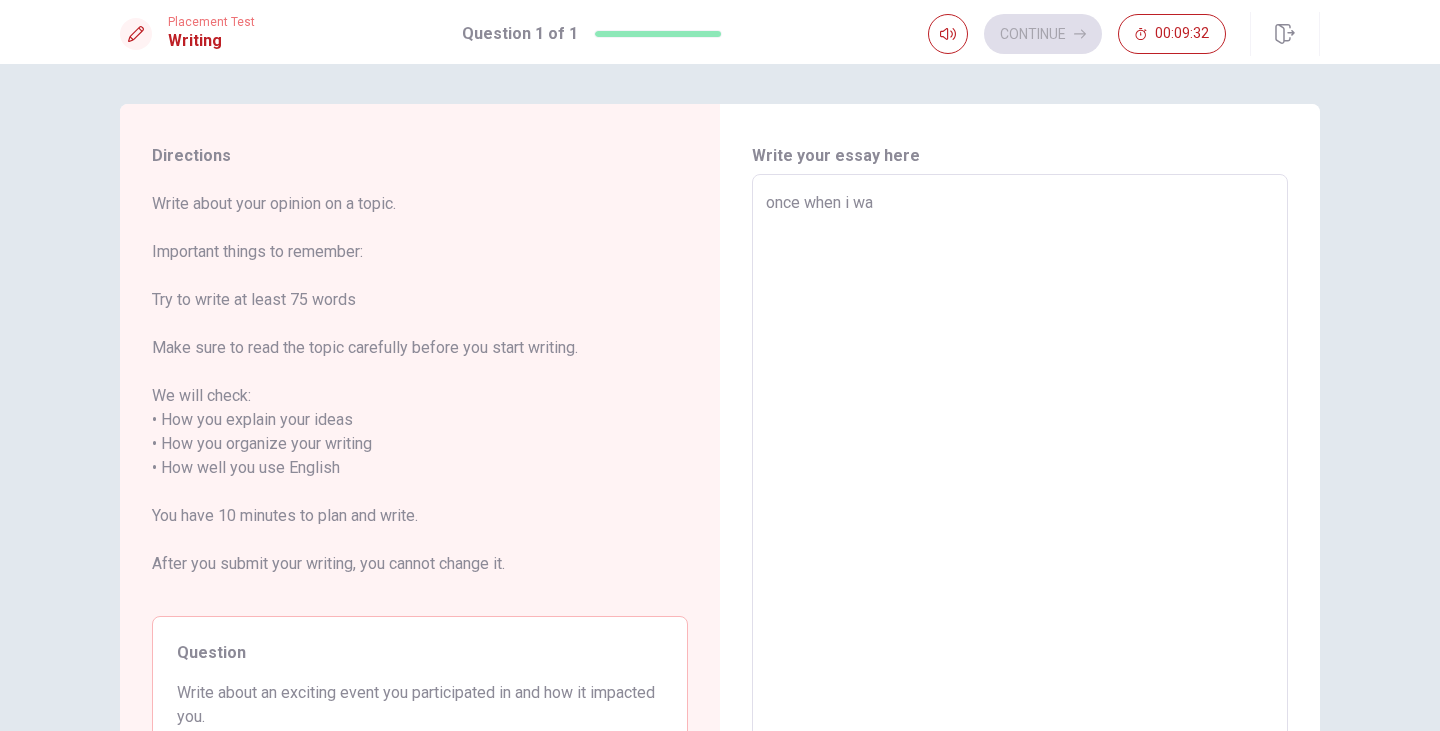 type on "x" 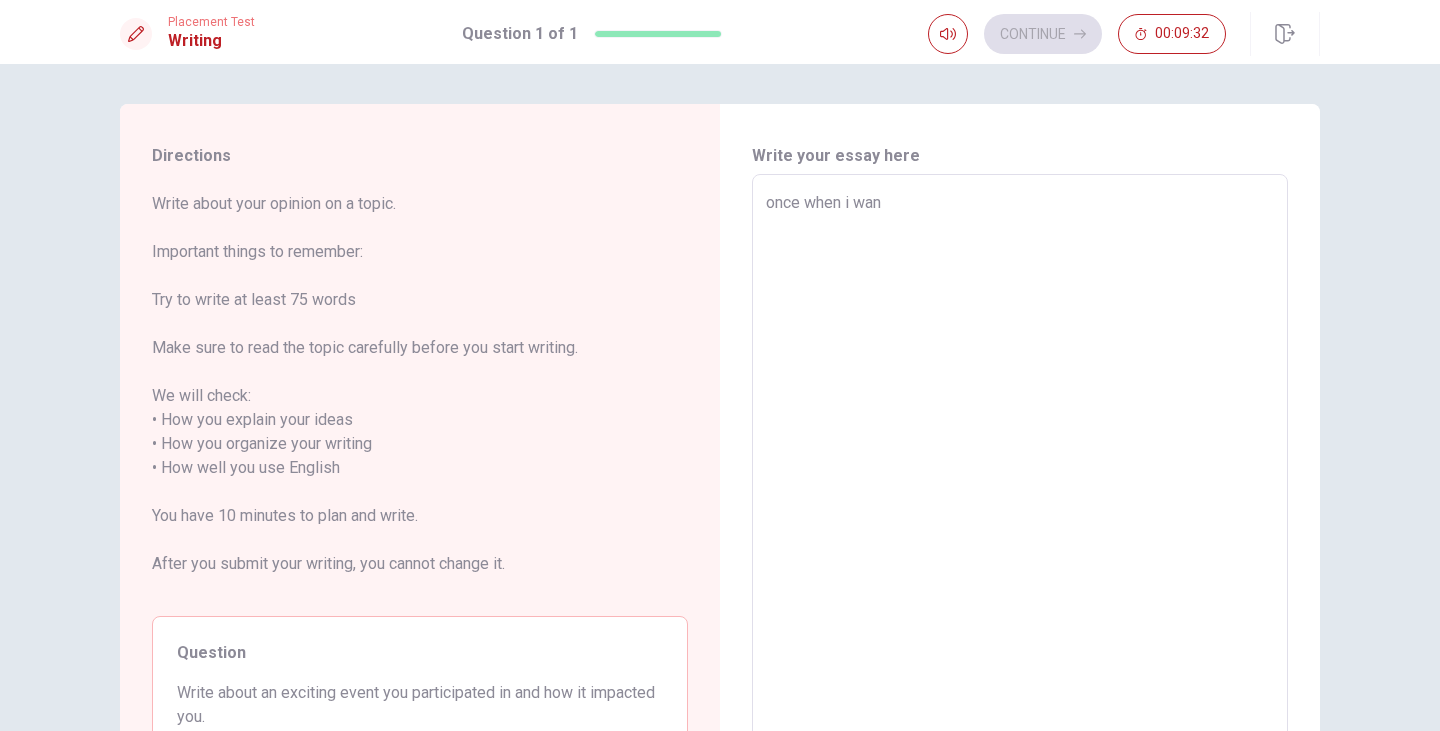 type on "x" 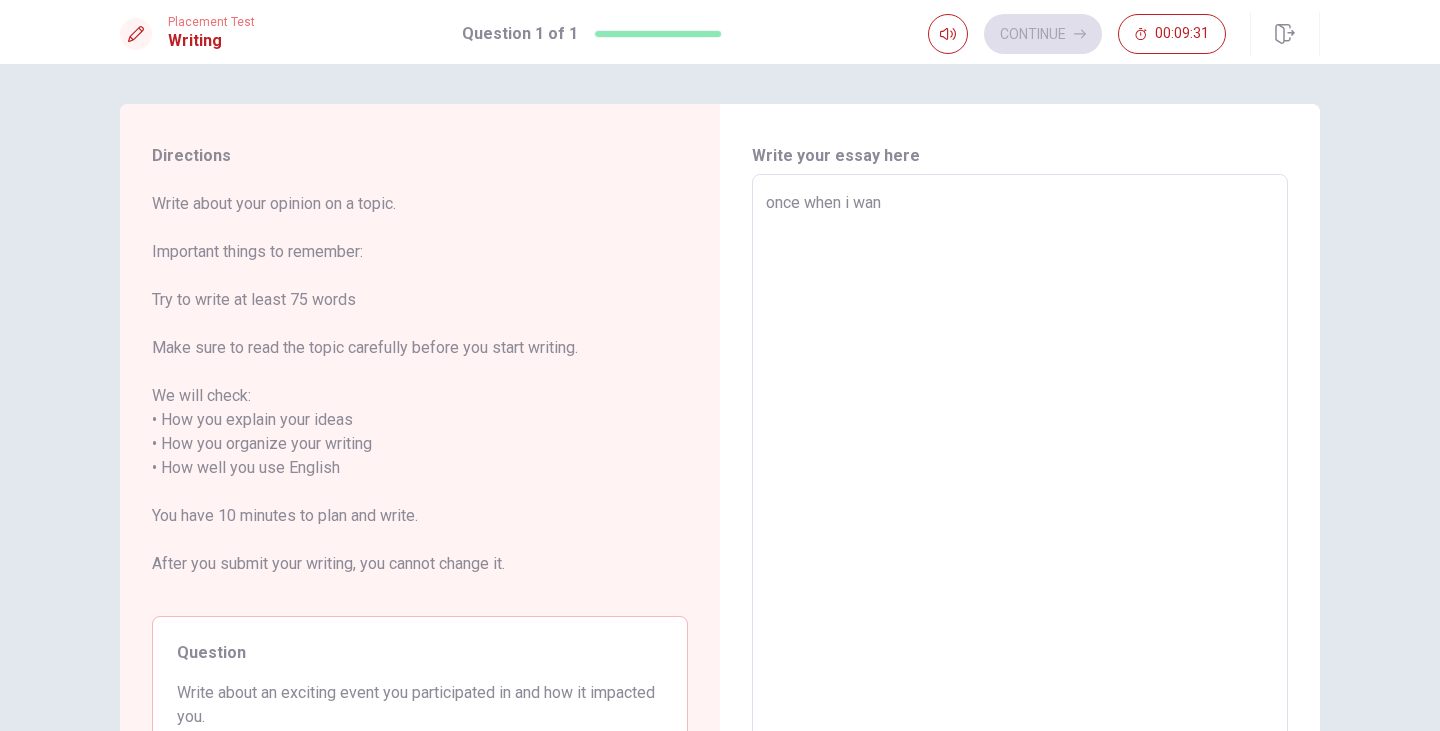 type on "once when i wans" 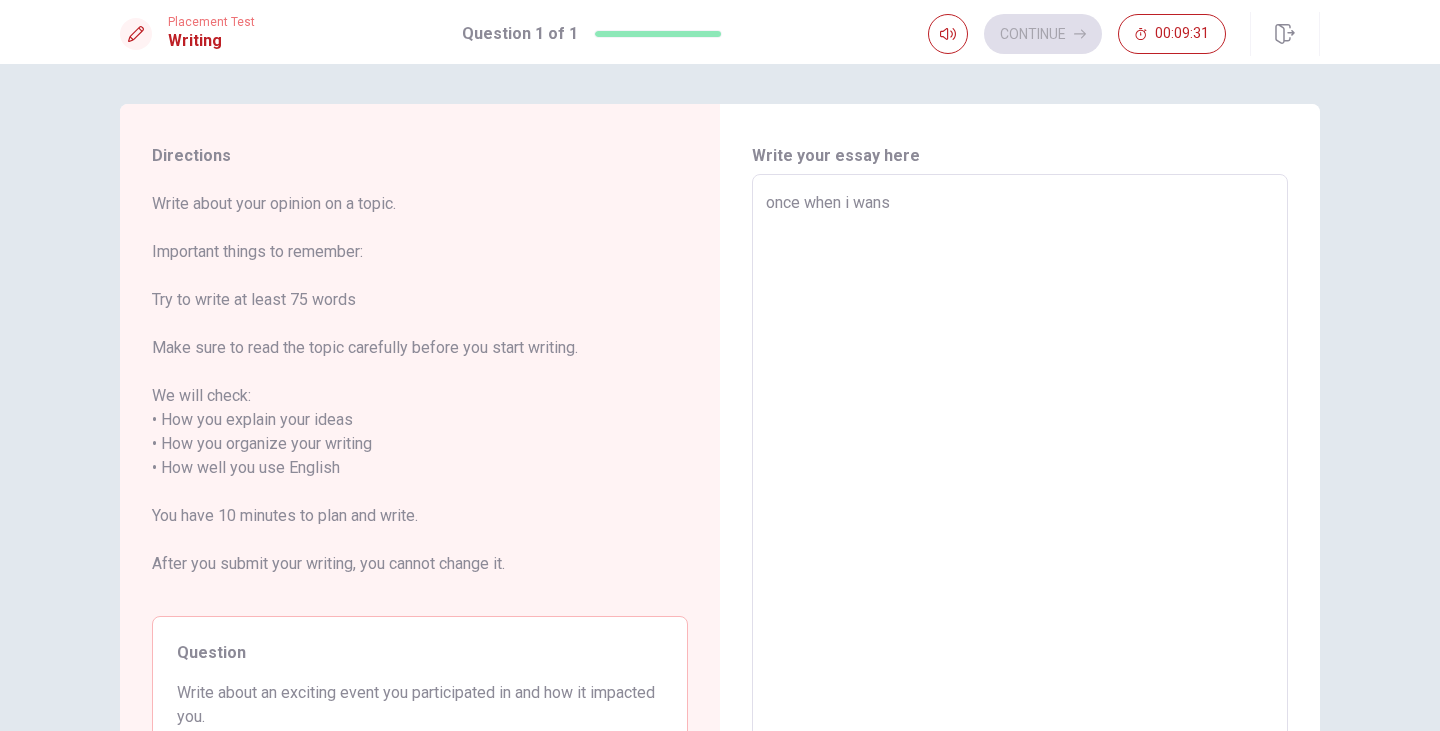 type on "x" 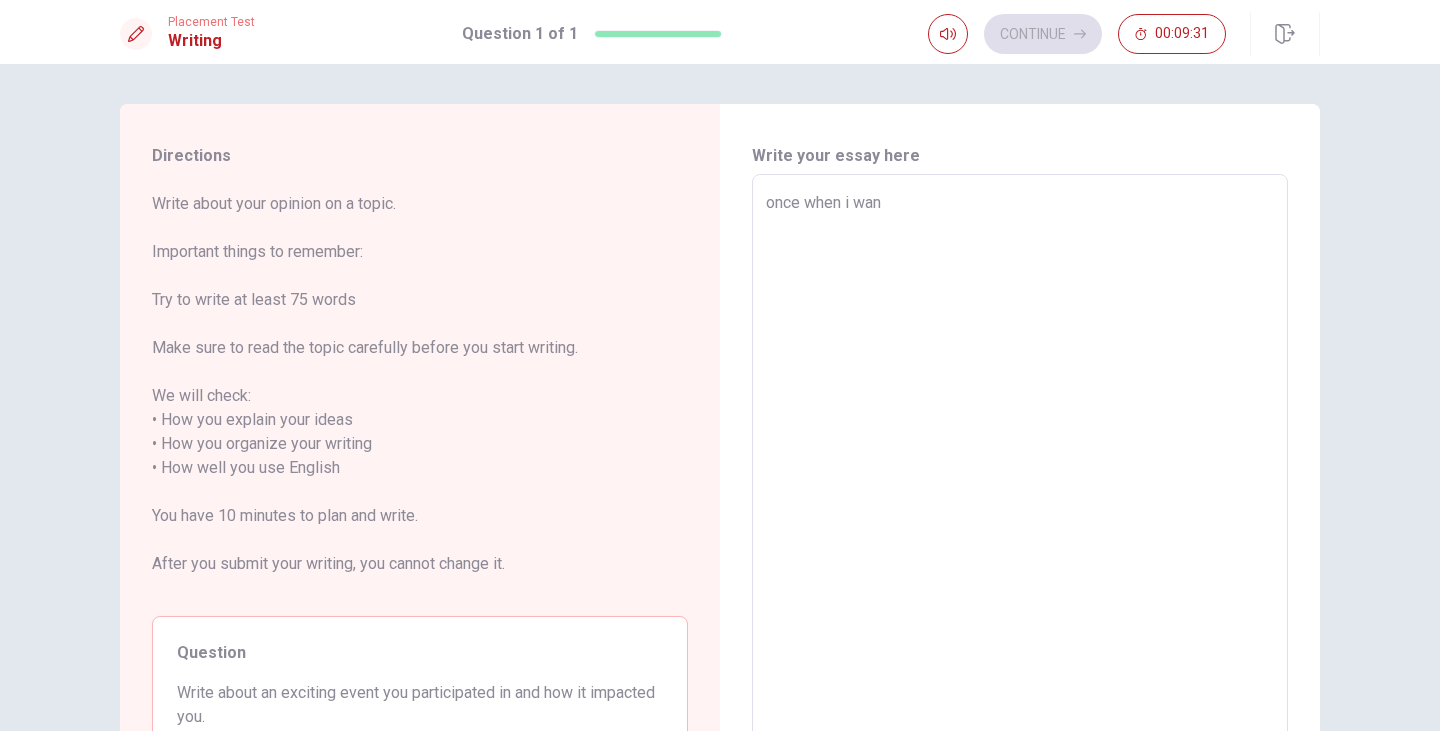type on "x" 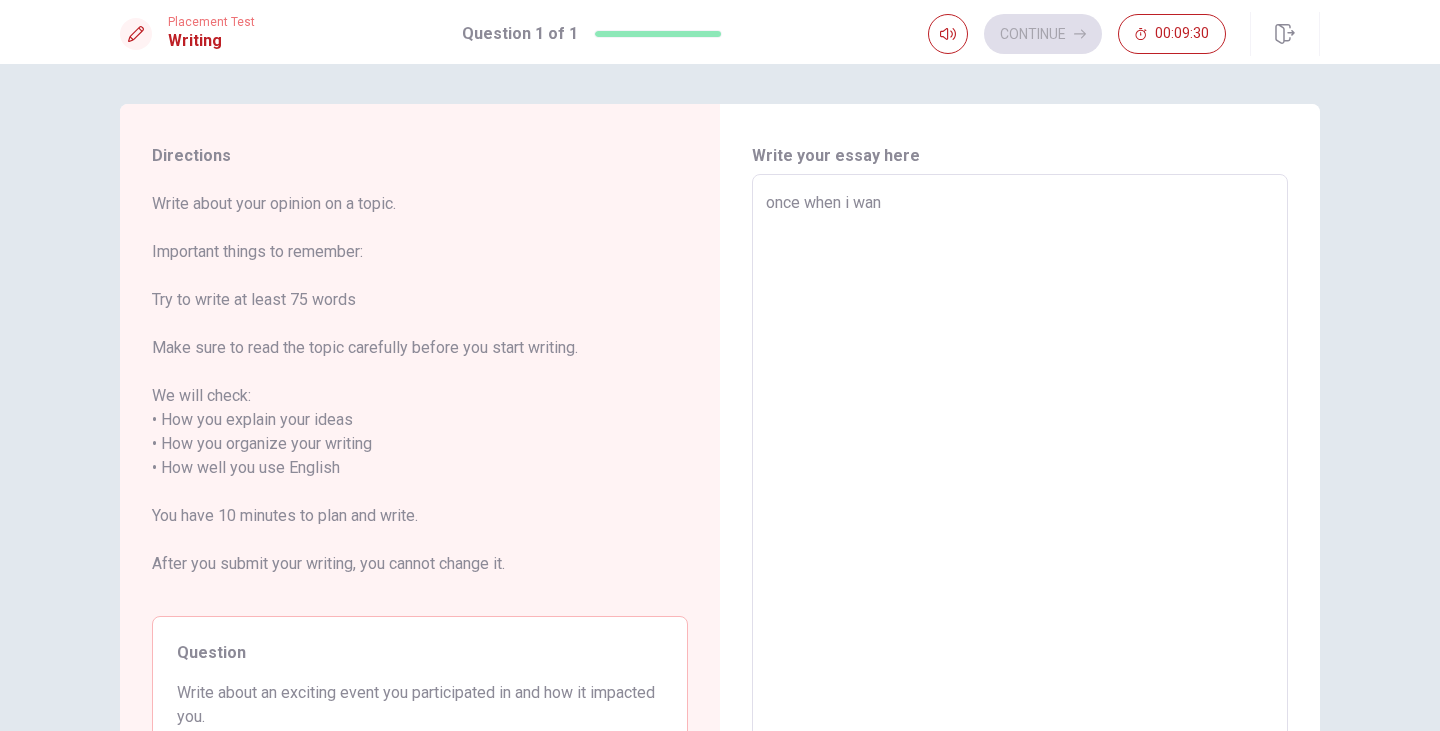 type on "once when i wa" 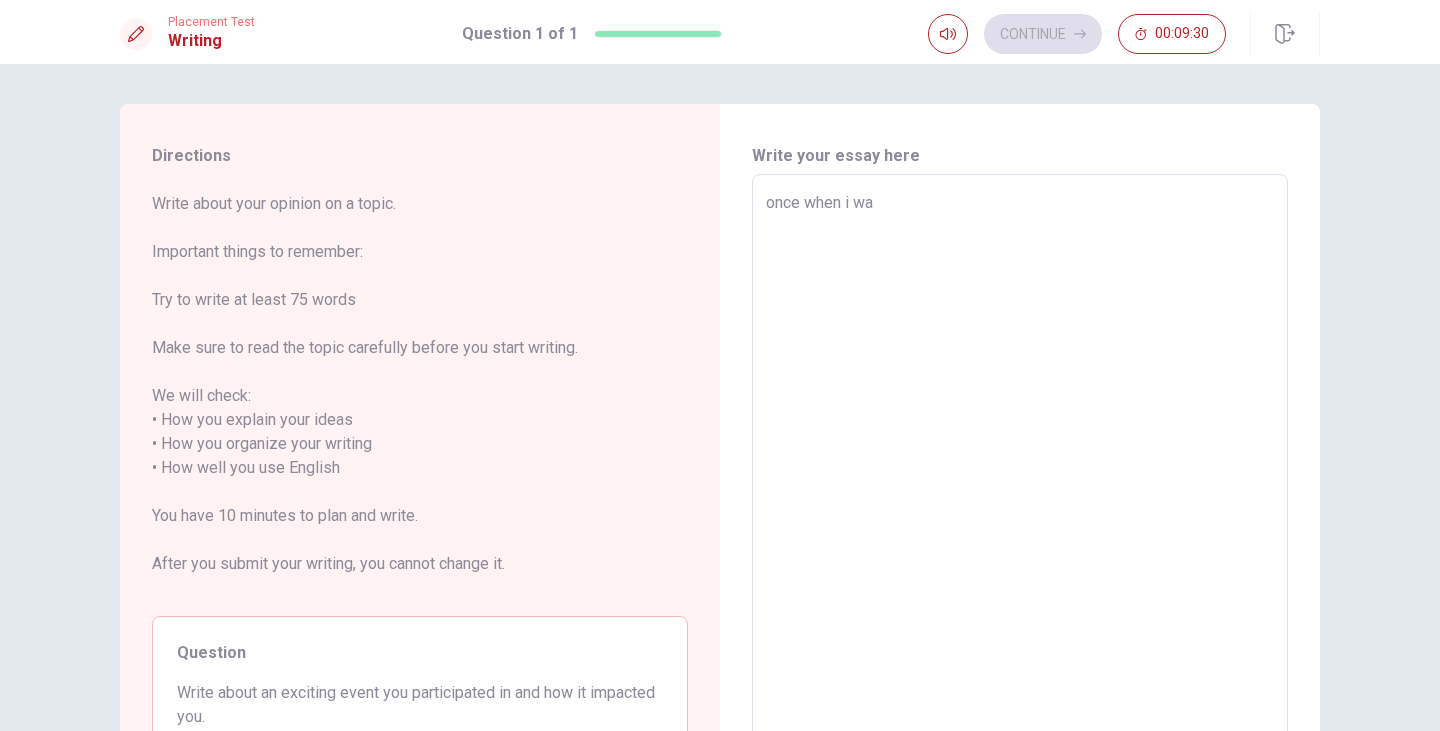 type on "x" 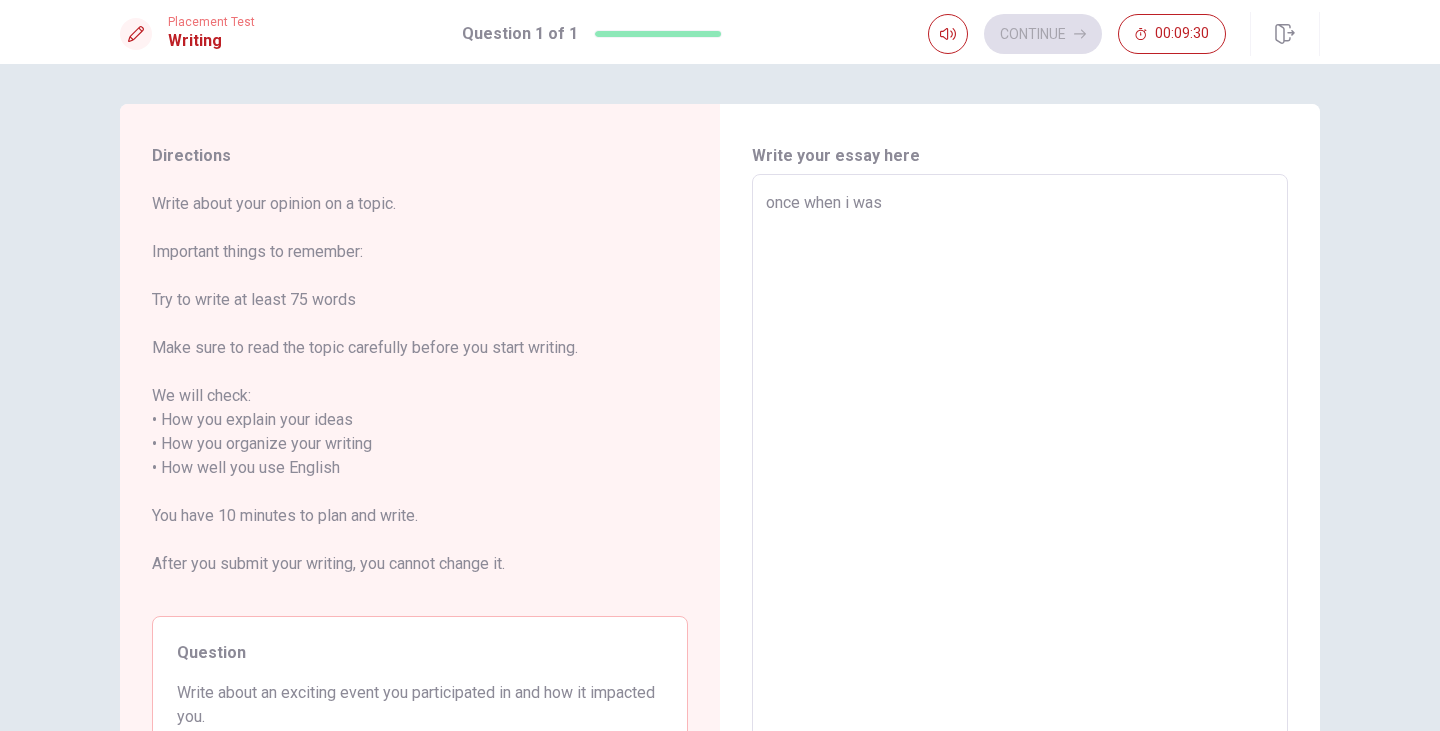 type on "x" 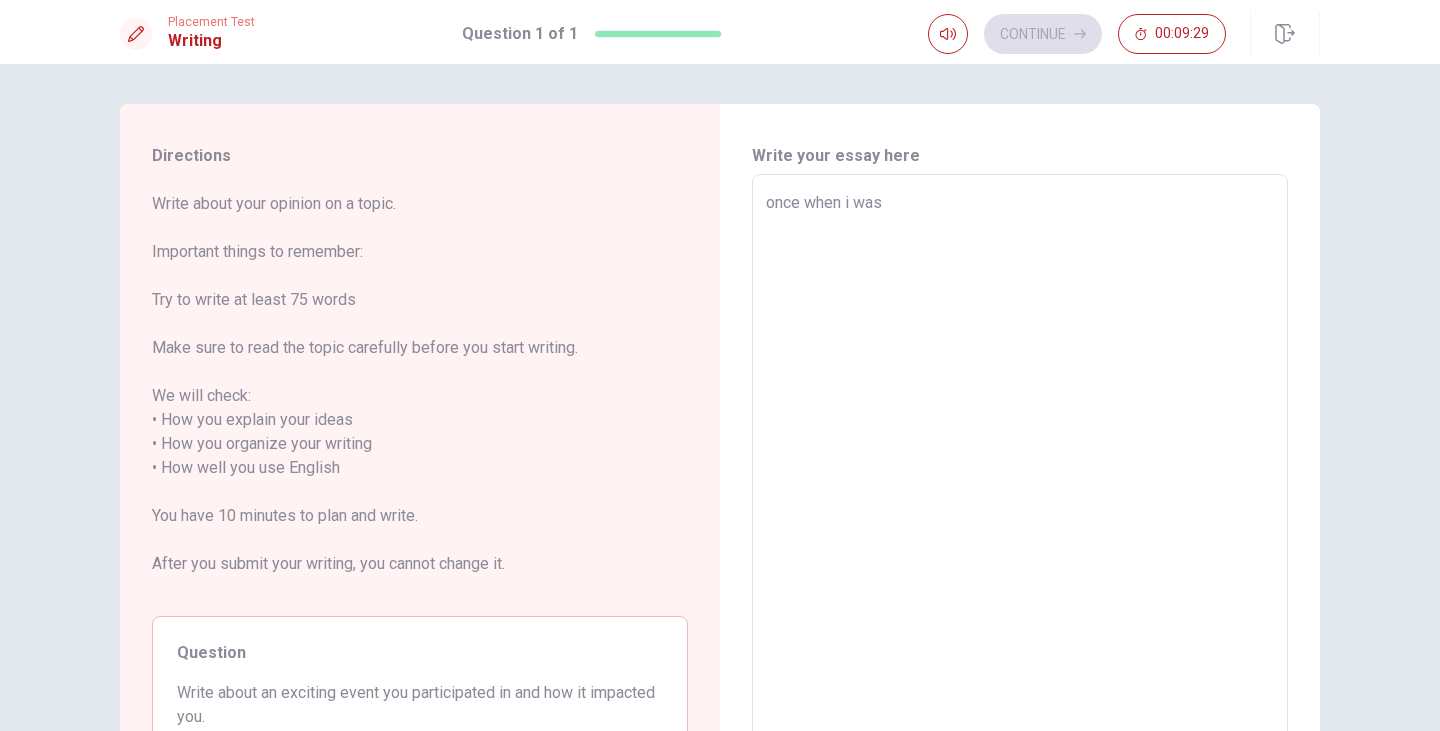 type on "x" 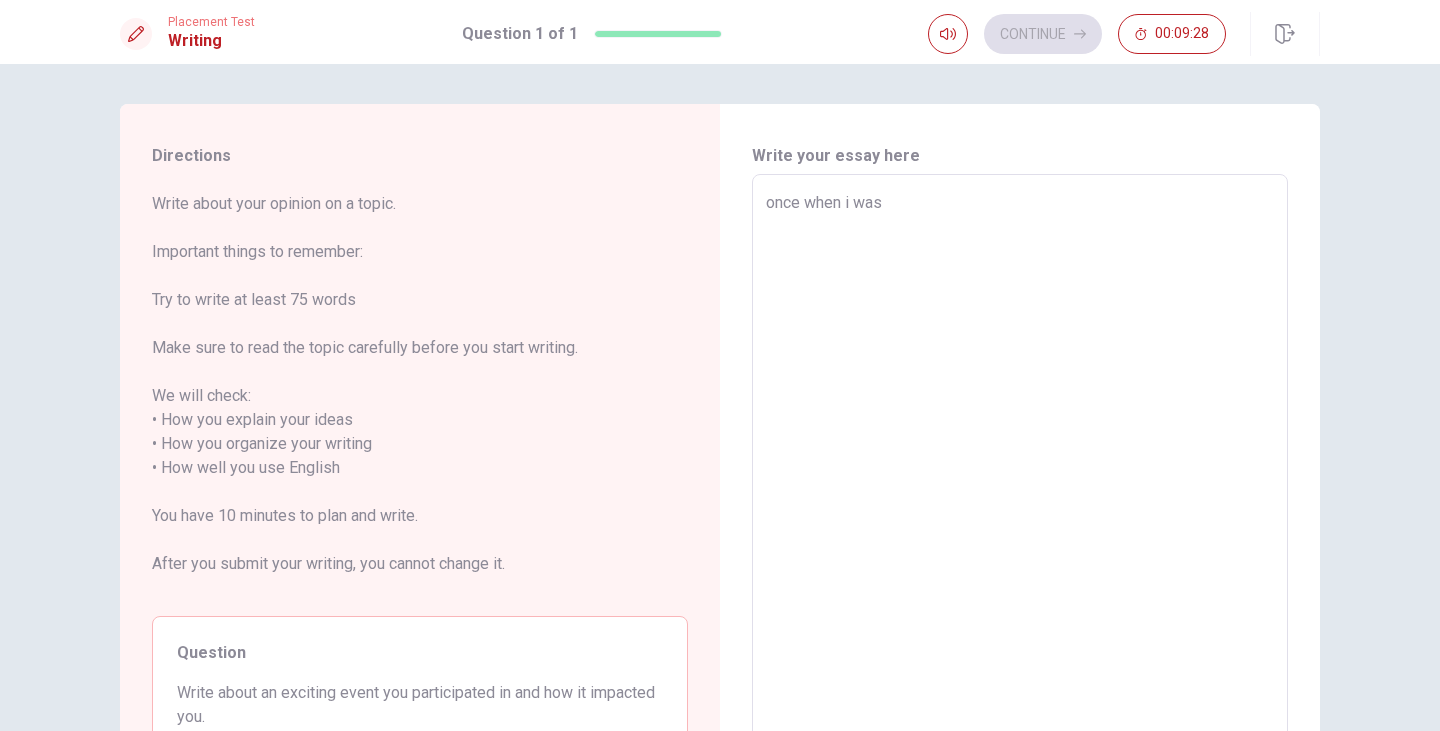 type on "once when i was 1" 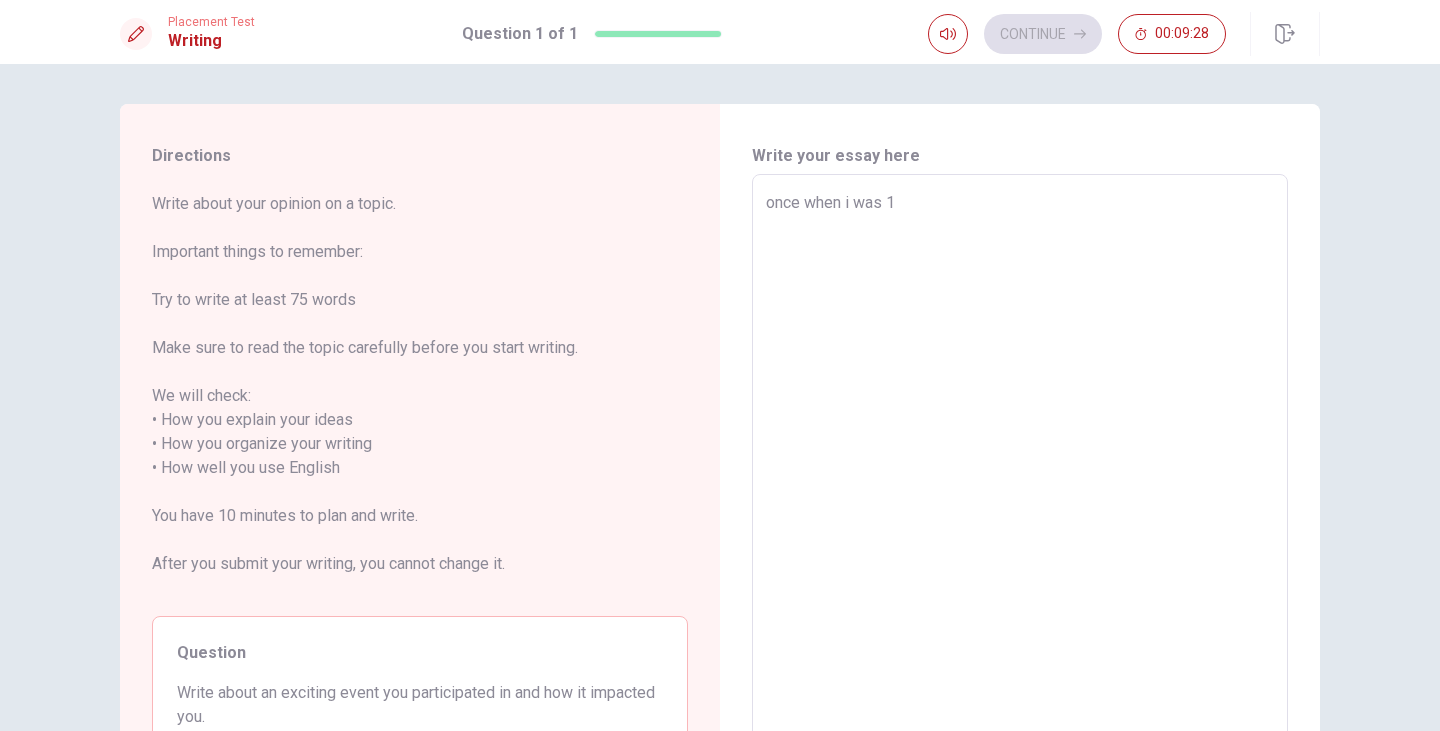 type on "x" 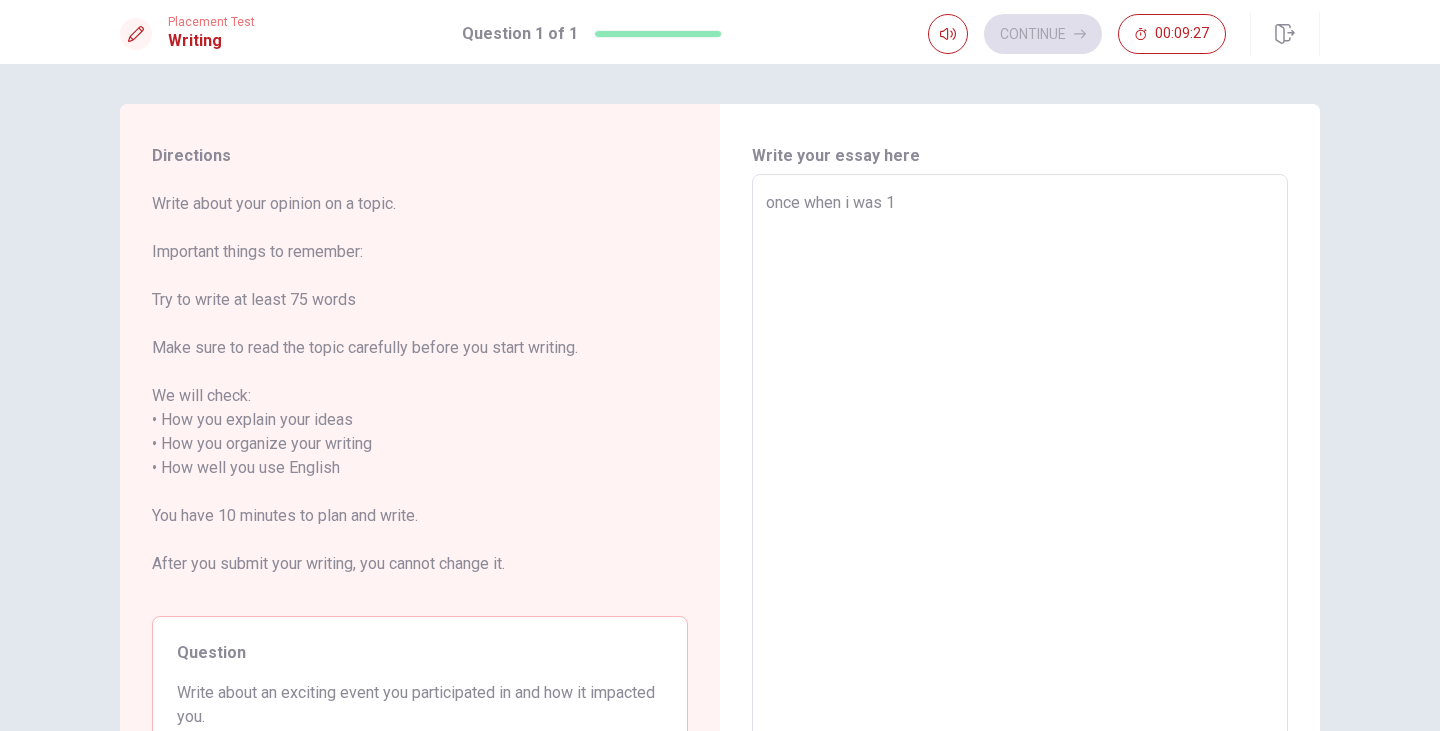 type on "once when i was 15" 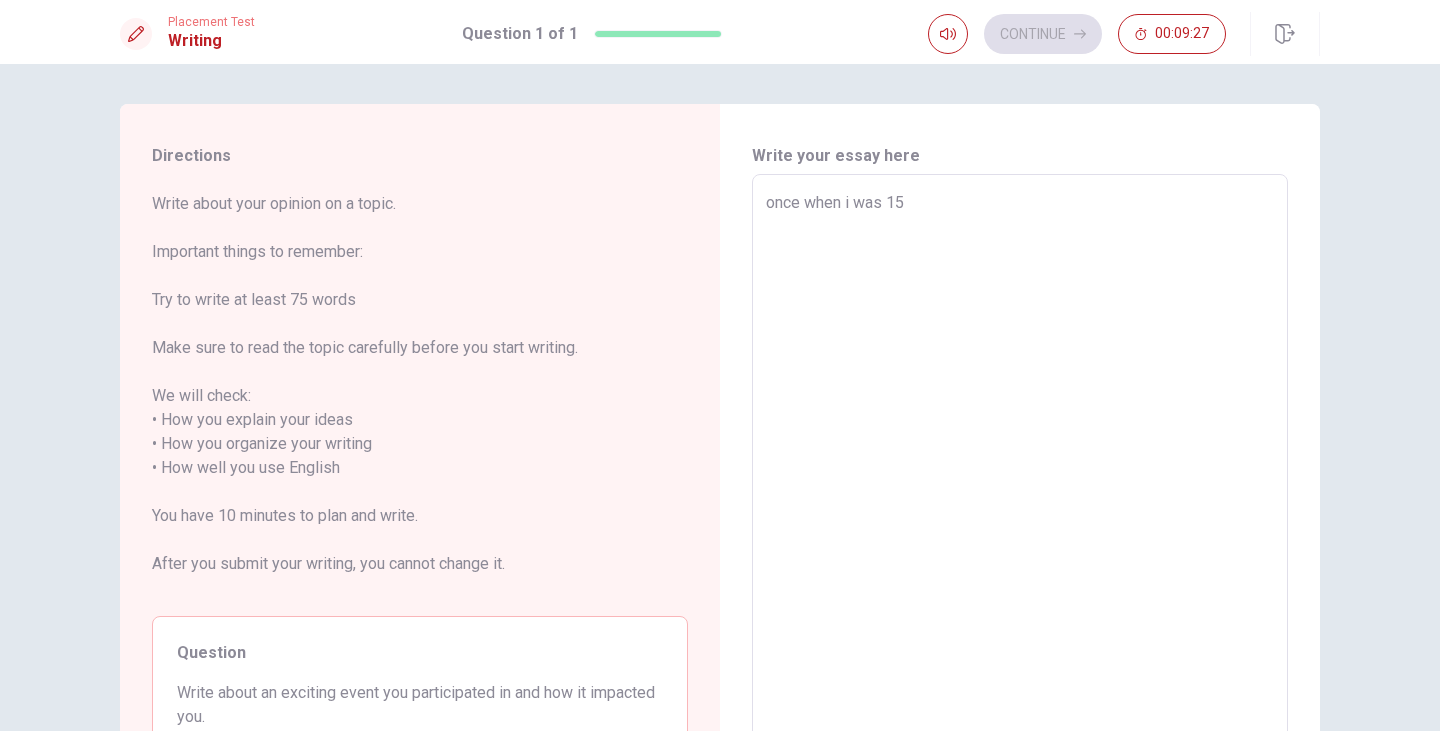 type on "x" 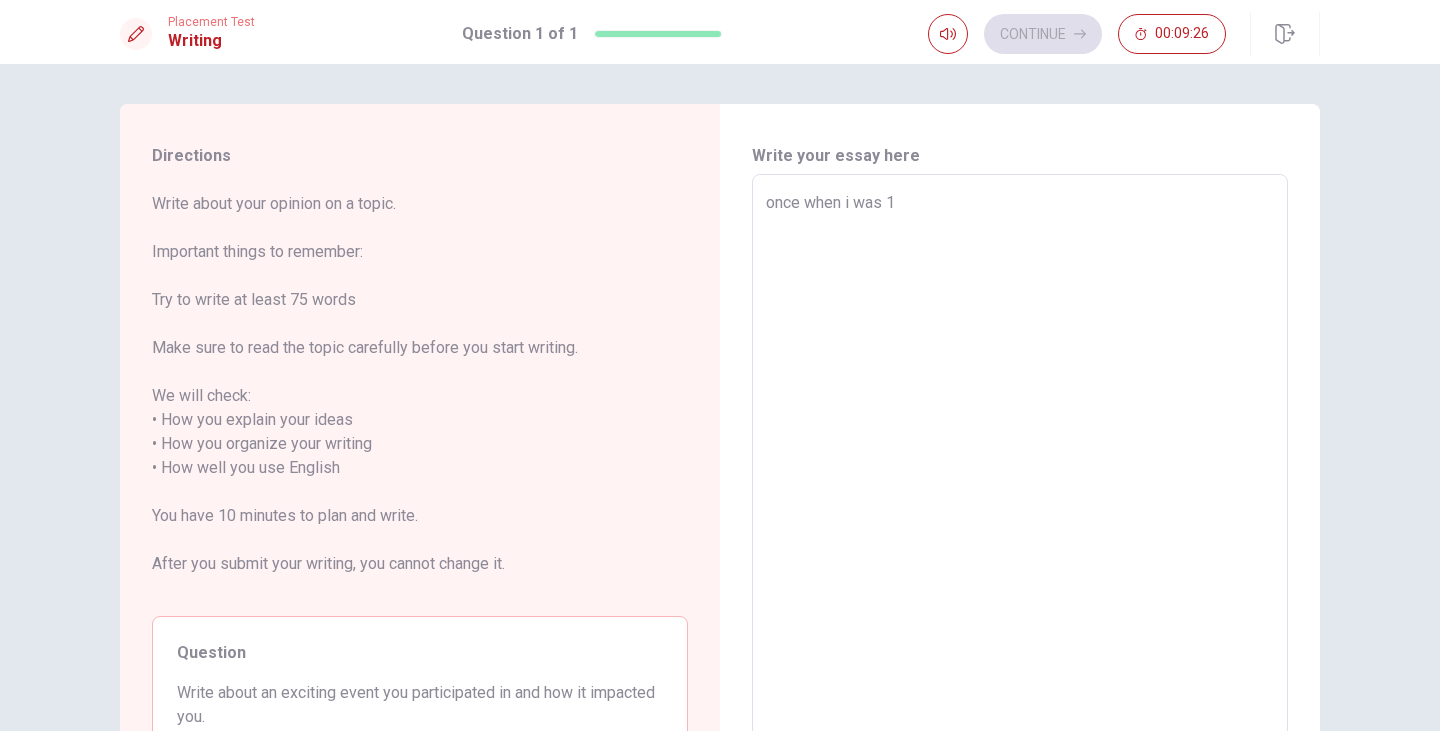 type on "x" 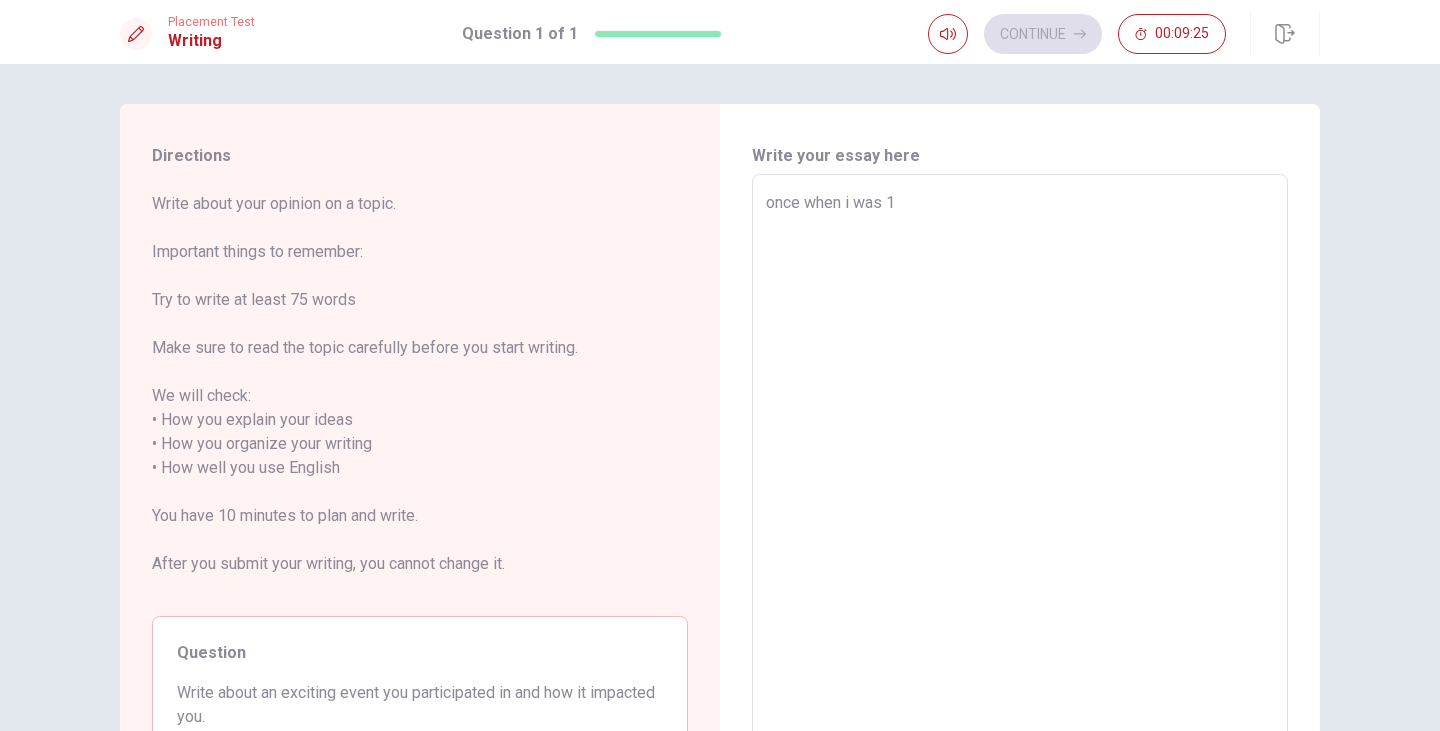 type on "once when i was 18" 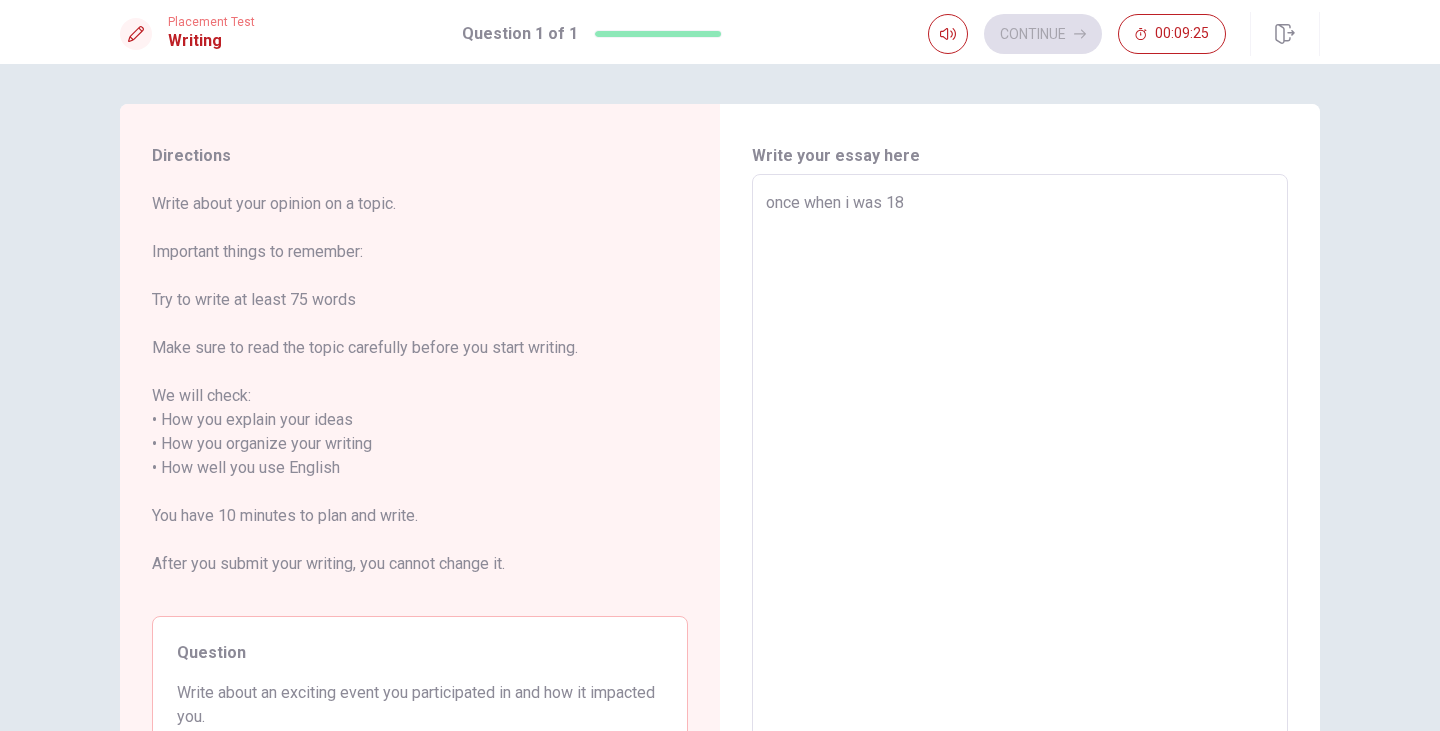 type on "x" 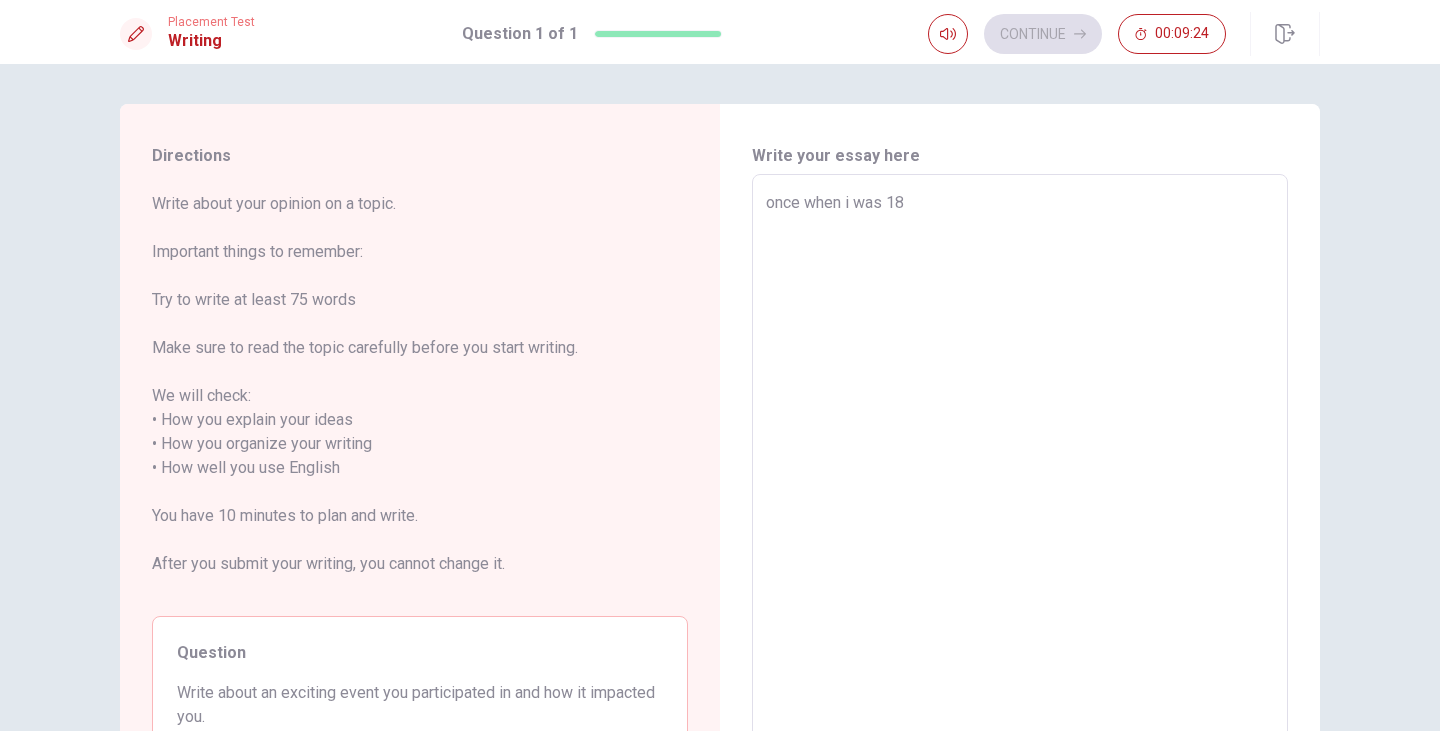 type on "once when i was 1" 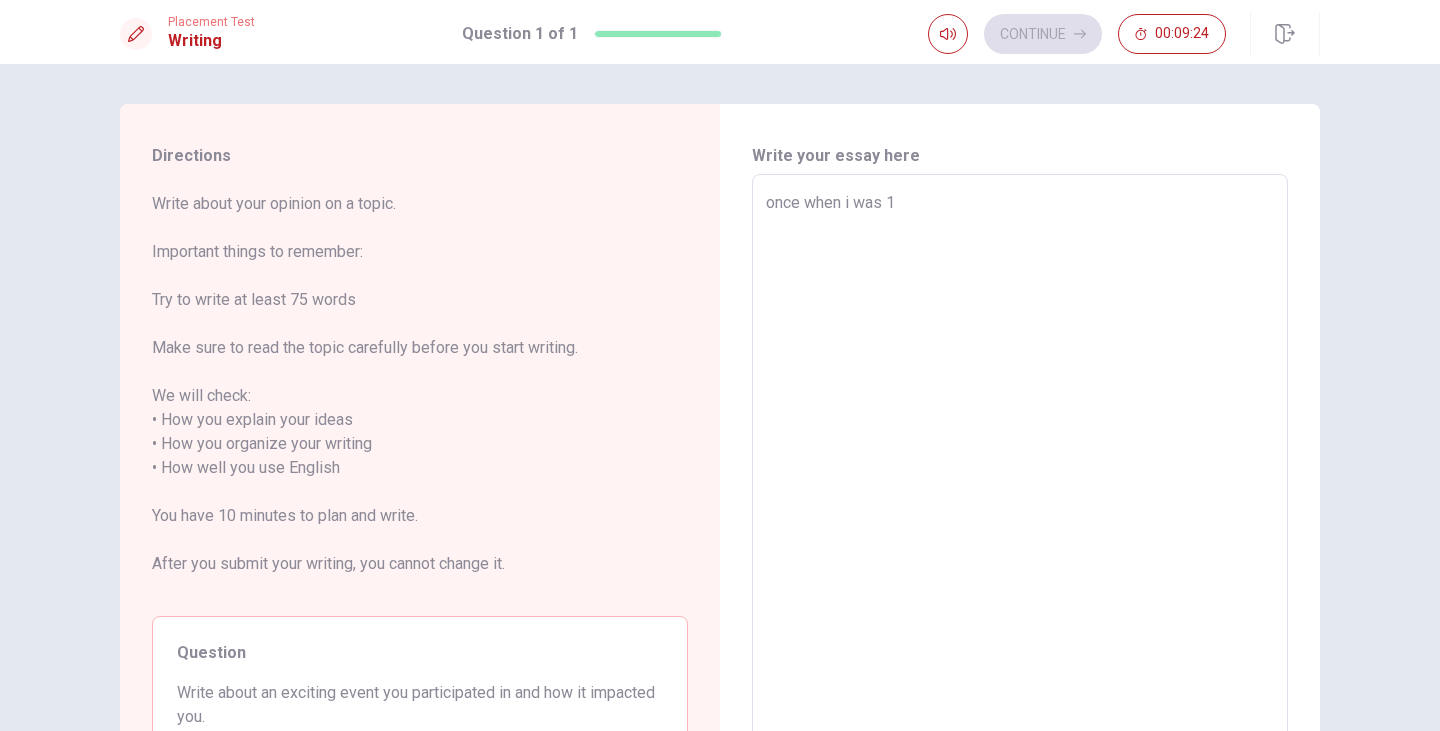 type on "x" 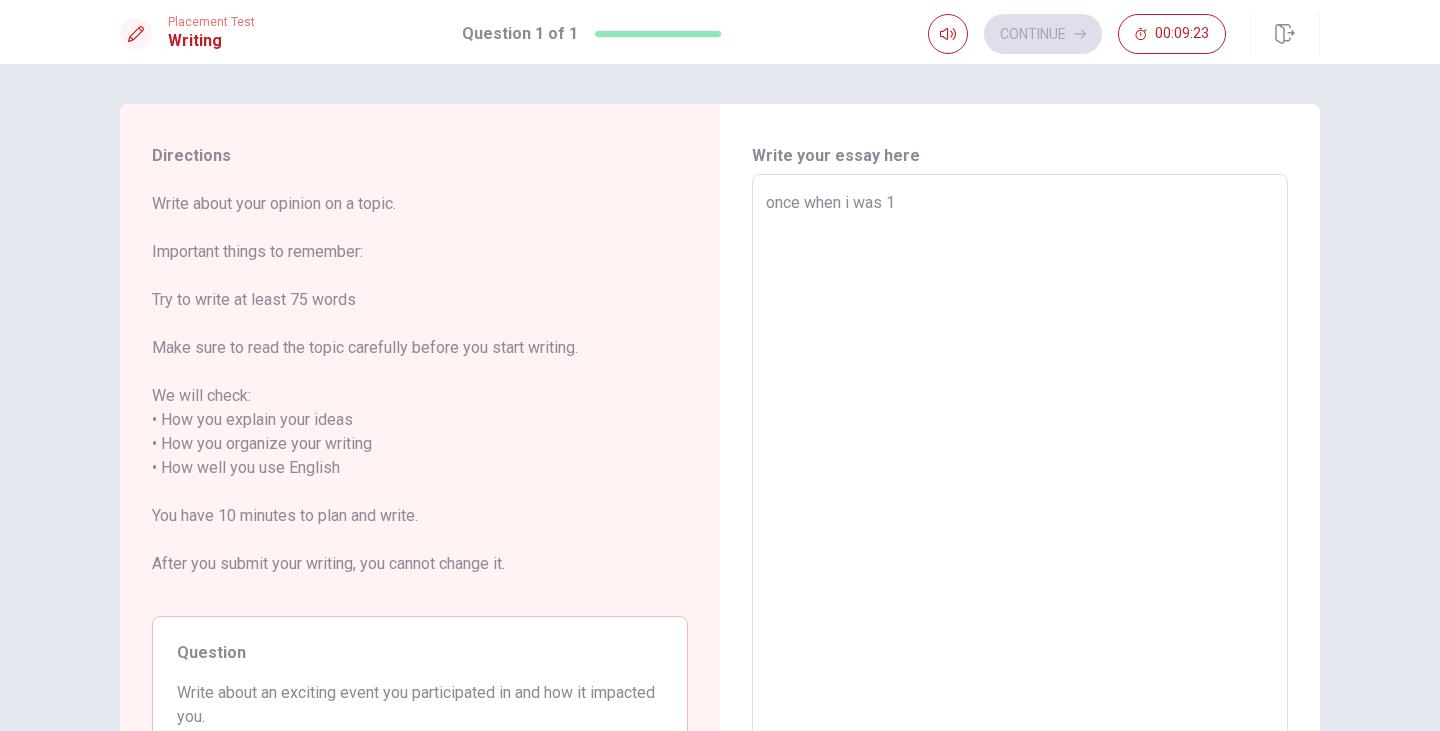 type on "once when i was 19" 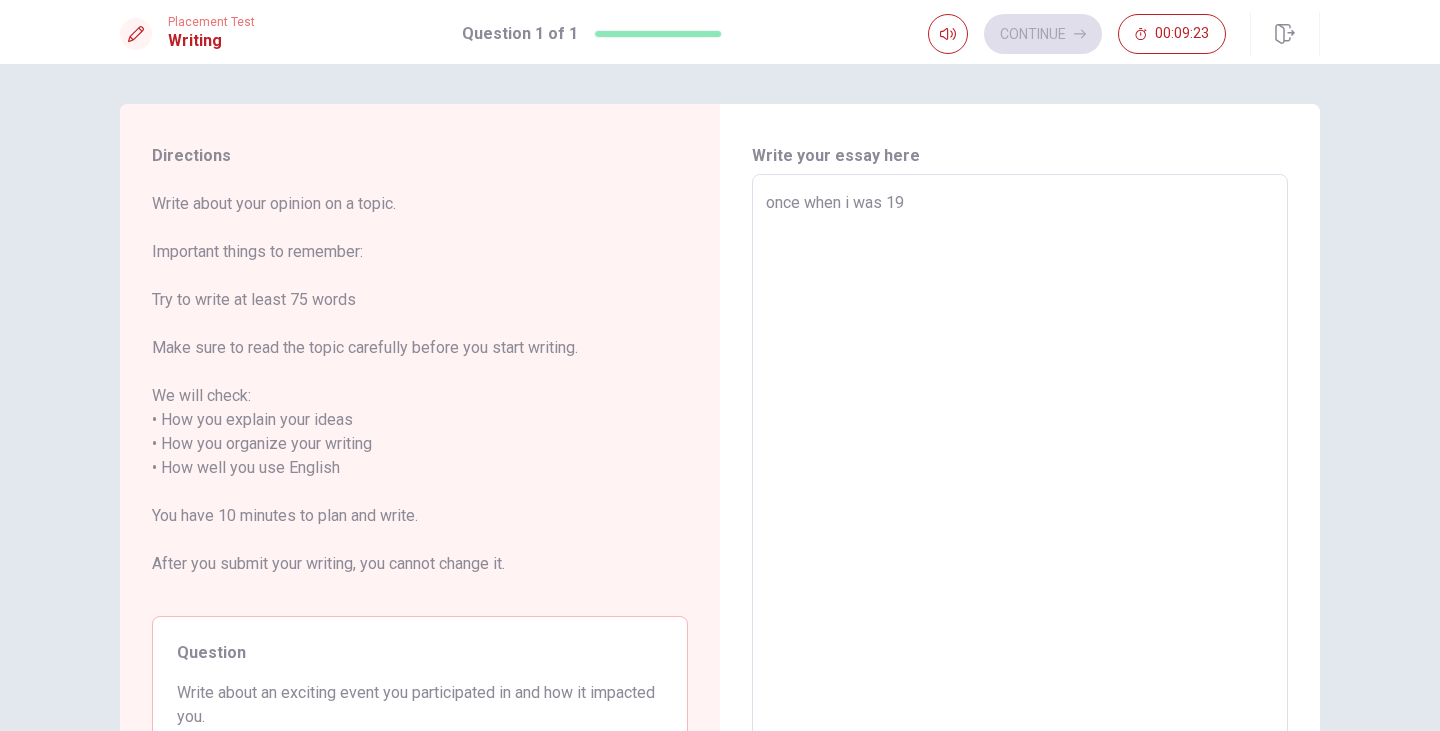 type on "x" 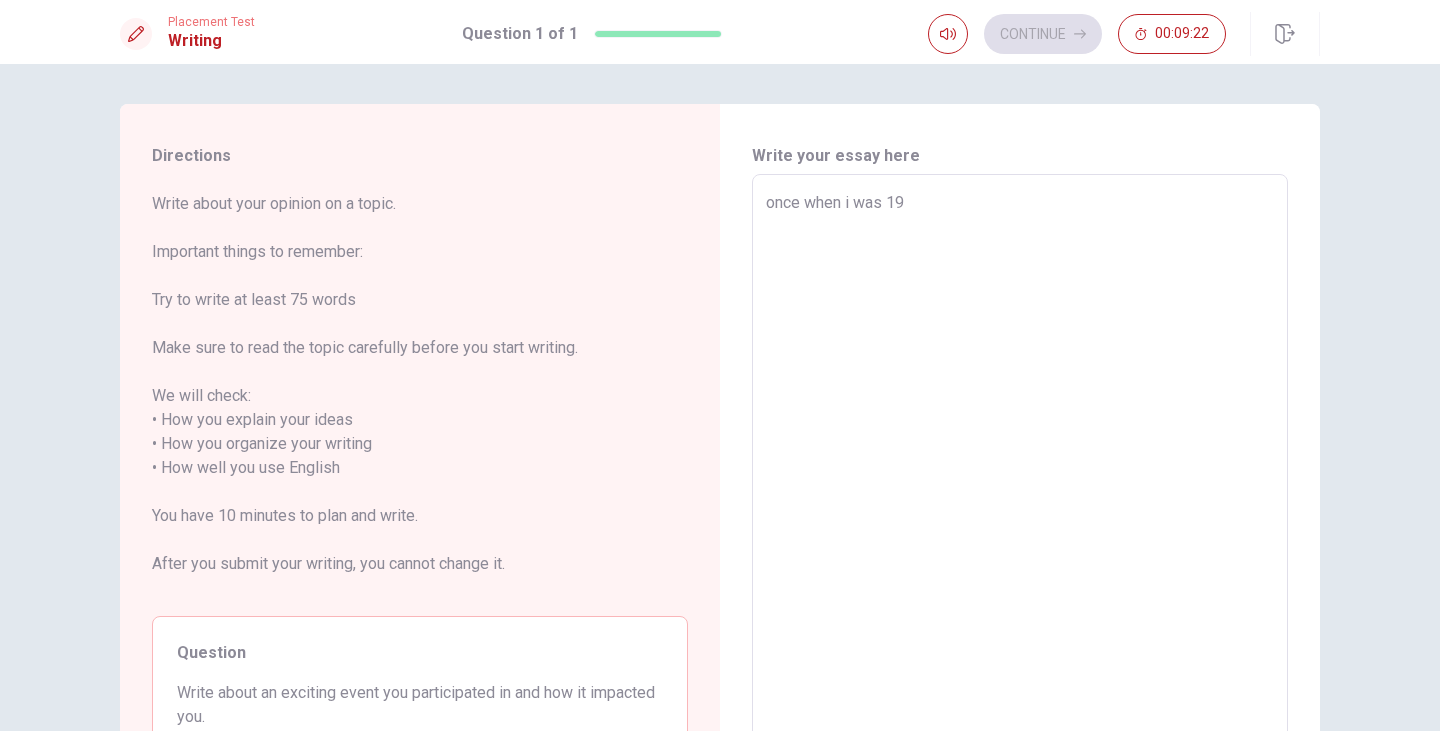 type on "once when i was 19" 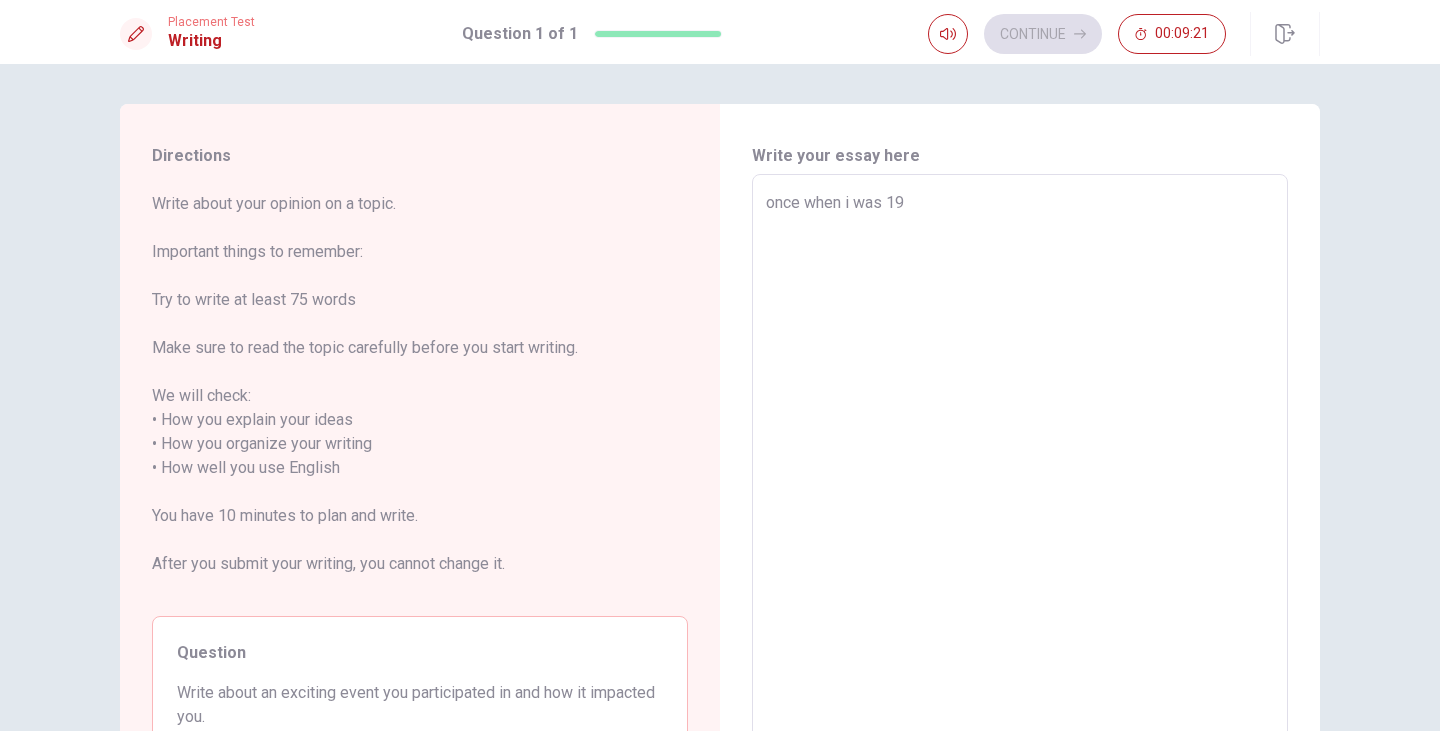 type on "once when i was 19y" 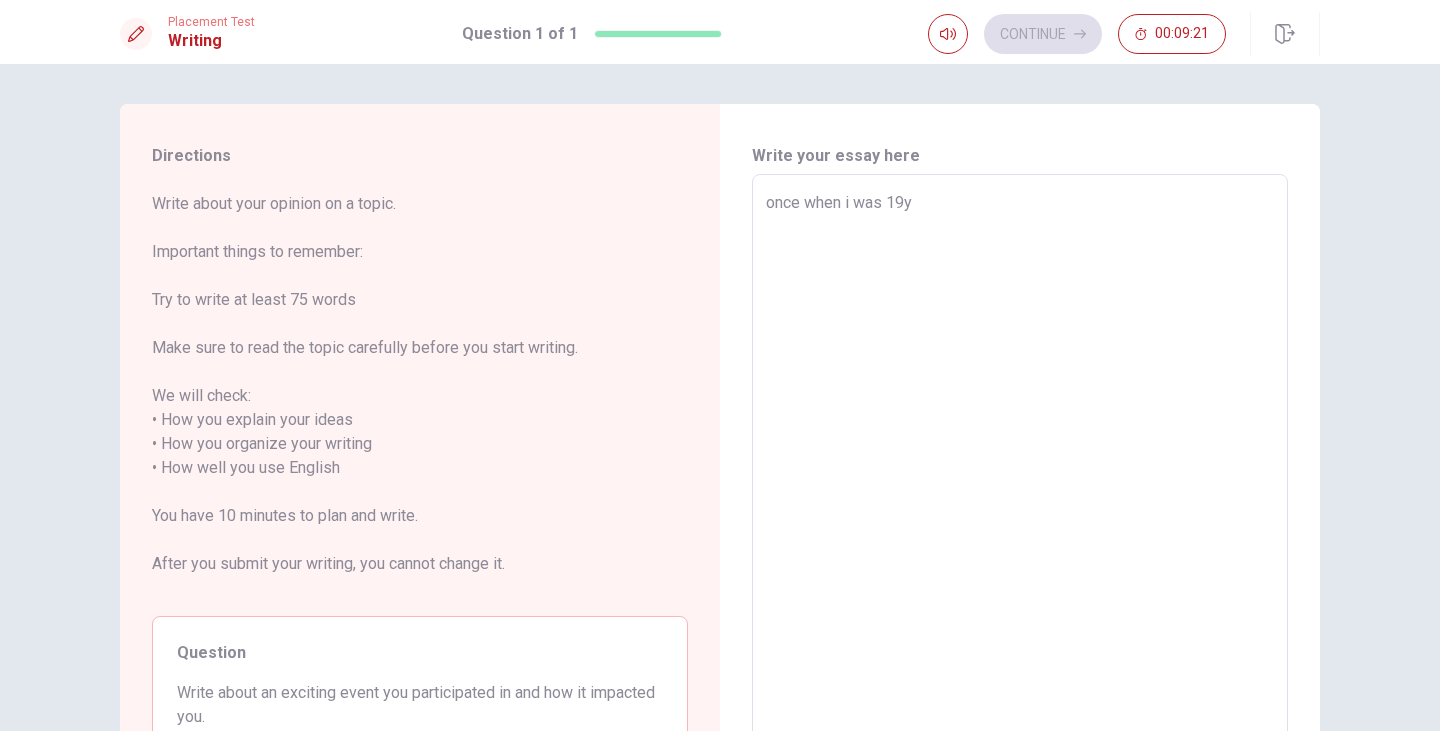 type on "x" 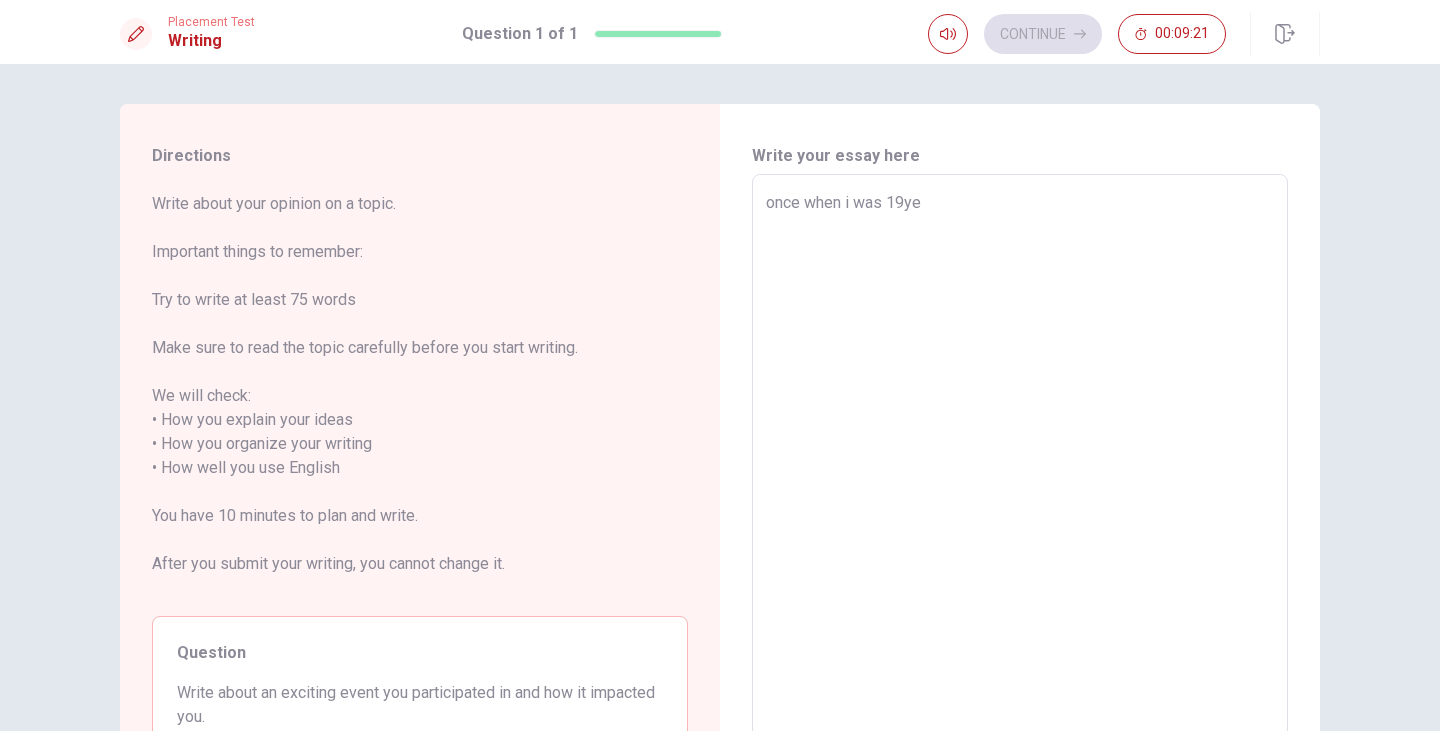type on "x" 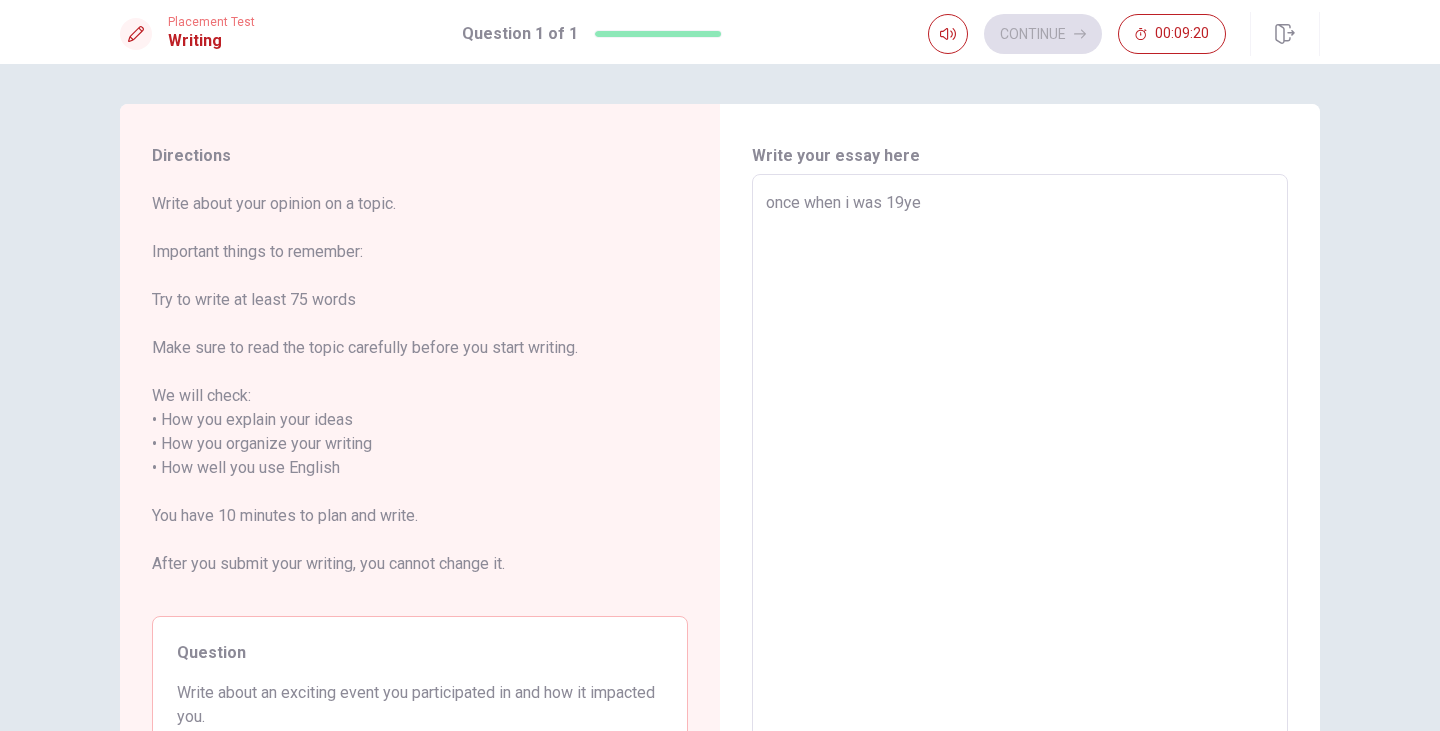 type on "once when i was 19y" 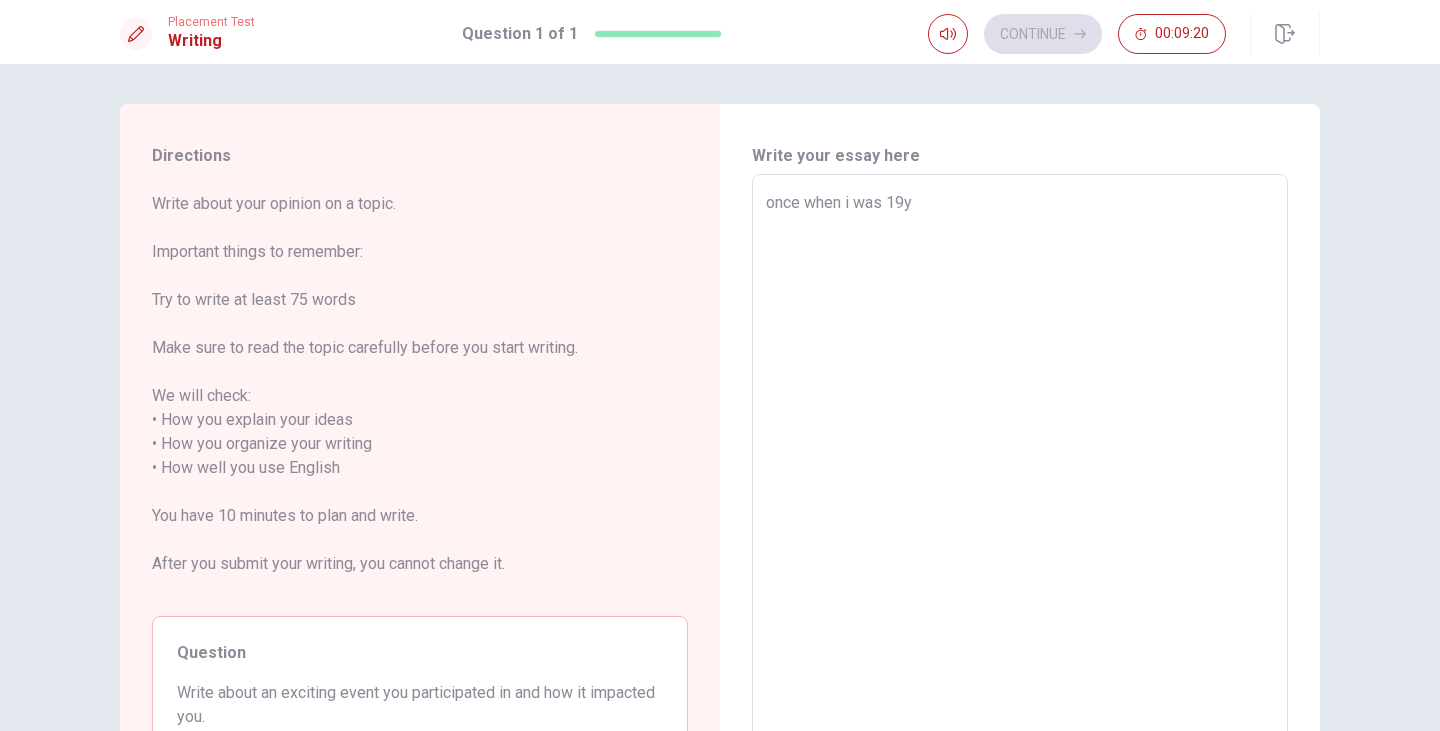 type on "x" 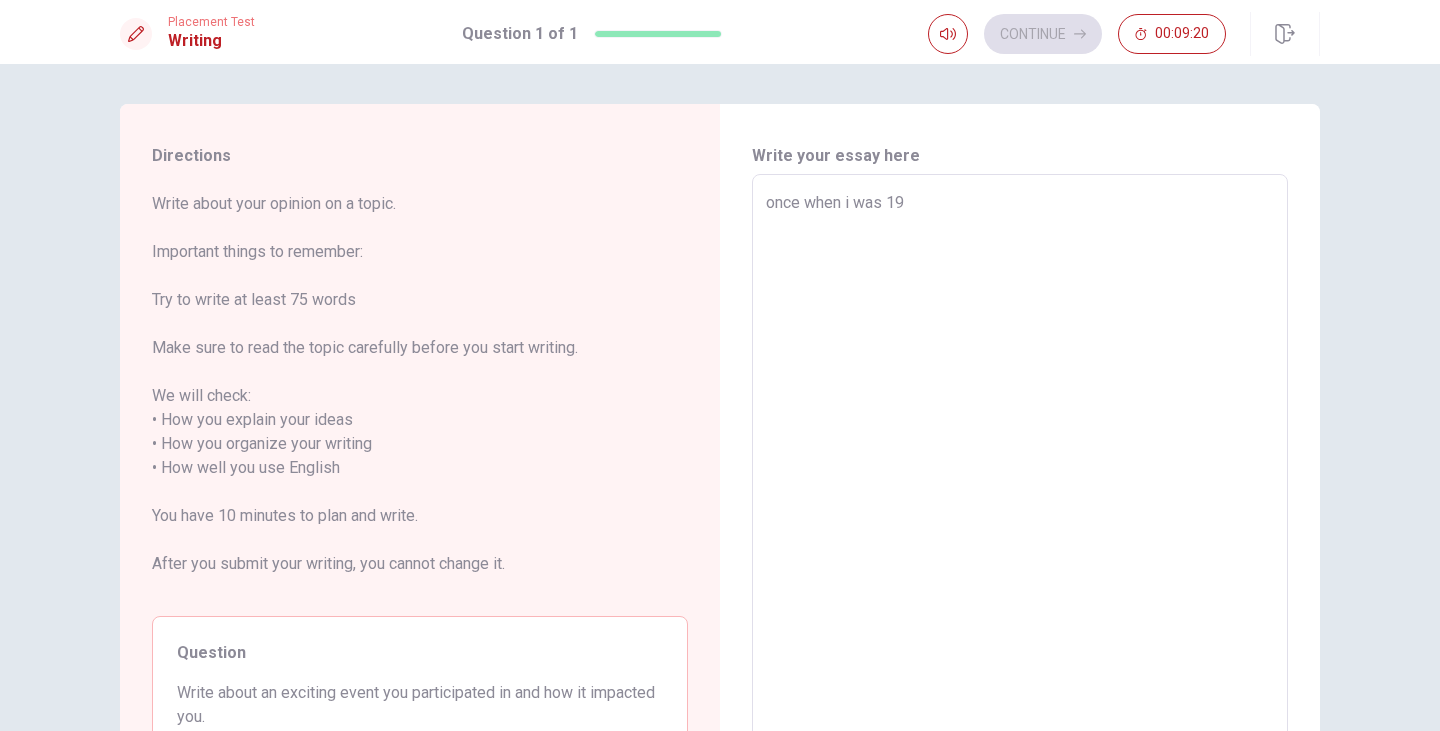 type on "x" 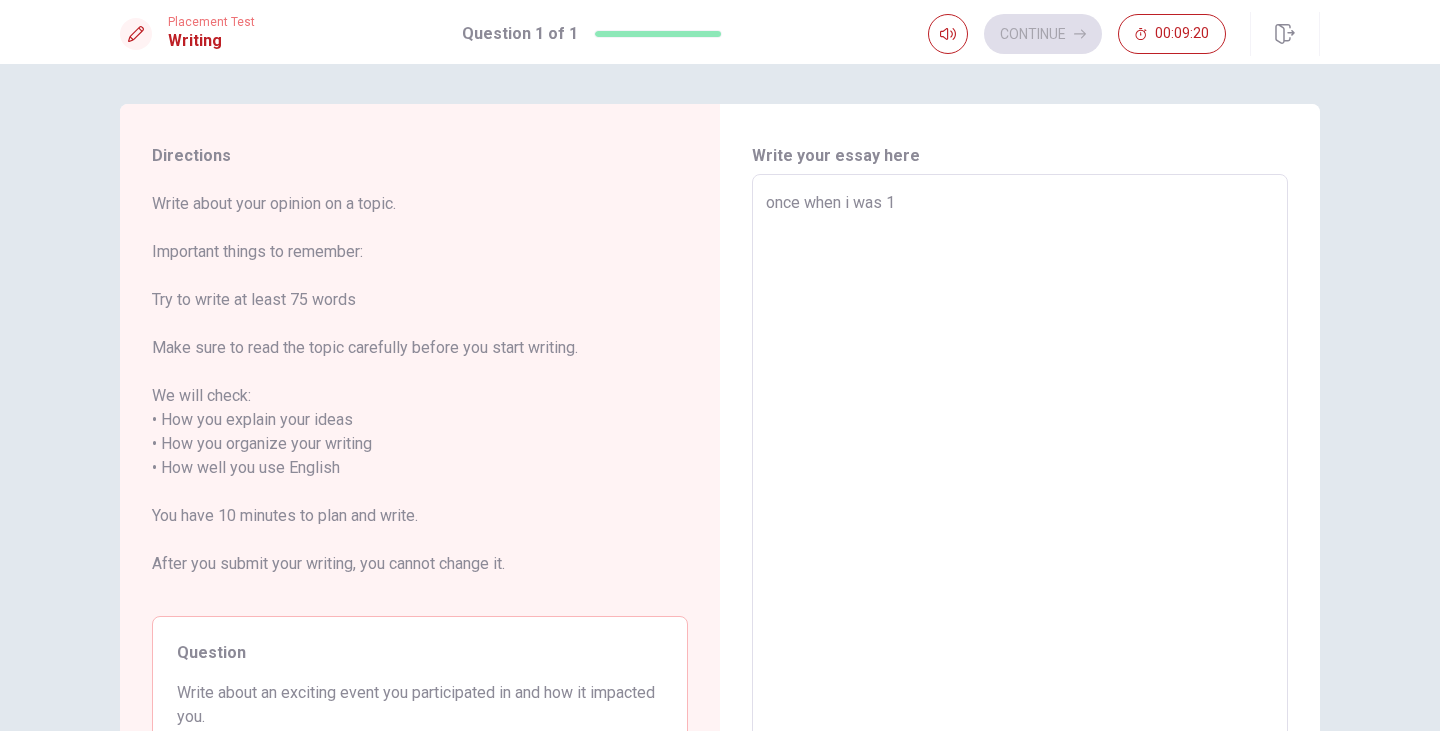 type on "x" 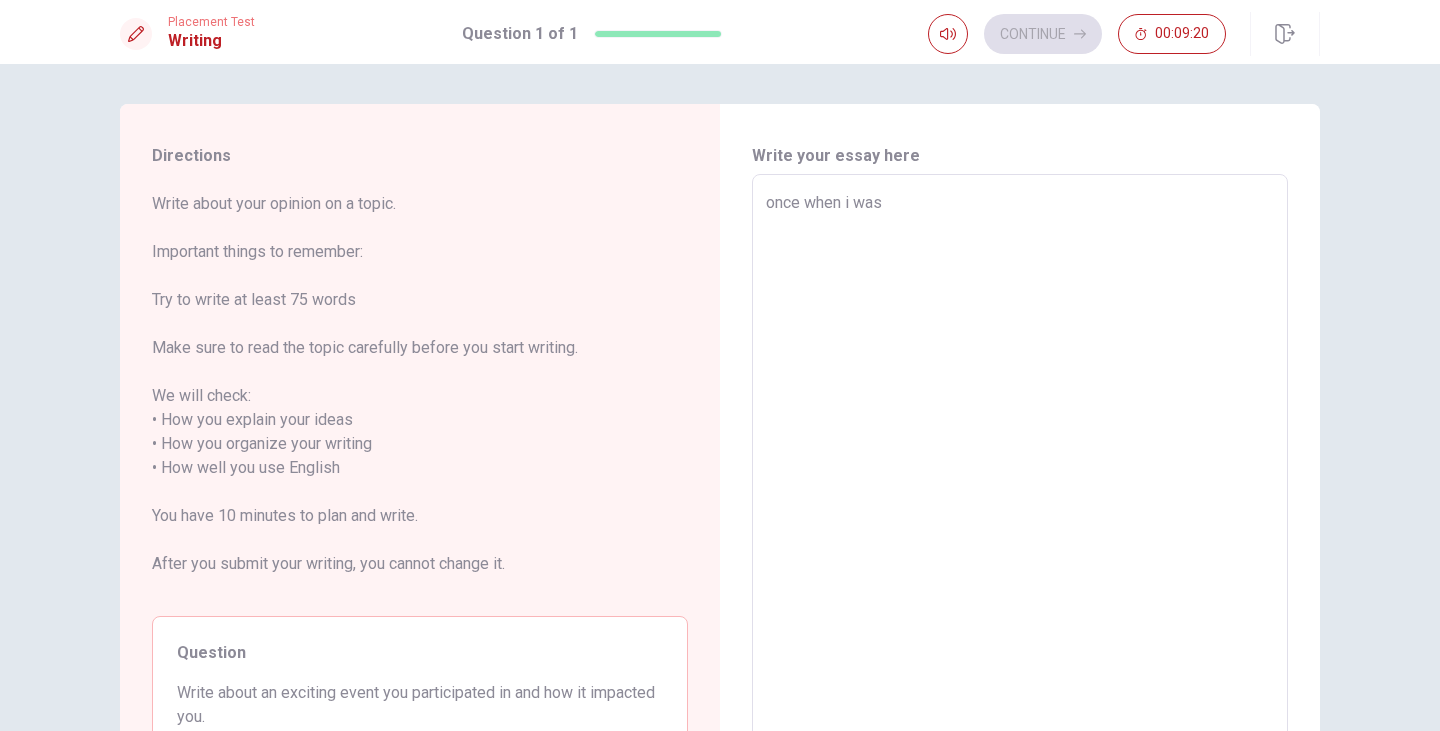 type on "x" 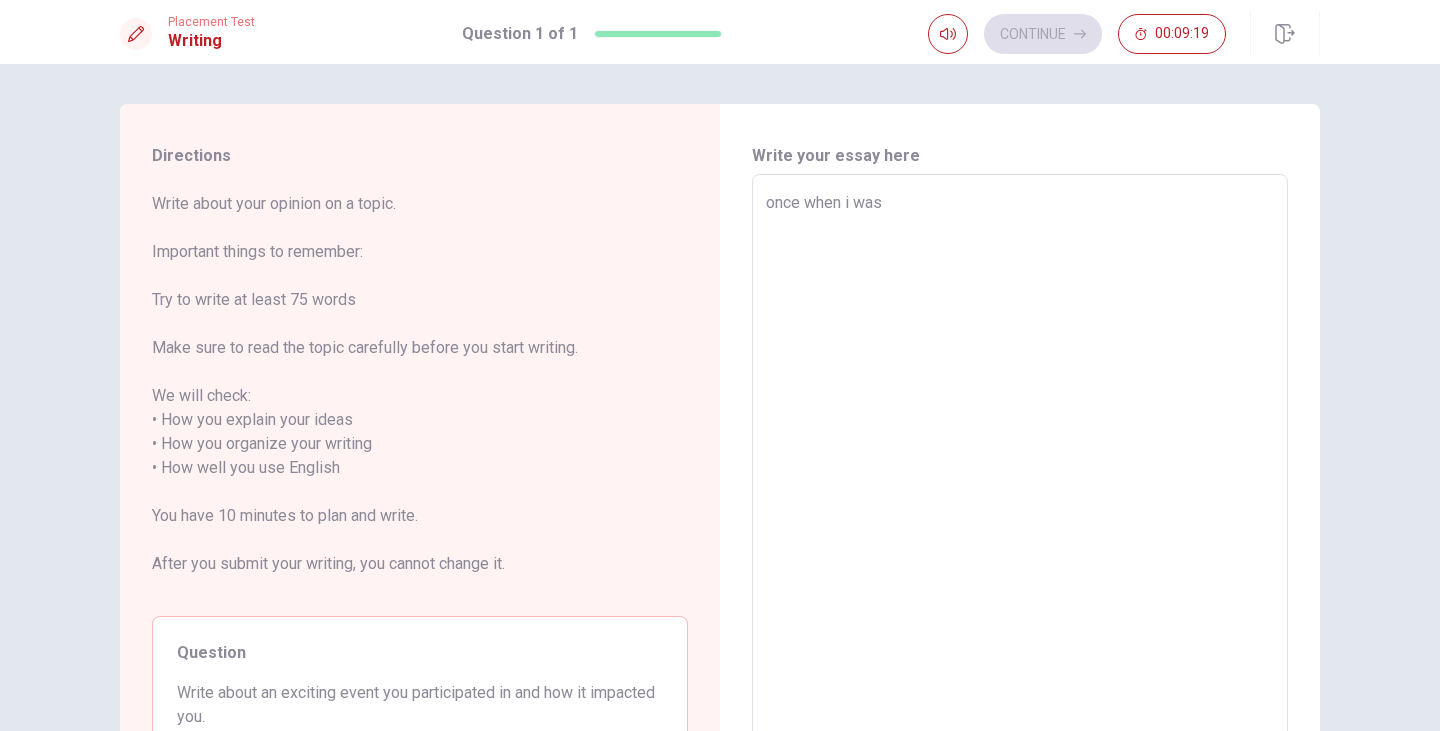 type on "once when i was" 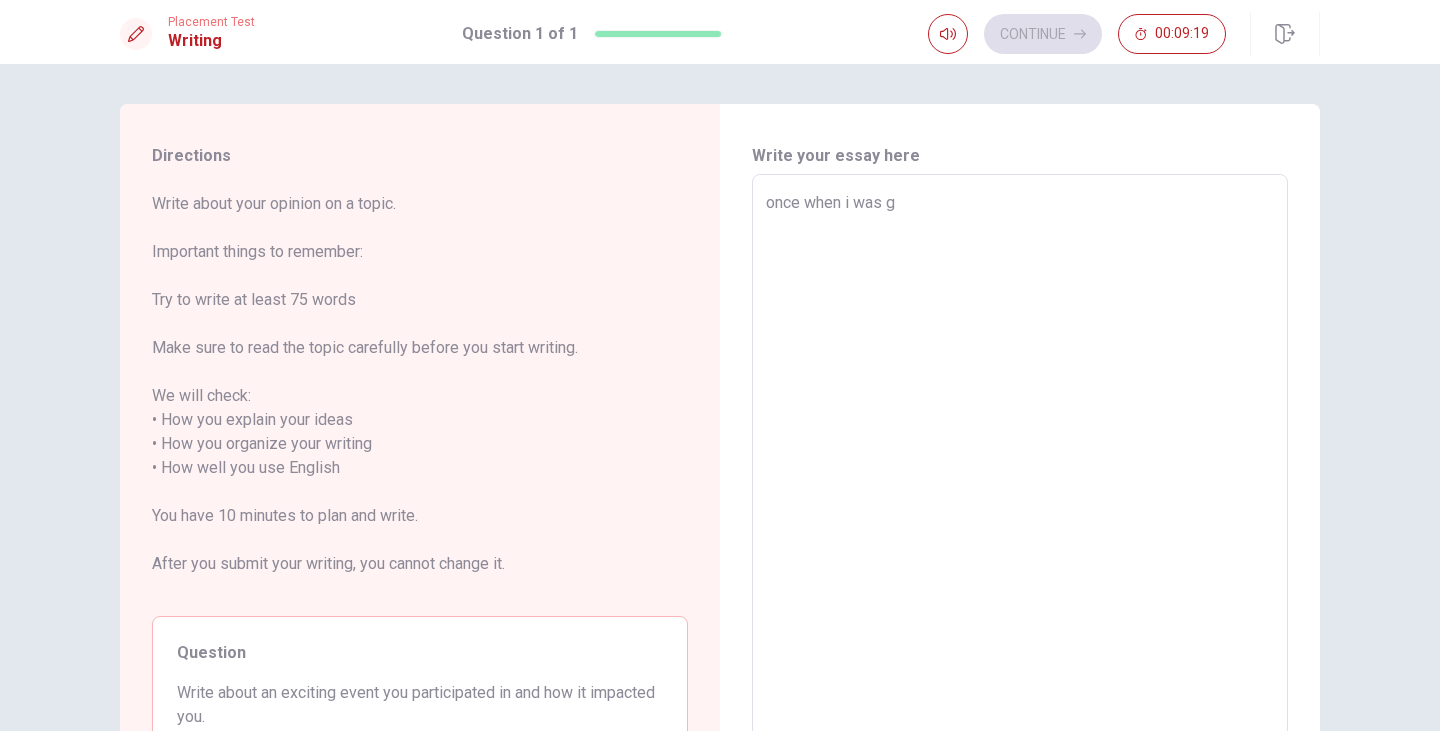 type on "x" 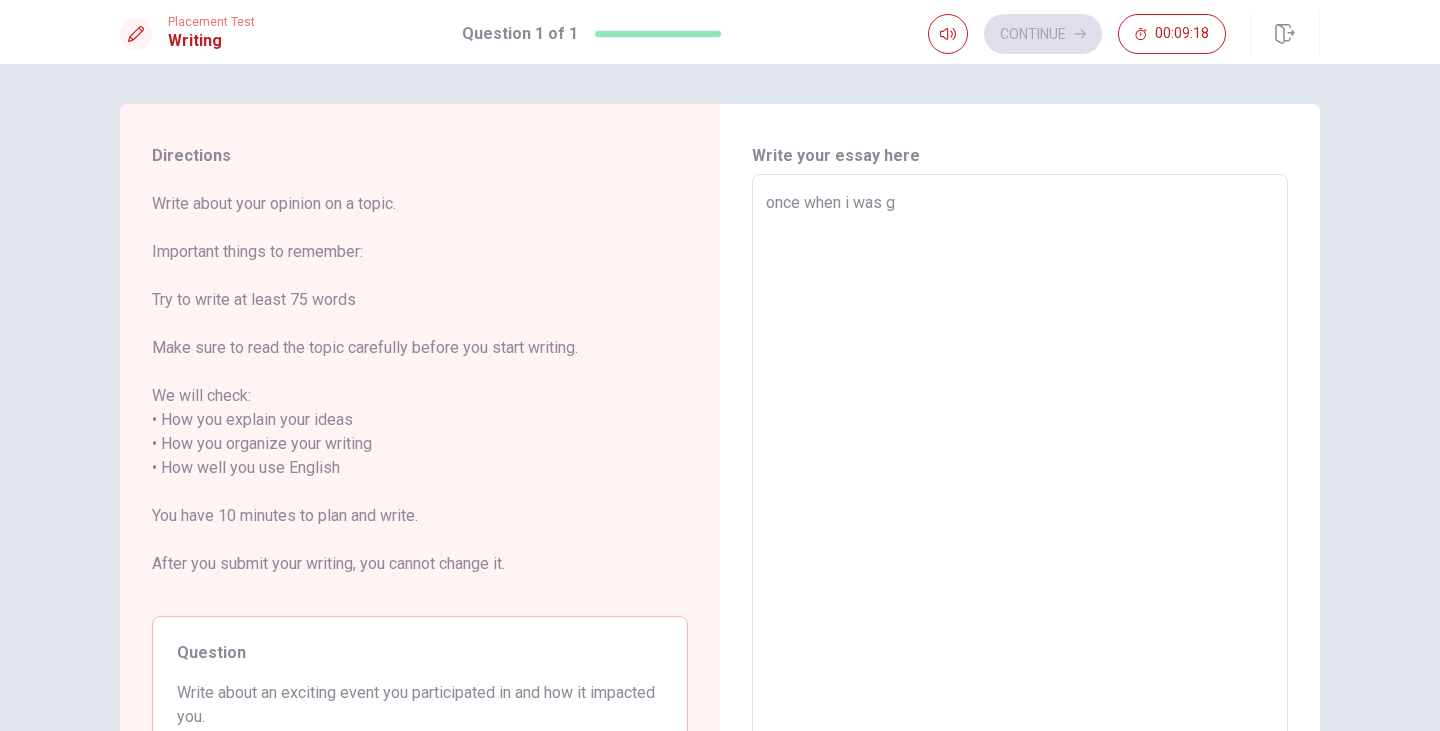 type on "once when i was gr" 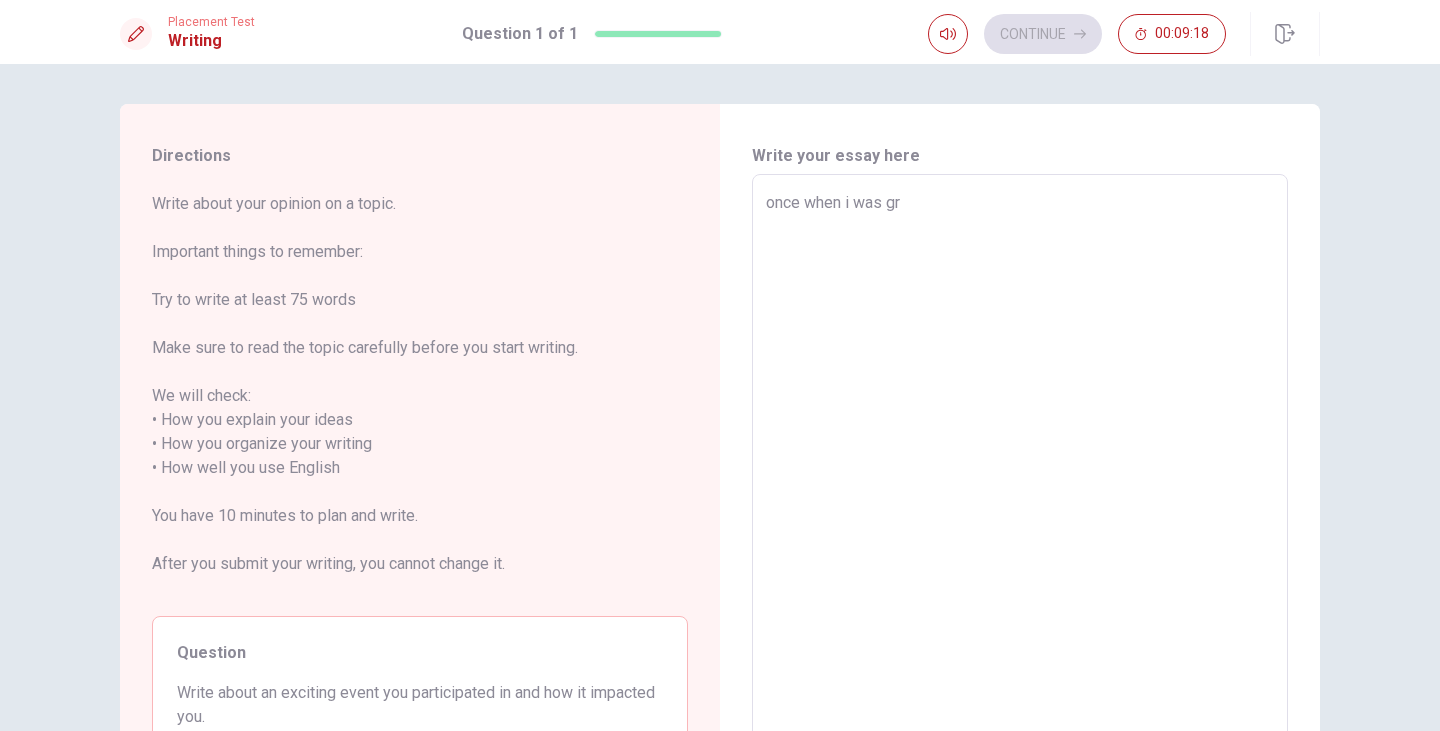 type on "x" 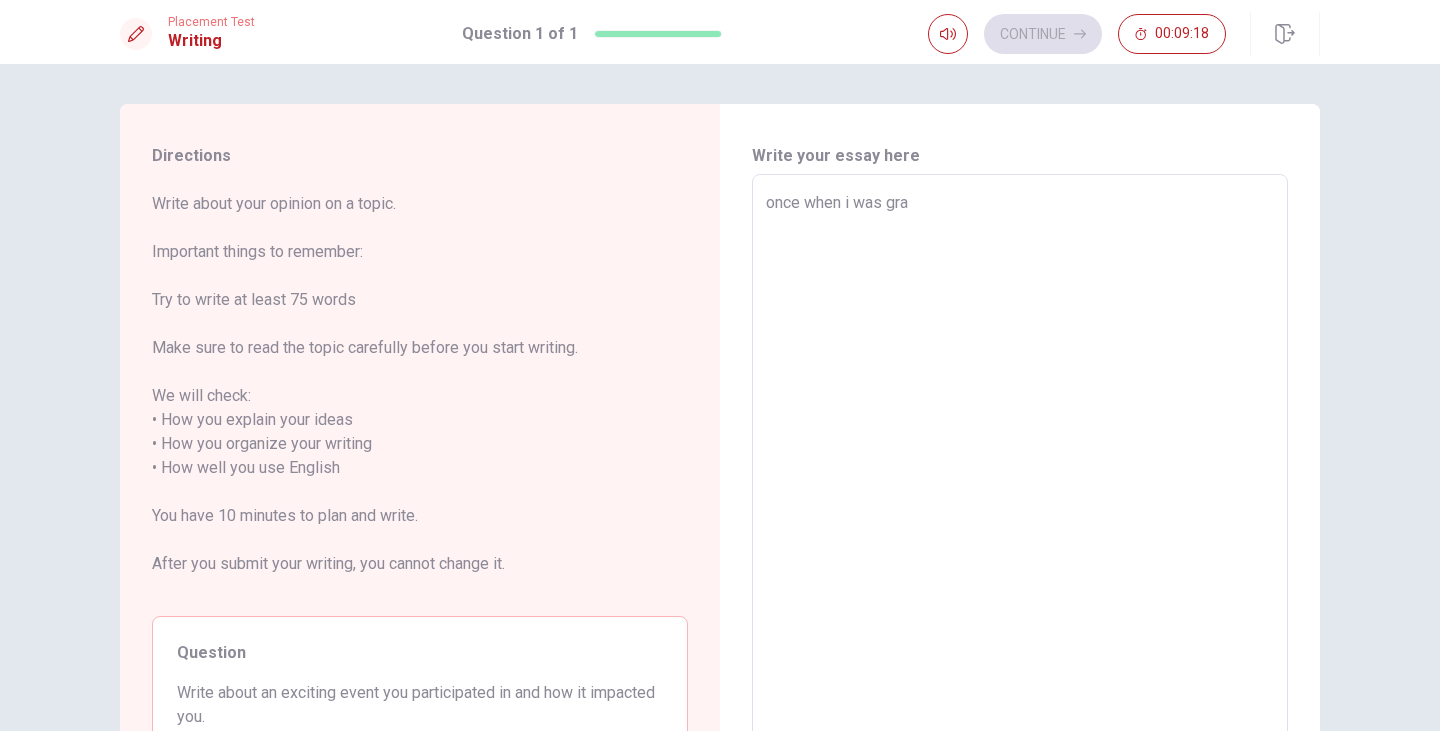 type on "x" 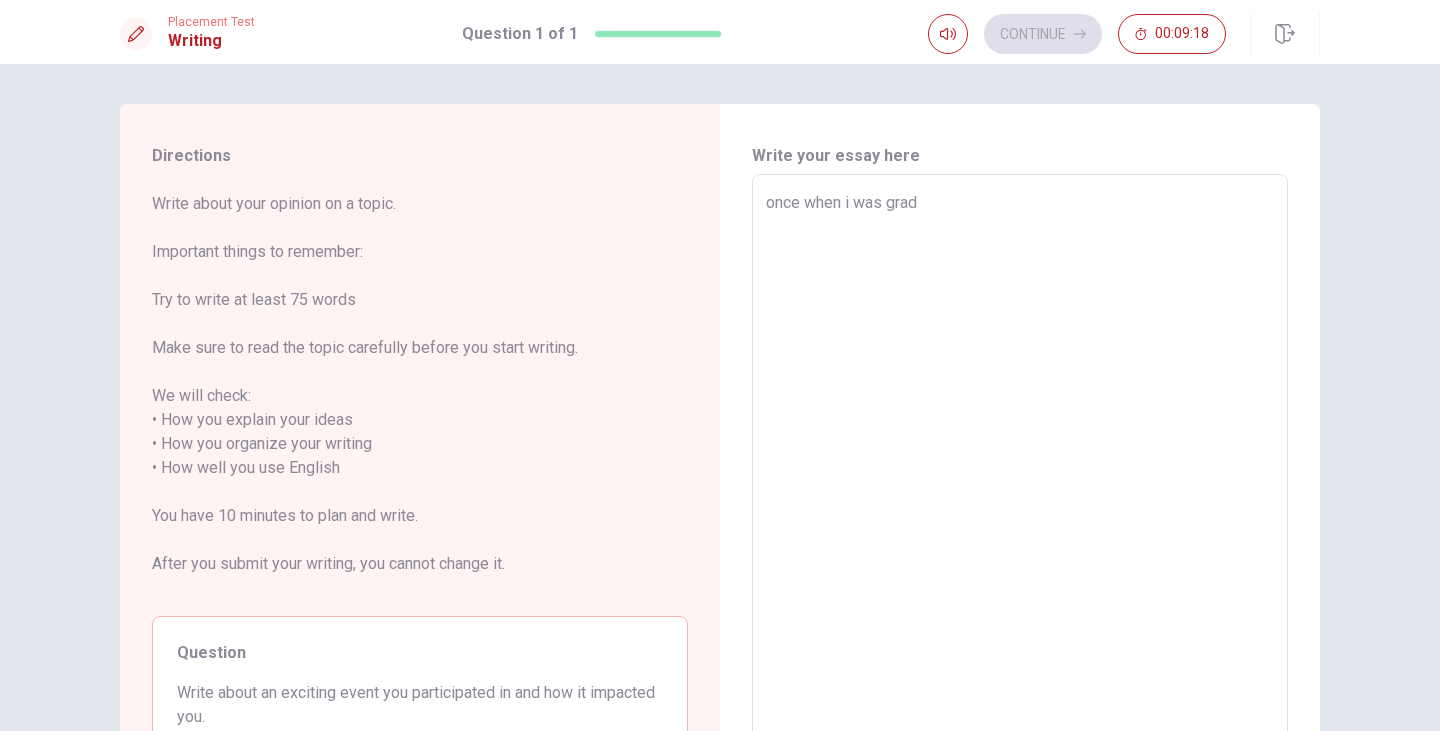 type on "x" 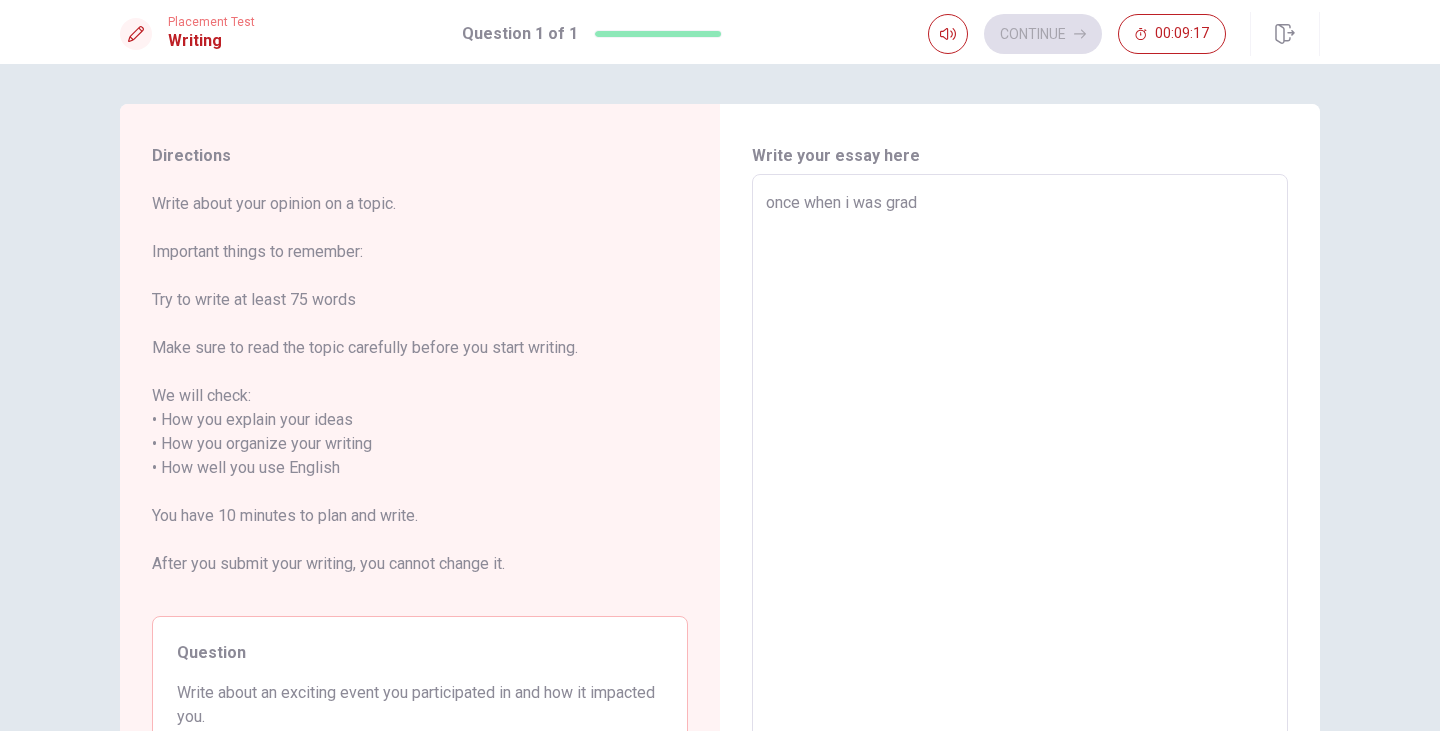 type on "once when i was gradu" 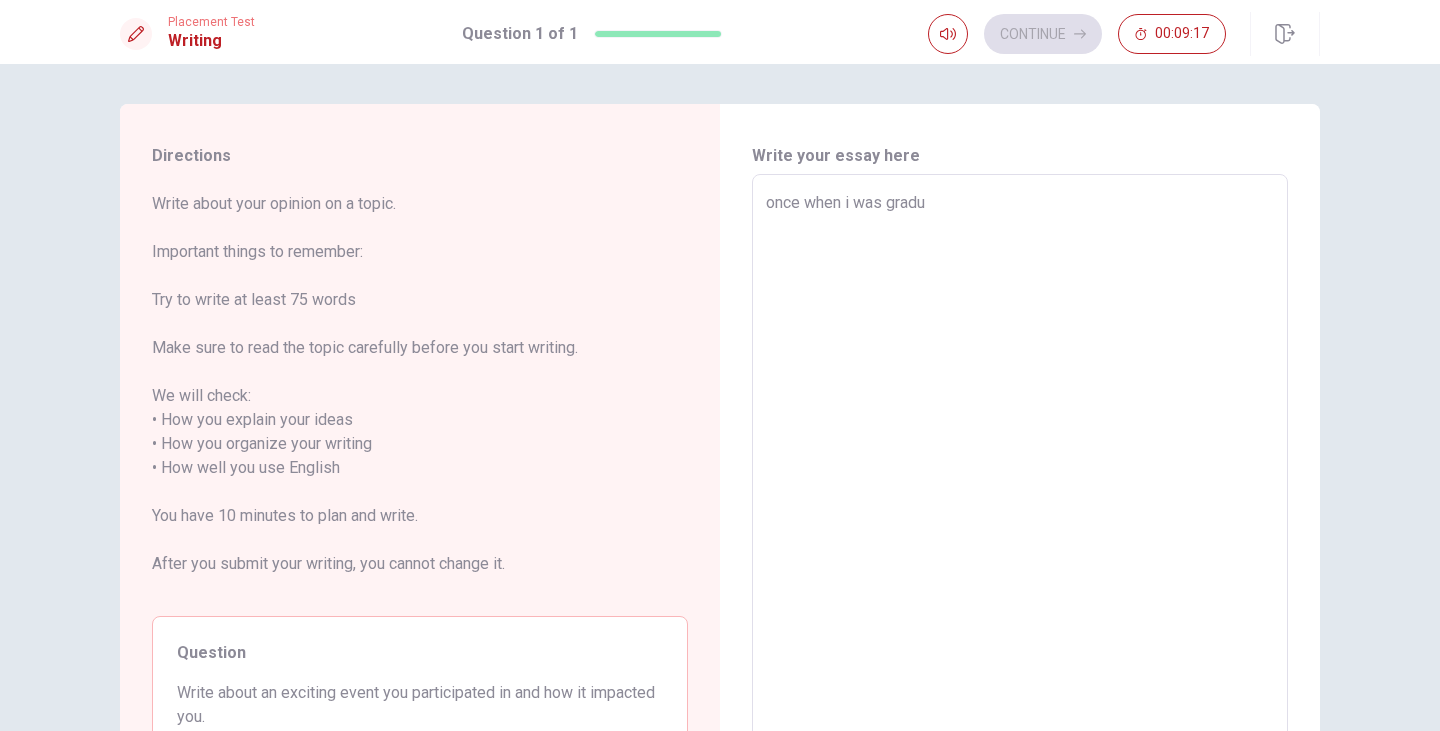 type on "x" 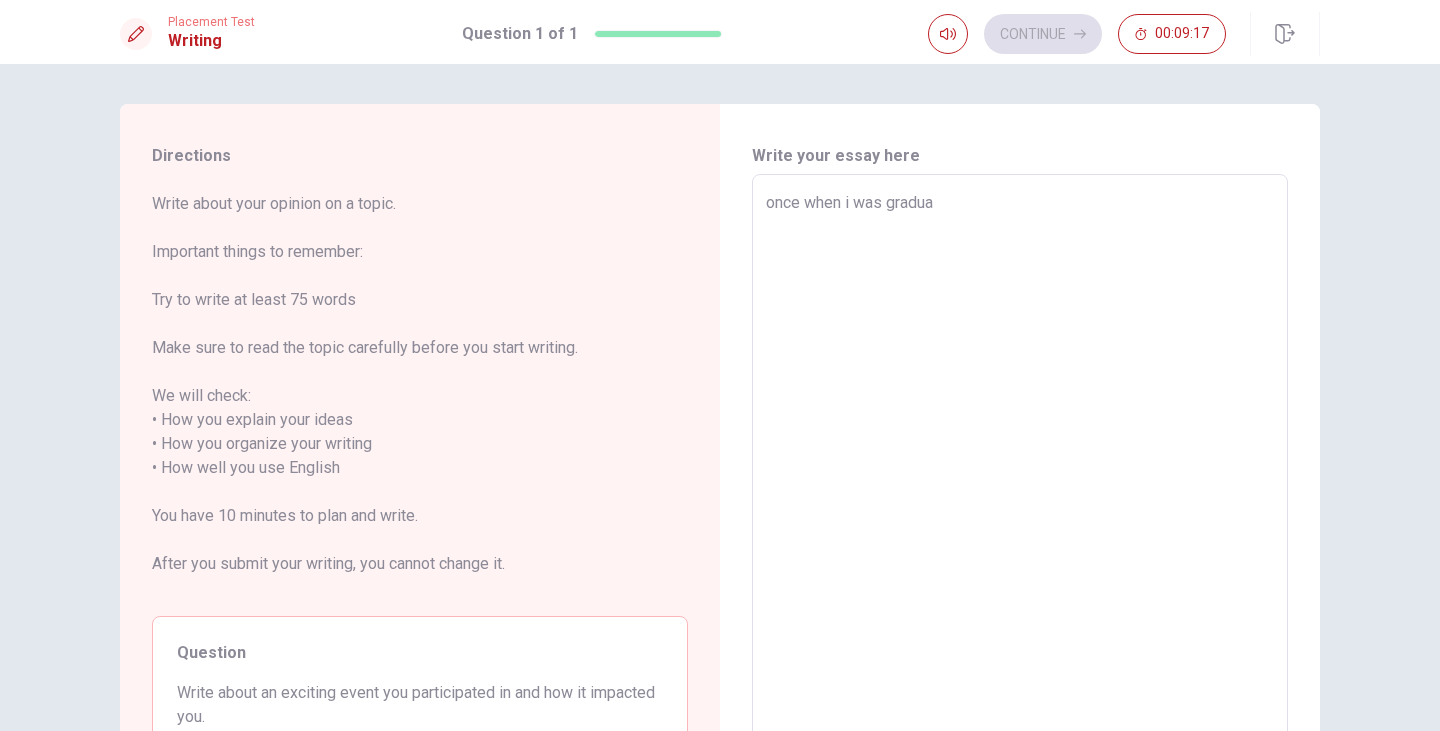 type on "x" 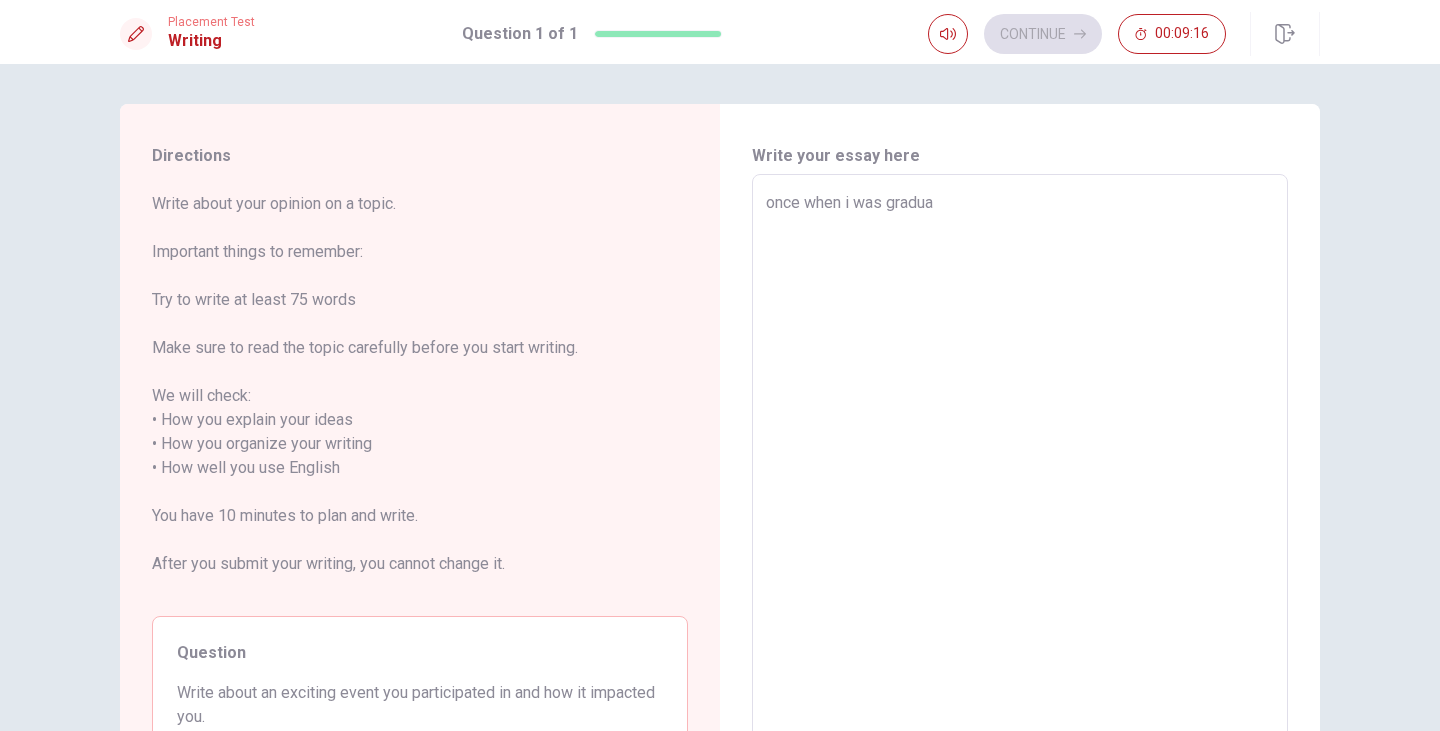 type on "once when i was graduat" 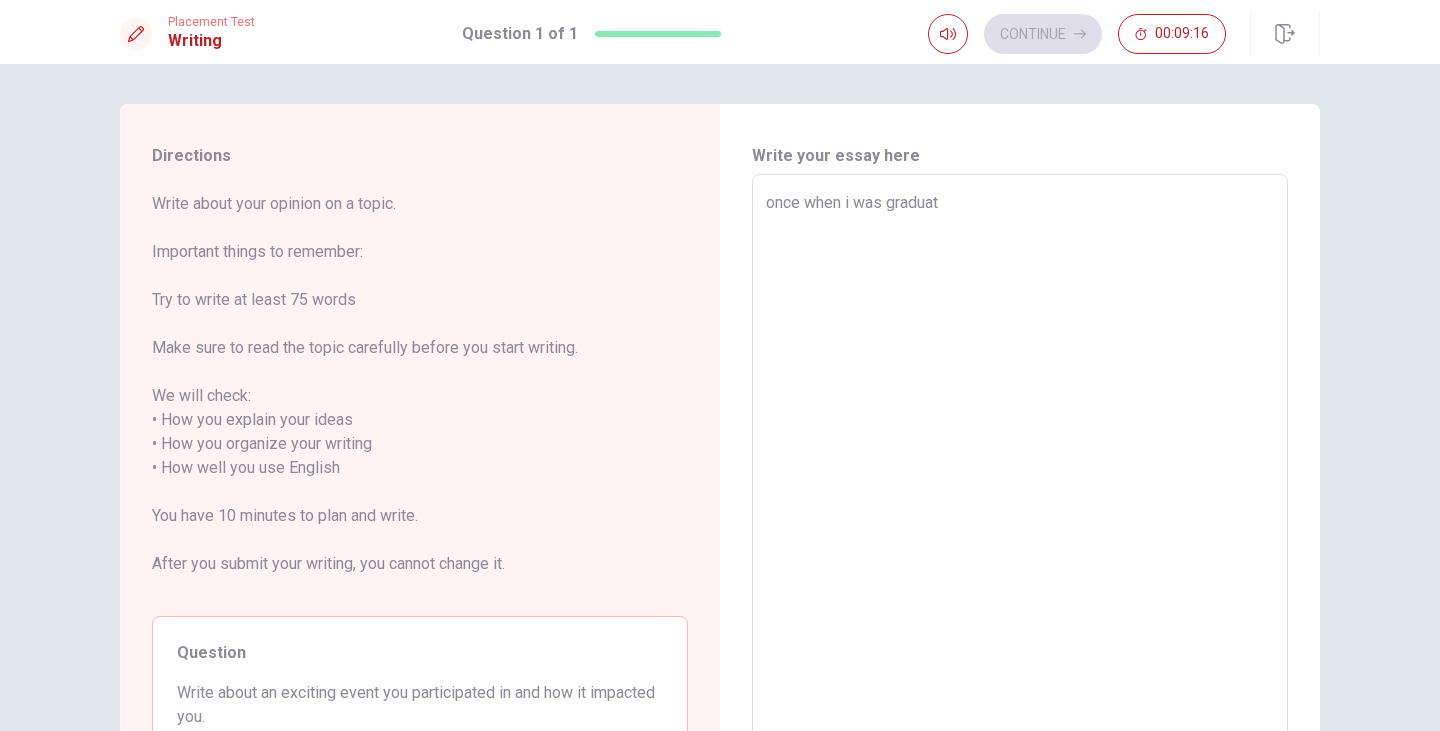 type on "x" 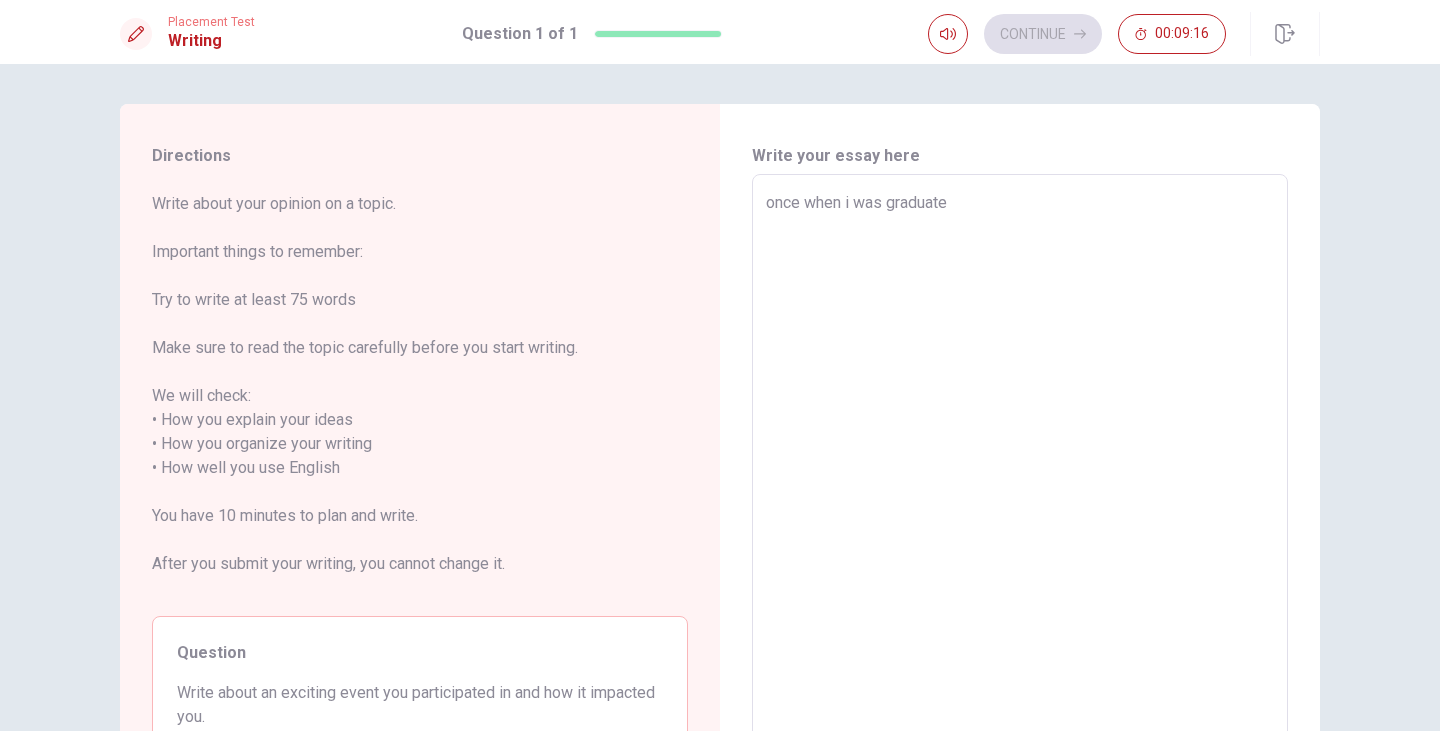 type on "x" 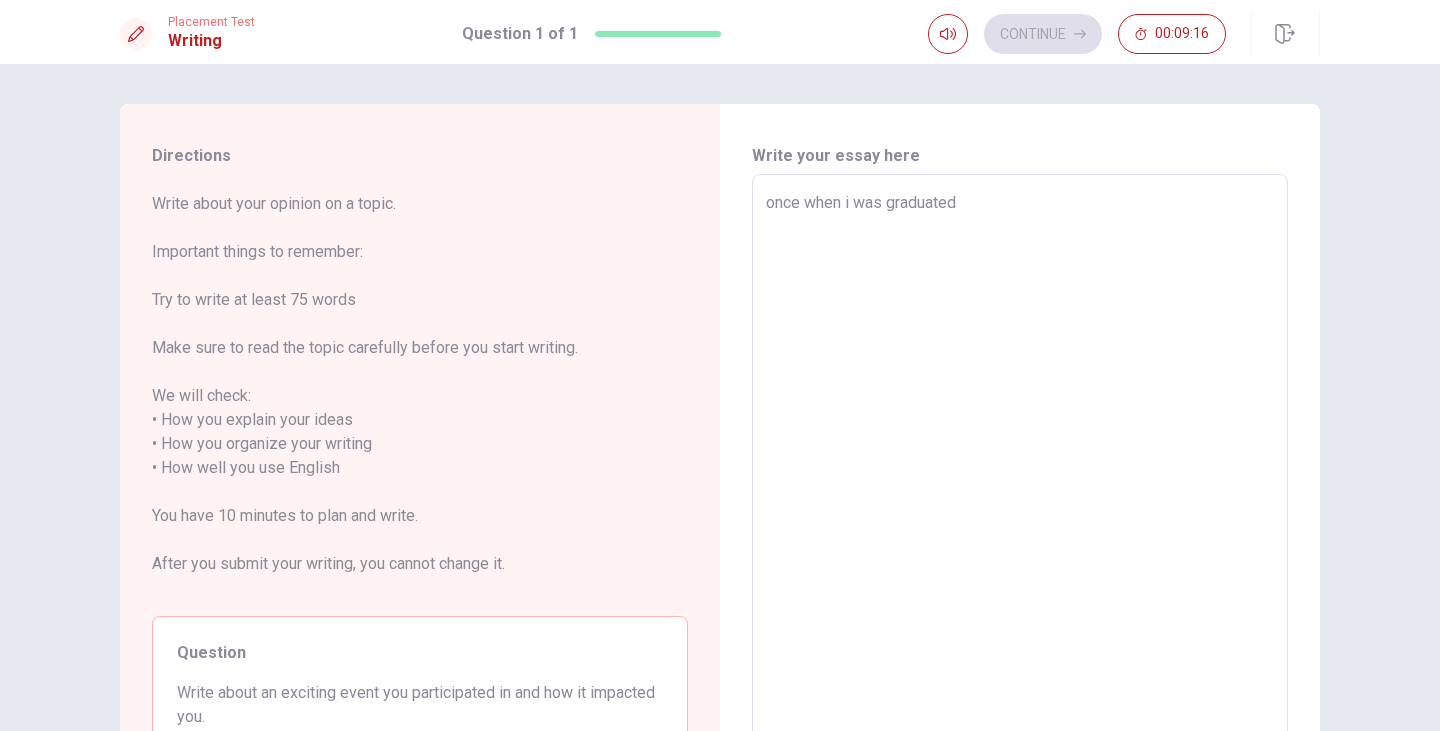 type on "x" 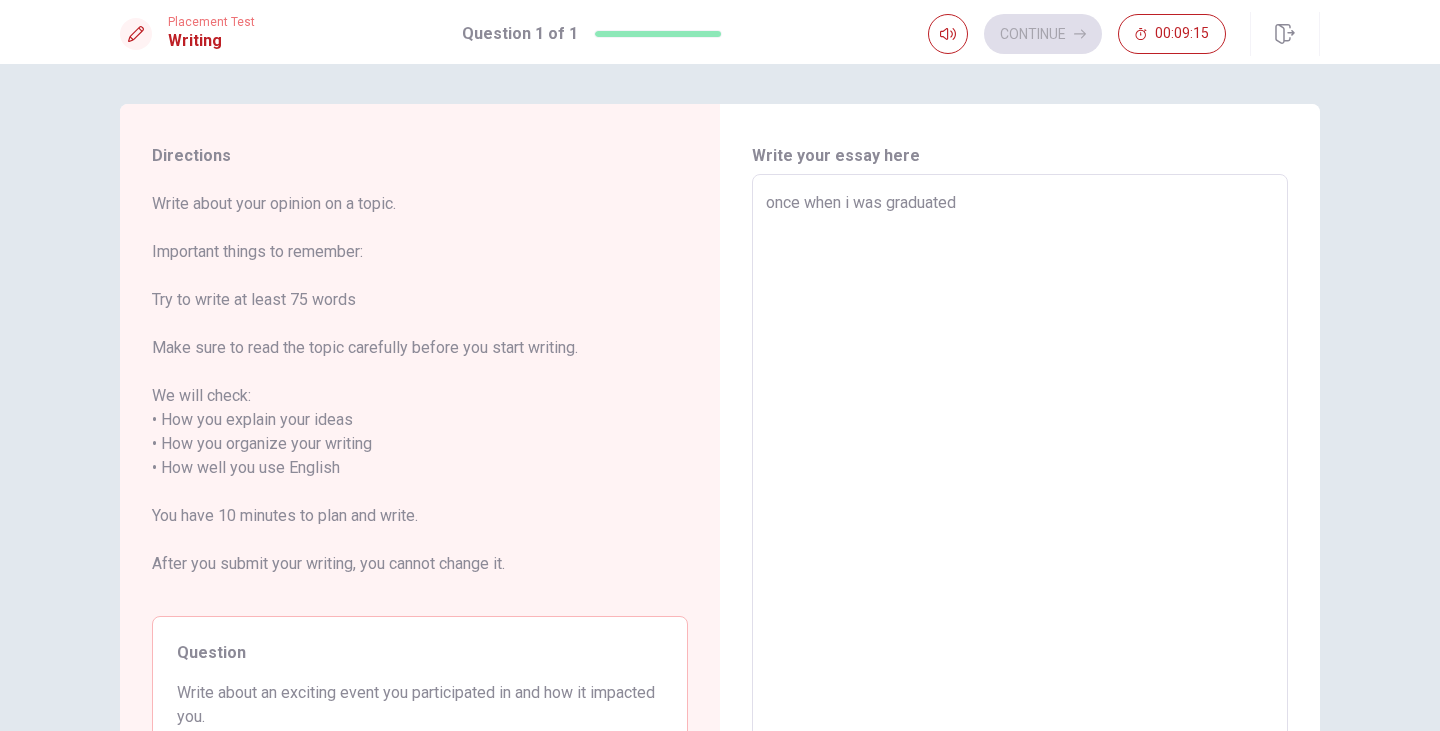 type on "once when i was graduated m" 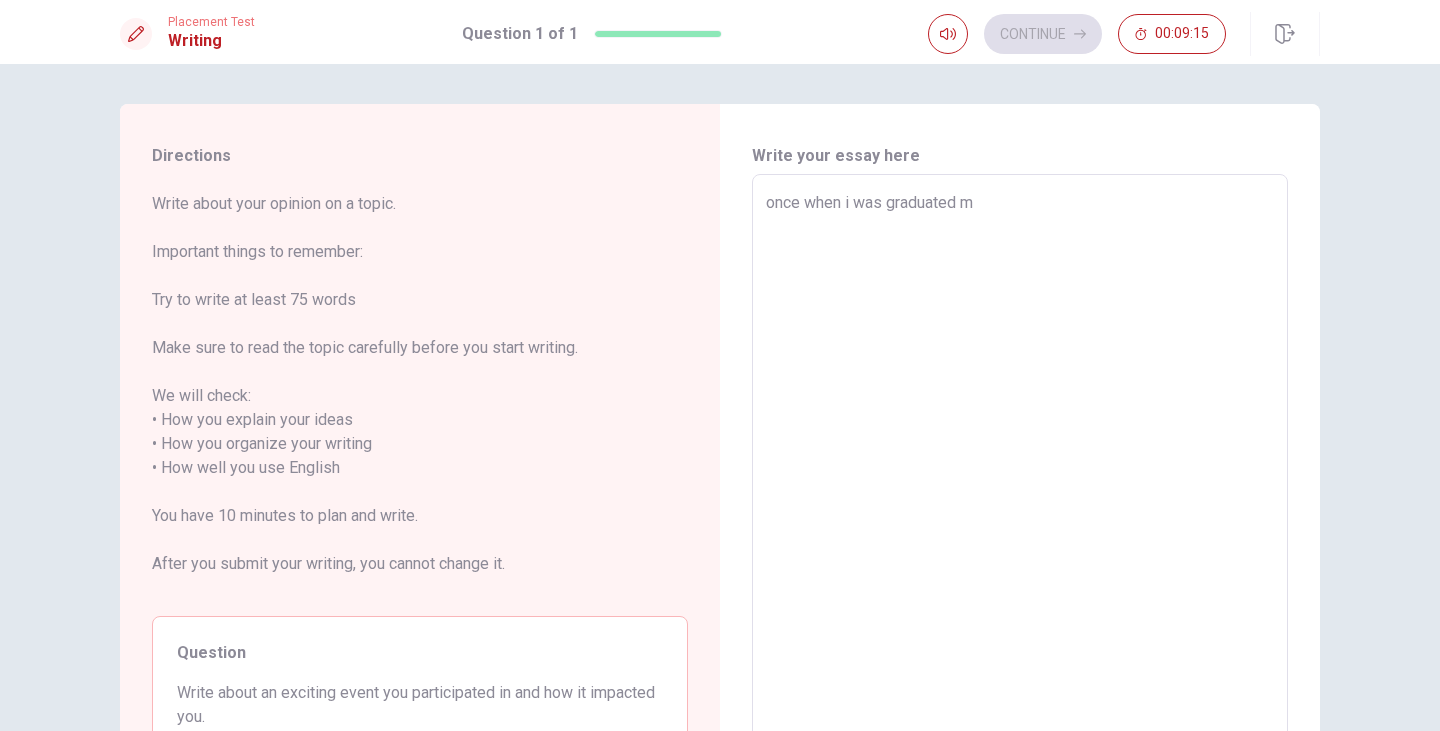 type on "x" 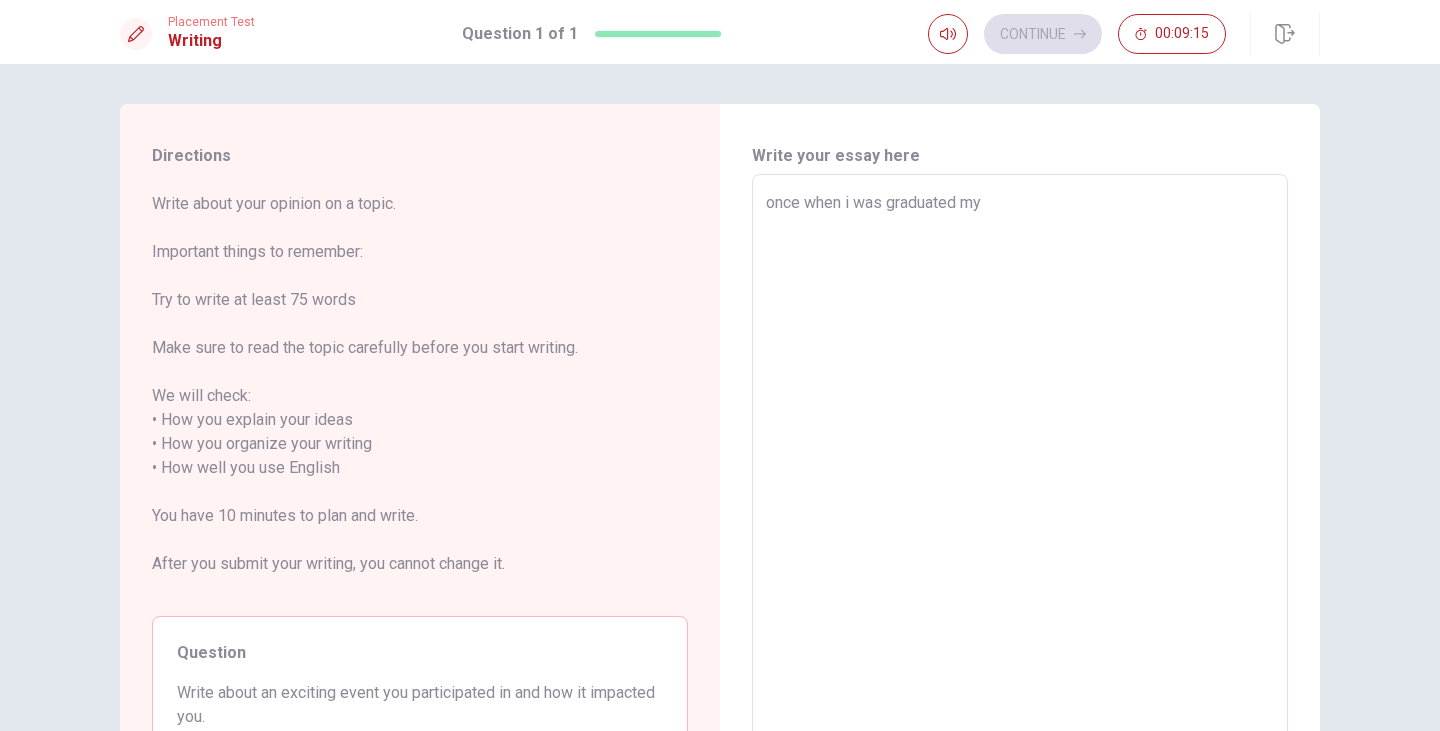 type on "x" 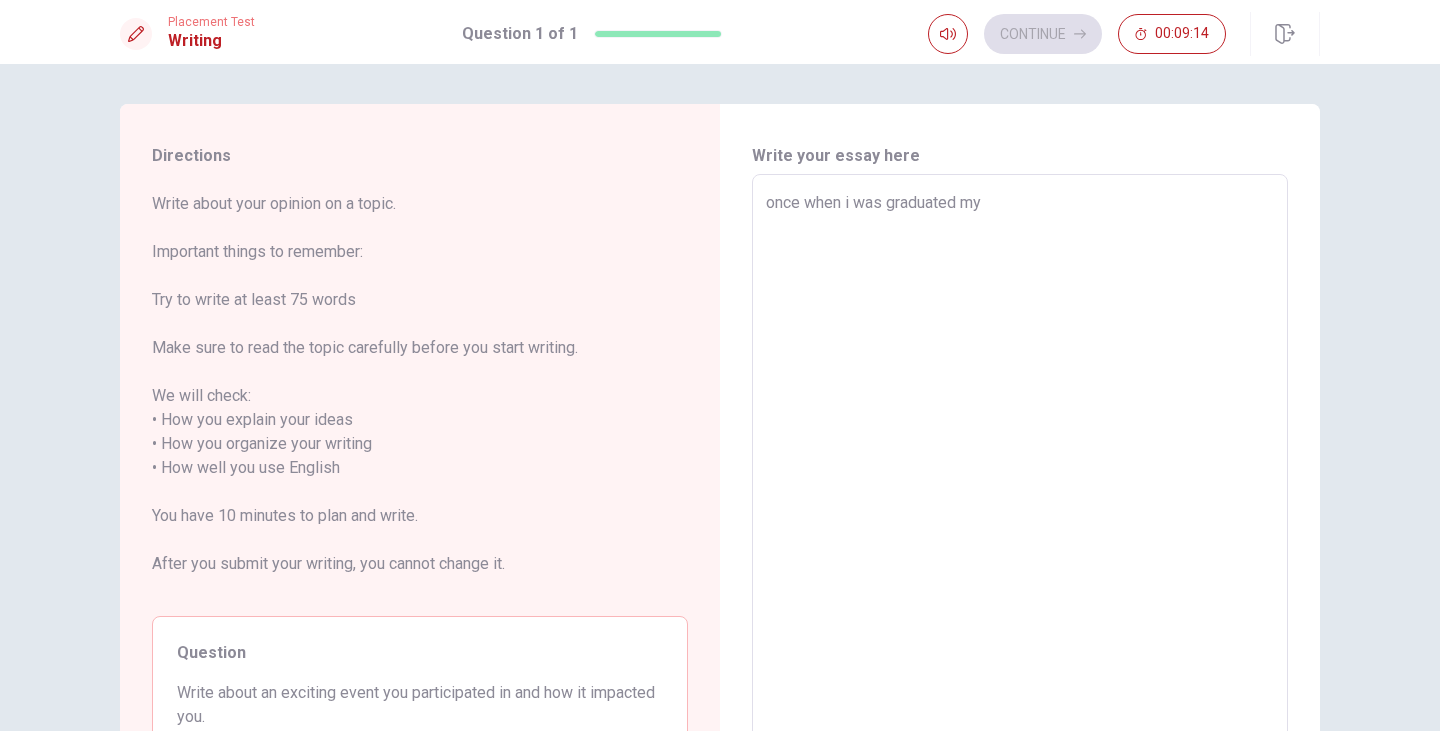 type on "once when i was graduated my" 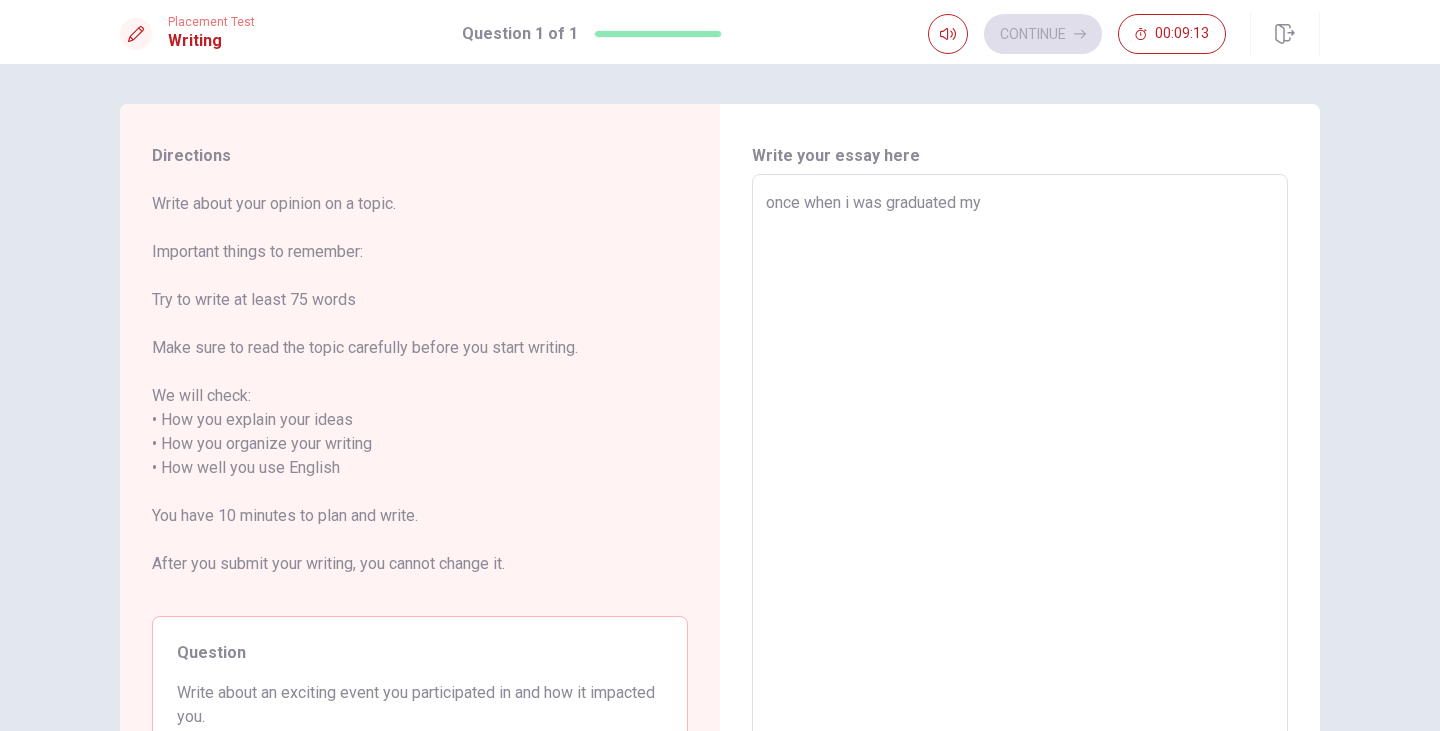 type on "once when i was graduated my h" 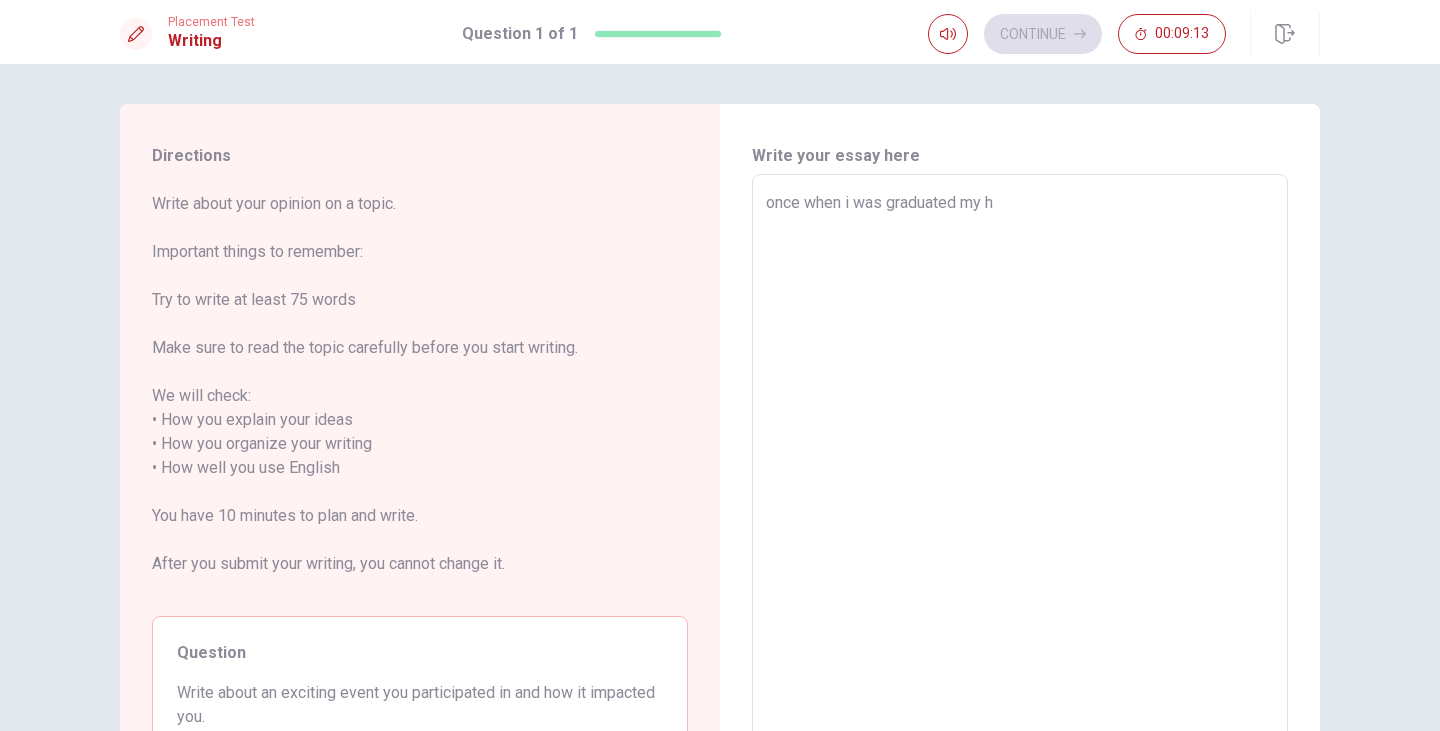 type on "x" 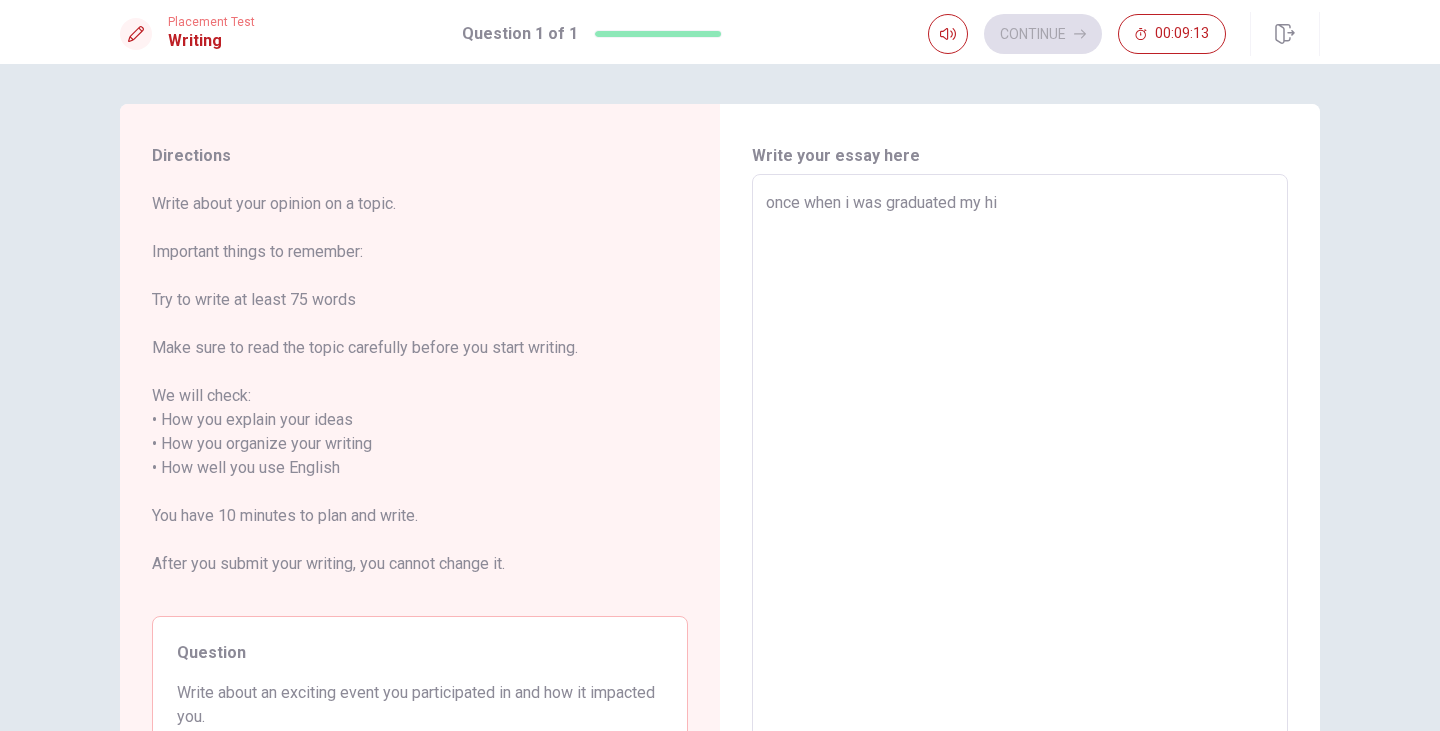 type on "x" 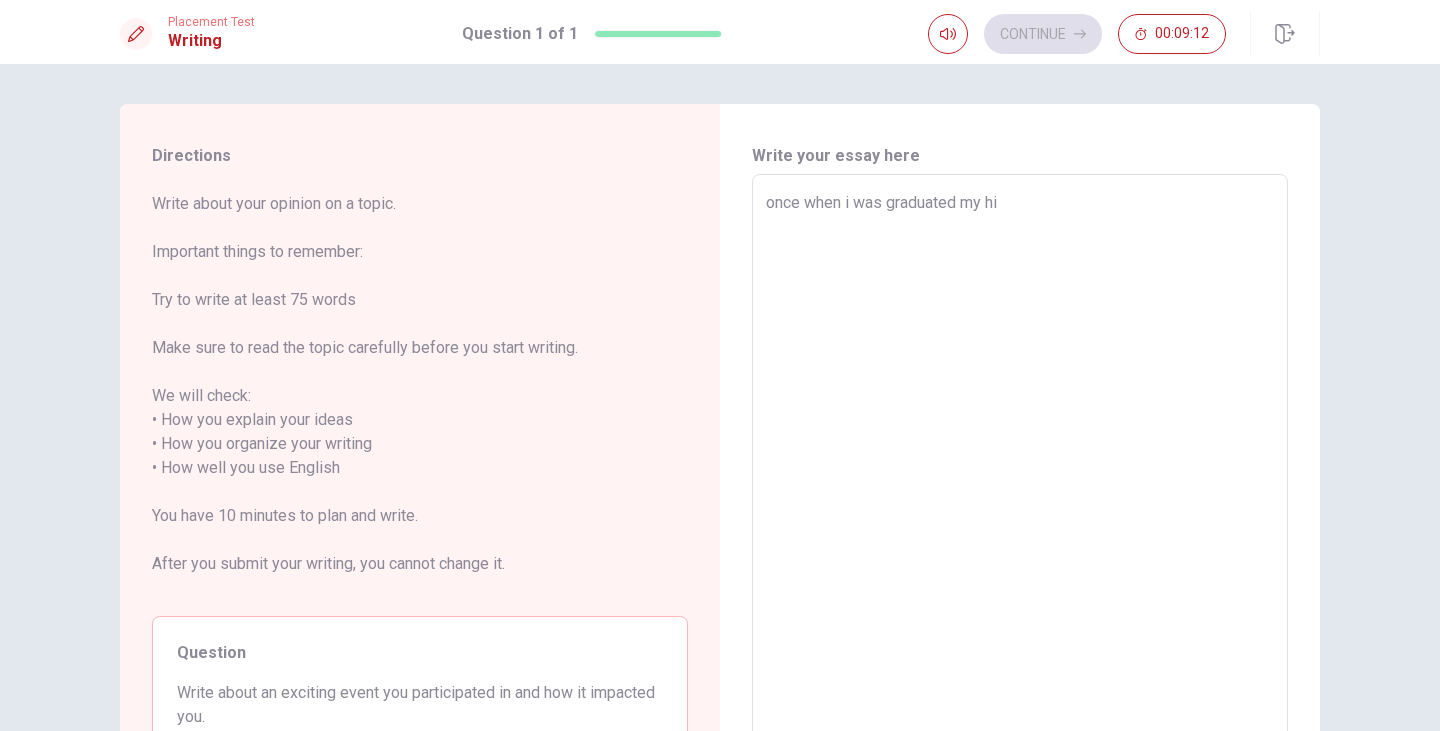 type on "once when i was graduated my hig" 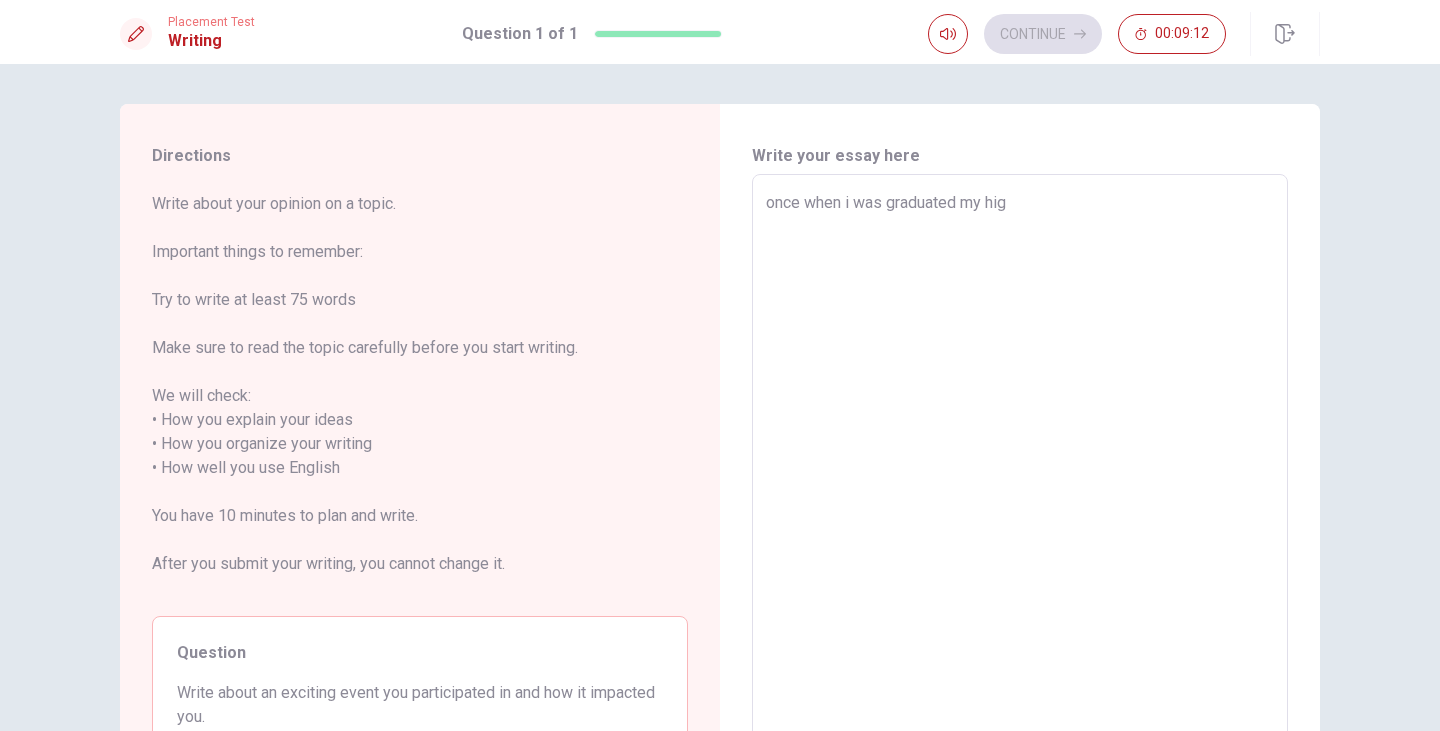 type on "x" 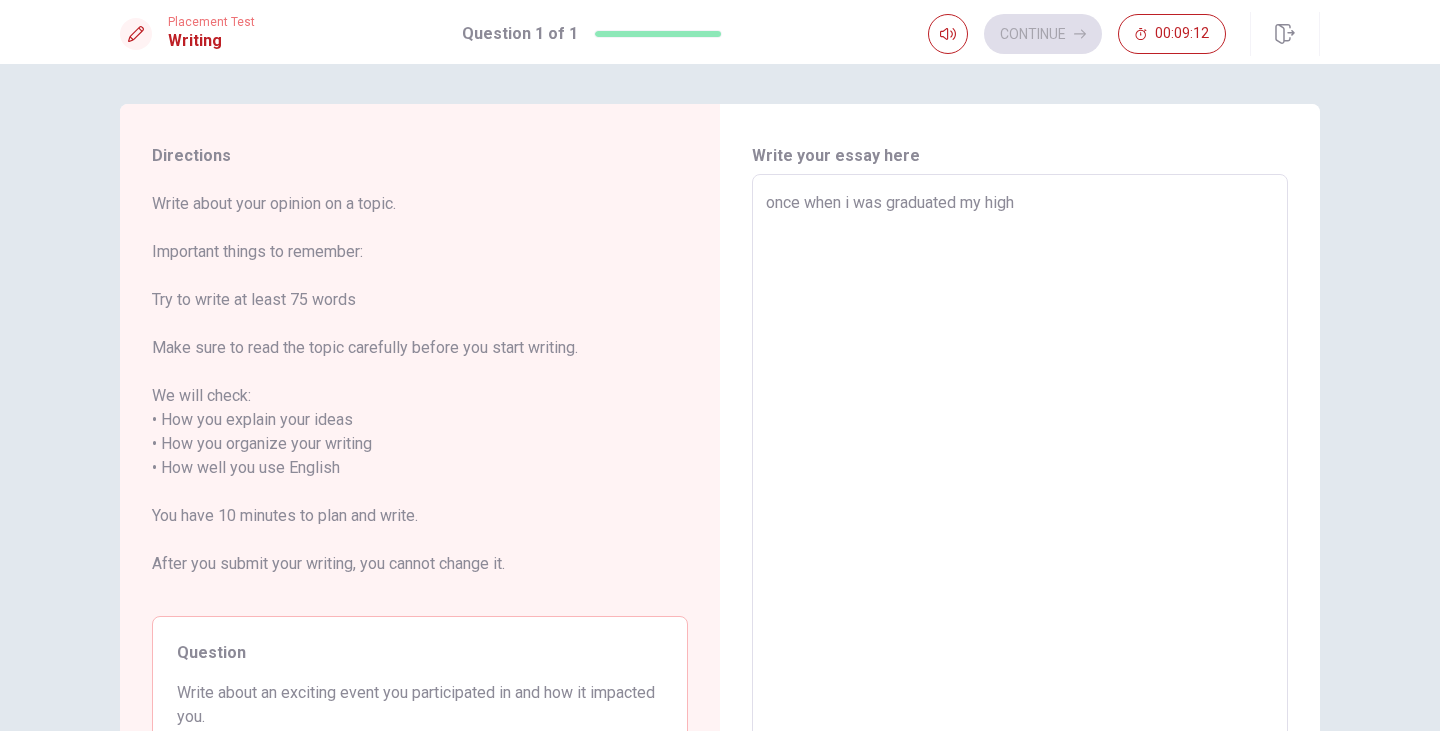 type on "x" 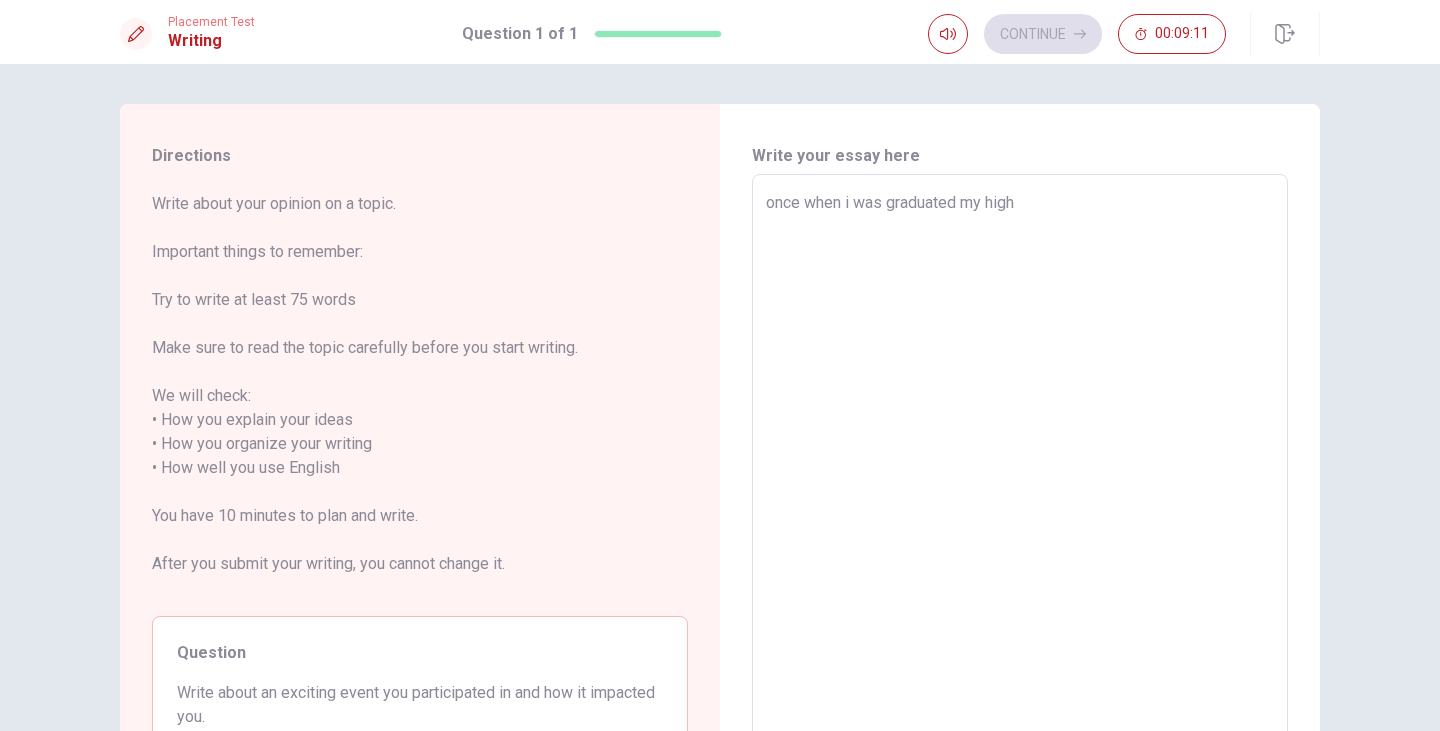 type on "x" 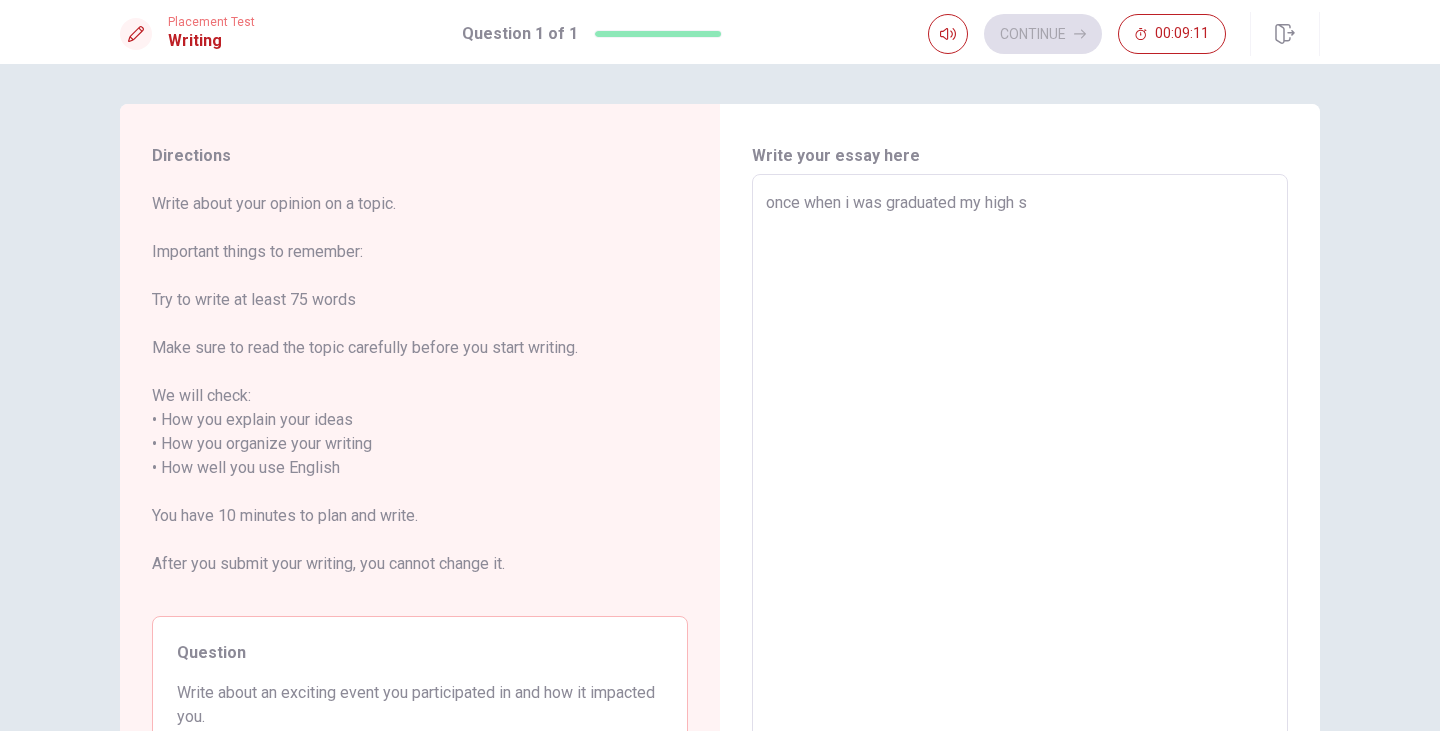 type on "x" 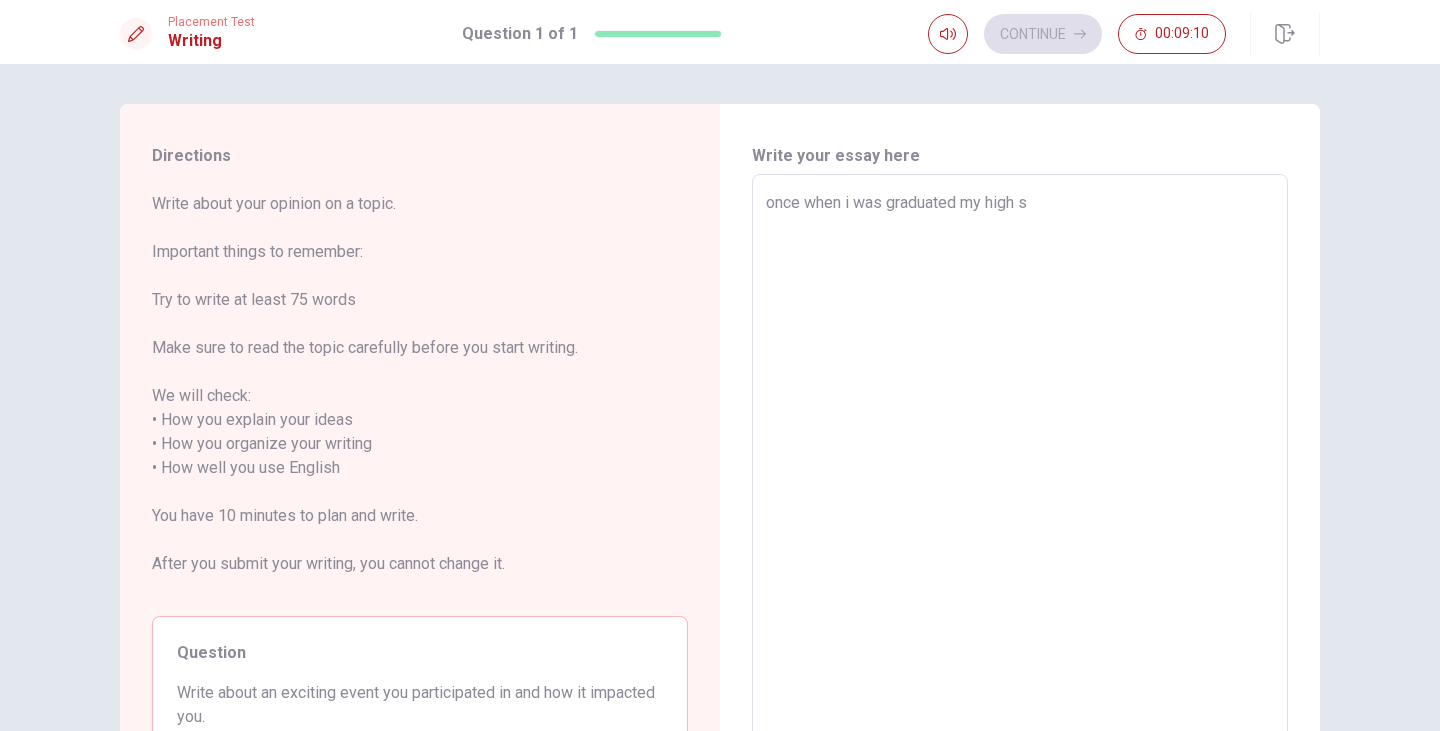 type on "once when i was graduated my high sc" 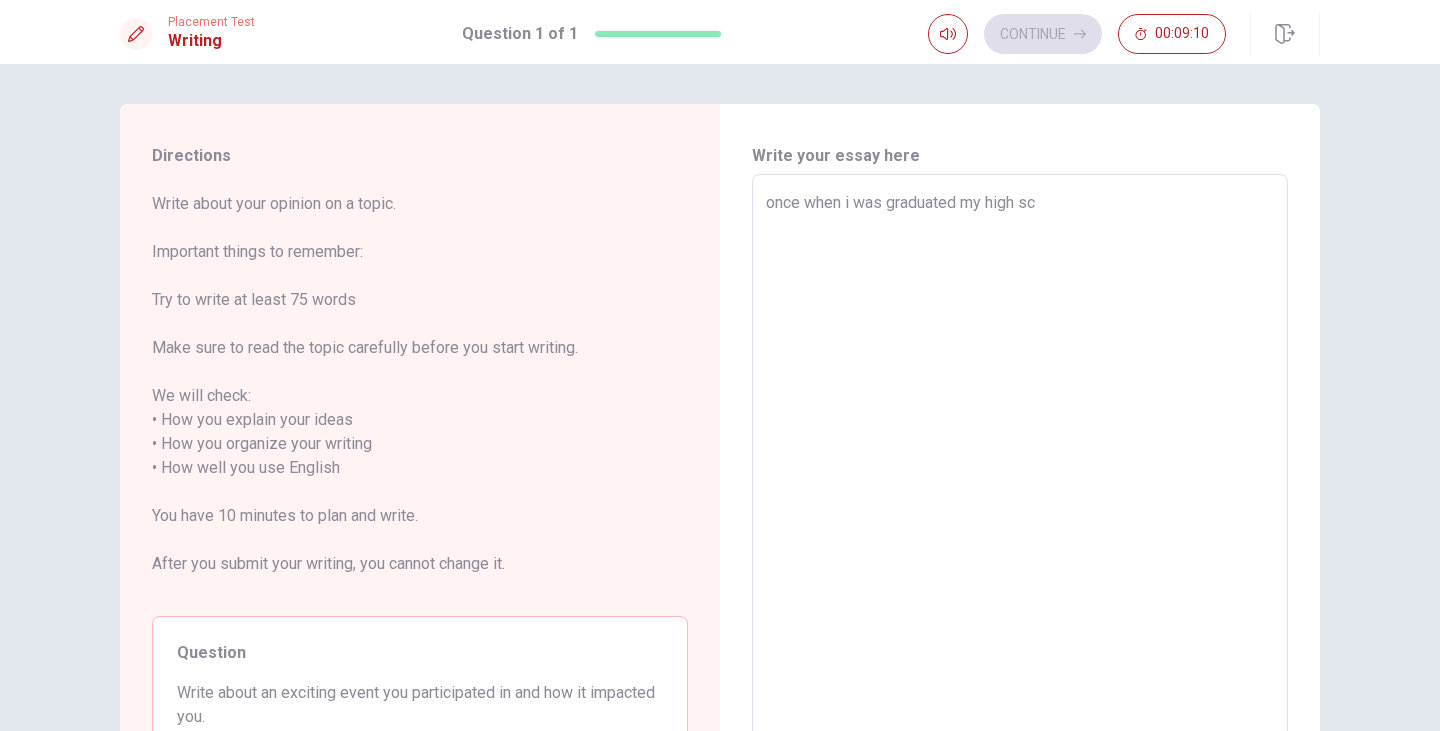 type on "x" 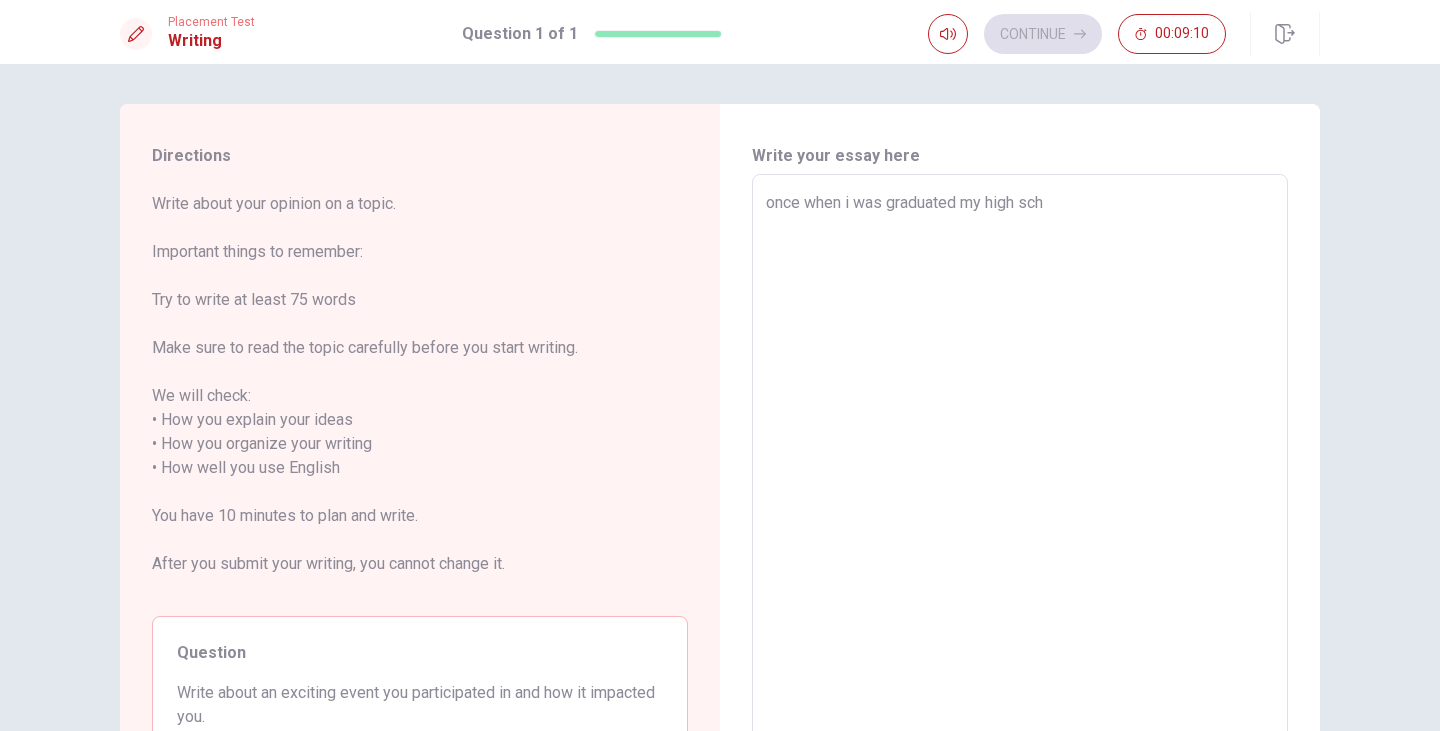 type on "x" 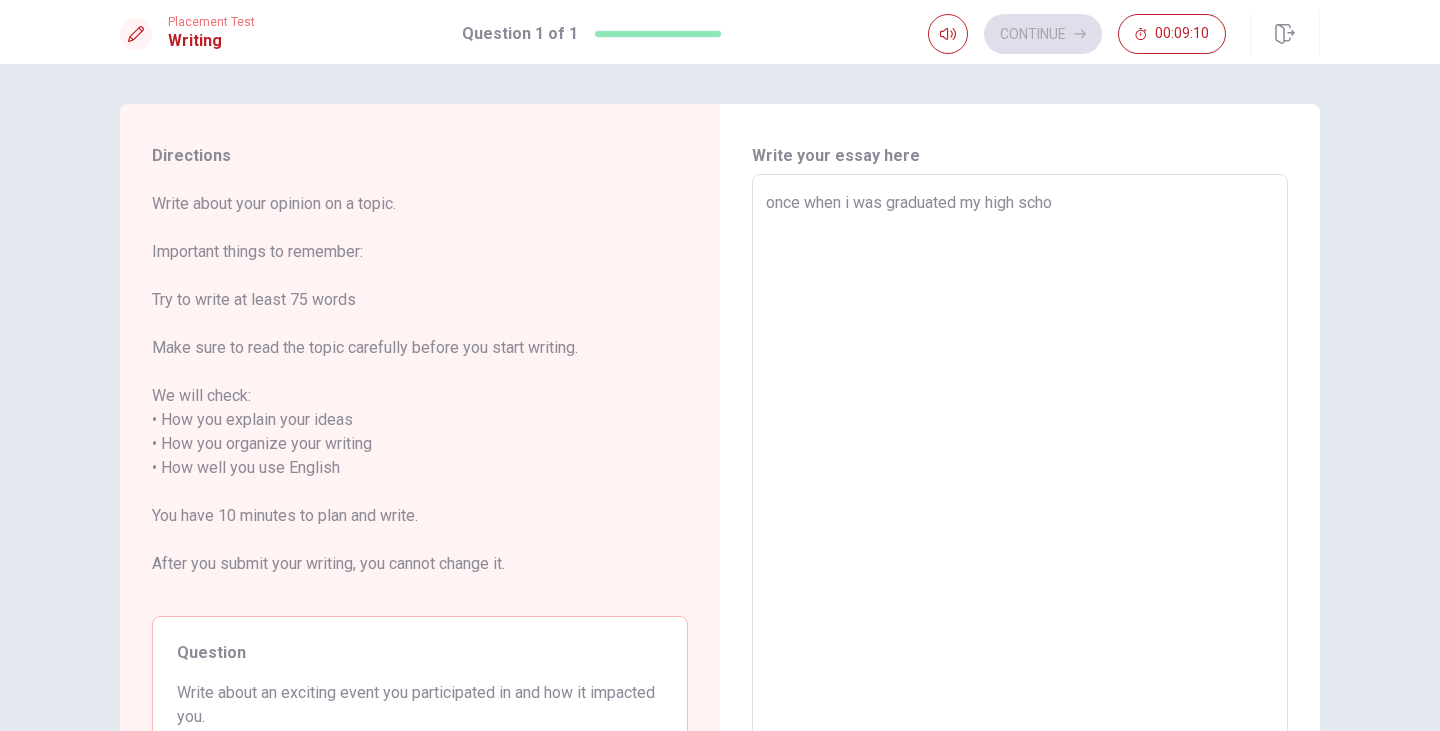 type on "x" 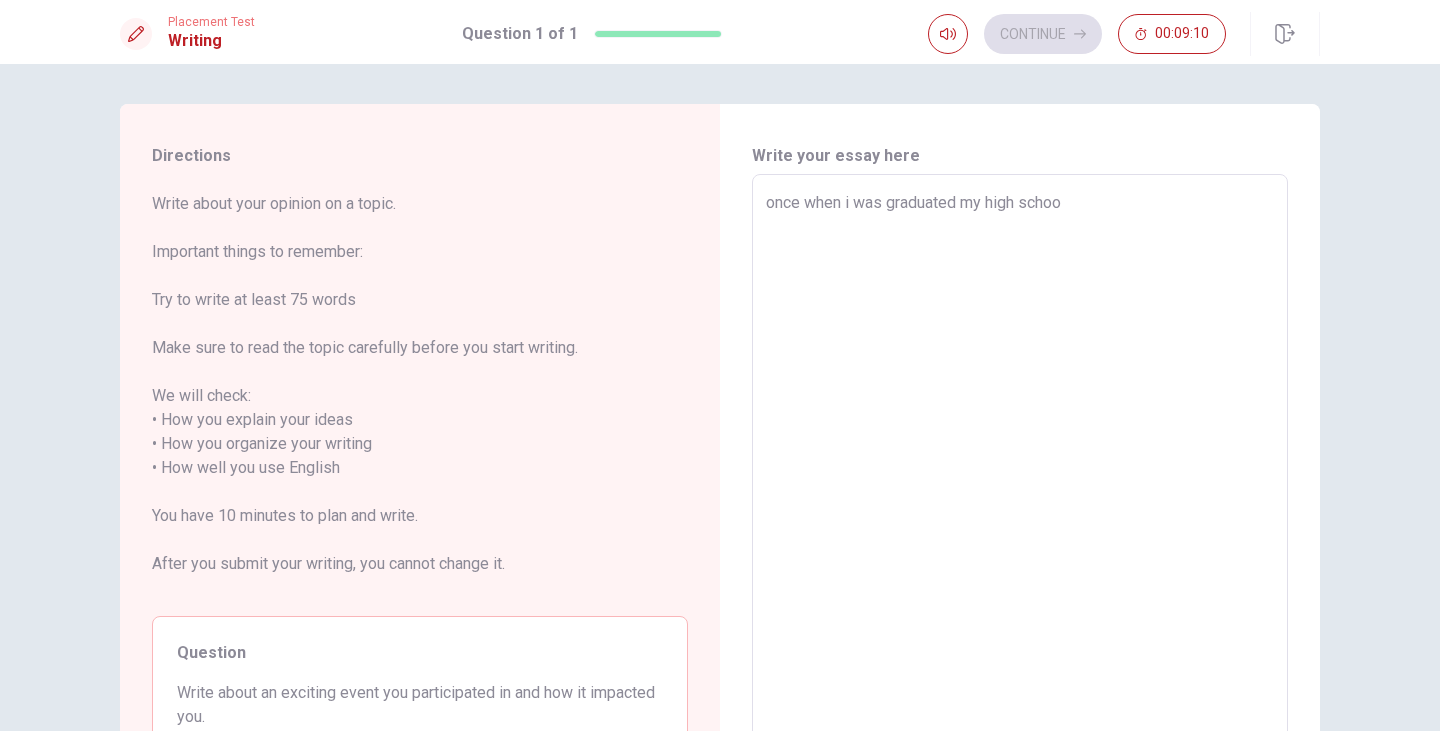 type on "x" 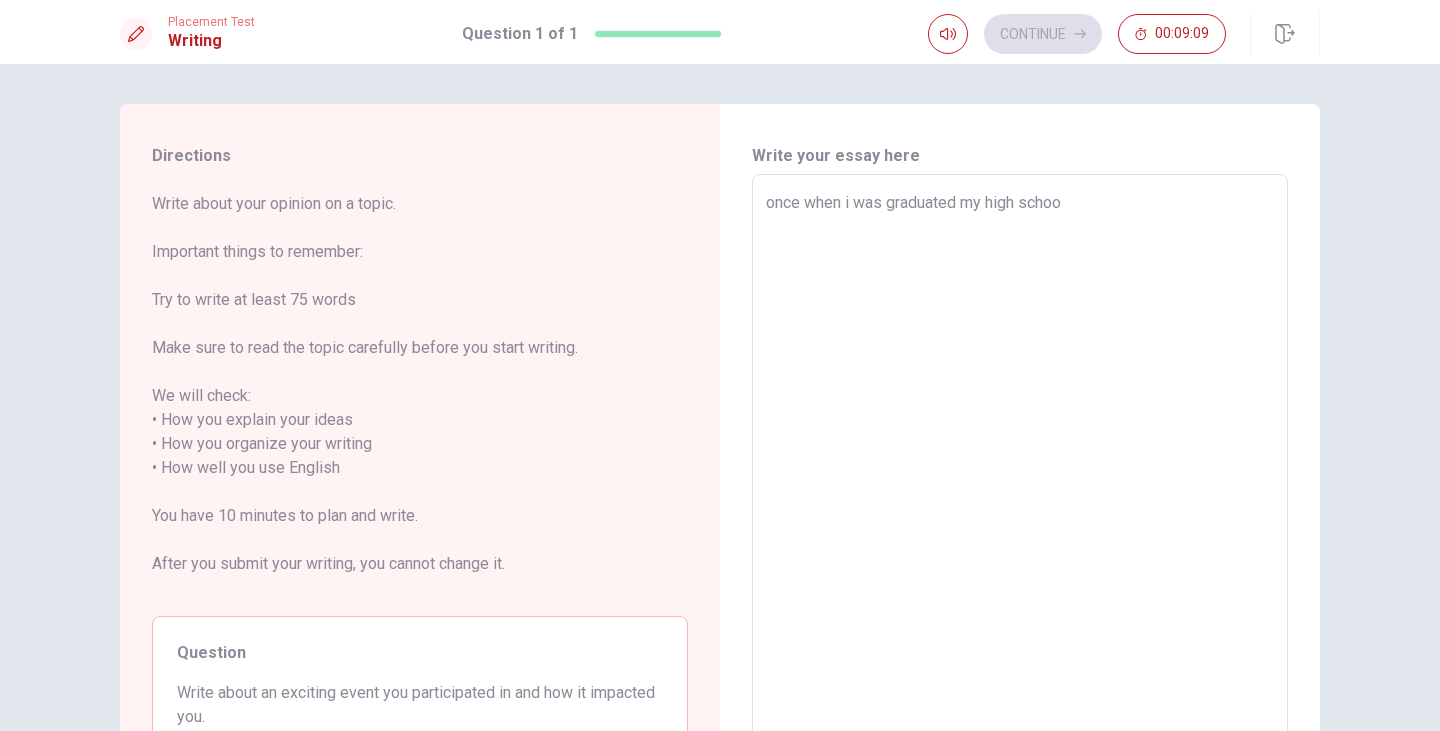 type on "once when i was graduated my high school" 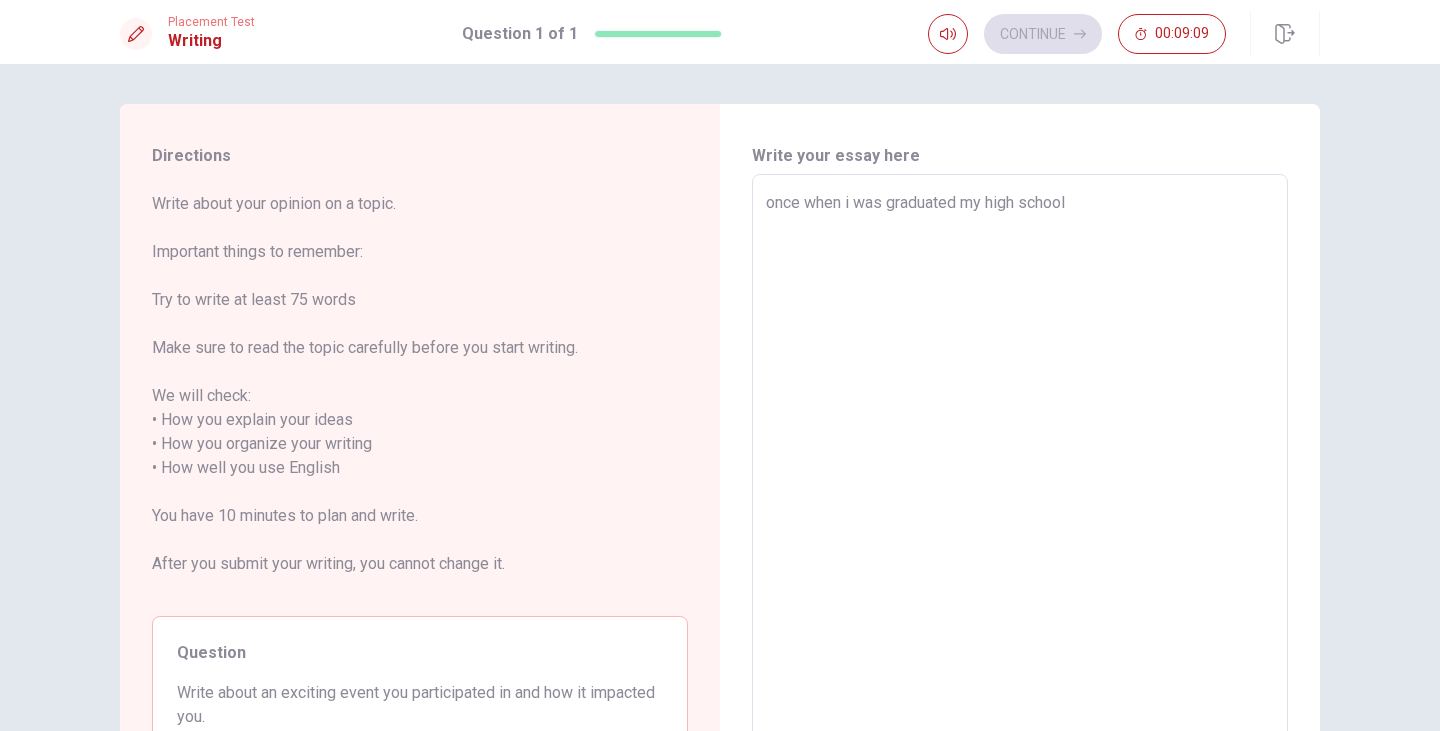 type on "x" 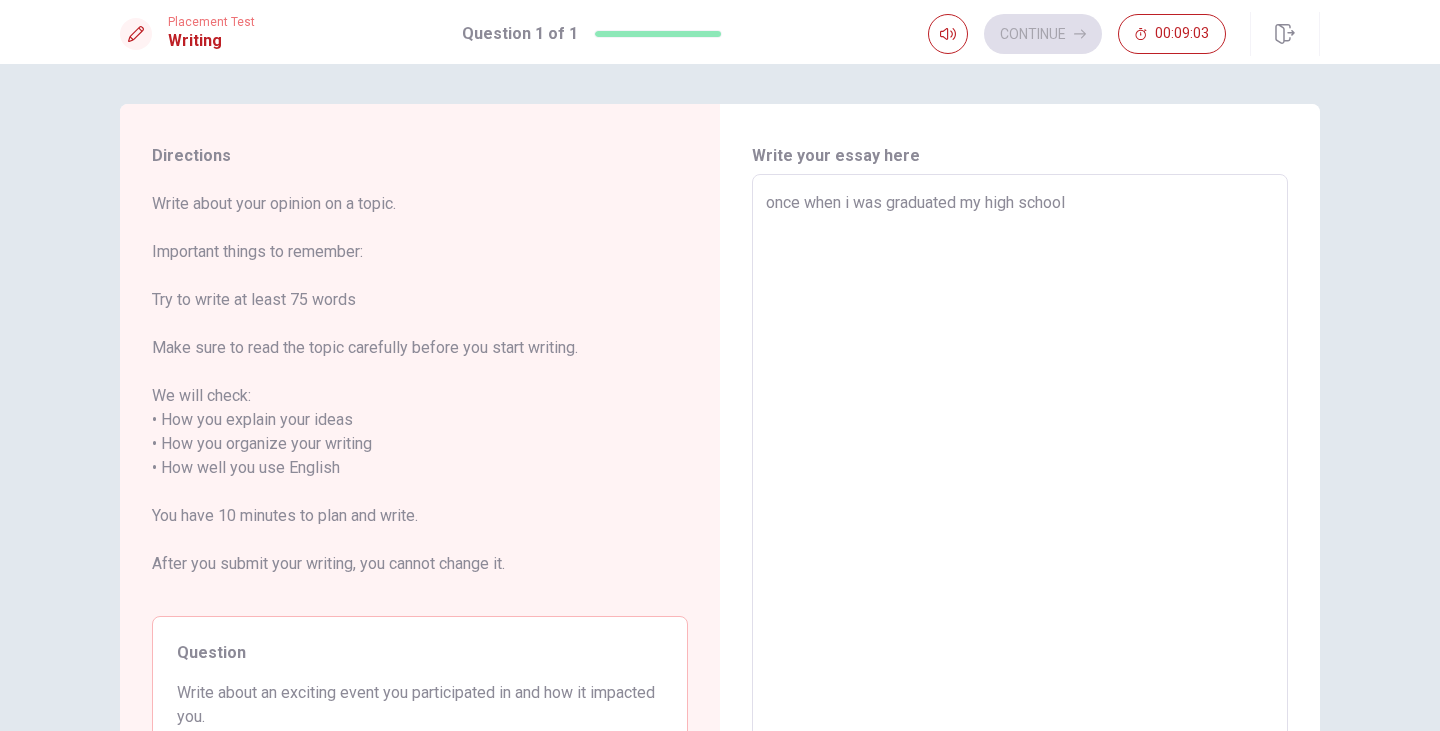 type on "x" 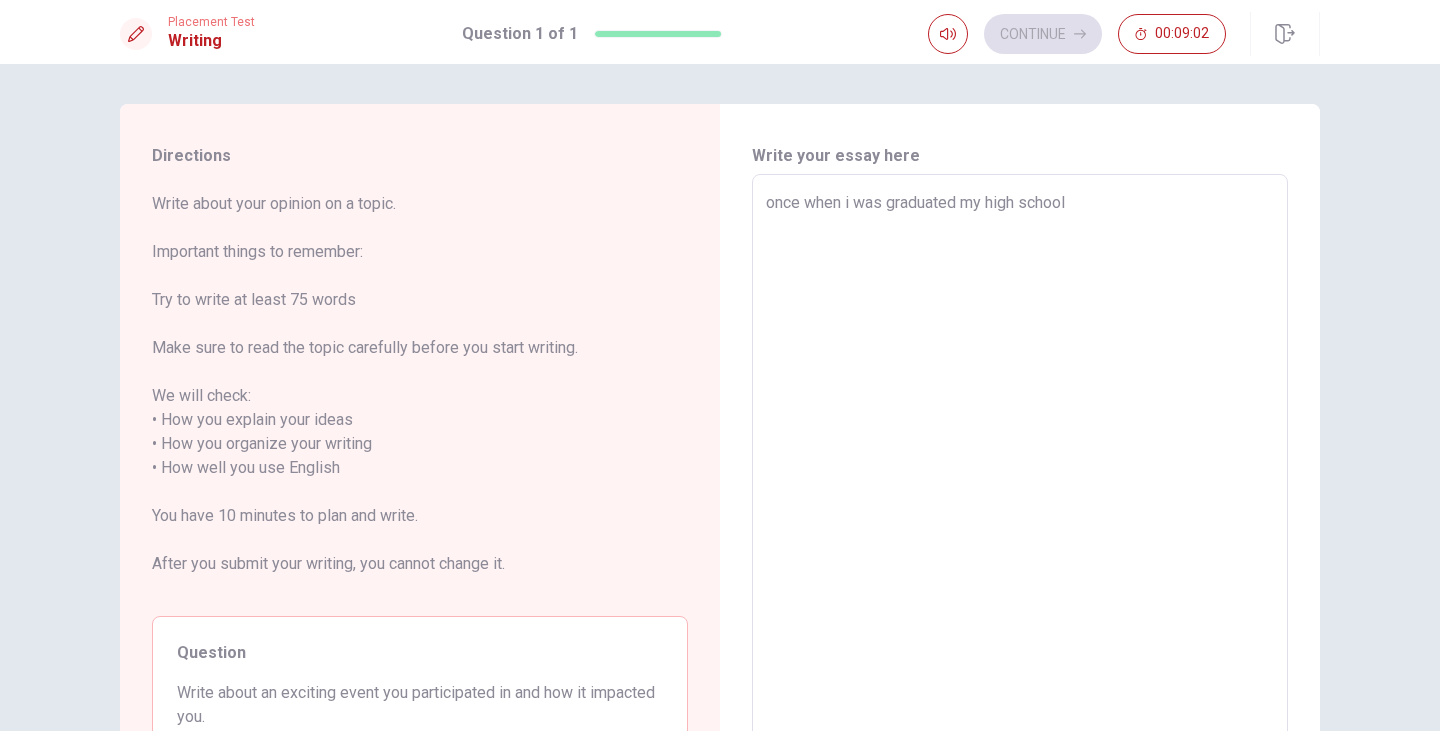 type on "once when i was graduated my high school i" 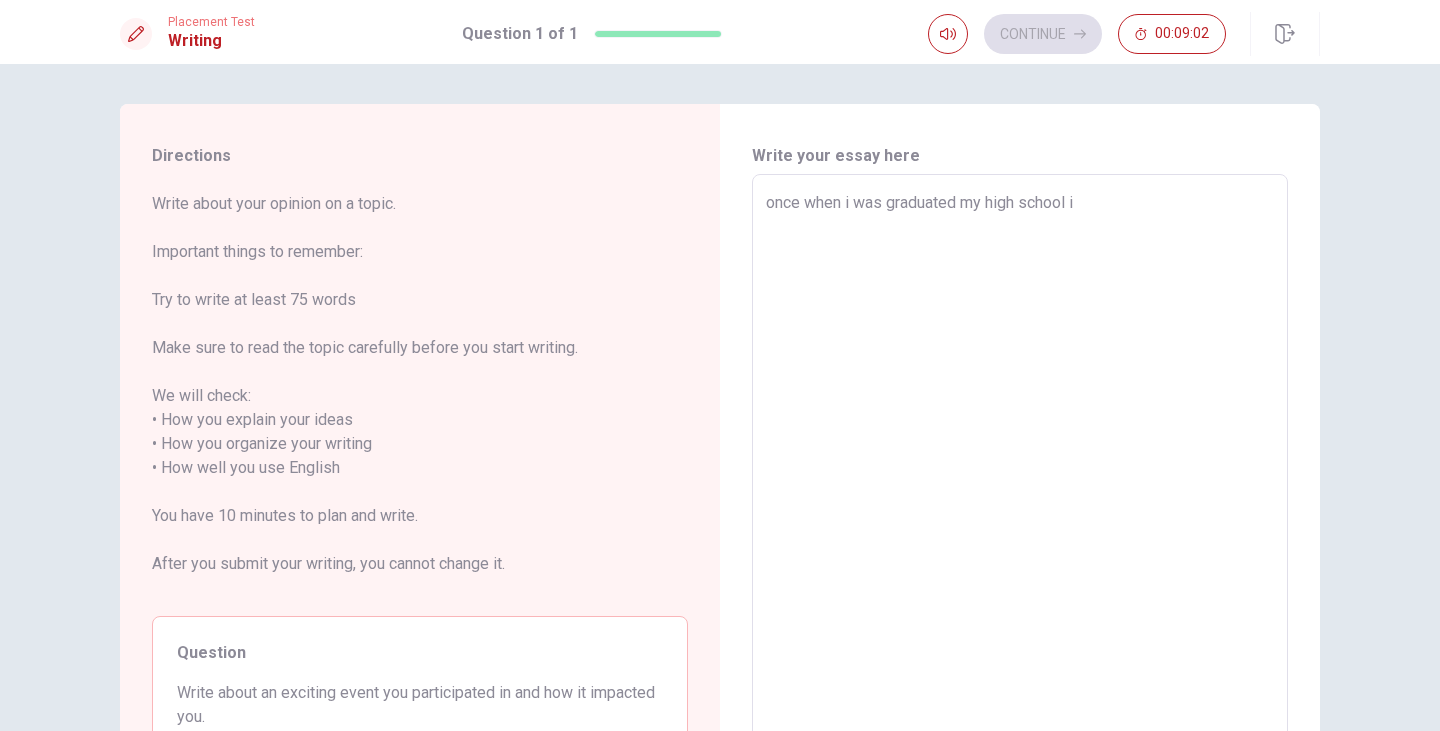 type on "x" 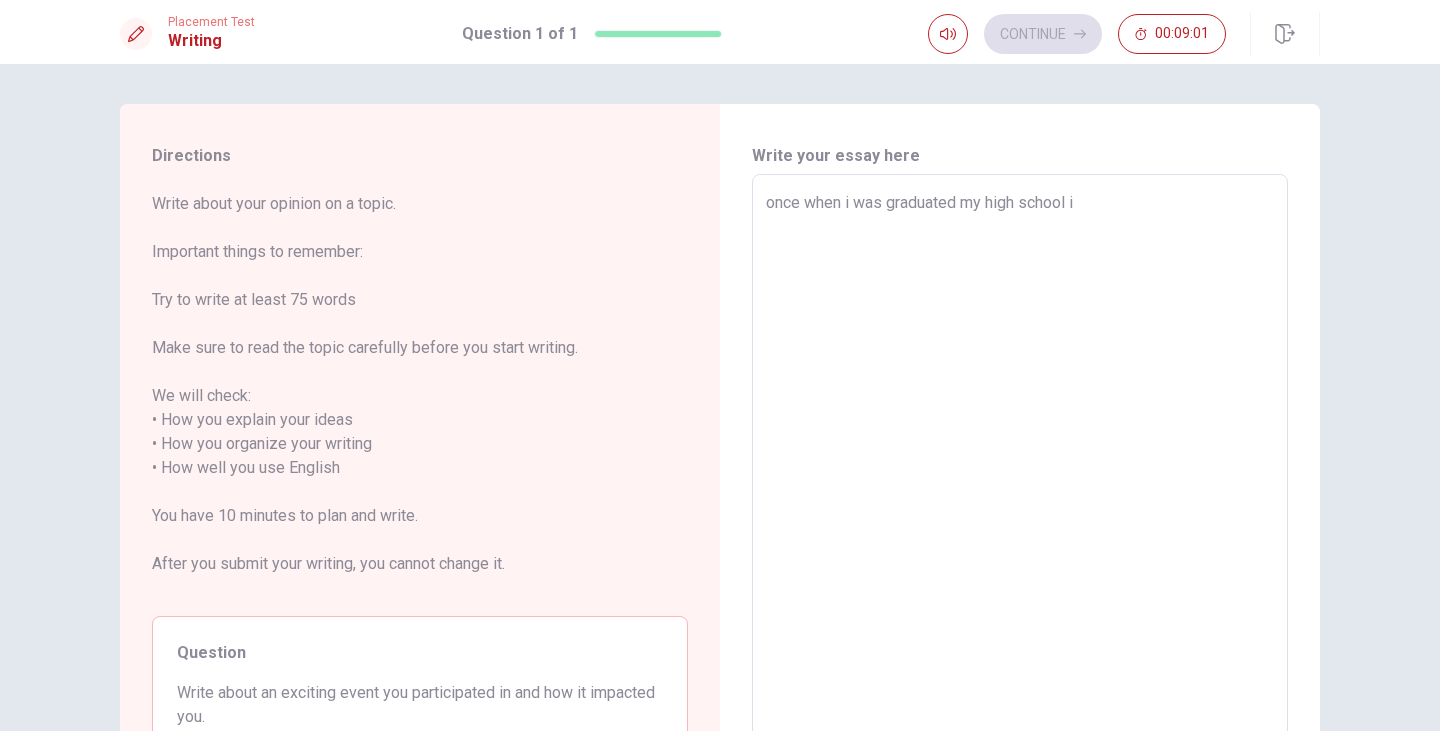 type on "once when i was graduated my high school i w" 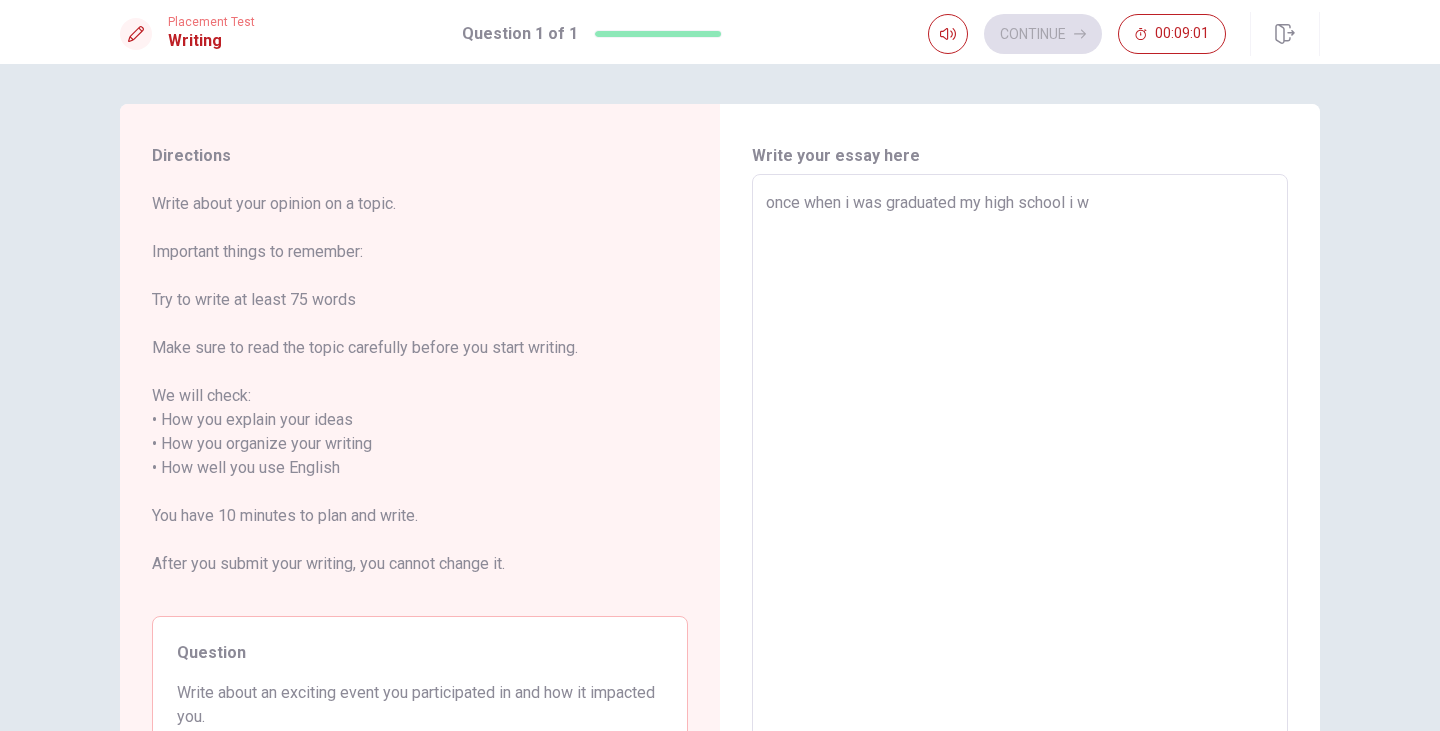 type on "x" 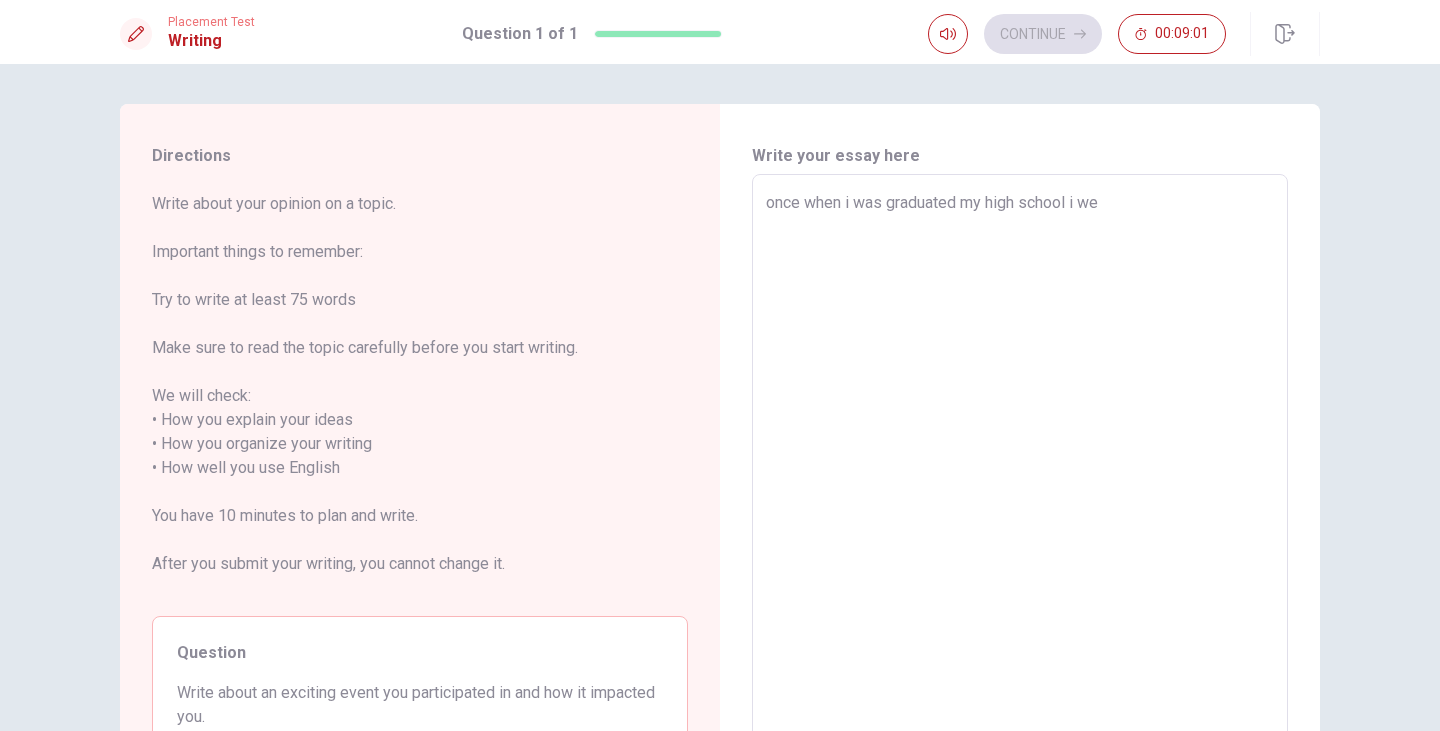type on "x" 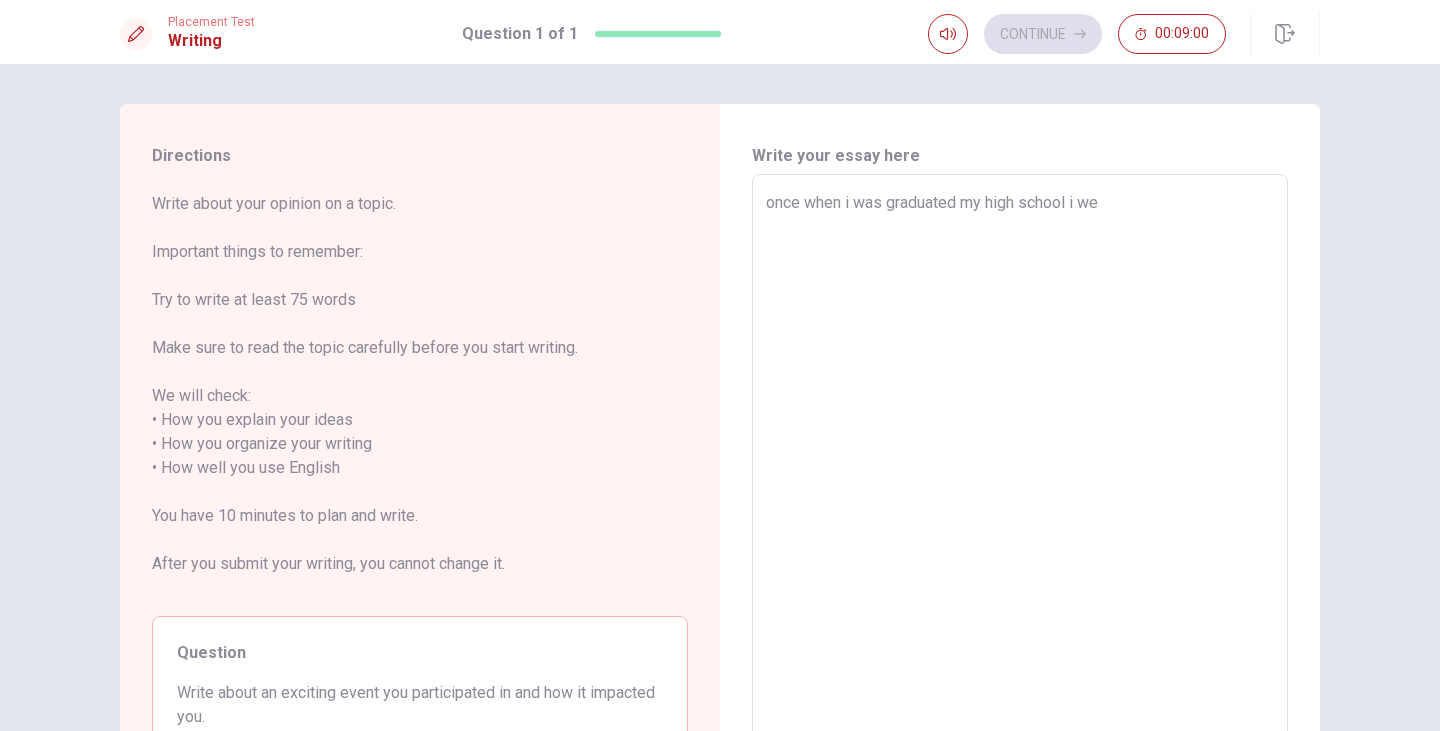 type on "once when i was graduated my high school i wen" 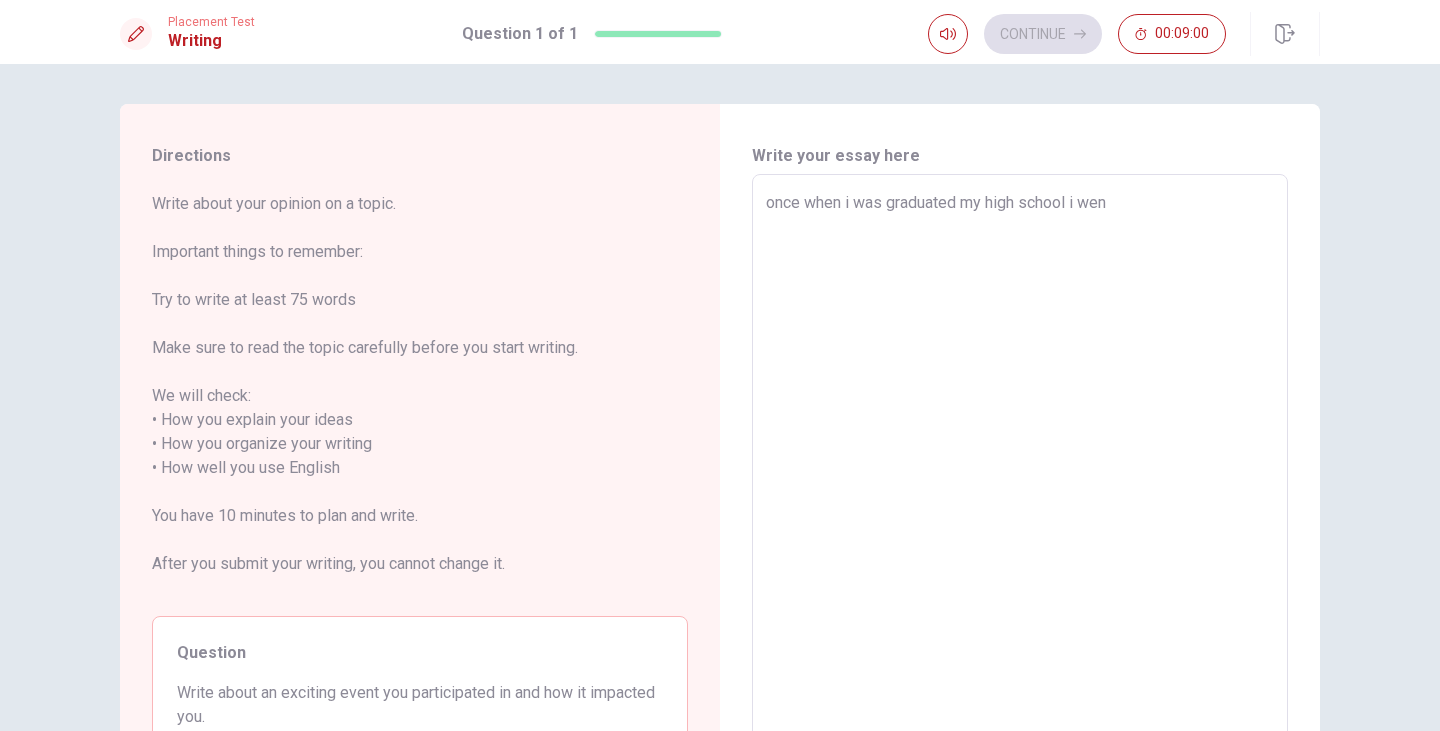 type on "x" 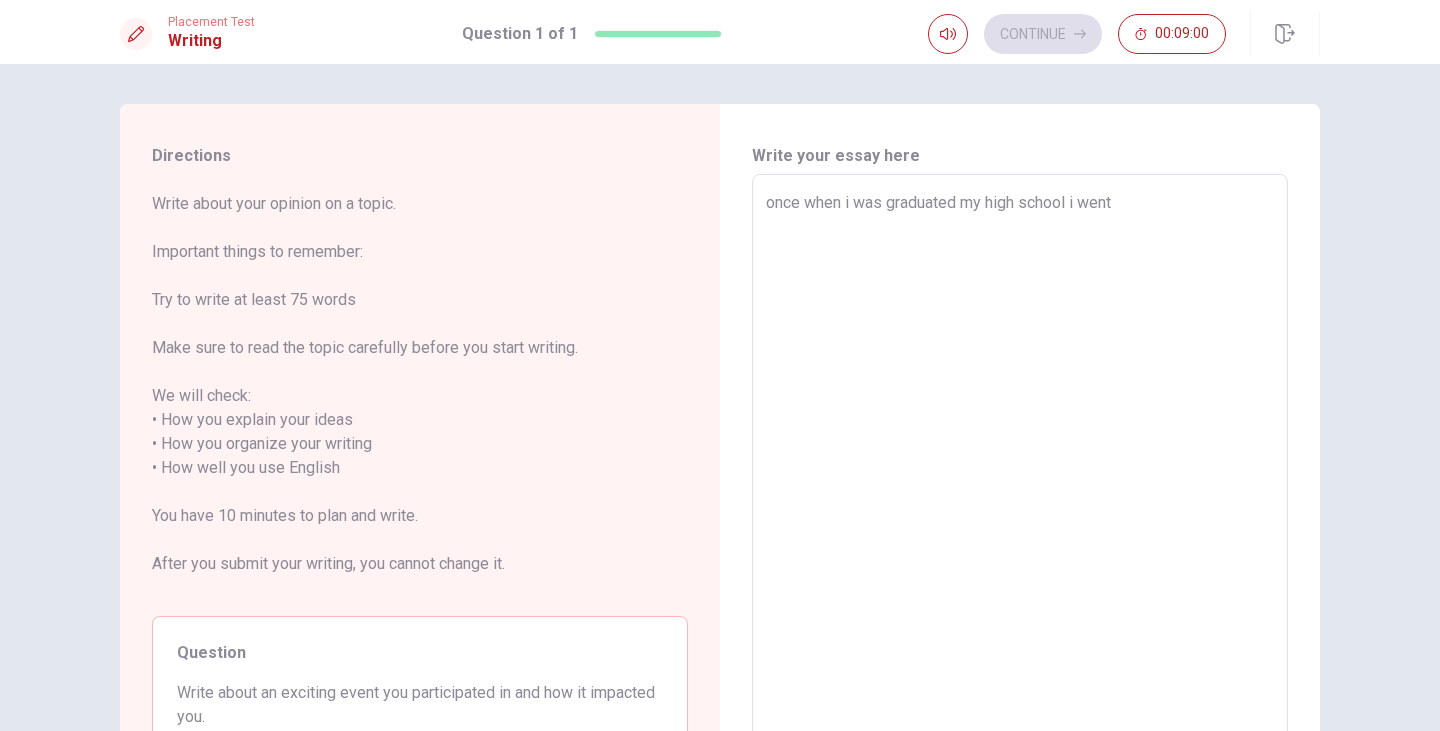 type on "x" 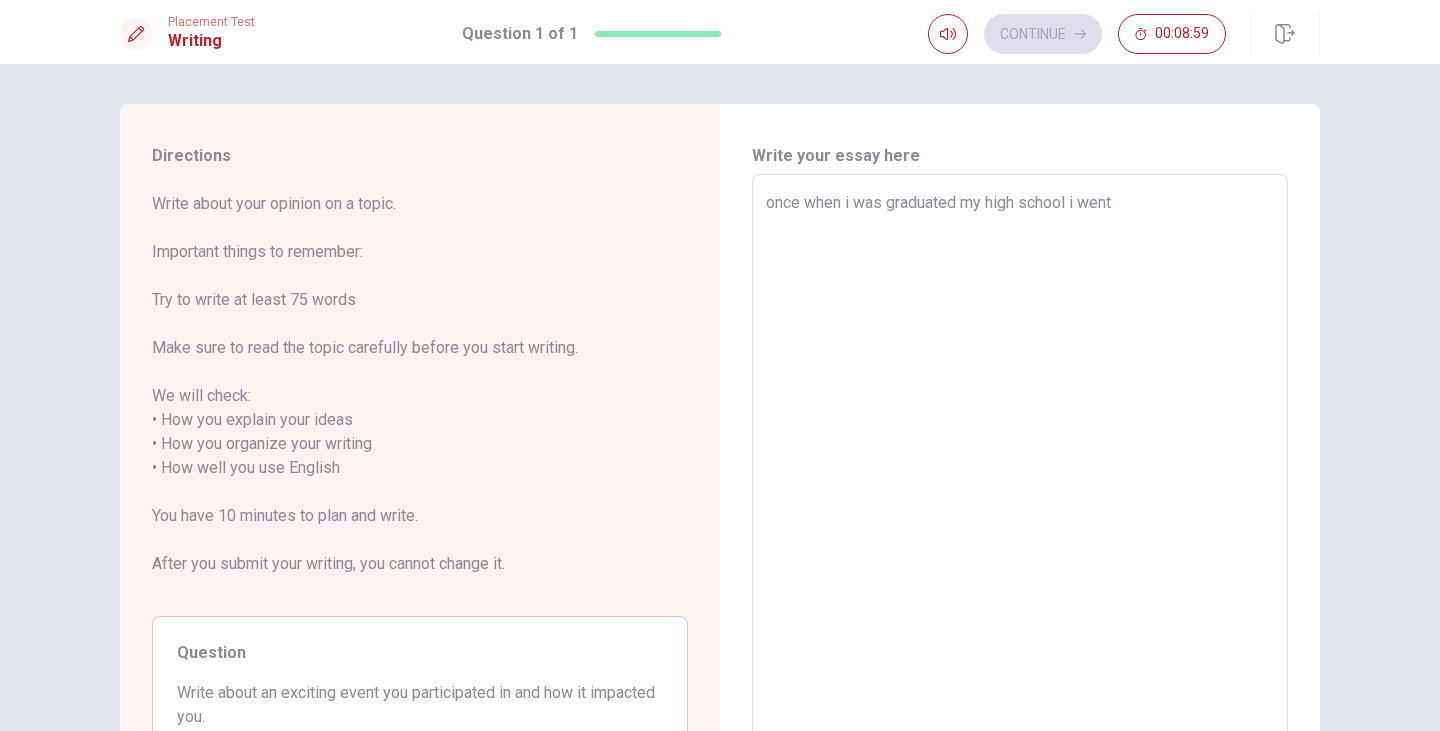 type on "x" 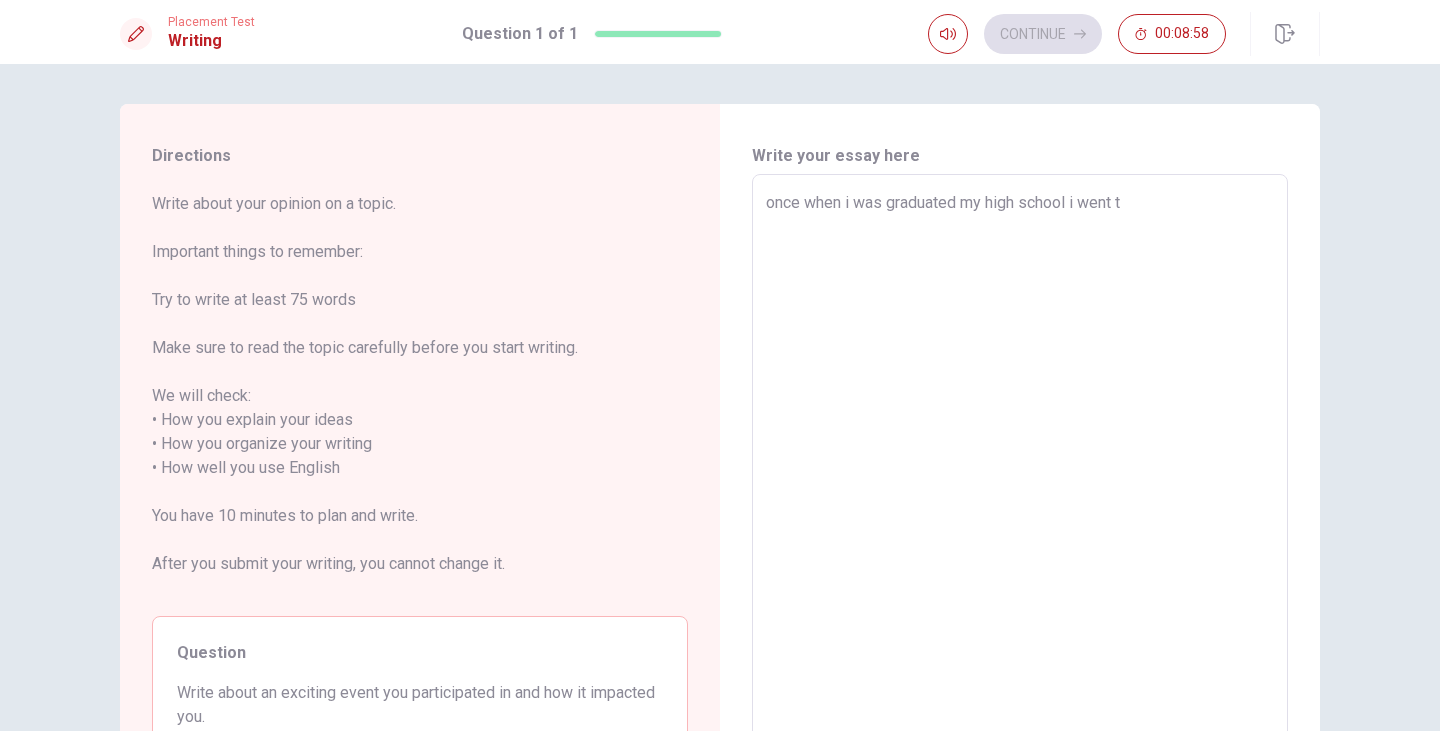 type on "x" 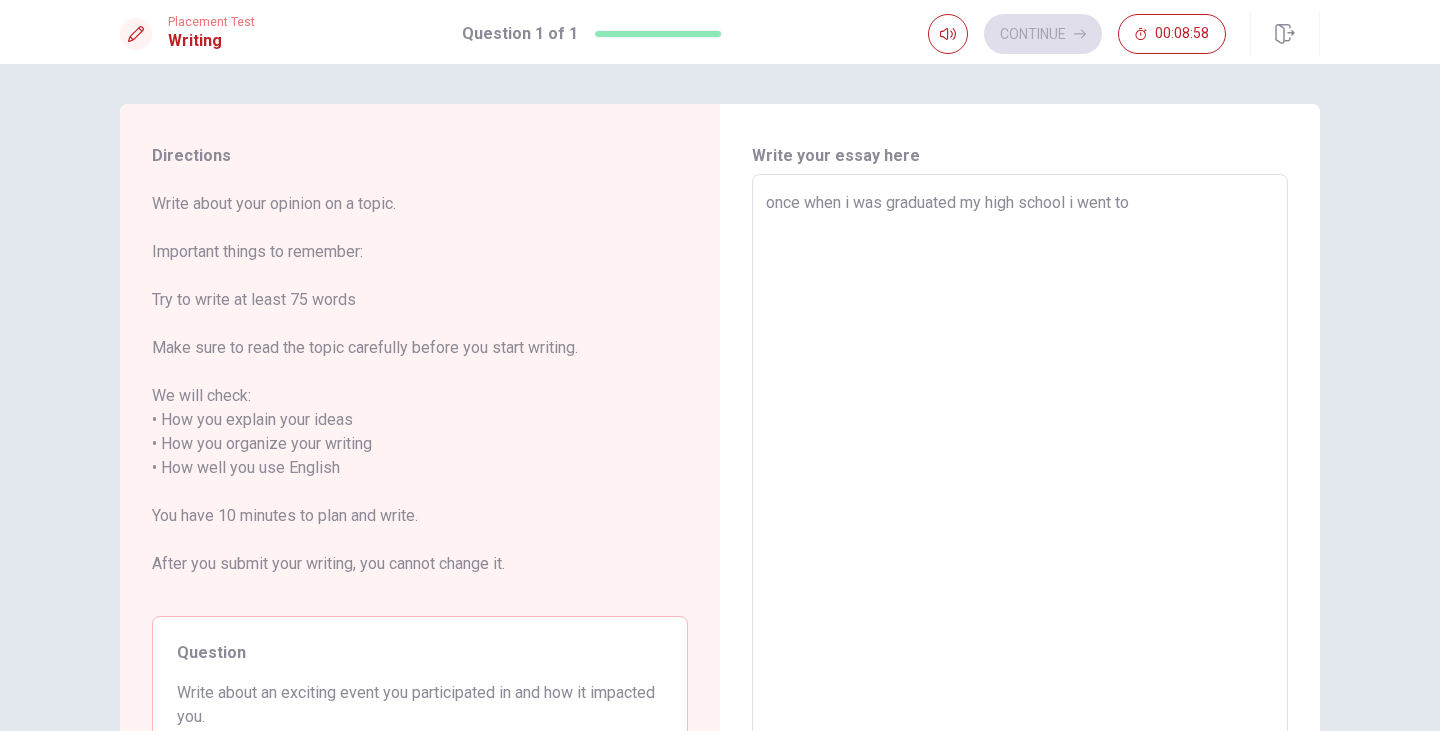 type on "x" 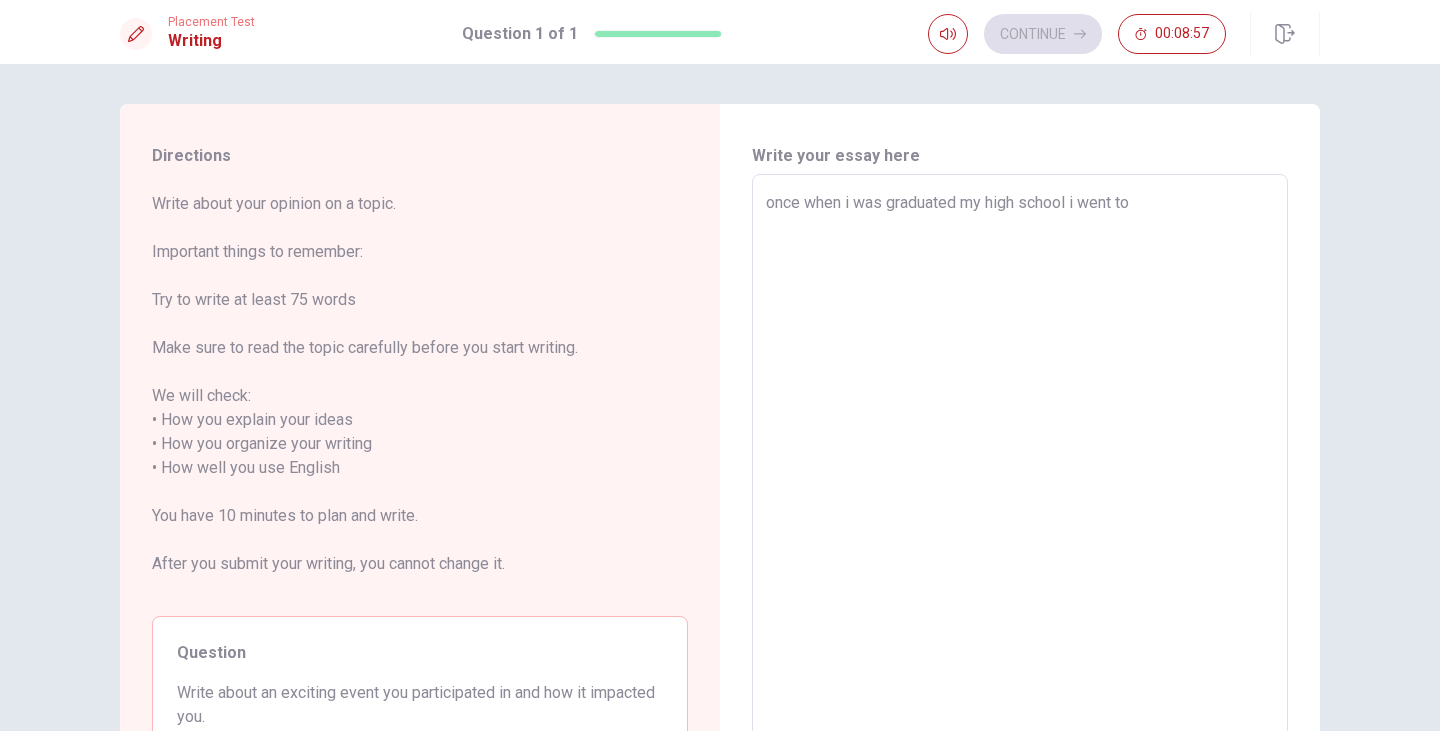 type on "once when i was graduated my high school i went to o" 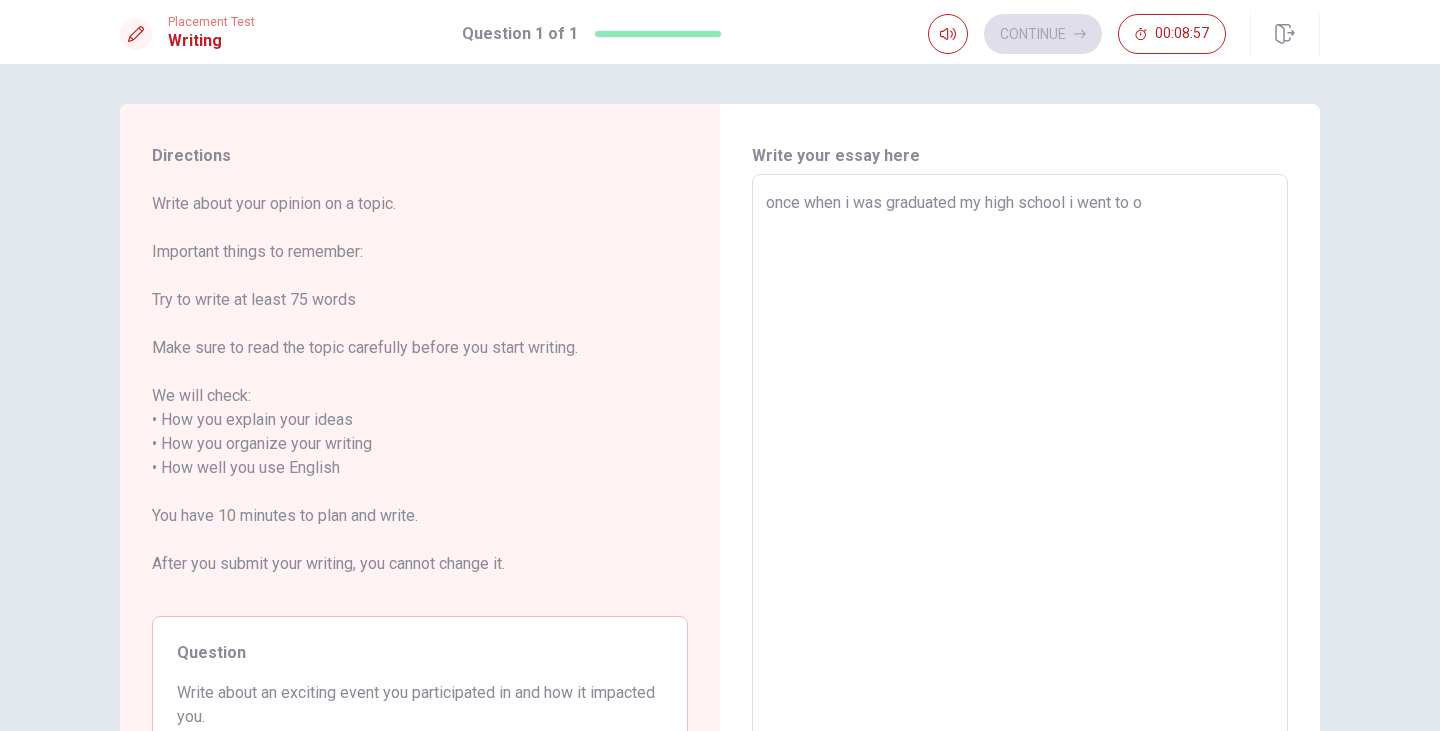 type on "x" 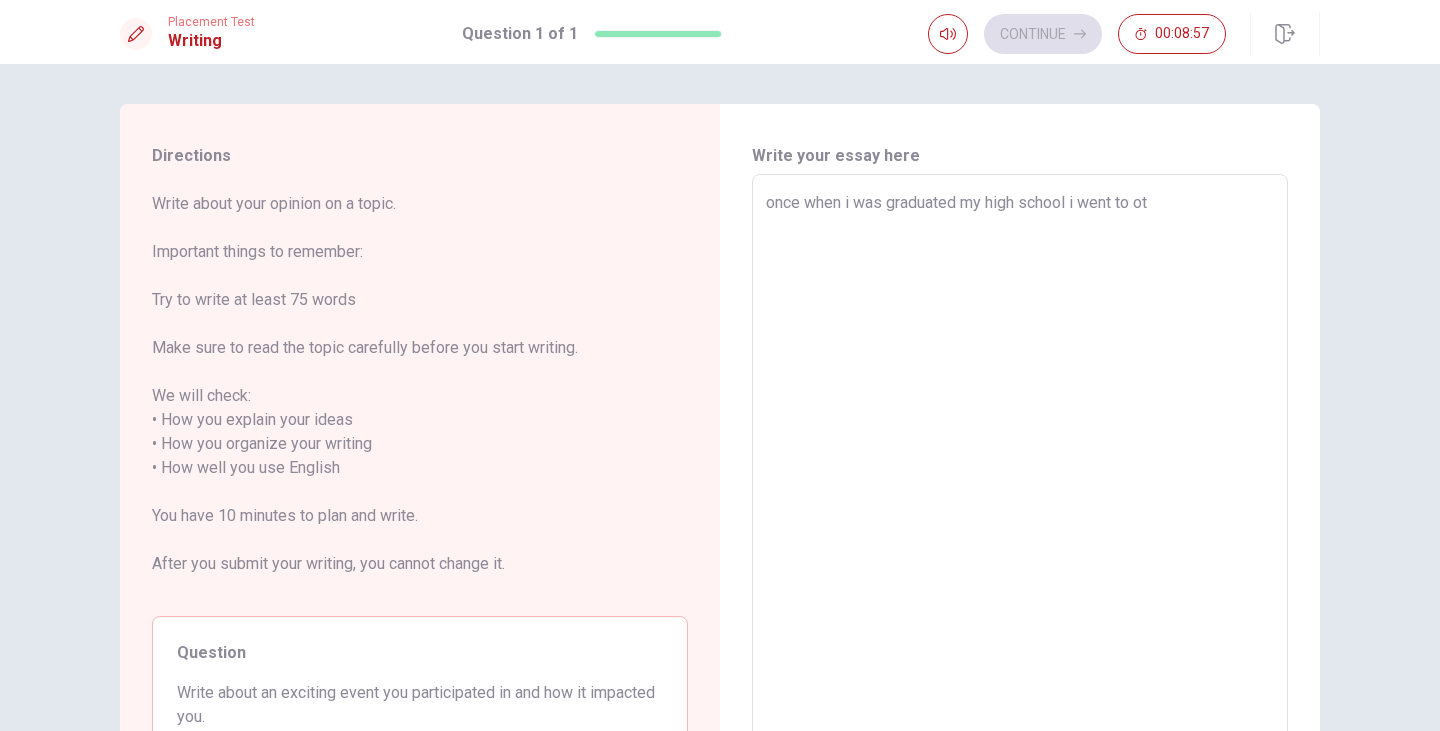 type on "x" 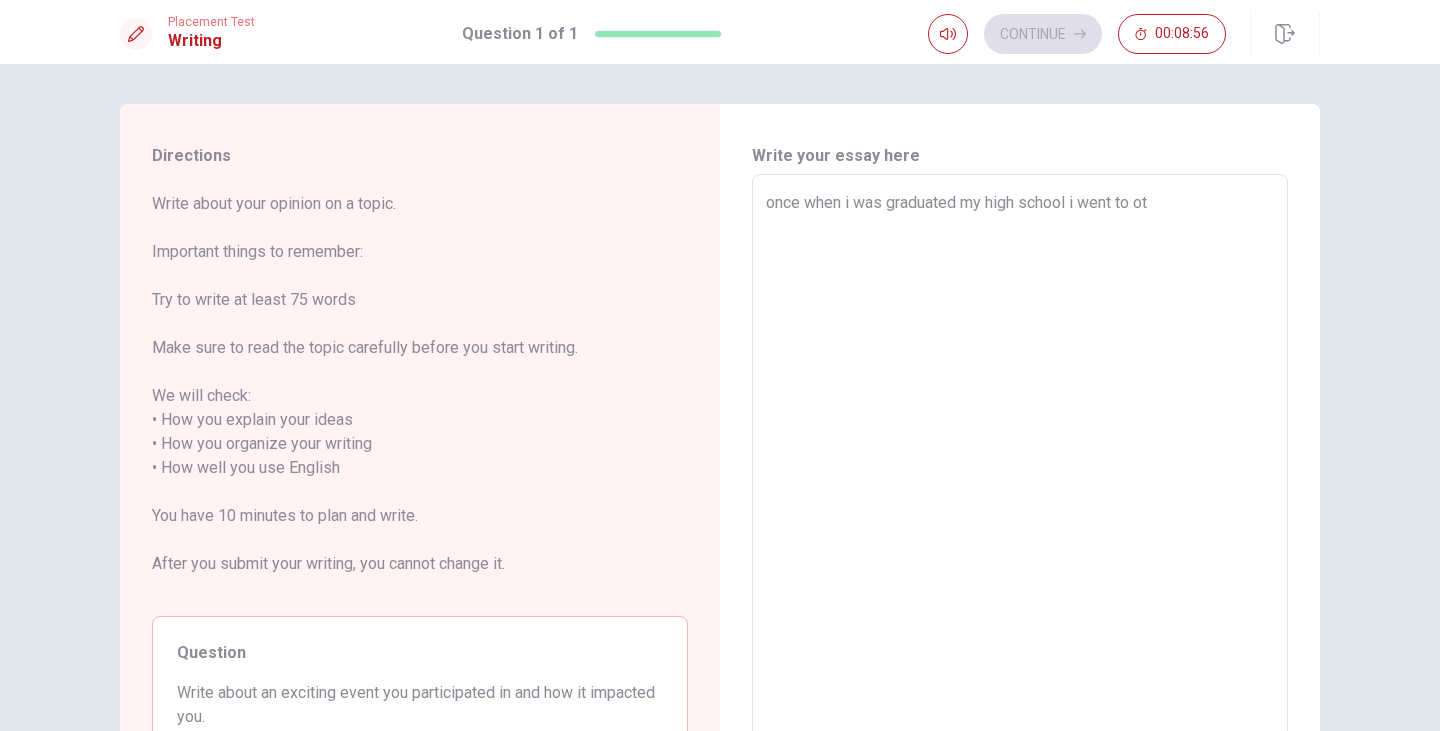 type on "once when i was graduated my high school i went to oth" 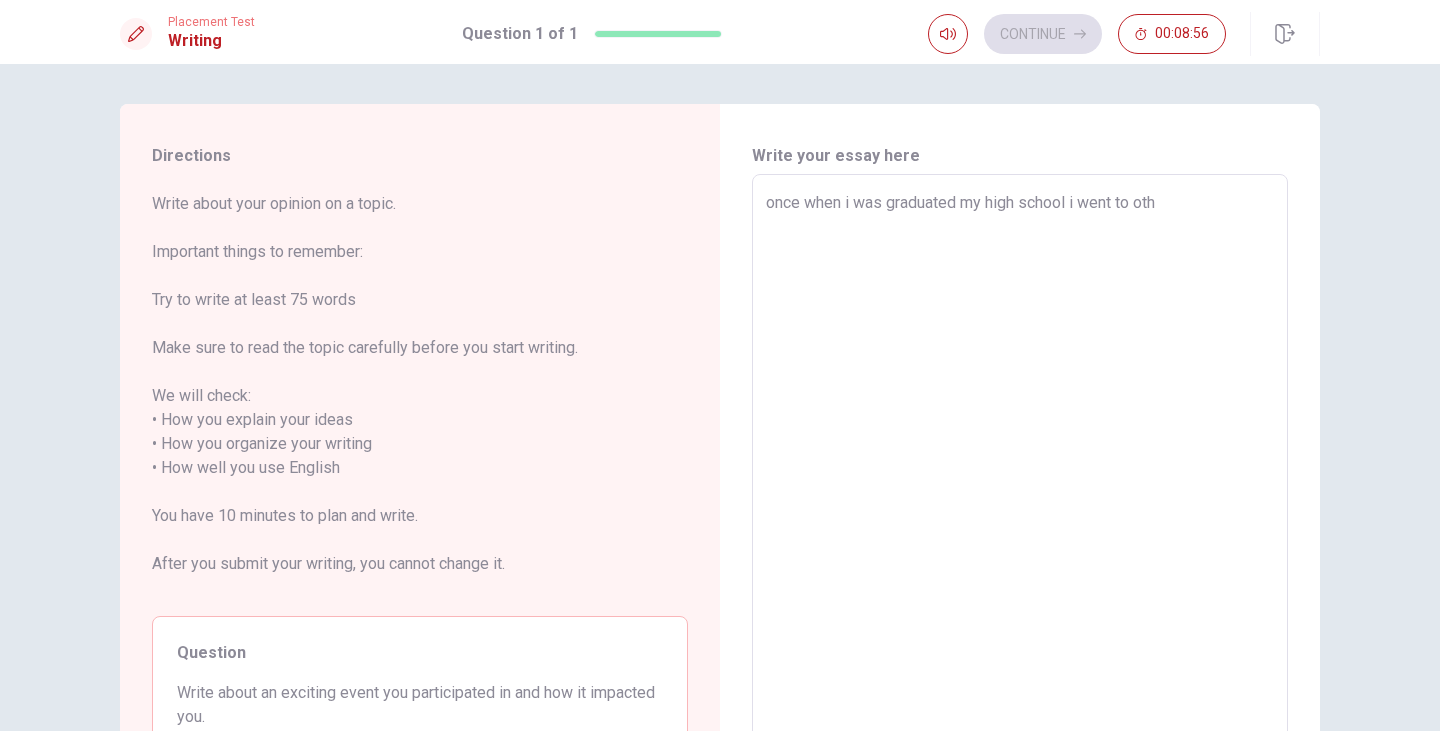 type on "x" 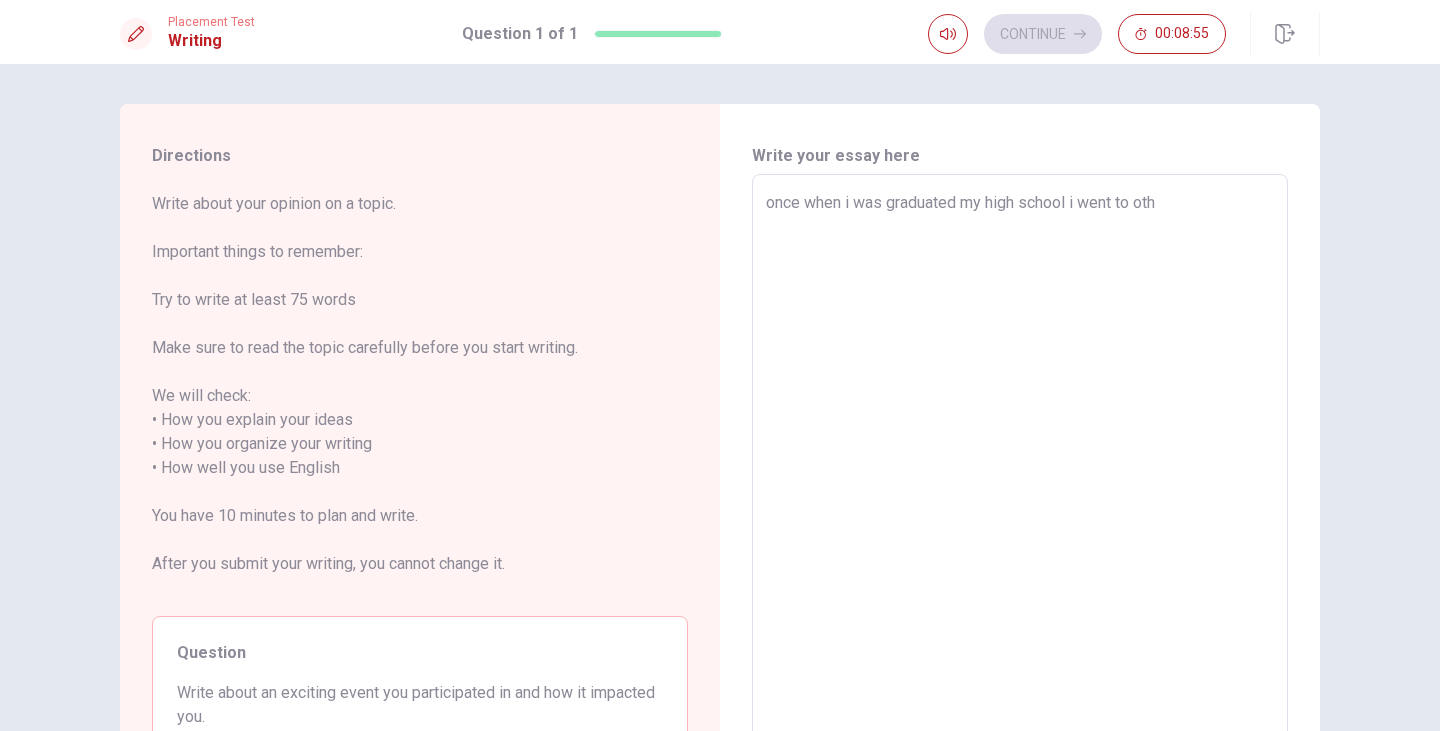 type on "once when i was graduated my high school i went to ot" 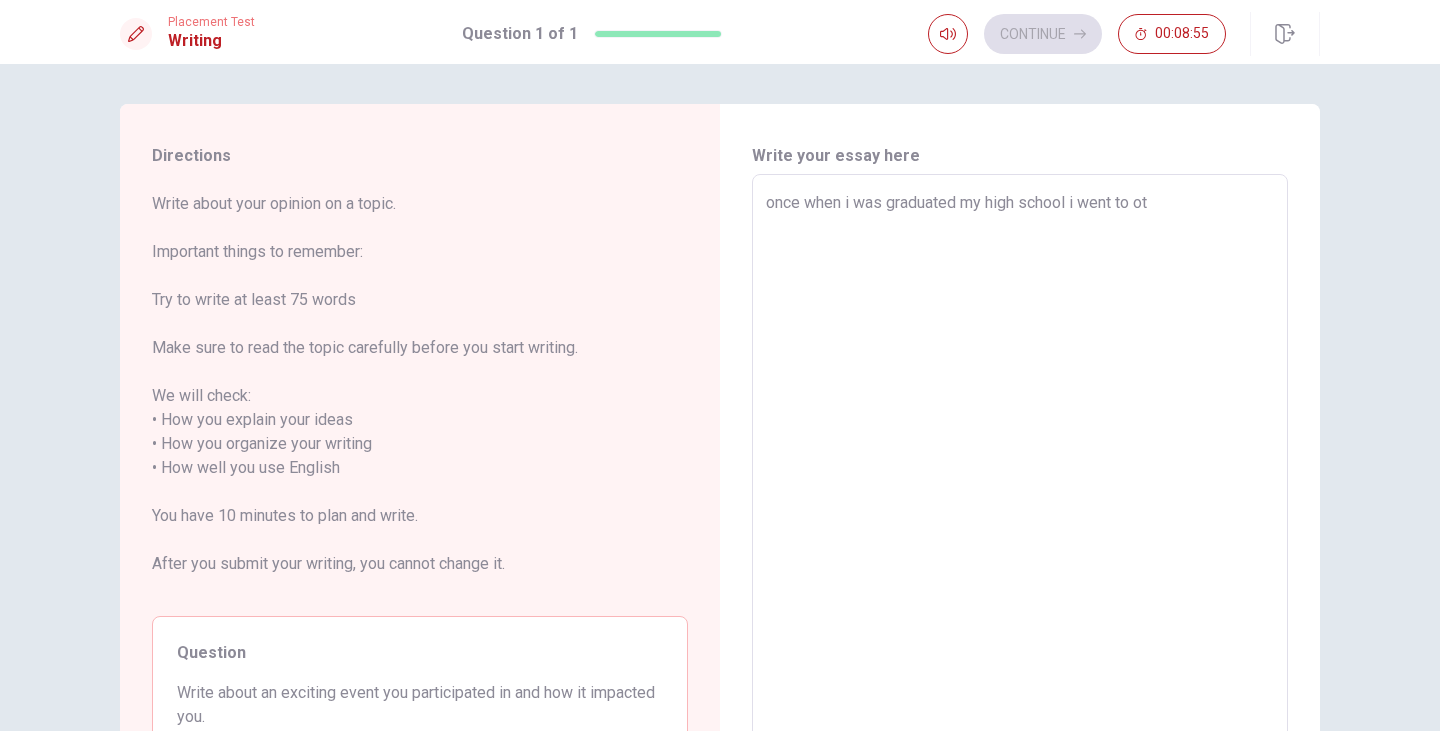 type on "x" 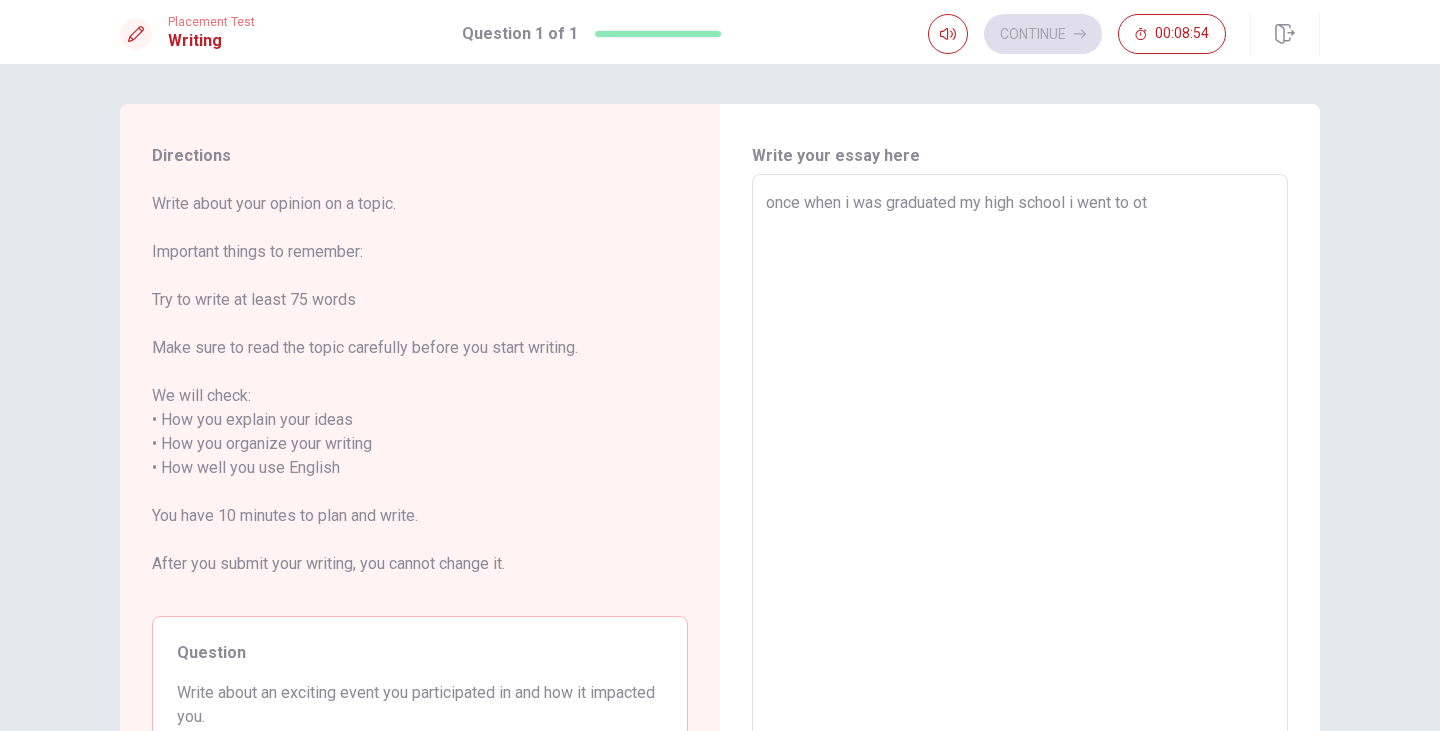 type on "once when i was graduated my high school i went to o" 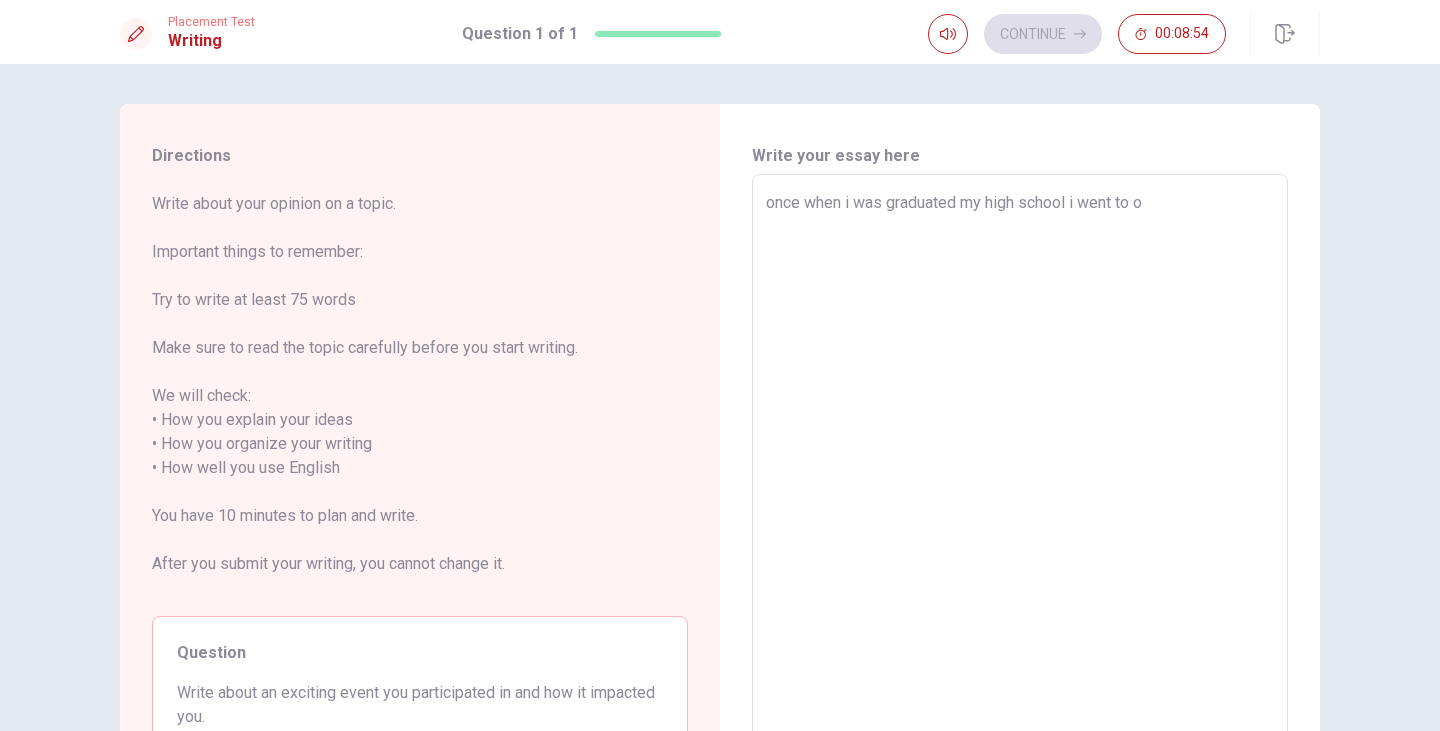 type on "x" 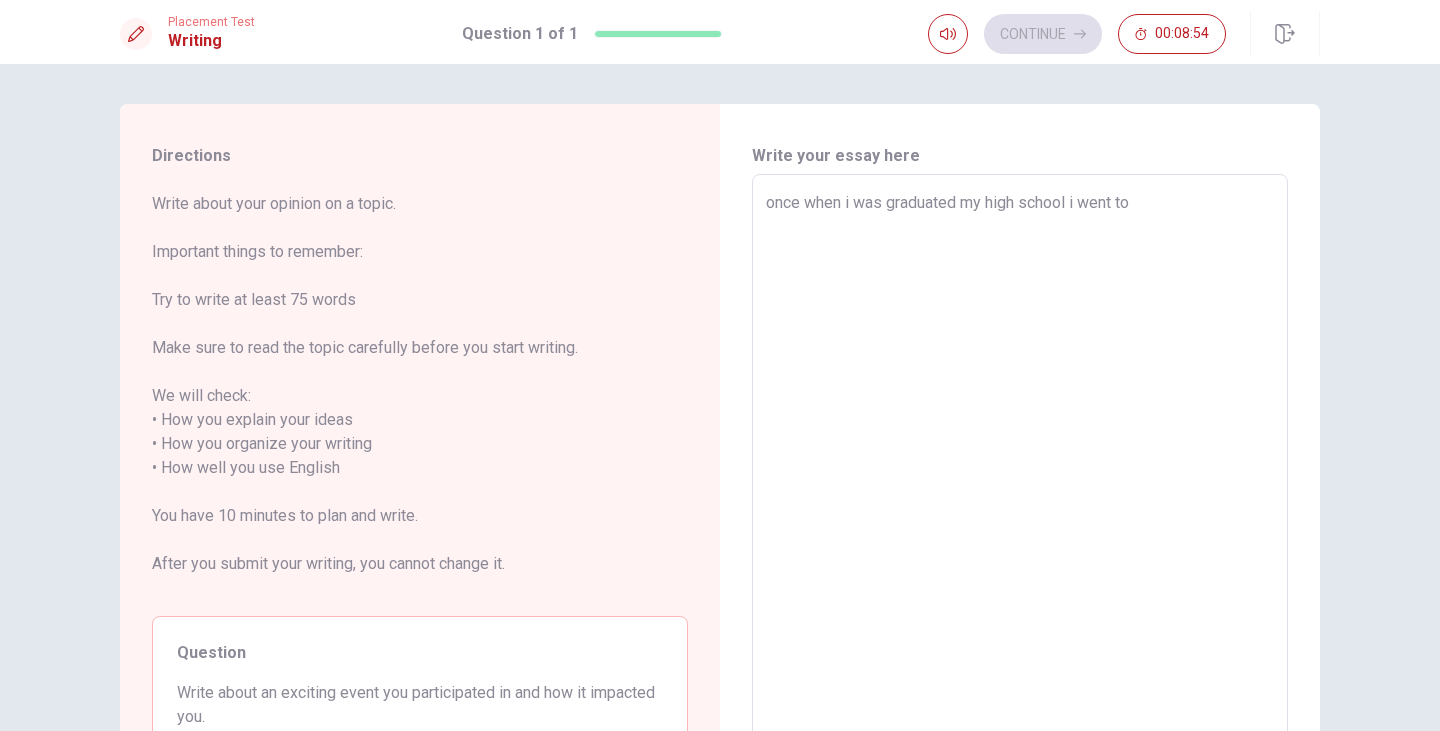 type on "x" 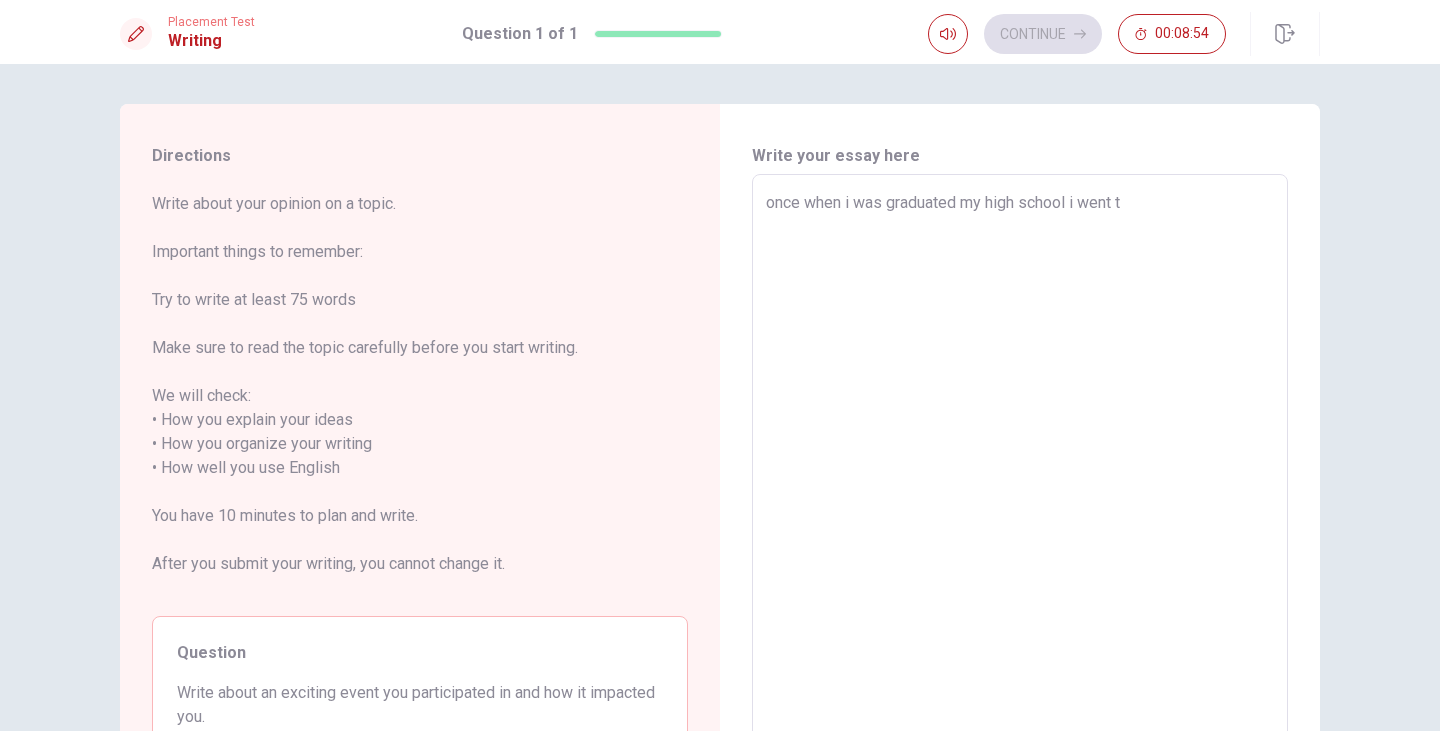 type on "x" 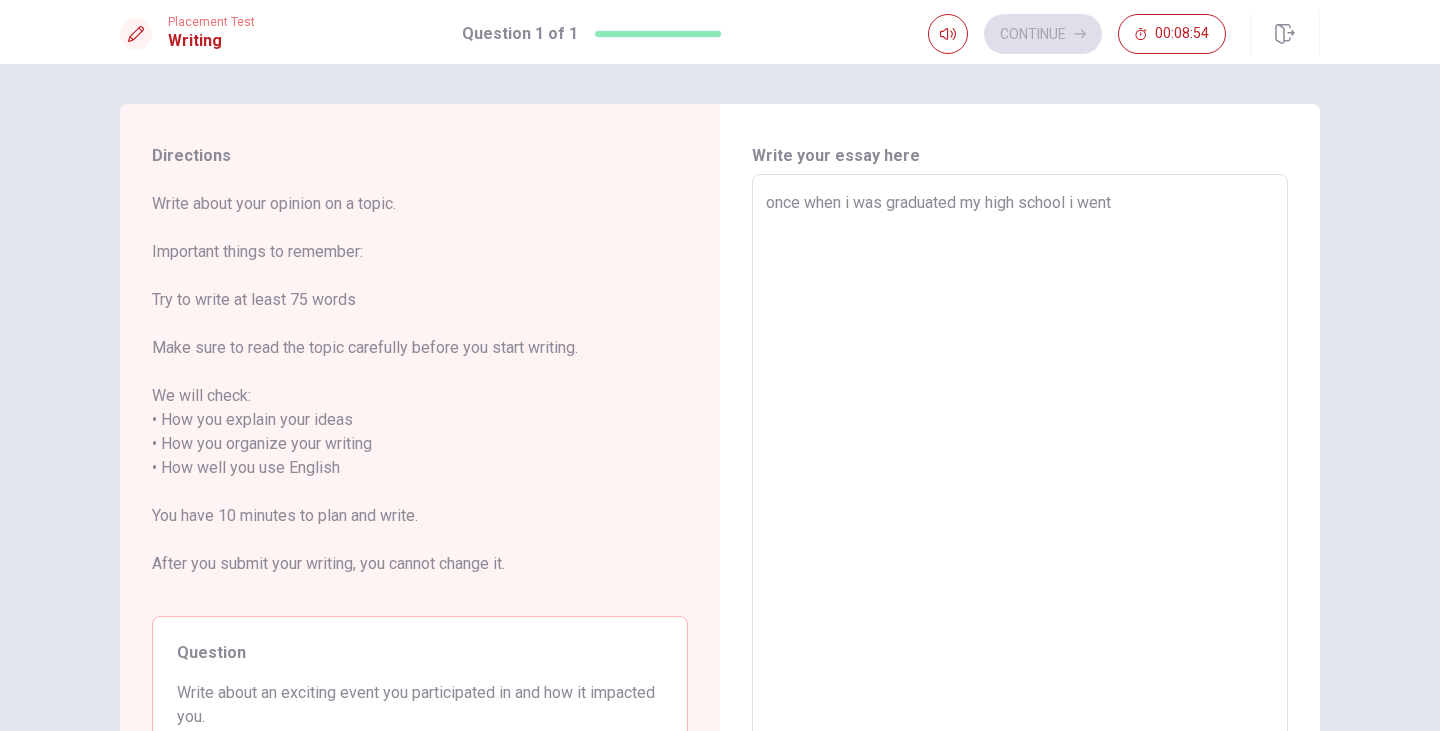 type on "x" 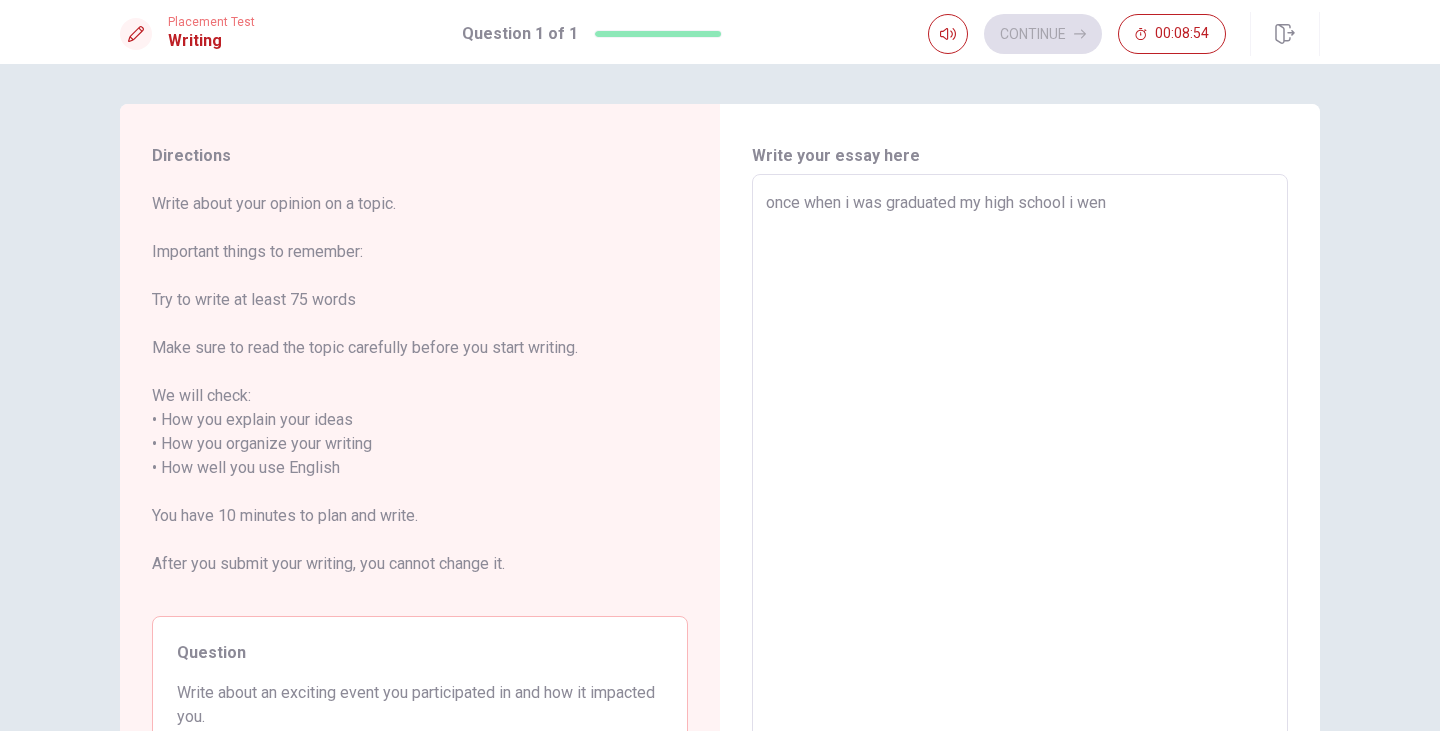 type on "x" 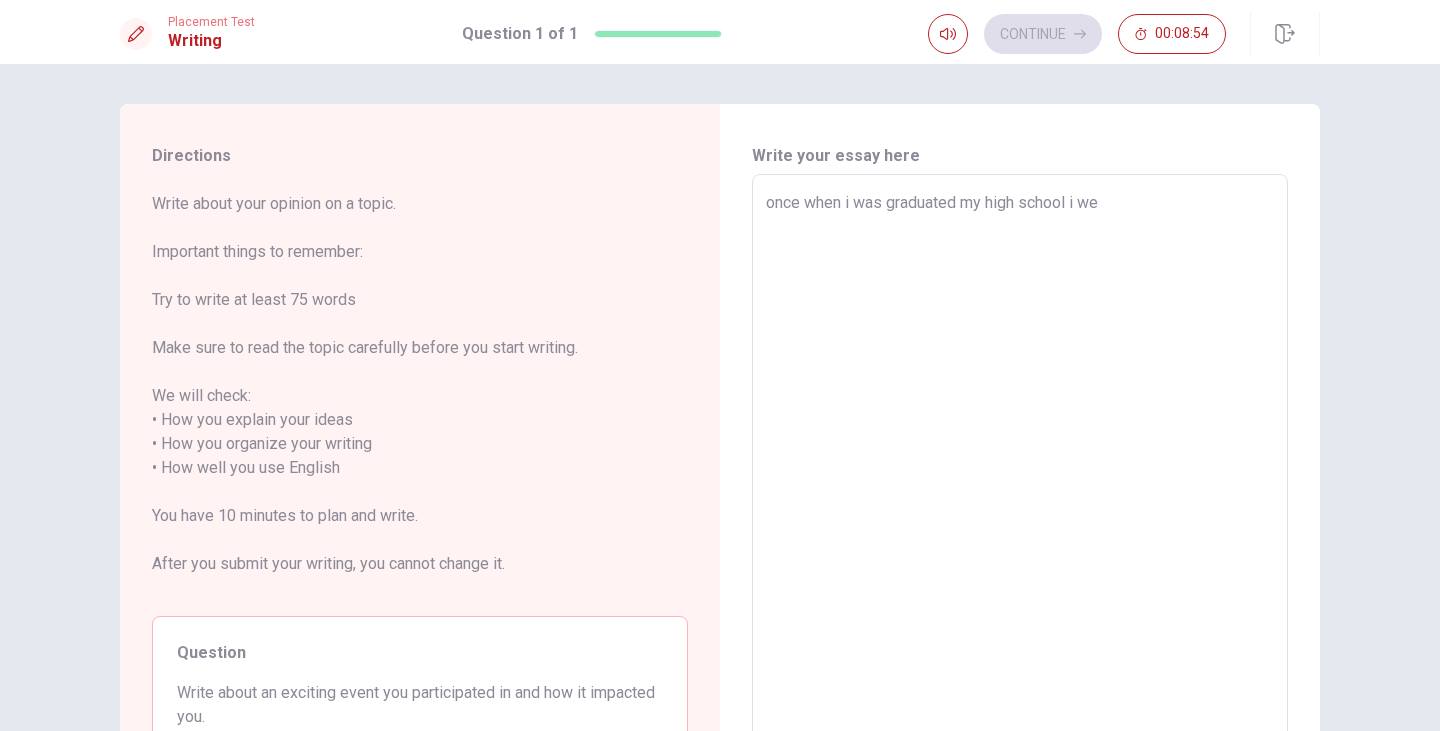 type on "x" 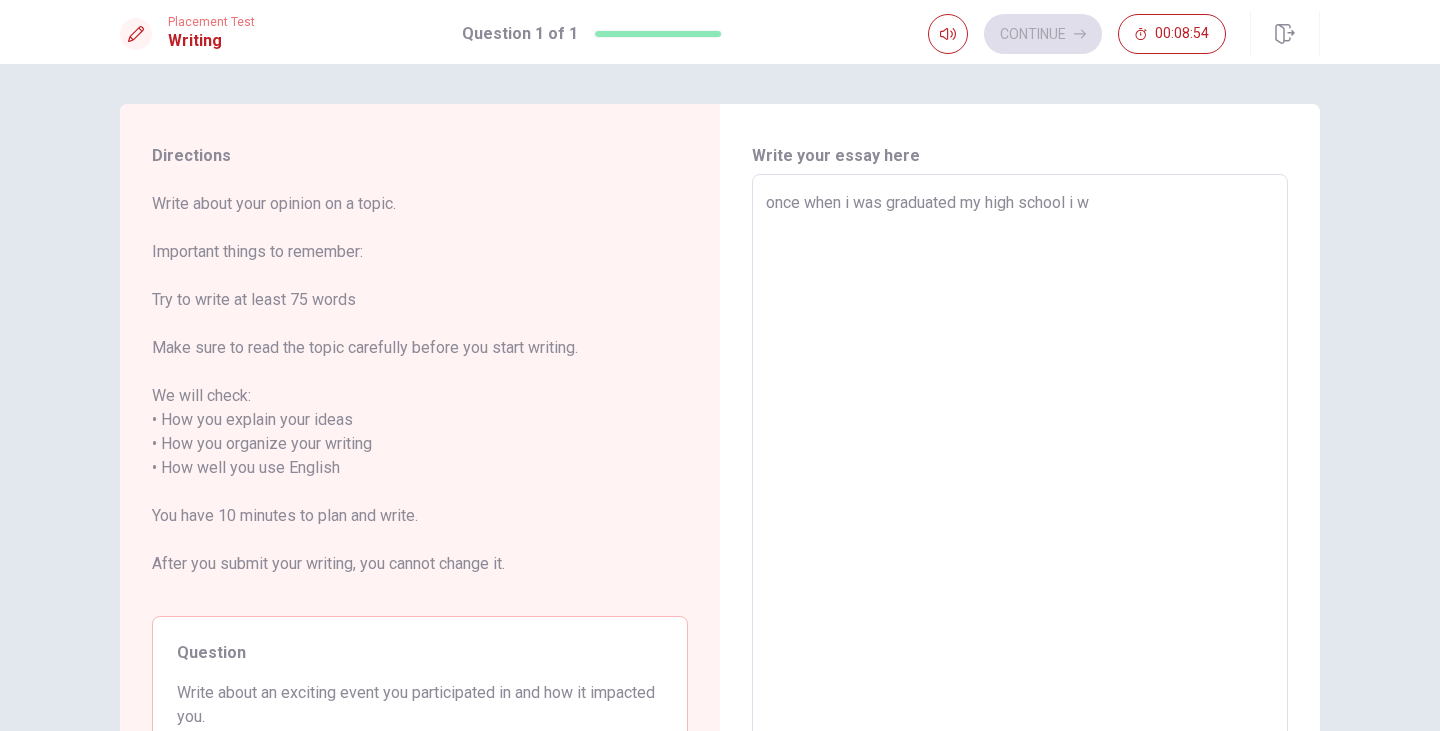 type on "x" 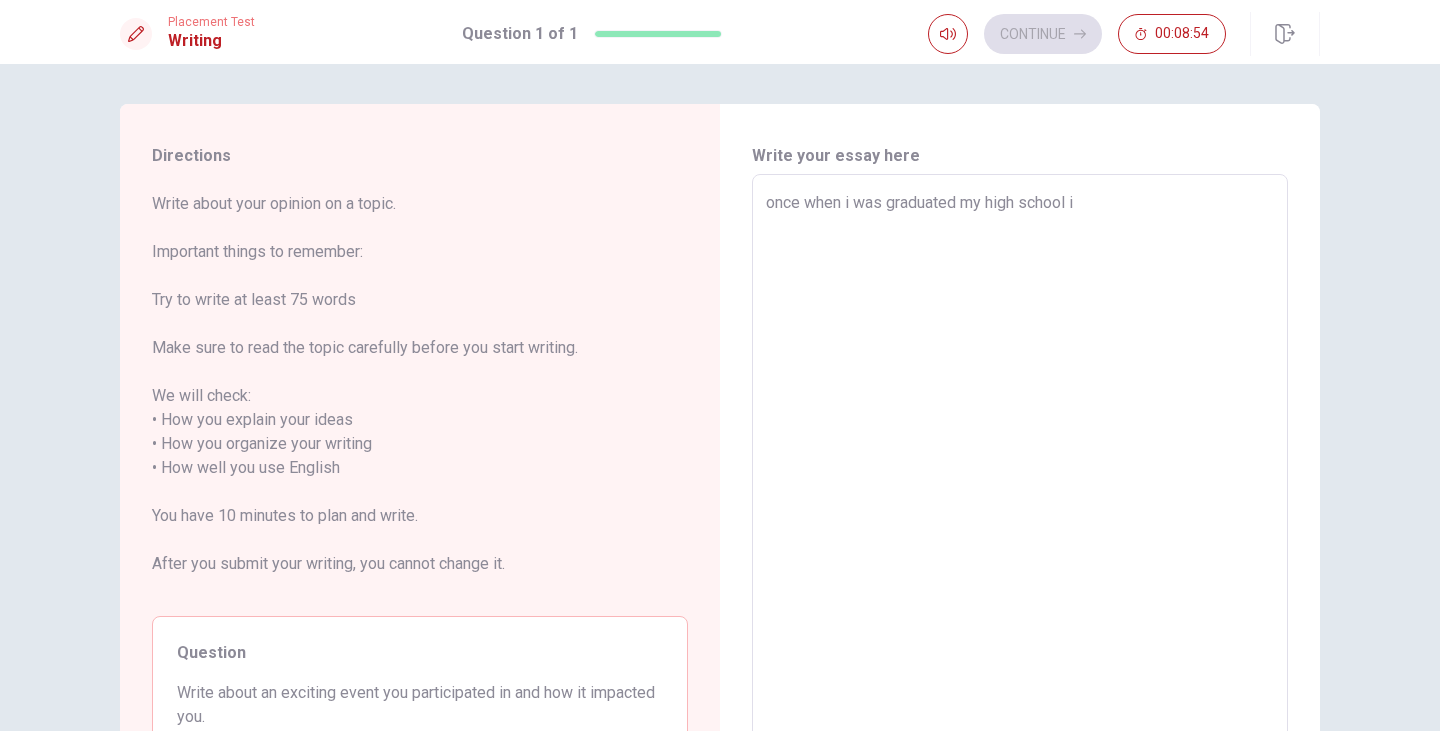 type on "x" 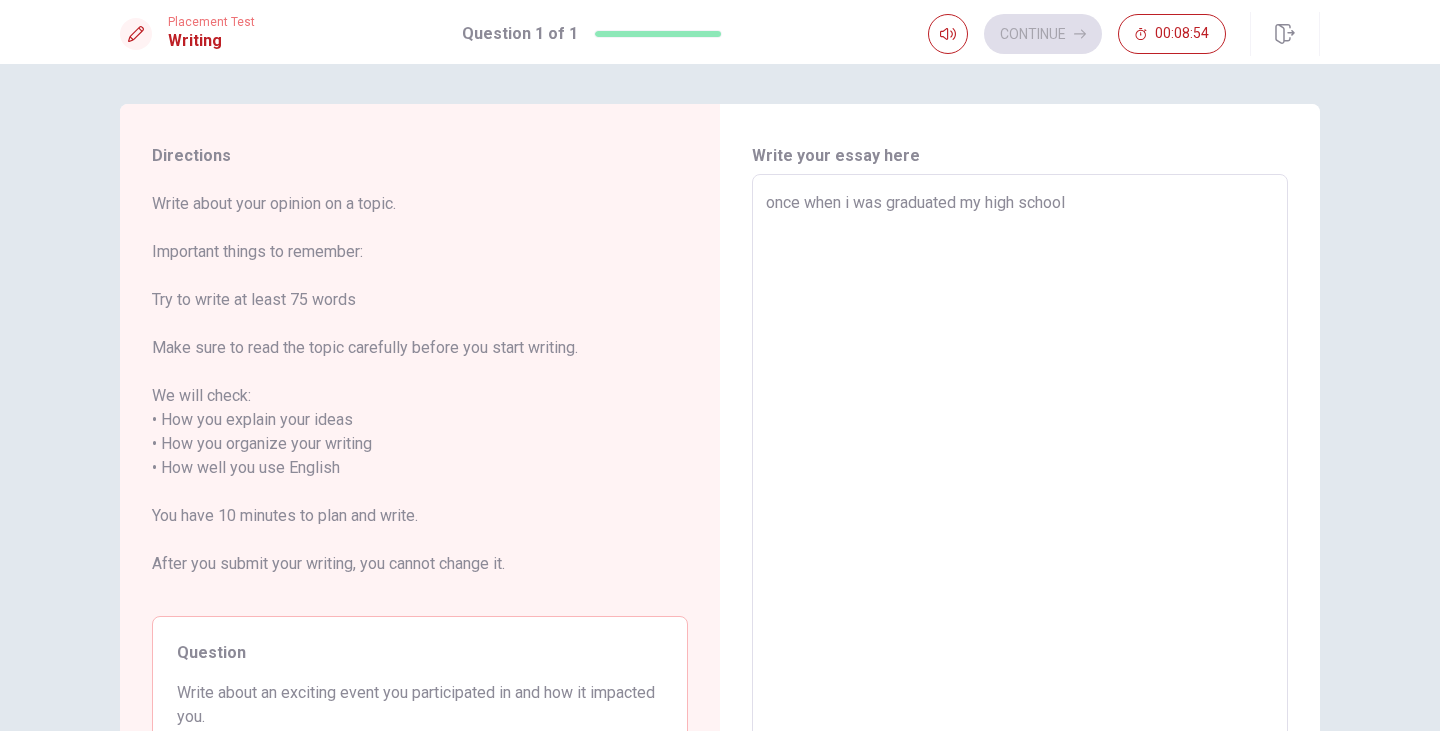 type on "x" 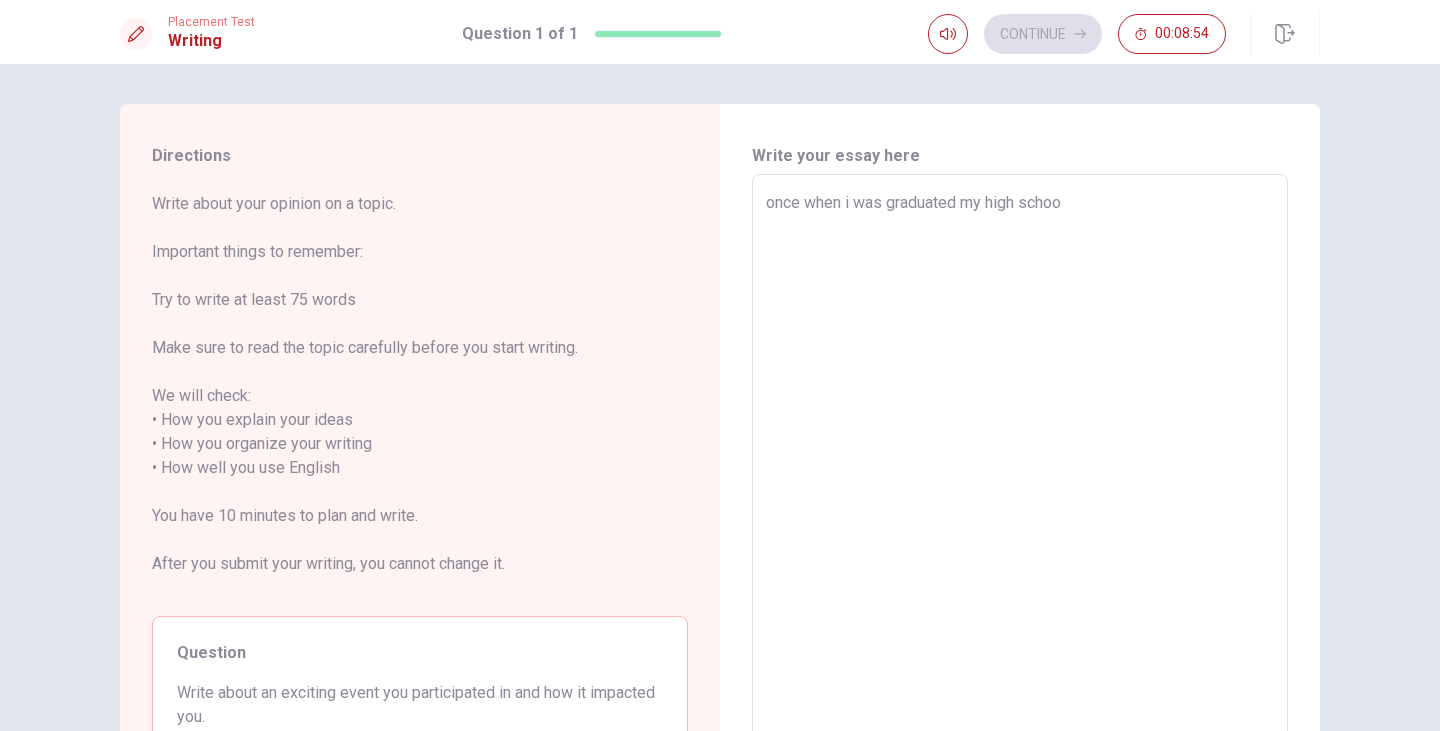 type on "x" 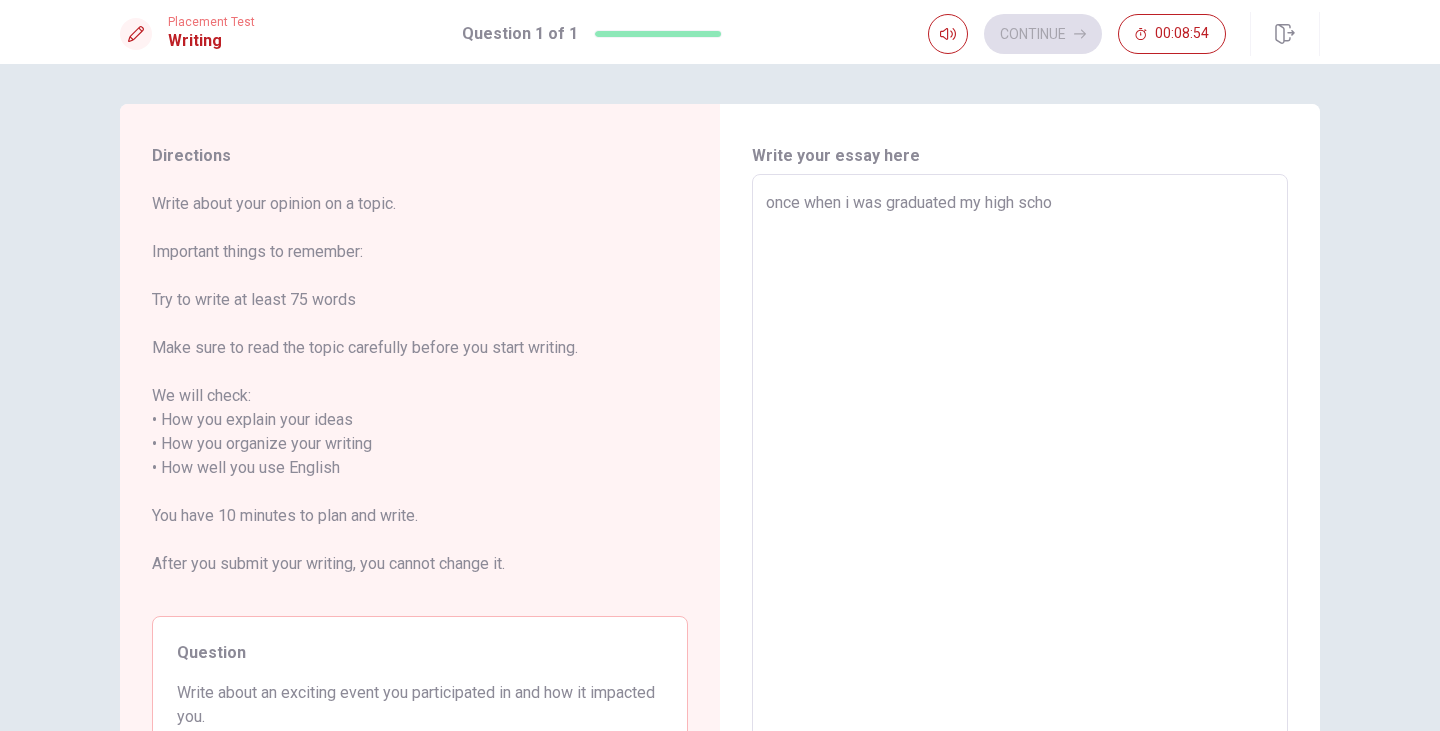 type on "x" 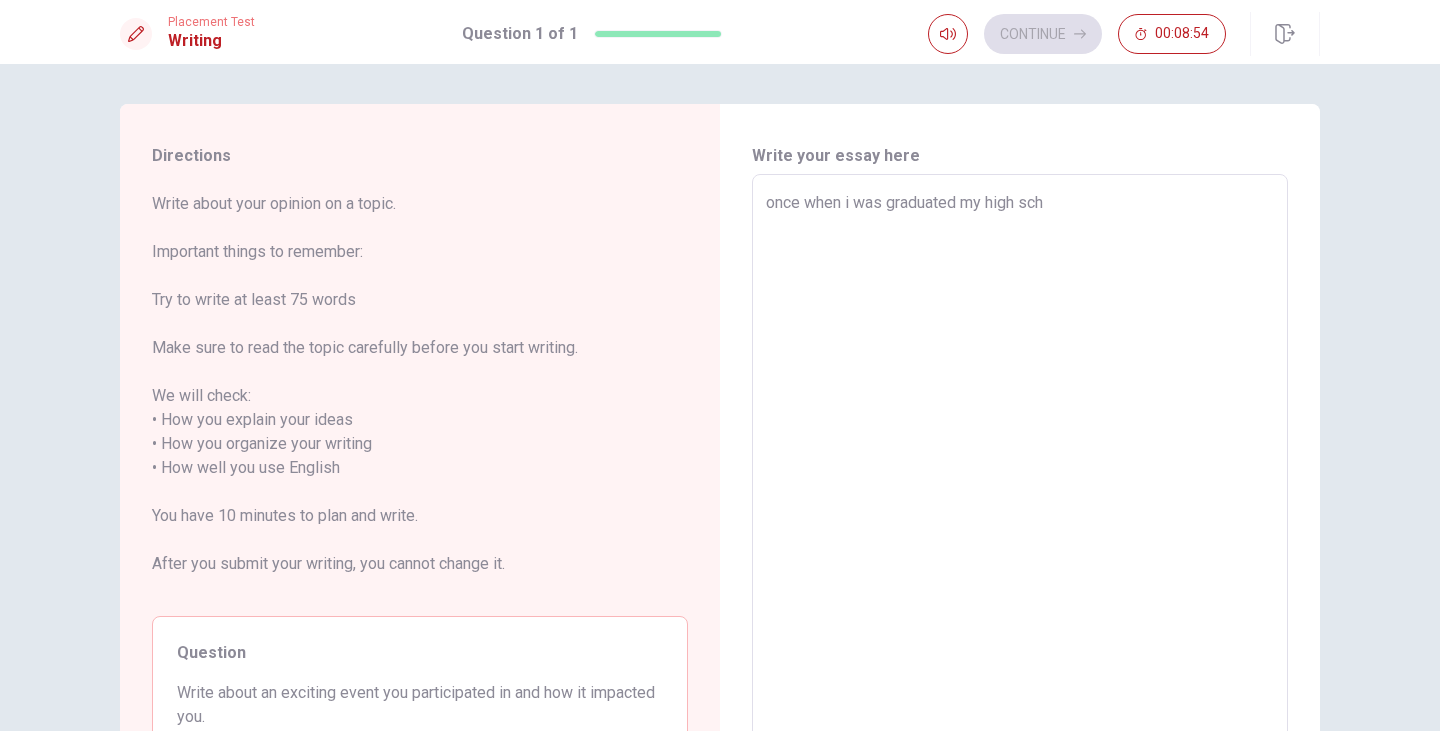 type on "x" 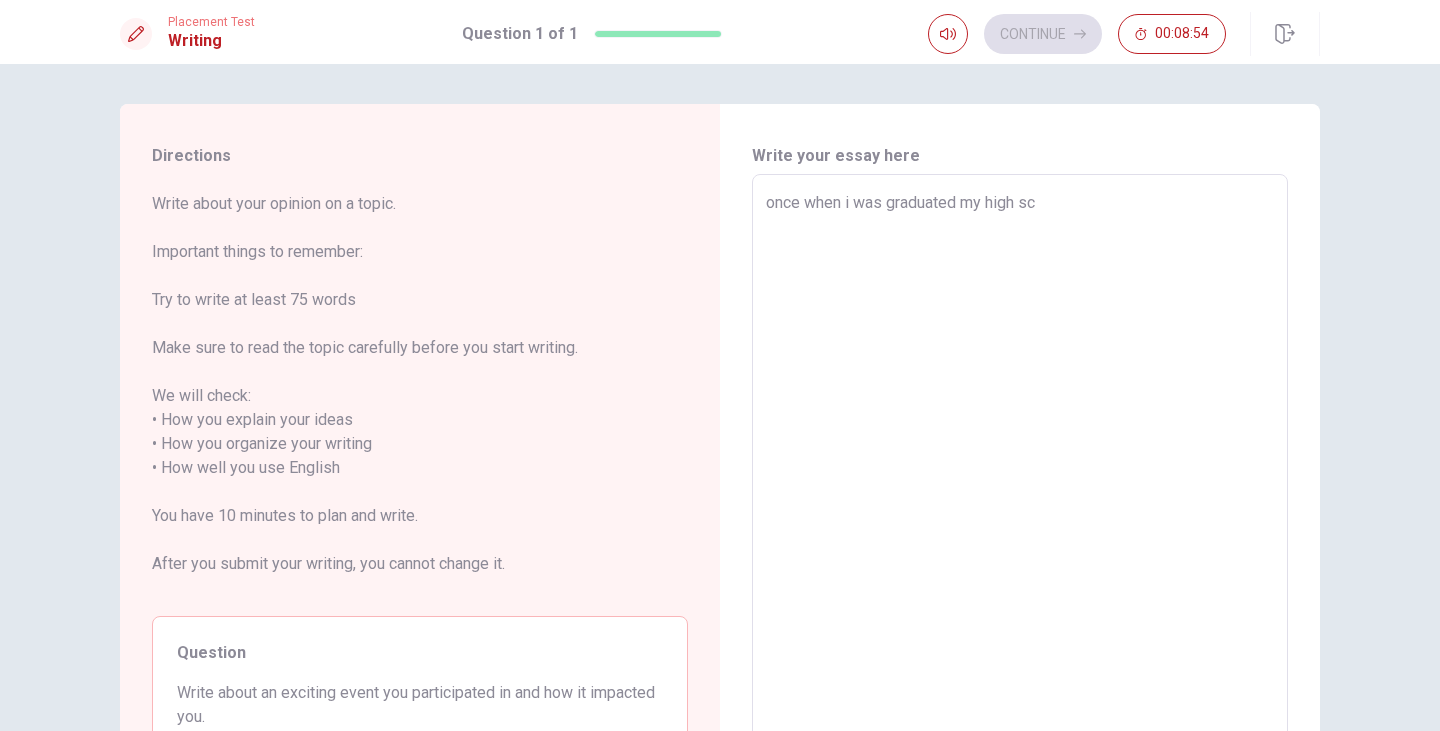 type on "x" 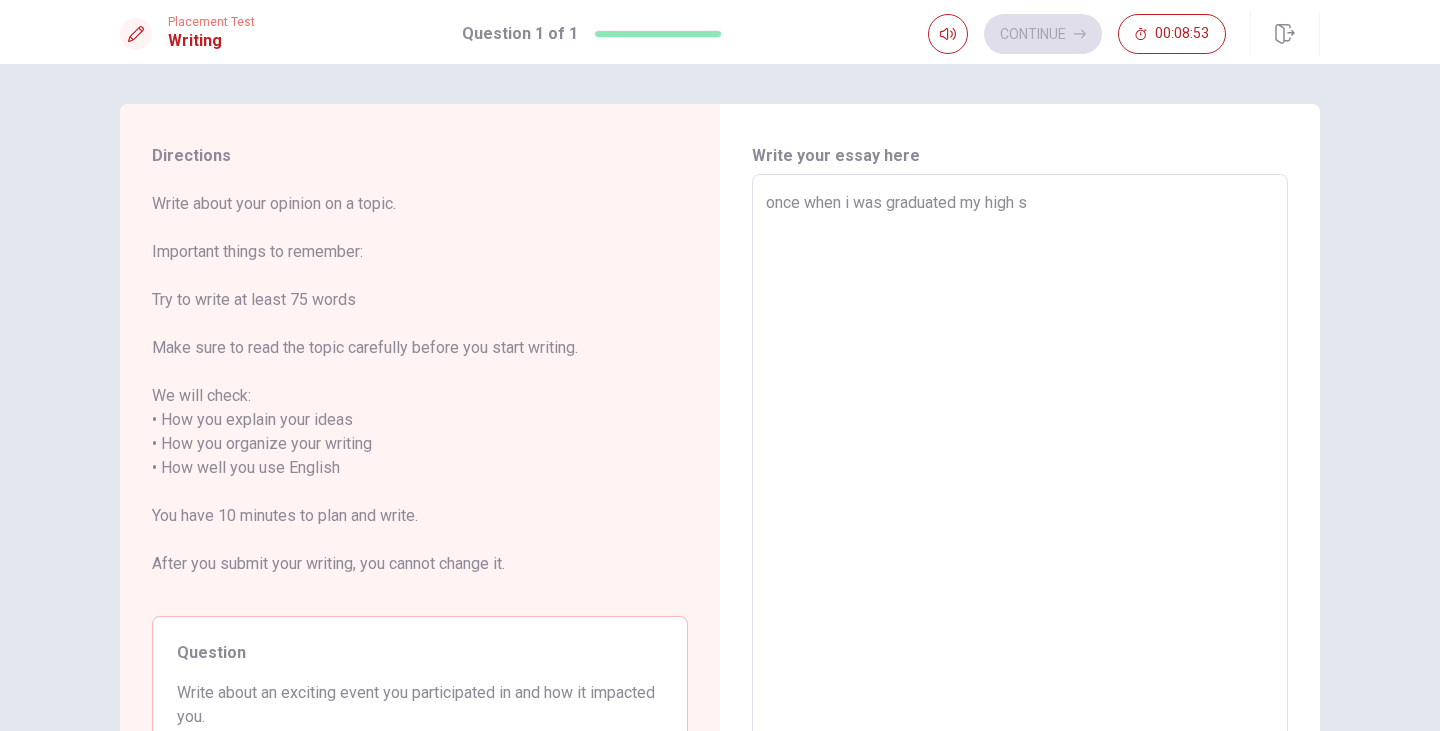type on "once when i was graduated my high" 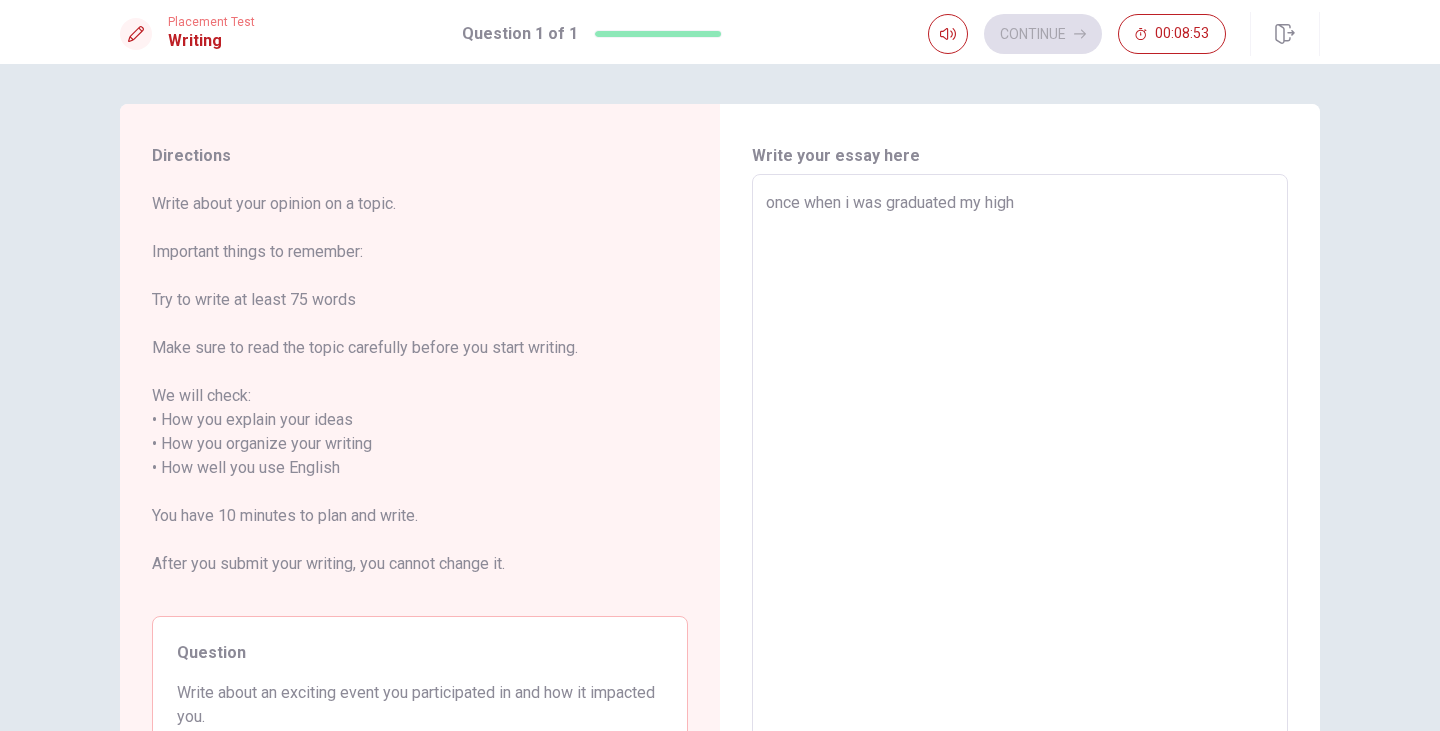 type on "x" 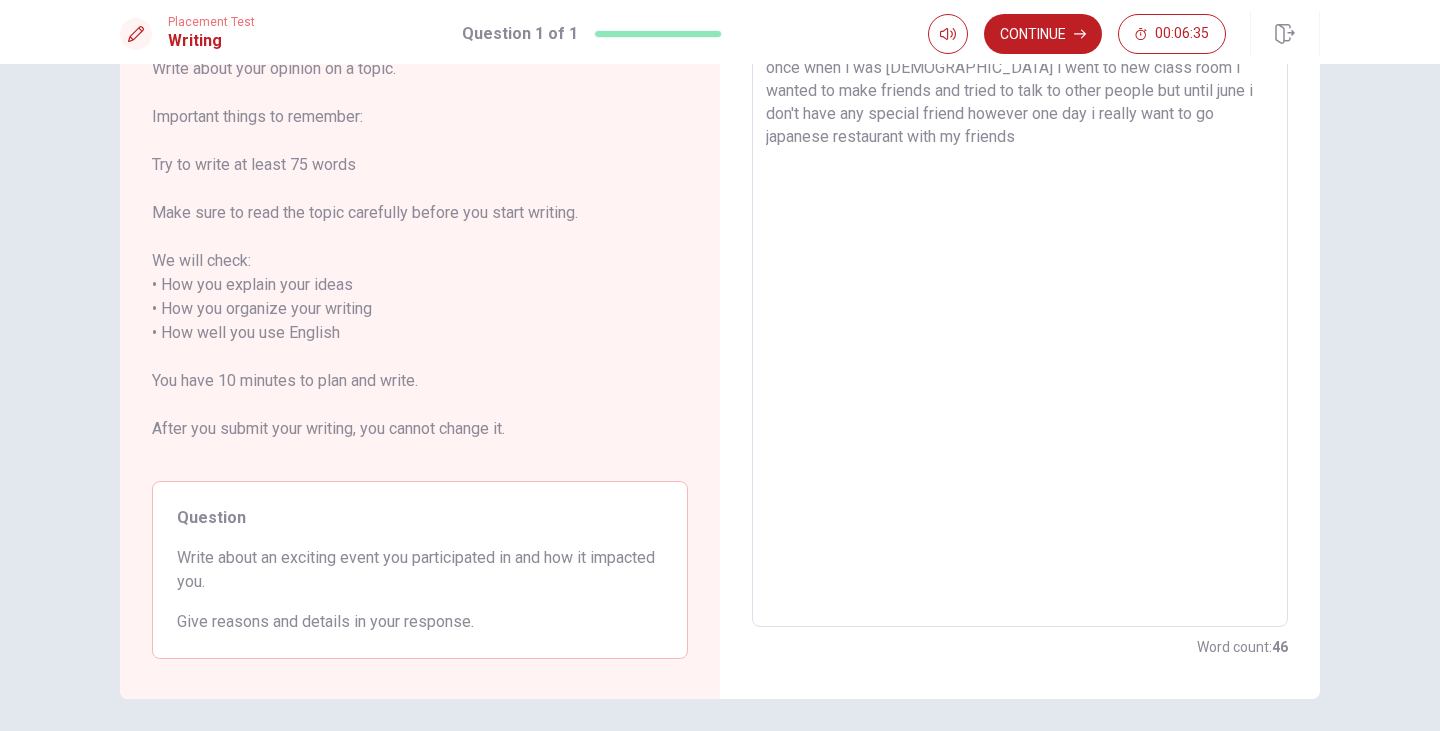 scroll, scrollTop: 0, scrollLeft: 0, axis: both 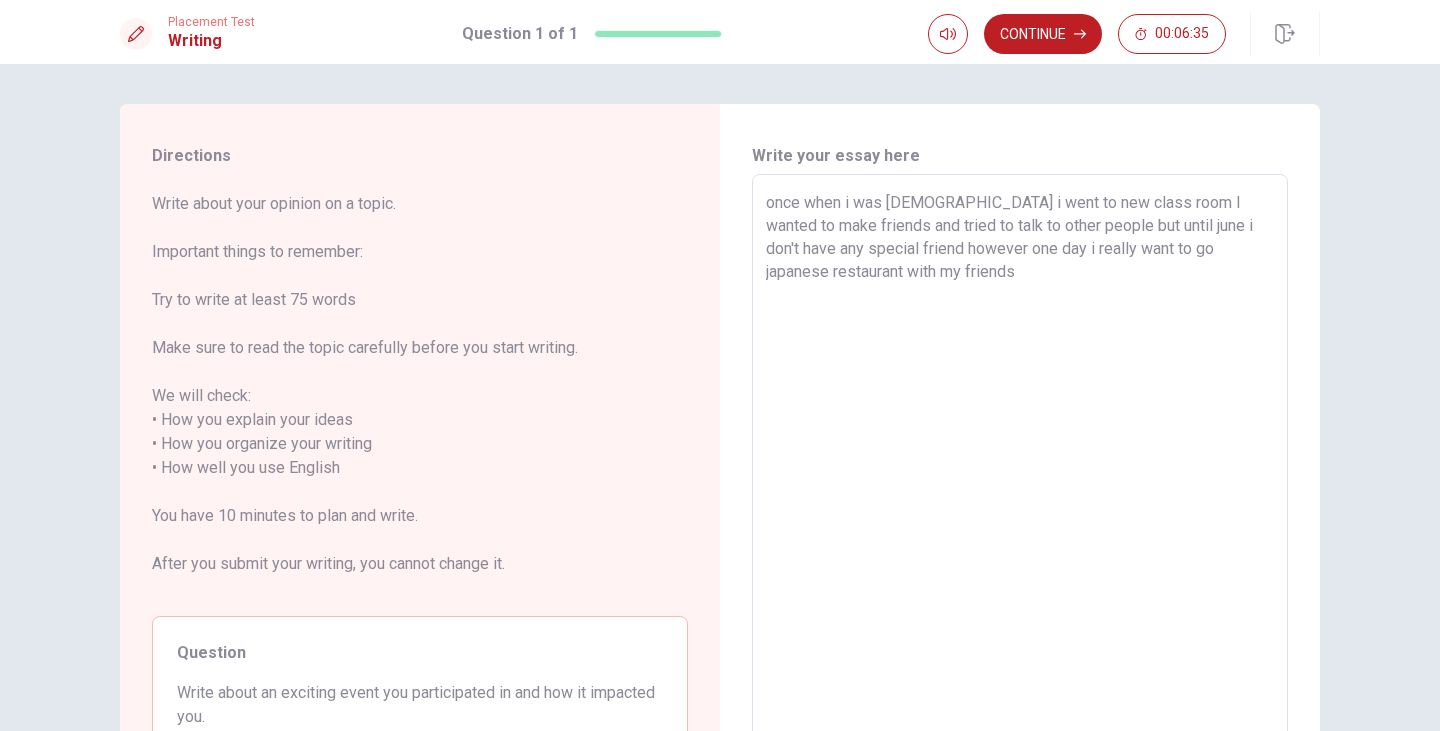 click on "once when i was [DEMOGRAPHIC_DATA] i went to new class room l wanted to make friends and tried to talk to other people but until june i don't have any special friend however one day i really want to go japanese restaurant with my friends" at bounding box center (1020, 468) 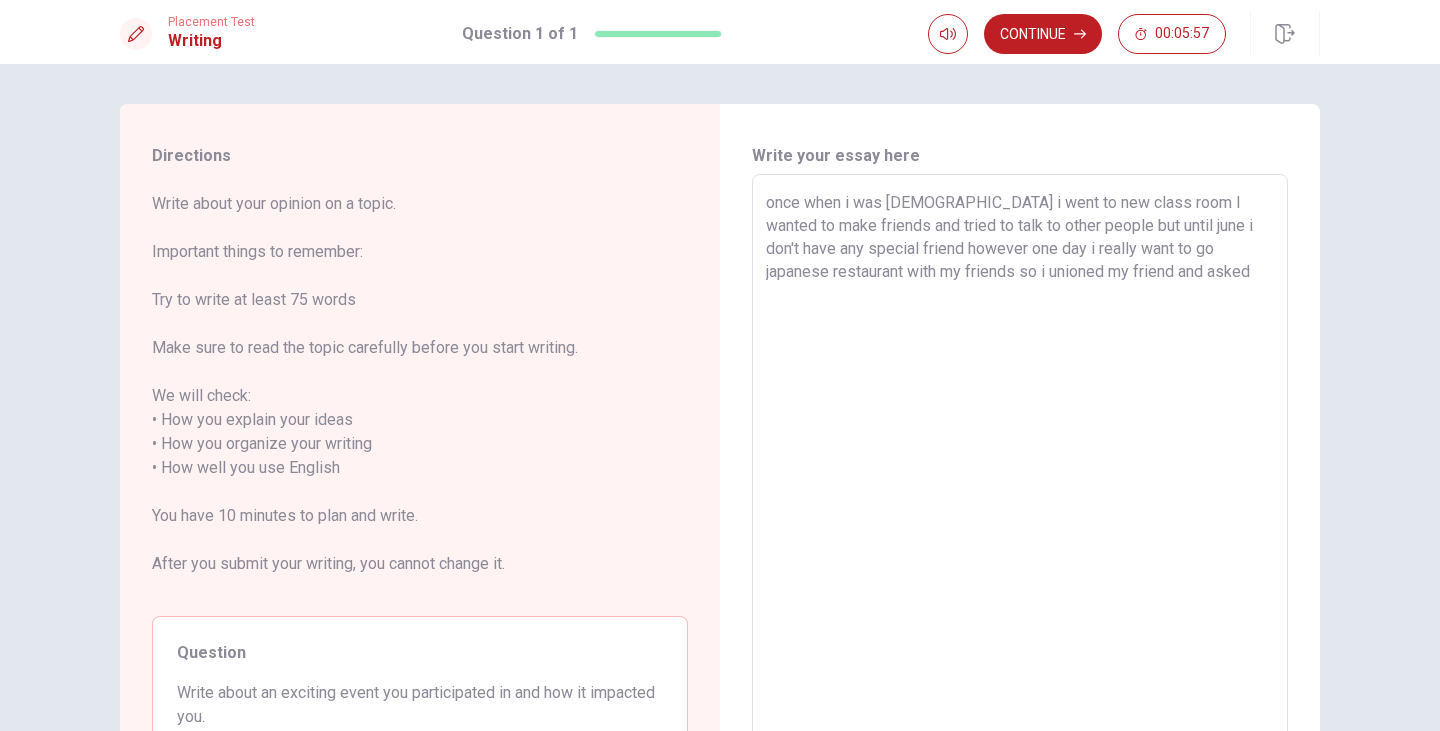 click on "once when i was [DEMOGRAPHIC_DATA] i went to new class room l wanted to make friends and tried to talk to other people but until june i don't have any special friend however one day i really want to go japanese restaurant with my friends so i unioned my friend and asked" at bounding box center [1020, 468] 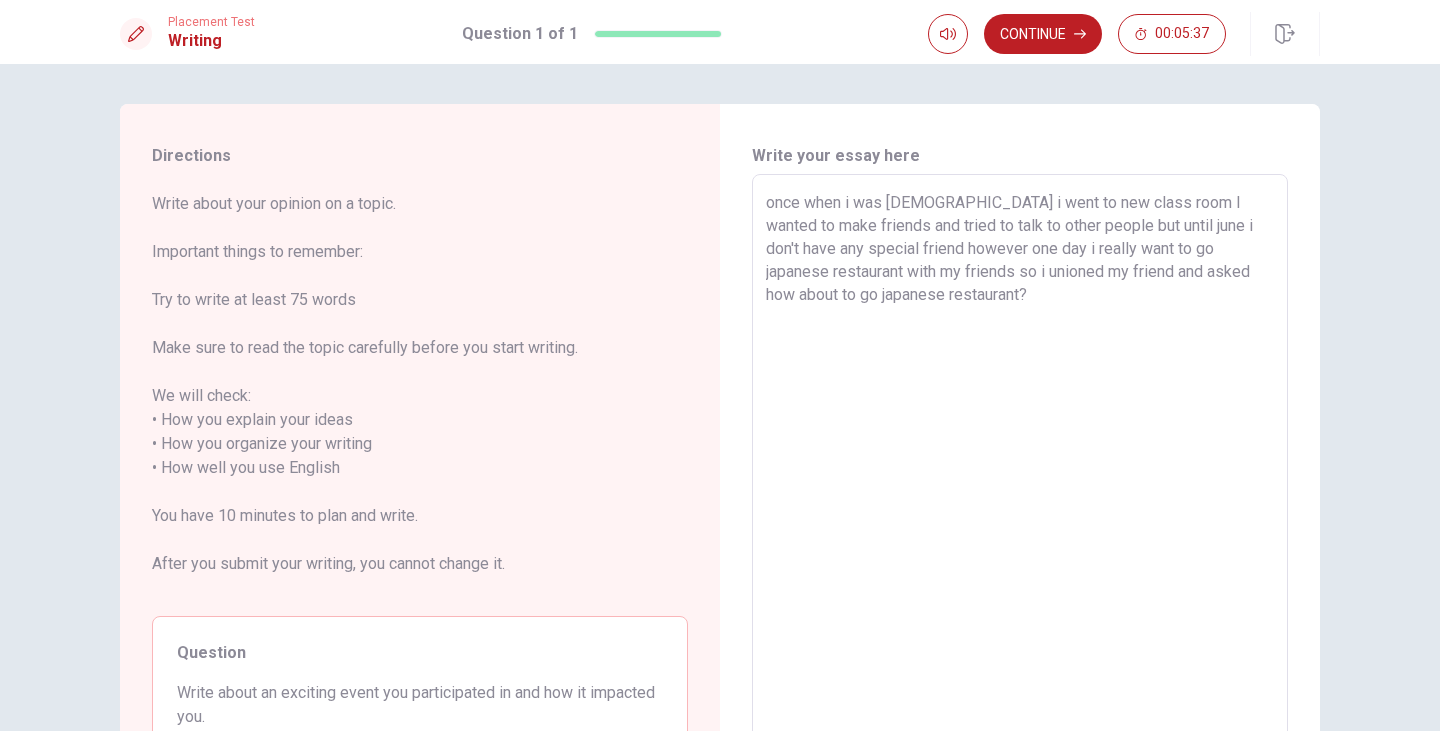 click on "once when i was [DEMOGRAPHIC_DATA] i went to new class room l wanted to make friends and tried to talk to other people but until june i don't have any special friend however one day i really want to go japanese restaurant with my friends so i unioned my friend and asked how about to go japanese restaurant?" at bounding box center (1020, 468) 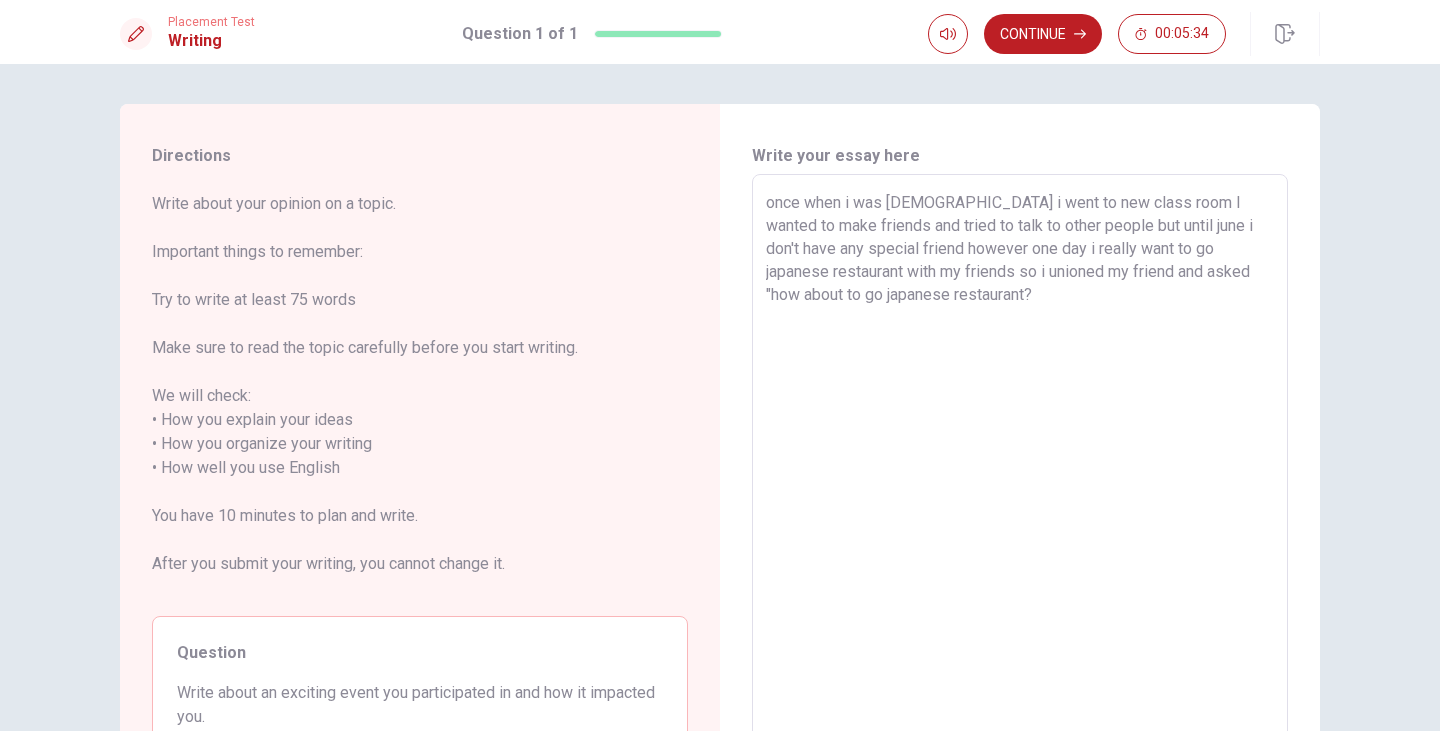 click on "once when i was [DEMOGRAPHIC_DATA] i went to new class room l wanted to make friends and tried to talk to other people but until june i don't have any special friend however one day i really want to go japanese restaurant with my friends so i unioned my friend and asked "how about to go japanese restaurant?" at bounding box center (1020, 468) 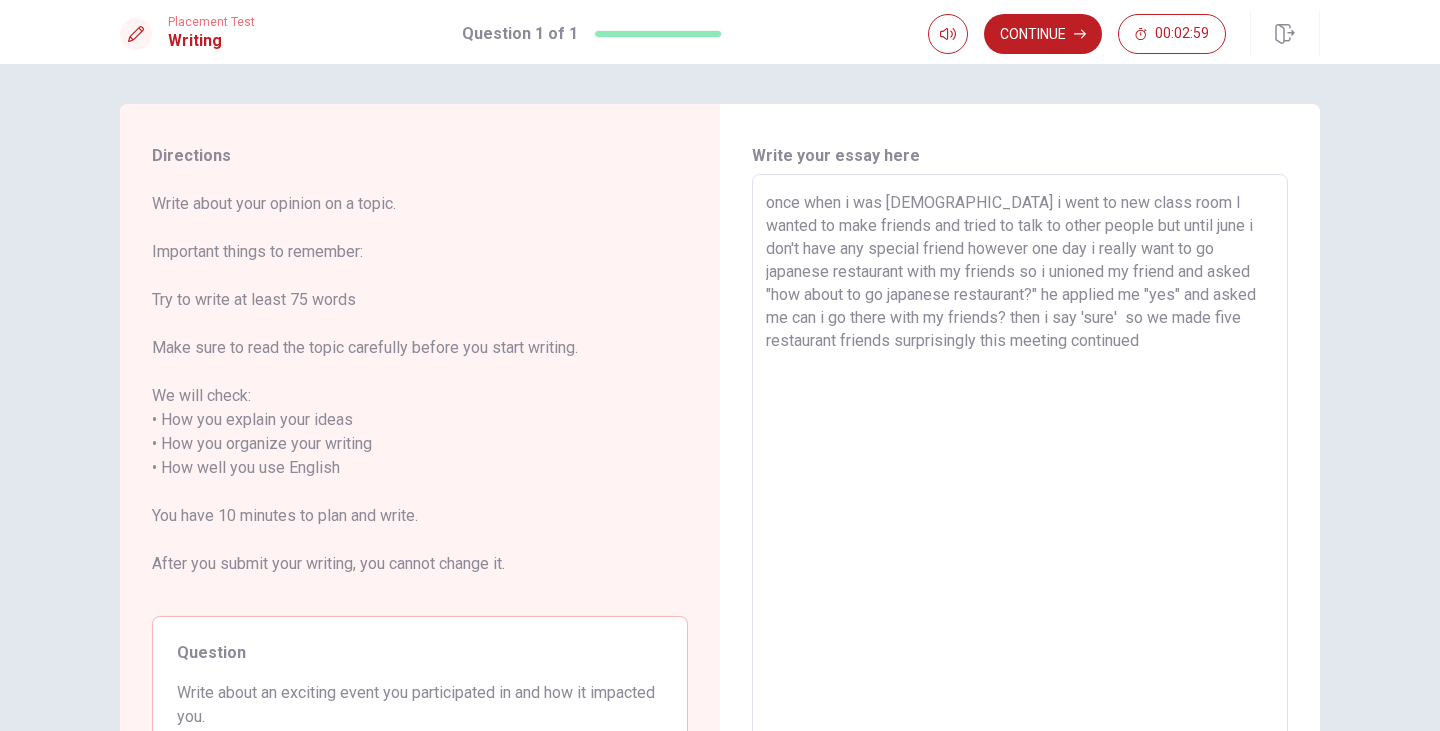click on "once when i was [DEMOGRAPHIC_DATA] i went to new class room l wanted to make friends and tried to talk to other people but until june i don't have any special friend however one day i really want to go japanese restaurant with my friends so i unioned my friend and asked "how about to go japanese restaurant?" he applied me "yes" and asked me can i go there with my friends? then i say 'sure'  so we made five restaurant friends surprisingly this meeting continued" at bounding box center (1020, 468) 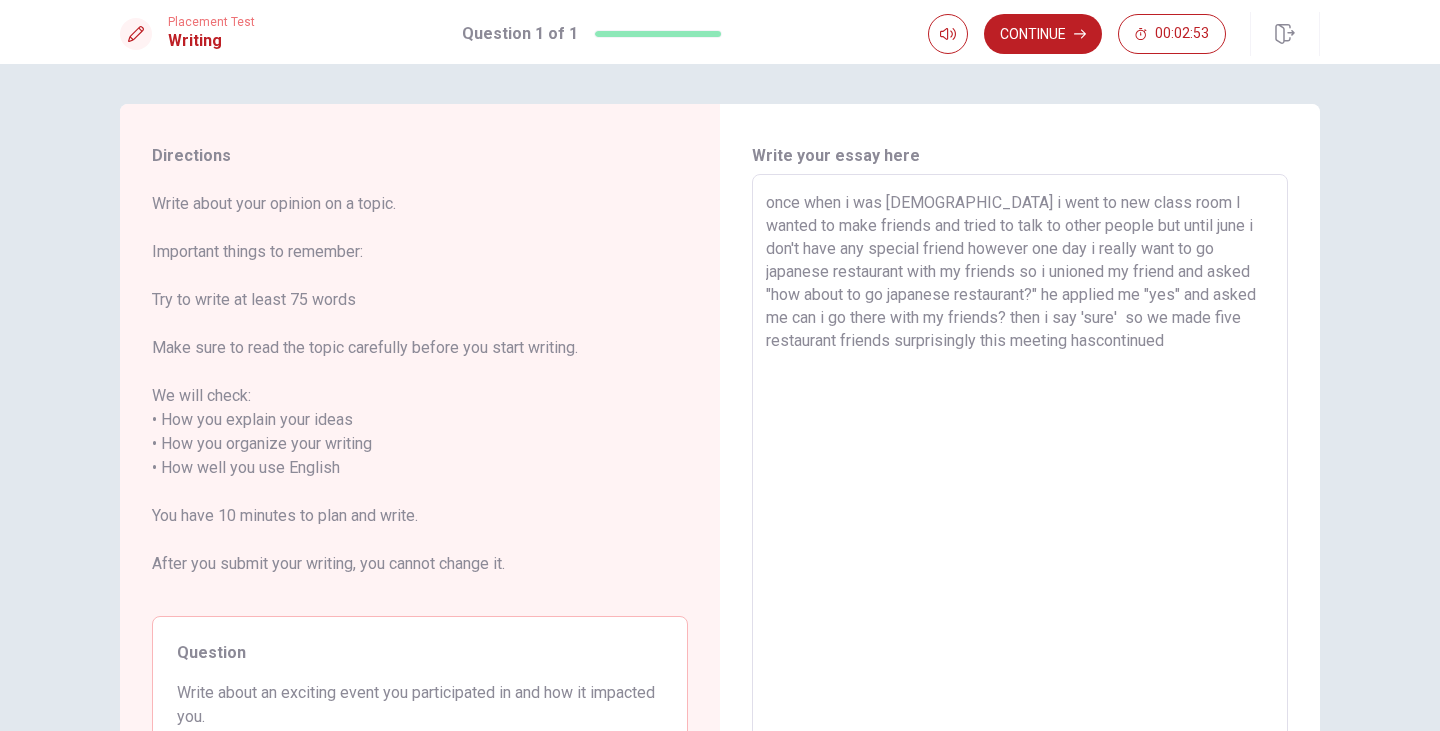 click on "once when i was [DEMOGRAPHIC_DATA] i went to new class room l wanted to make friends and tried to talk to other people but until june i don't have any special friend however one day i really want to go japanese restaurant with my friends so i unioned my friend and asked "how about to go japanese restaurant?" he applied me "yes" and asked me can i go there with my friends? then i say 'sure'  so we made five restaurant friends surprisingly this meeting hascontinued" at bounding box center [1020, 468] 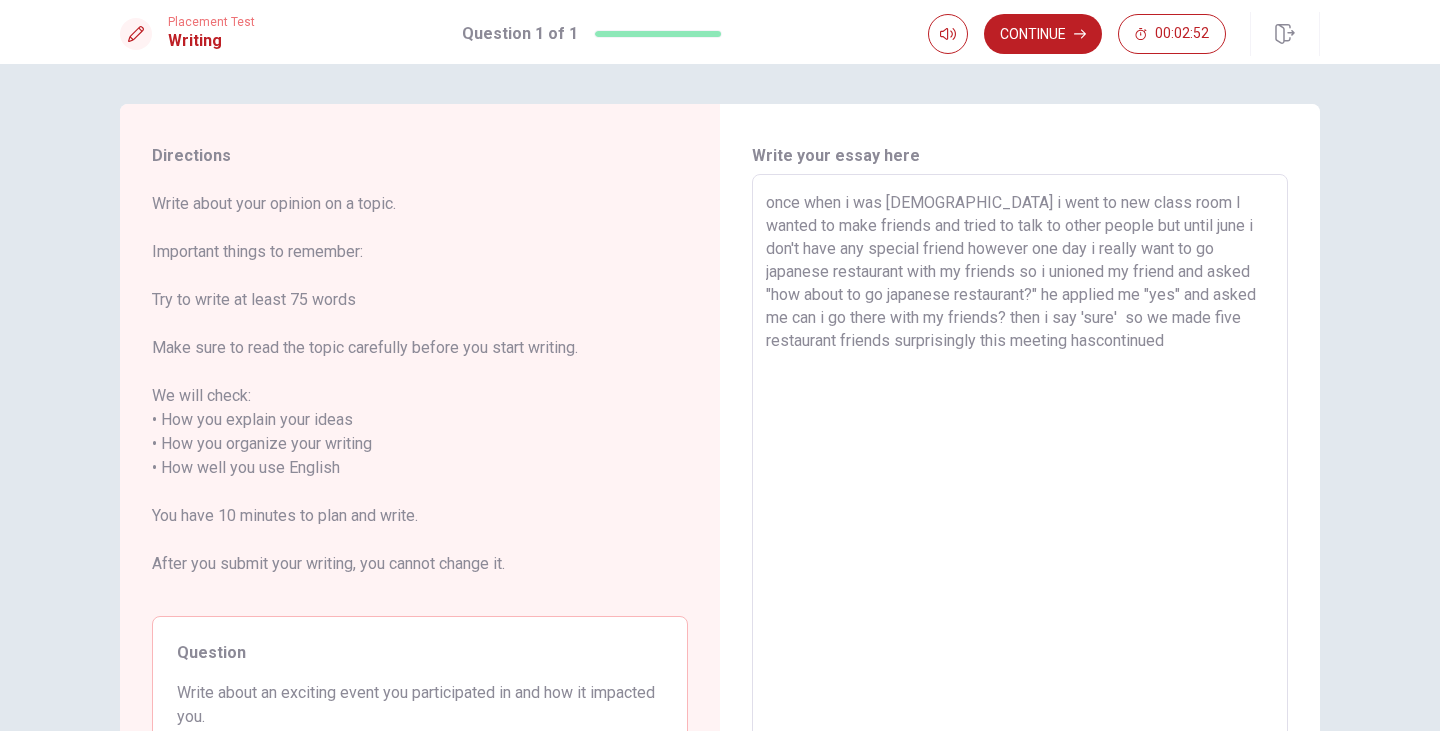 click on "once when i was [DEMOGRAPHIC_DATA] i went to new class room l wanted to make friends and tried to talk to other people but until june i don't have any special friend however one day i really want to go japanese restaurant with my friends so i unioned my friend and asked "how about to go japanese restaurant?" he applied me "yes" and asked me can i go there with my friends? then i say 'sure'  so we made five restaurant friends surprisingly this meeting hascontinued" at bounding box center (1020, 468) 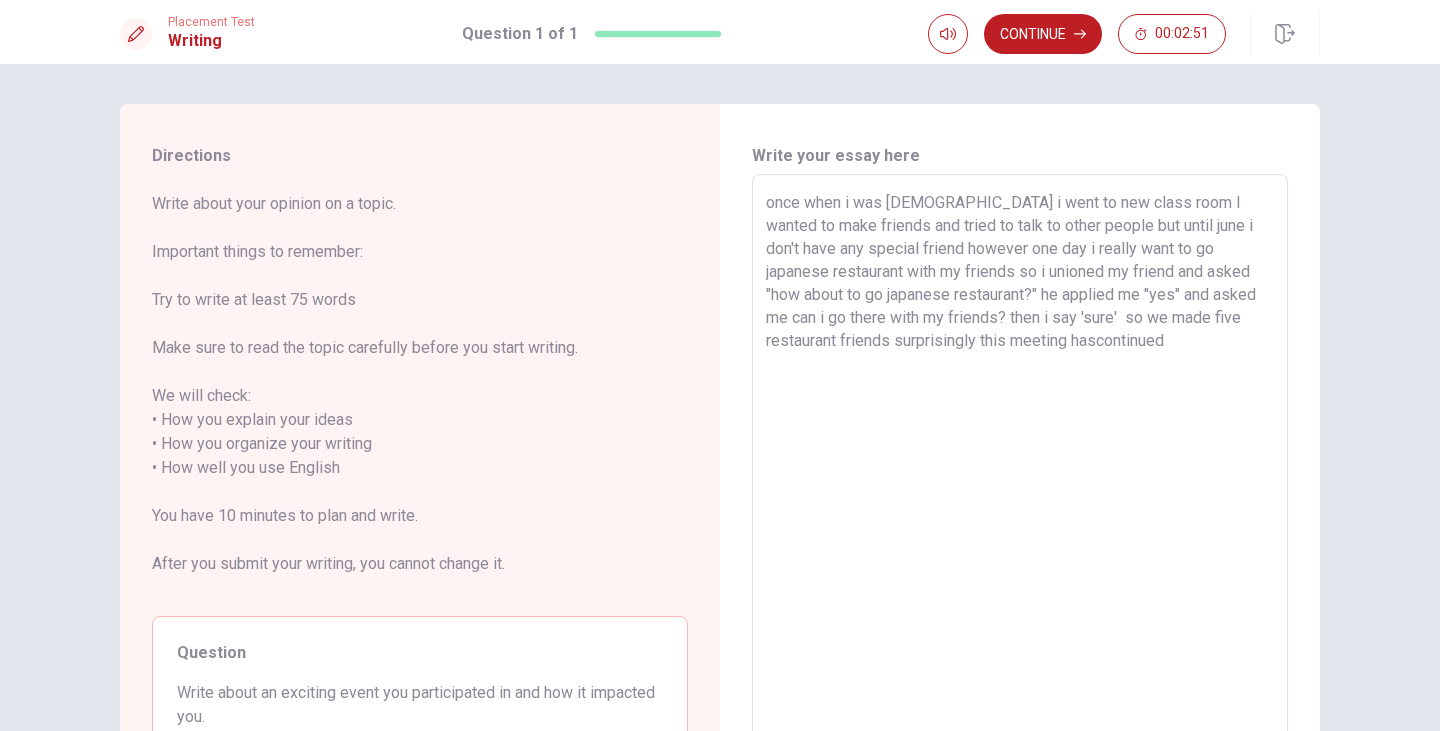 click on "once when i was [DEMOGRAPHIC_DATA] i went to new class room l wanted to make friends and tried to talk to other people but until june i don't have any special friend however one day i really want to go japanese restaurant with my friends so i unioned my friend and asked "how about to go japanese restaurant?" he applied me "yes" and asked me can i go there with my friends? then i say 'sure'  so we made five restaurant friends surprisingly this meeting hascontinued" at bounding box center (1020, 468) 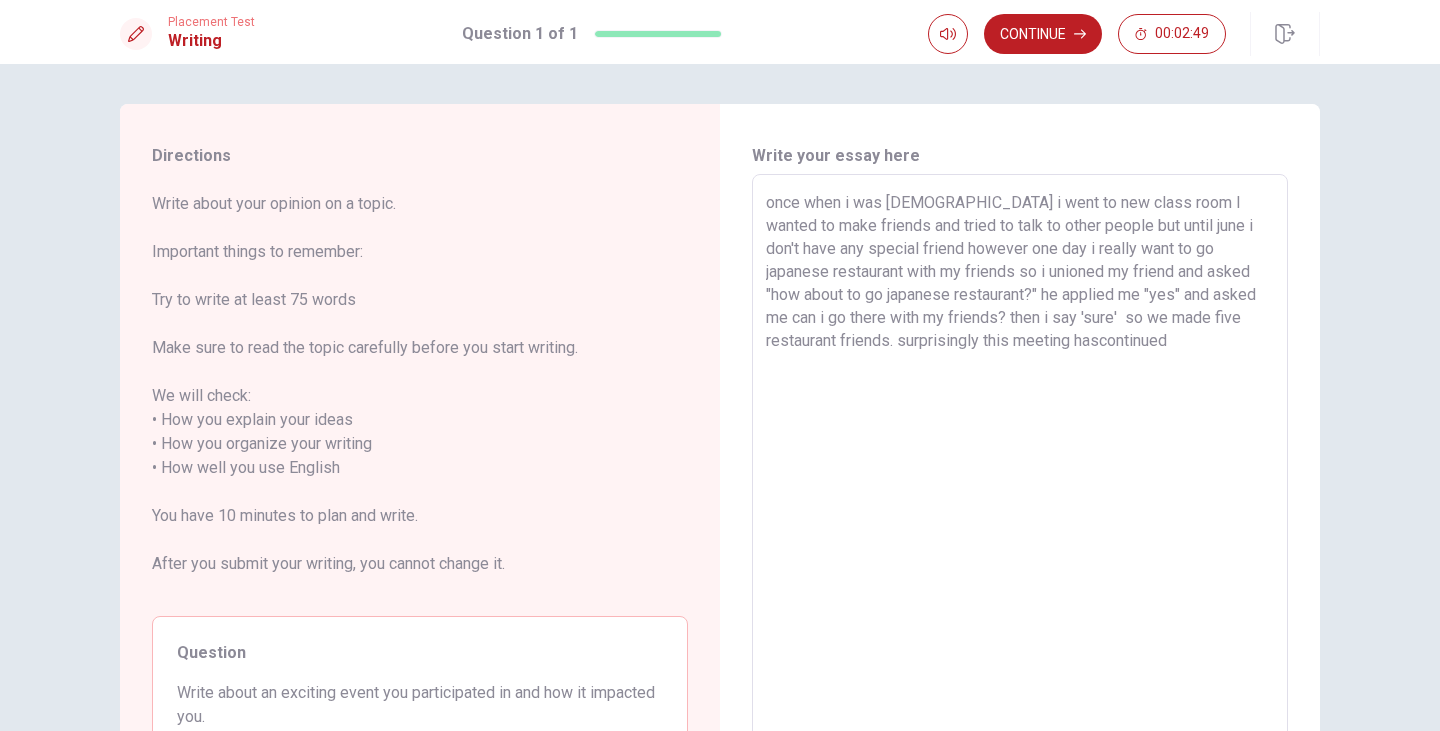 click on "once when i was [DEMOGRAPHIC_DATA] i went to new class room l wanted to make friends and tried to talk to other people but until june i don't have any special friend however one day i really want to go japanese restaurant with my friends so i unioned my friend and asked "how about to go japanese restaurant?" he applied me "yes" and asked me can i go there with my friends? then i say 'sure'  so we made five restaurant friends. surprisingly this meeting hascontinued" at bounding box center (1020, 468) 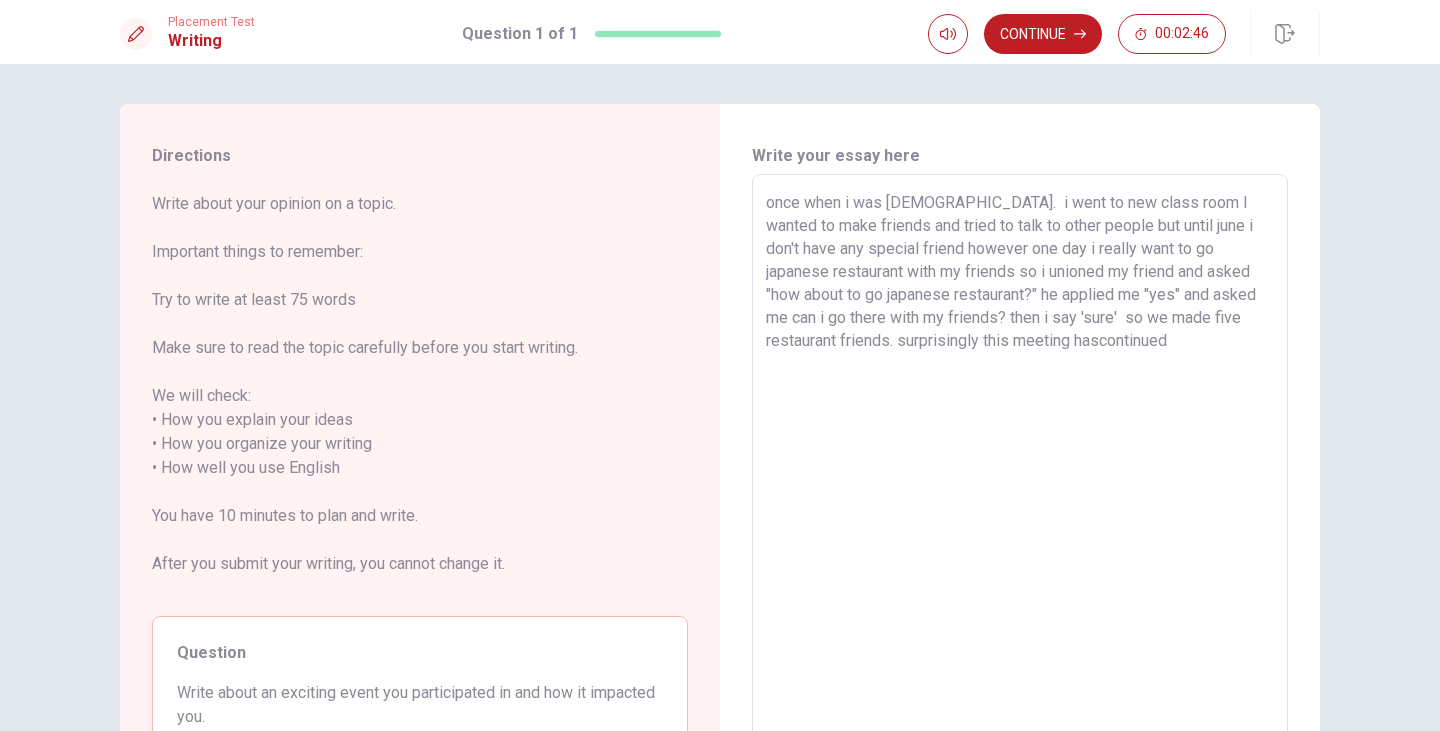 click on "once when i was [DEMOGRAPHIC_DATA].  i went to new class room l wanted to make friends and tried to talk to other people but until june i don't have any special friend however one day i really want to go japanese restaurant with my friends so i unioned my friend and asked "how about to go japanese restaurant?" he applied me "yes" and asked me can i go there with my friends? then i say 'sure'  so we made five restaurant friends. surprisingly this meeting hascontinued" at bounding box center [1020, 468] 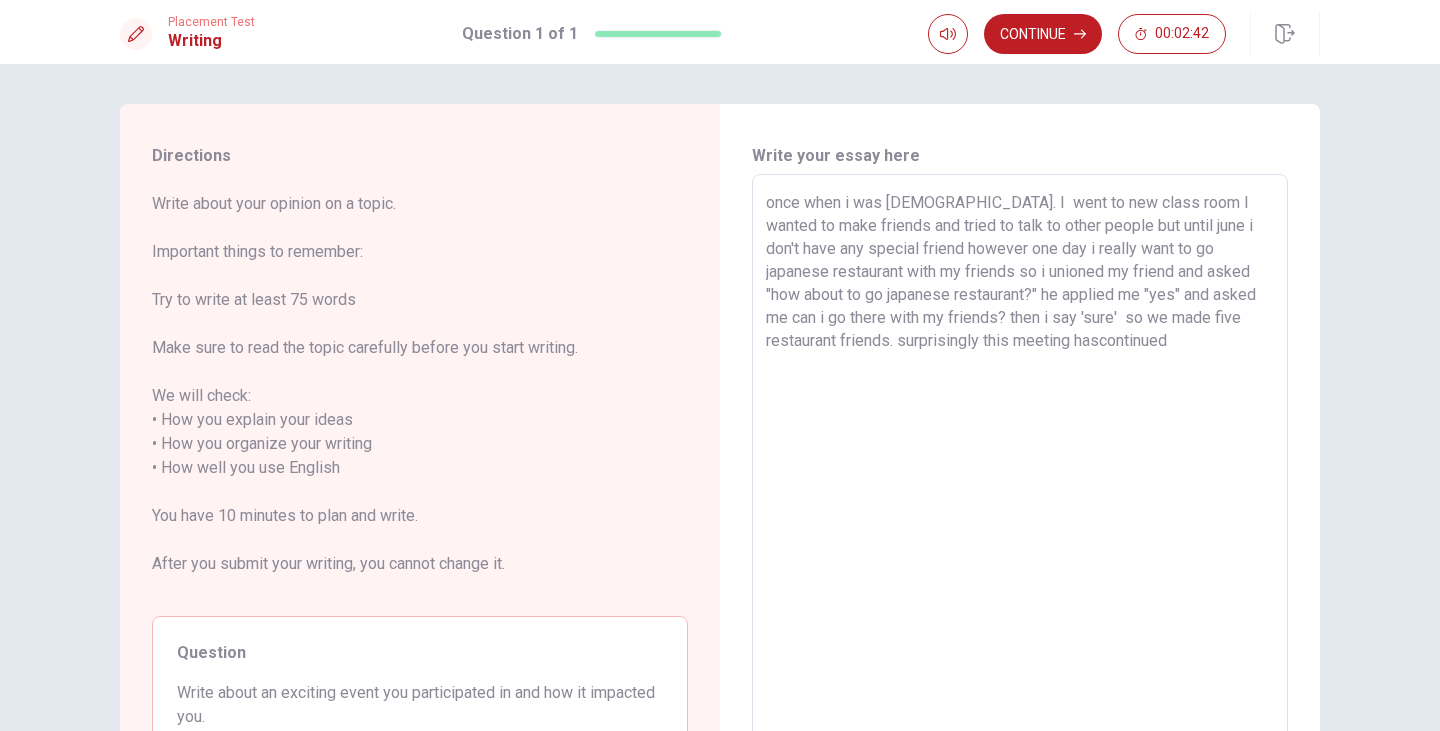 click on "once when i was [DEMOGRAPHIC_DATA]. I  went to new class room l wanted to make friends and tried to talk to other people but until june i don't have any special friend however one day i really want to go japanese restaurant with my friends so i unioned my friend and asked "how about to go japanese restaurant?" he applied me "yes" and asked me can i go there with my friends? then i say 'sure'  so we made five restaurant friends. surprisingly this meeting hascontinued" at bounding box center [1020, 468] 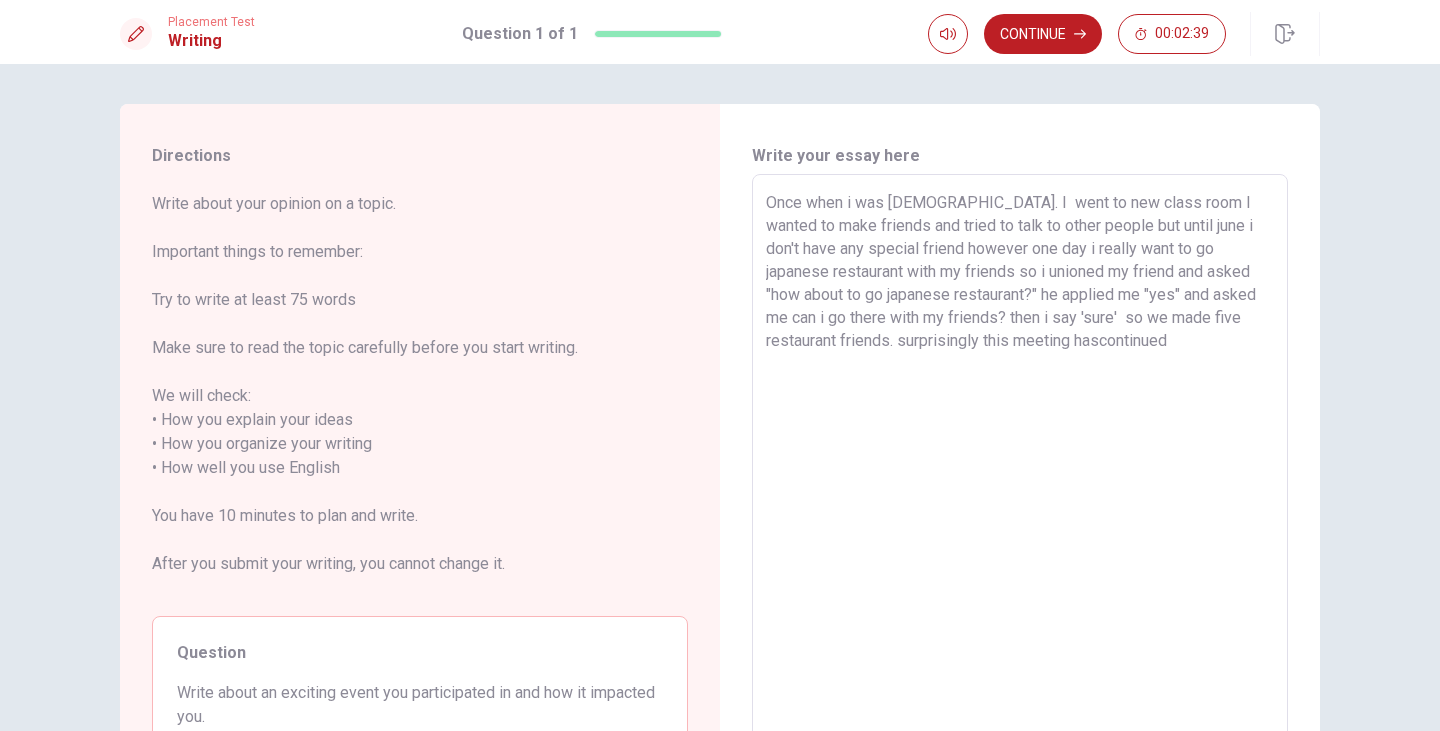 click on "Once when i was [DEMOGRAPHIC_DATA]. I  went to new class room l wanted to make friends and tried to talk to other people but until june i don't have any special friend however one day i really want to go japanese restaurant with my friends so i unioned my friend and asked "how about to go japanese restaurant?" he applied me "yes" and asked me can i go there with my friends? then i say 'sure'  so we made five restaurant friends. surprisingly this meeting hascontinued" at bounding box center (1020, 468) 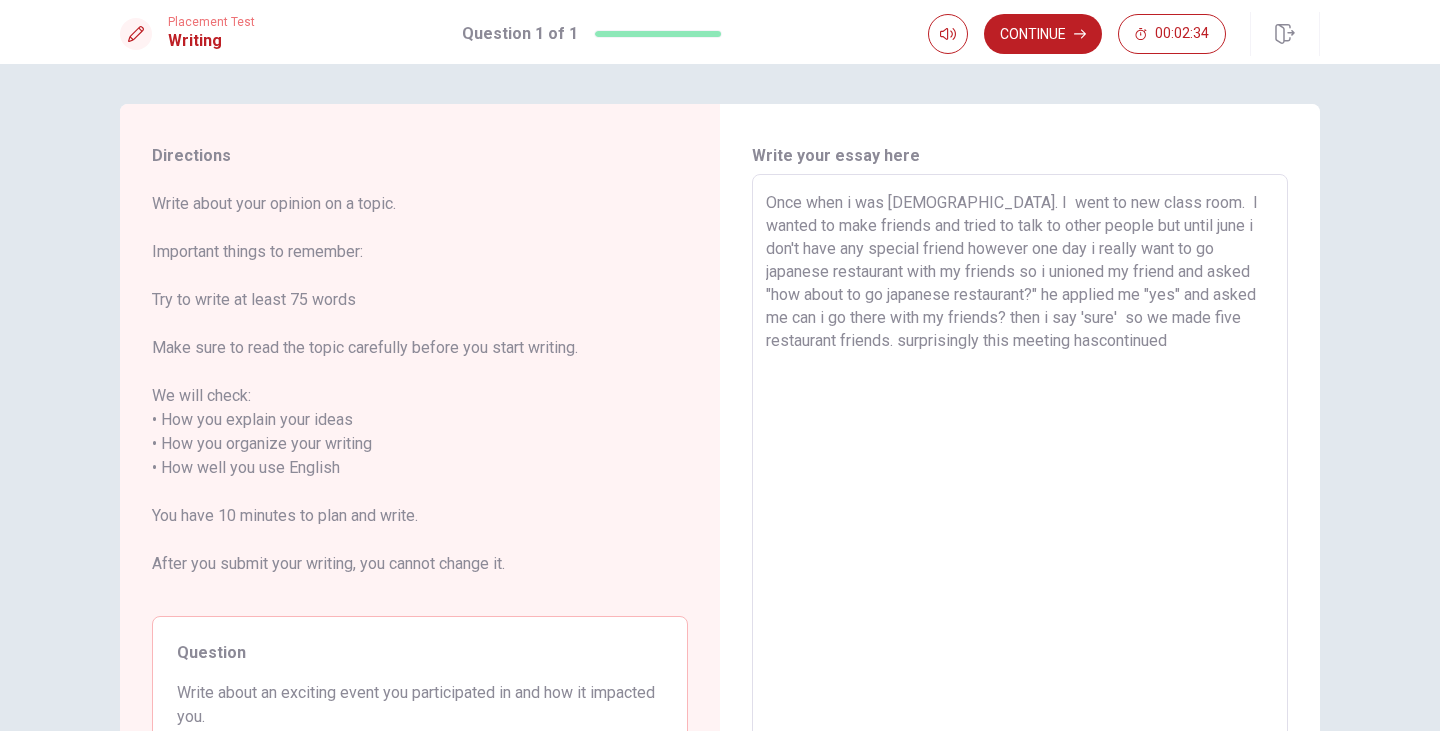click on "Once when i was [DEMOGRAPHIC_DATA]. I  went to new class room.  l wanted to make friends and tried to talk to other people but until june i don't have any special friend however one day i really want to go japanese restaurant with my friends so i unioned my friend and asked "how about to go japanese restaurant?" he applied me "yes" and asked me can i go there with my friends? then i say 'sure'  so we made five restaurant friends. surprisingly this meeting hascontinued" at bounding box center [1020, 468] 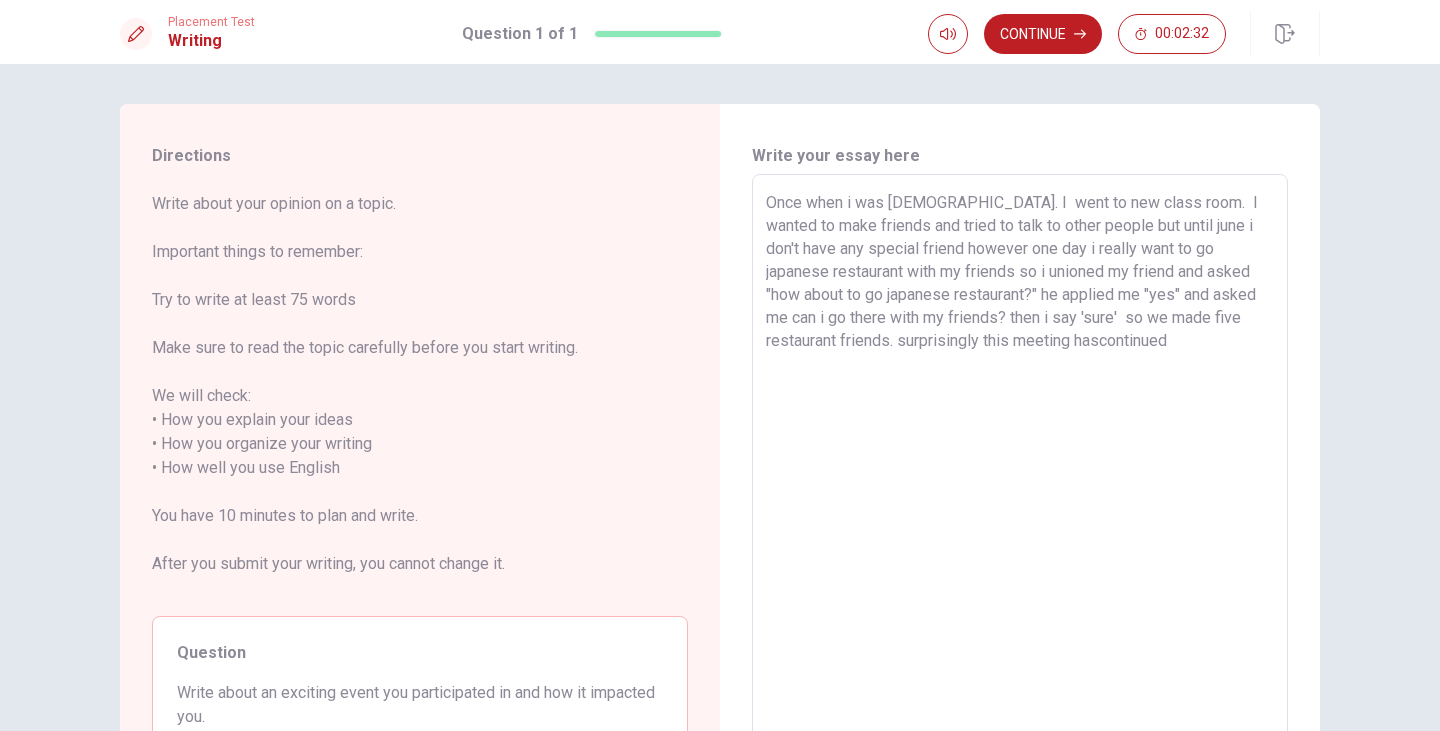 click on "Once when i was [DEMOGRAPHIC_DATA]. I  went to new class room.  l wanted to make friends and tried to talk to other people but until june i don't have any special friend however one day i really want to go japanese restaurant with my friends so i unioned my friend and asked "how about to go japanese restaurant?" he applied me "yes" and asked me can i go there with my friends? then i say 'sure'  so we made five restaurant friends. surprisingly this meeting hascontinued" at bounding box center [1020, 468] 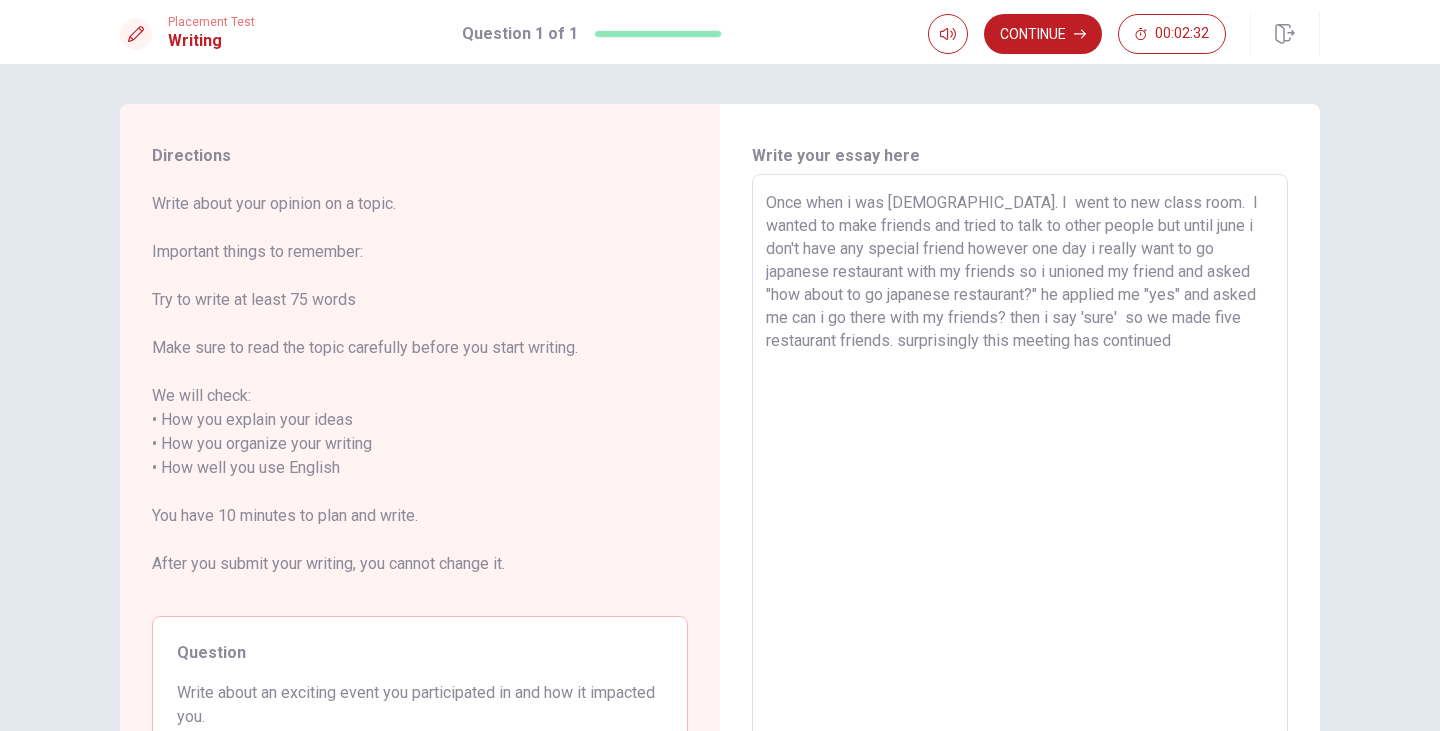 click on "Once when i was [DEMOGRAPHIC_DATA]. I  went to new class room.  l wanted to make friends and tried to talk to other people but until june i don't have any special friend however one day i really want to go japanese restaurant with my friends so i unioned my friend and asked "how about to go japanese restaurant?" he applied me "yes" and asked me can i go there with my friends? then i say 'sure'  so we made five restaurant friends. surprisingly this meeting has continued" at bounding box center [1020, 468] 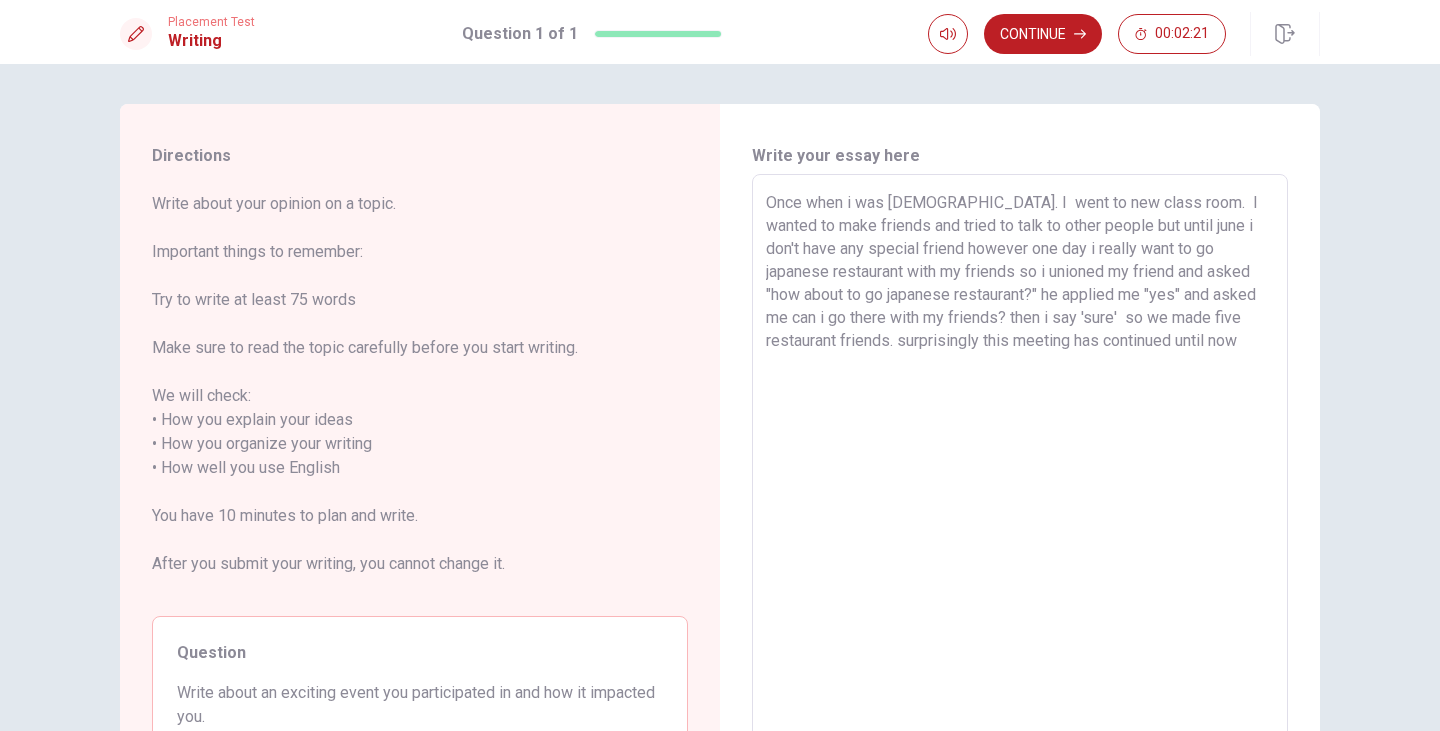 click on "Once when i was [DEMOGRAPHIC_DATA]. I  went to new class room.  l wanted to make friends and tried to talk to other people but until june i don't have any special friend however one day i really want to go japanese restaurant with my friends so i unioned my friend and asked "how about to go japanese restaurant?" he applied me "yes" and asked me can i go there with my friends? then i say 'sure'  so we made five restaurant friends. surprisingly this meeting has continued until now" at bounding box center [1020, 468] 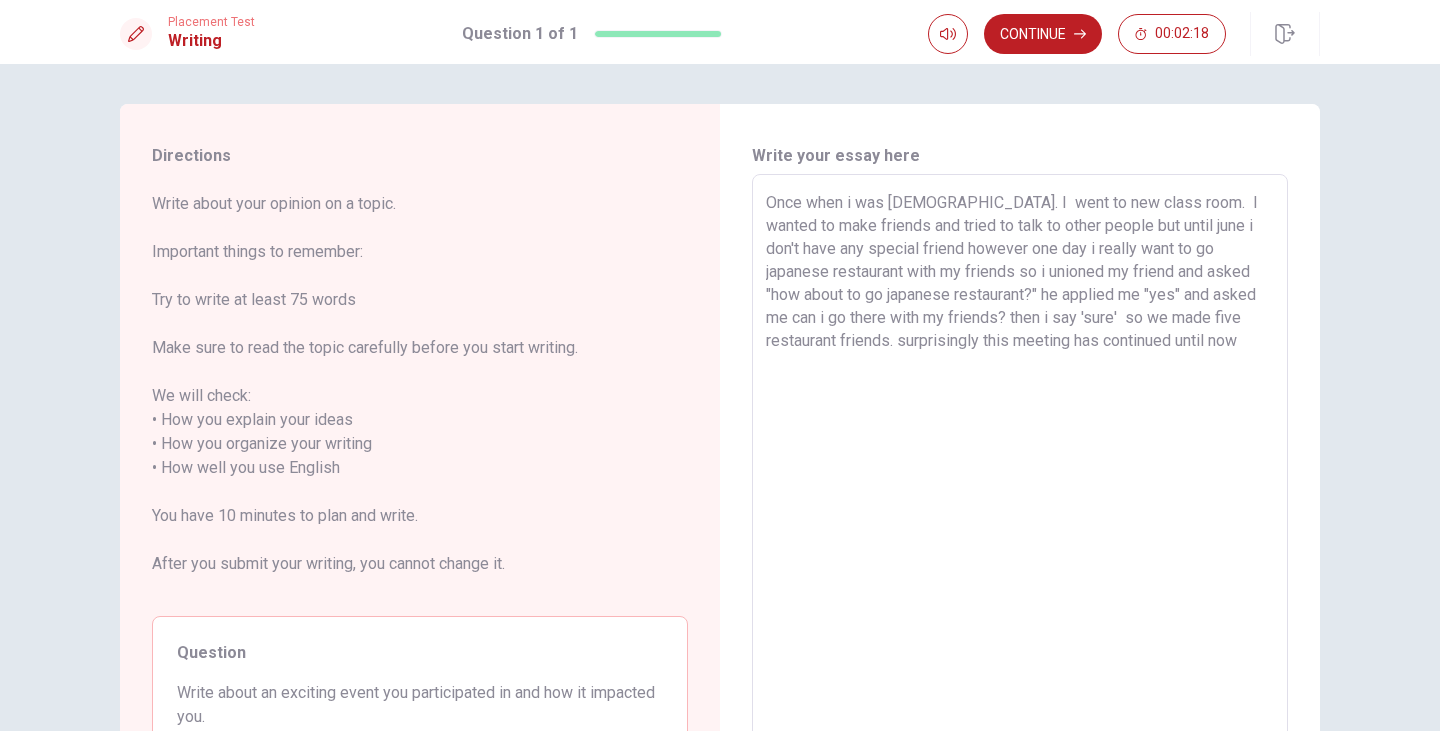click on "Once when i was [DEMOGRAPHIC_DATA]. I  went to new class room.  l wanted to make friends and tried to talk to other people but until june i don't have any special friend however one day i really want to go japanese restaurant with my friends so i unioned my friend and asked "how about to go japanese restaurant?" he applied me "yes" and asked me can i go there with my friends? then i say 'sure'  so we made five restaurant friends. surprisingly this meeting has continued until now" at bounding box center (1020, 468) 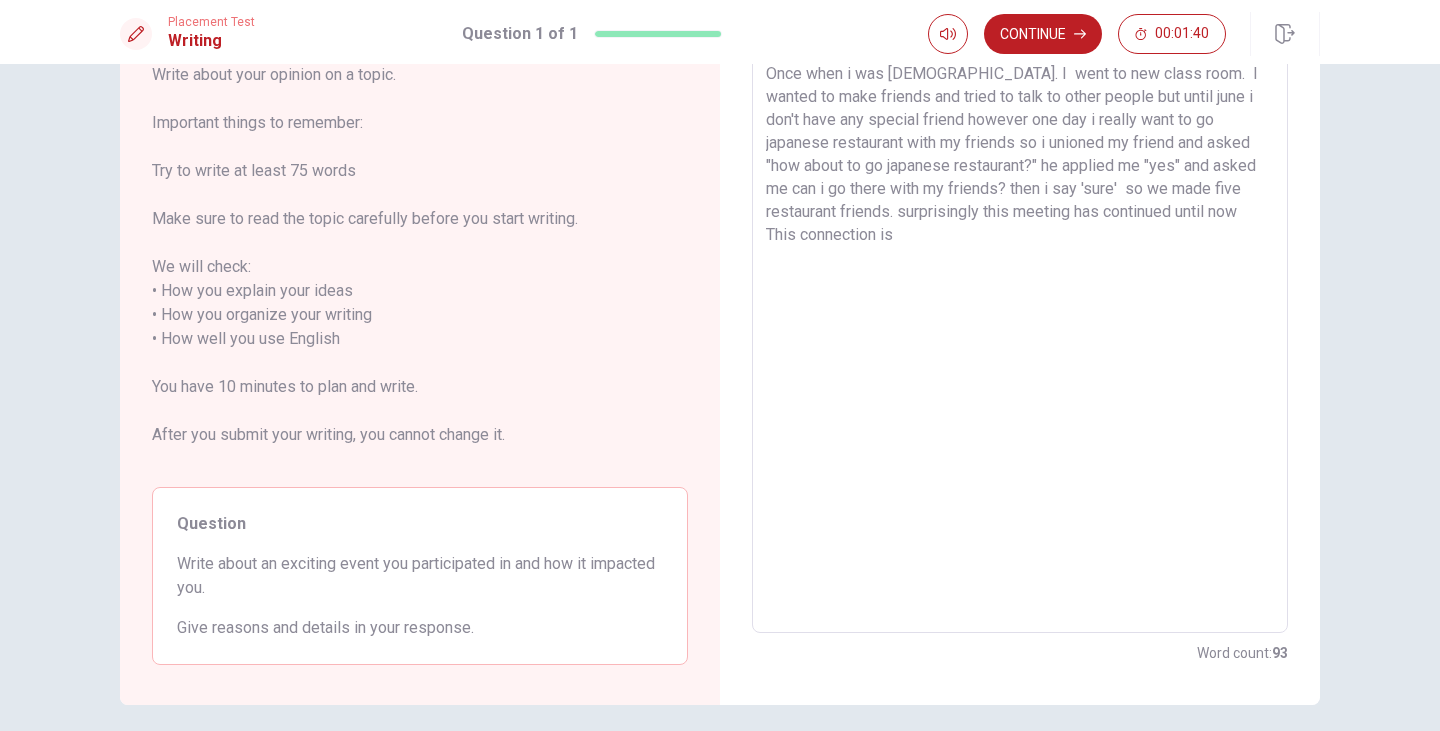 scroll, scrollTop: 0, scrollLeft: 0, axis: both 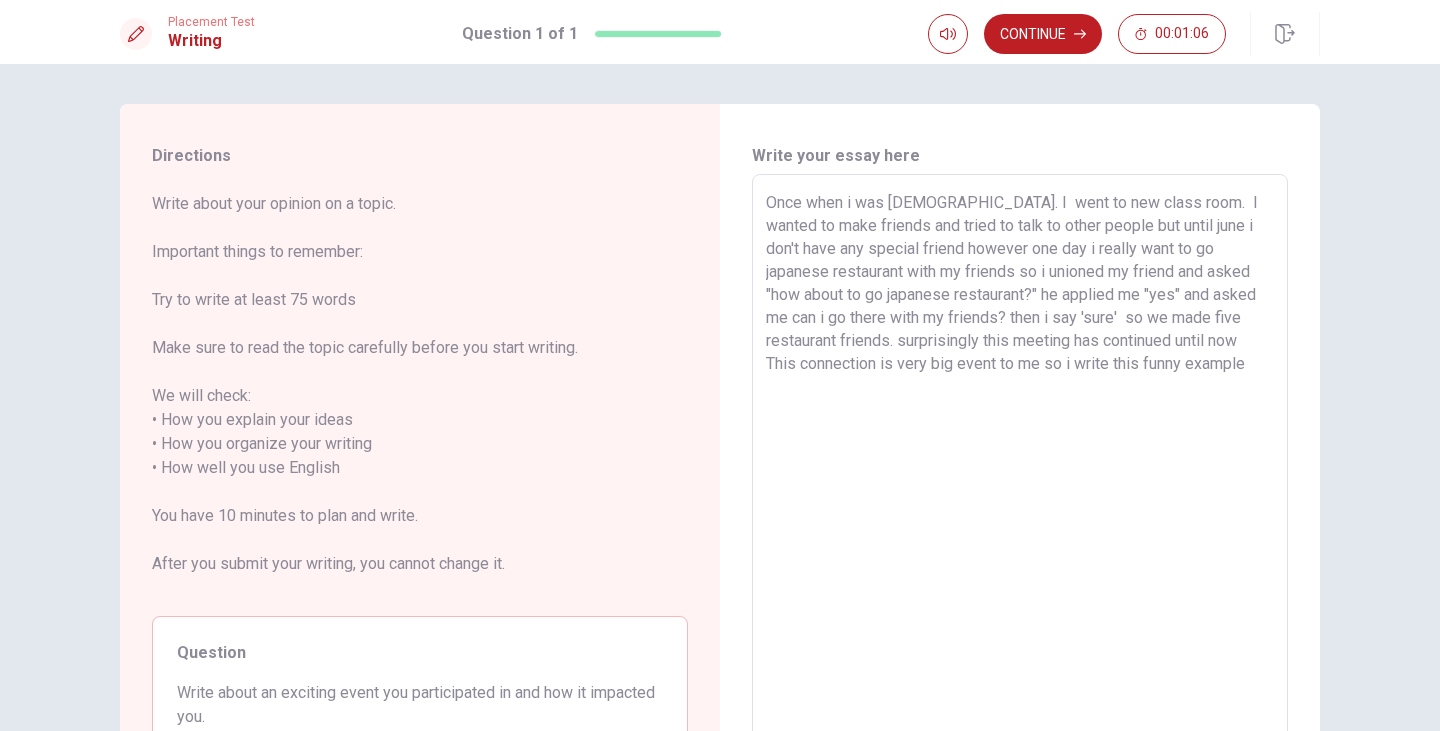 click on "Once when i was [DEMOGRAPHIC_DATA]. I  went to new class room.  l wanted to make friends and tried to talk to other people but until june i don't have any special friend however one day i really want to go japanese restaurant with my friends so i unioned my friend and asked "how about to go japanese restaurant?" he applied me "yes" and asked me can i go there with my friends? then i say 'sure'  so we made five restaurant friends. surprisingly this meeting has continued until now
This connection is very big event to me so i write this funny example" at bounding box center [1020, 468] 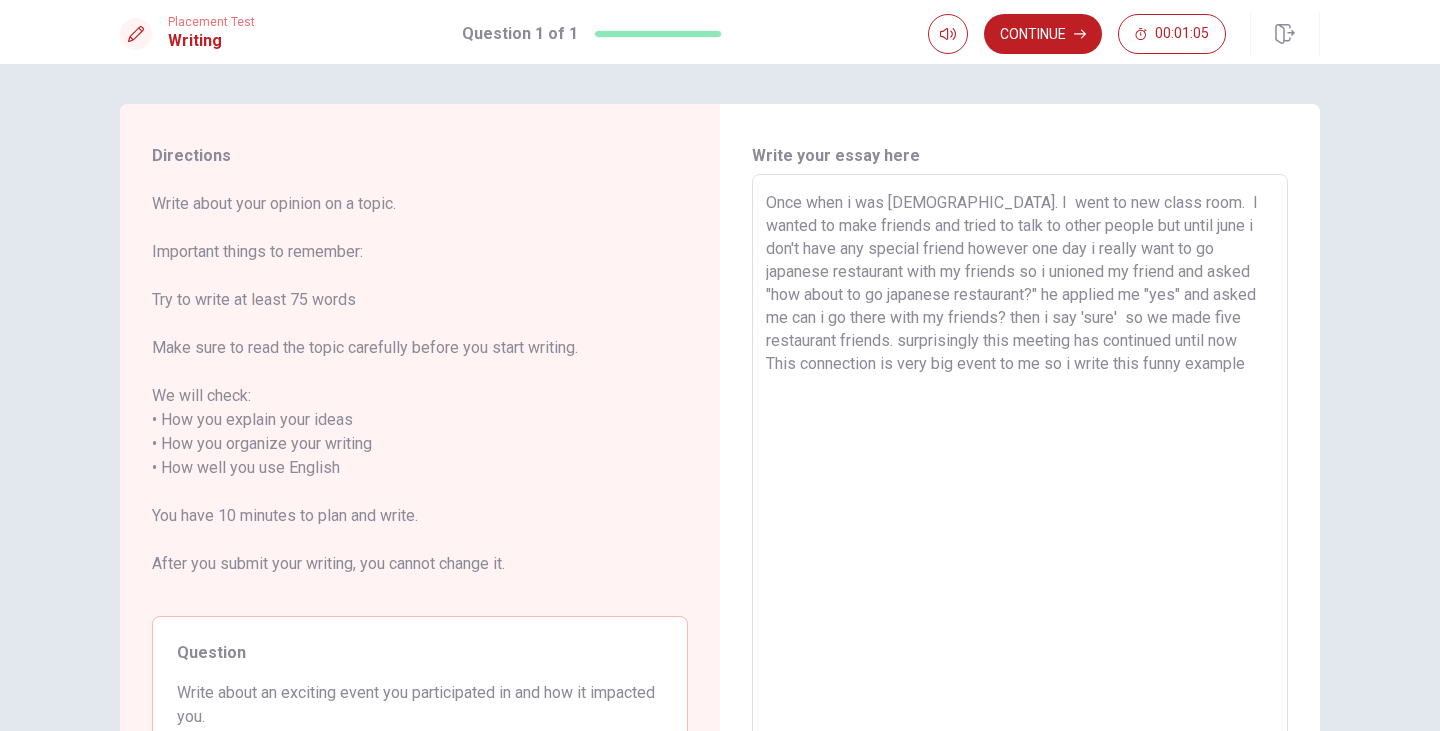 click on "Once when i was [DEMOGRAPHIC_DATA]. I  went to new class room.  l wanted to make friends and tried to talk to other people but until june i don't have any special friend however one day i really want to go japanese restaurant with my friends so i unioned my friend and asked "how about to go japanese restaurant?" he applied me "yes" and asked me can i go there with my friends? then i say 'sure'  so we made five restaurant friends. surprisingly this meeting has continued until now
This connection is very big event to me so i write this funny example" at bounding box center [1020, 468] 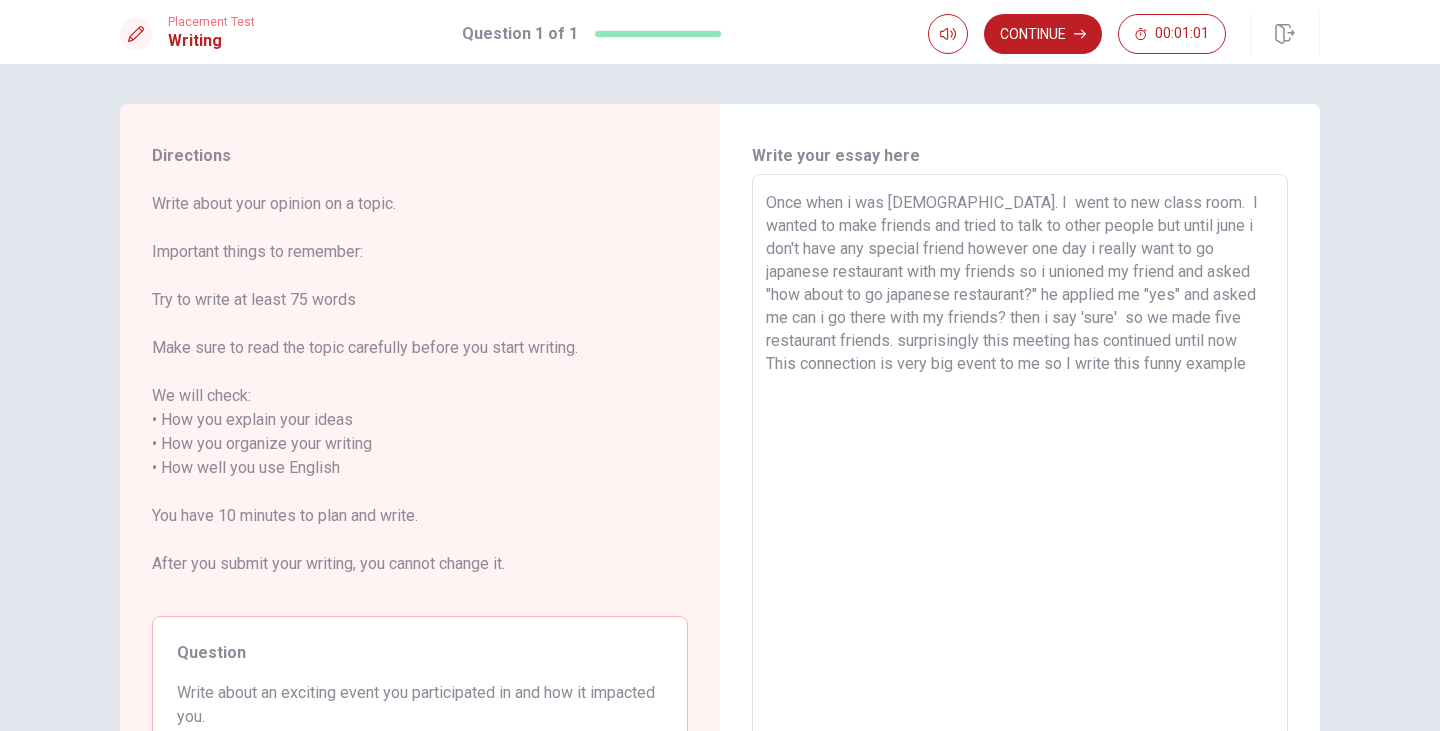 click on "Once when i was [DEMOGRAPHIC_DATA]. I  went to new class room.  l wanted to make friends and tried to talk to other people but until june i don't have any special friend however one day i really want to go japanese restaurant with my friends so i unioned my friend and asked "how about to go japanese restaurant?" he applied me "yes" and asked me can i go there with my friends? then i say 'sure'  so we made five restaurant friends. surprisingly this meeting has continued until now
This connection is very big event to me so I write this funny example" at bounding box center (1020, 468) 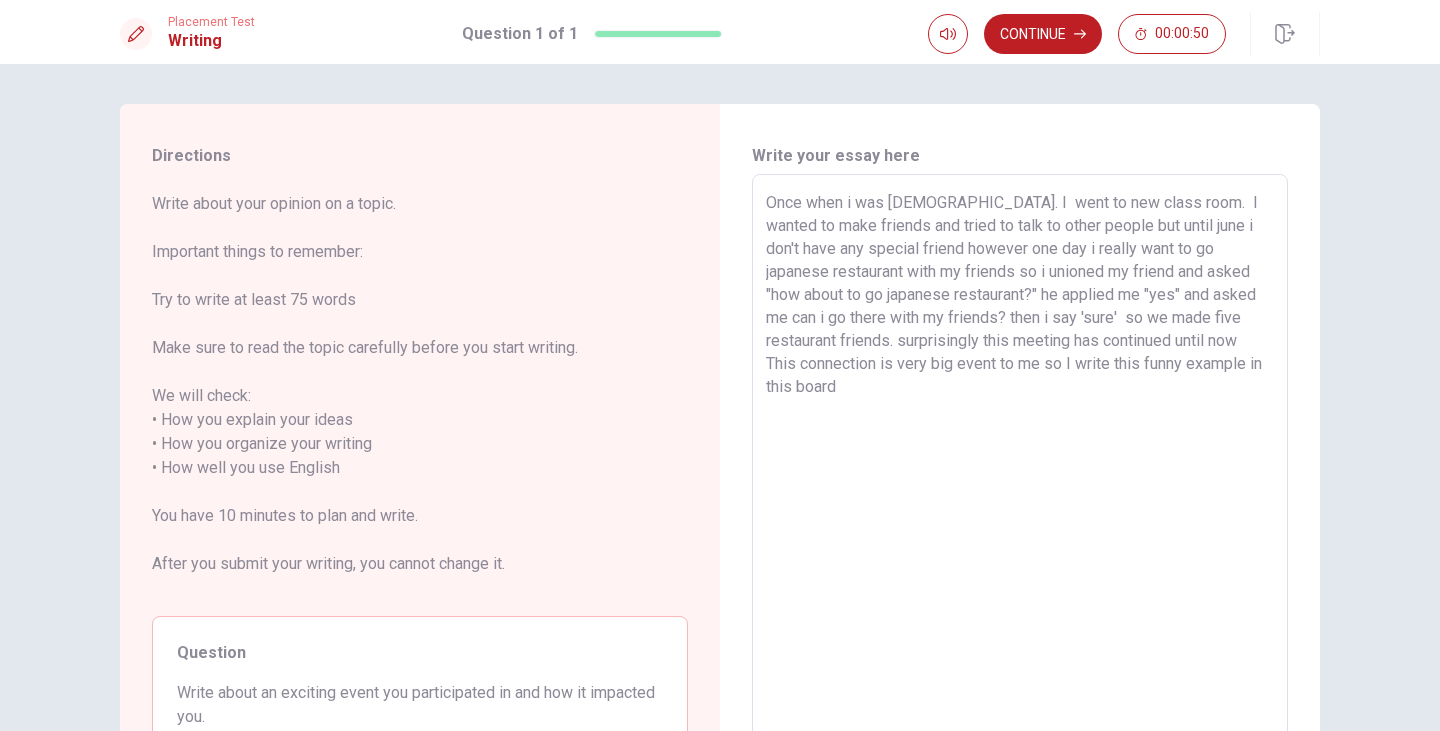 click on "Once when i was [DEMOGRAPHIC_DATA]. I  went to new class room.  l wanted to make friends and tried to talk to other people but until june i don't have any special friend however one day i really want to go japanese restaurant with my friends so i unioned my friend and asked "how about to go japanese restaurant?" he applied me "yes" and asked me can i go there with my friends? then i say 'sure'  so we made five restaurant friends. surprisingly this meeting has continued until now
This connection is very big event to me so I write this funny example in this board" at bounding box center (1020, 468) 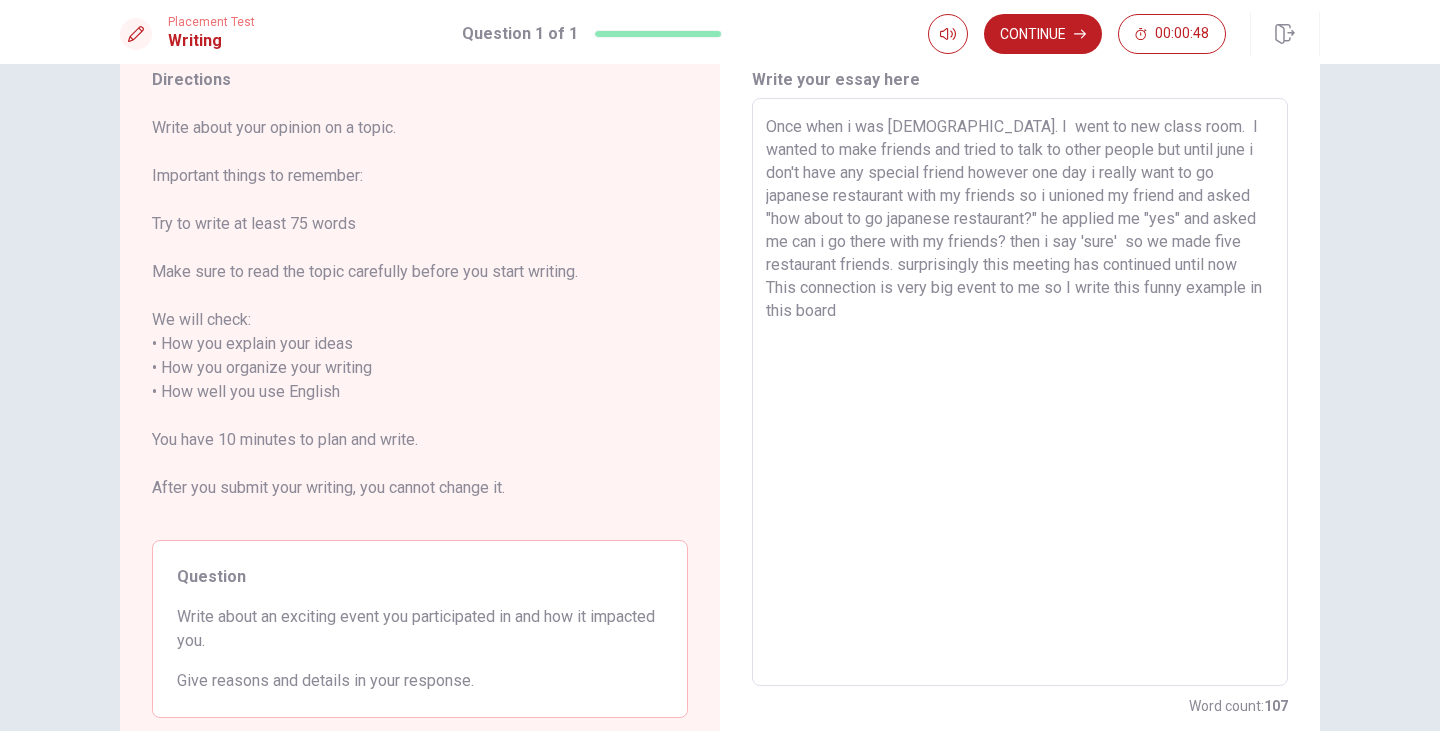 scroll, scrollTop: 207, scrollLeft: 0, axis: vertical 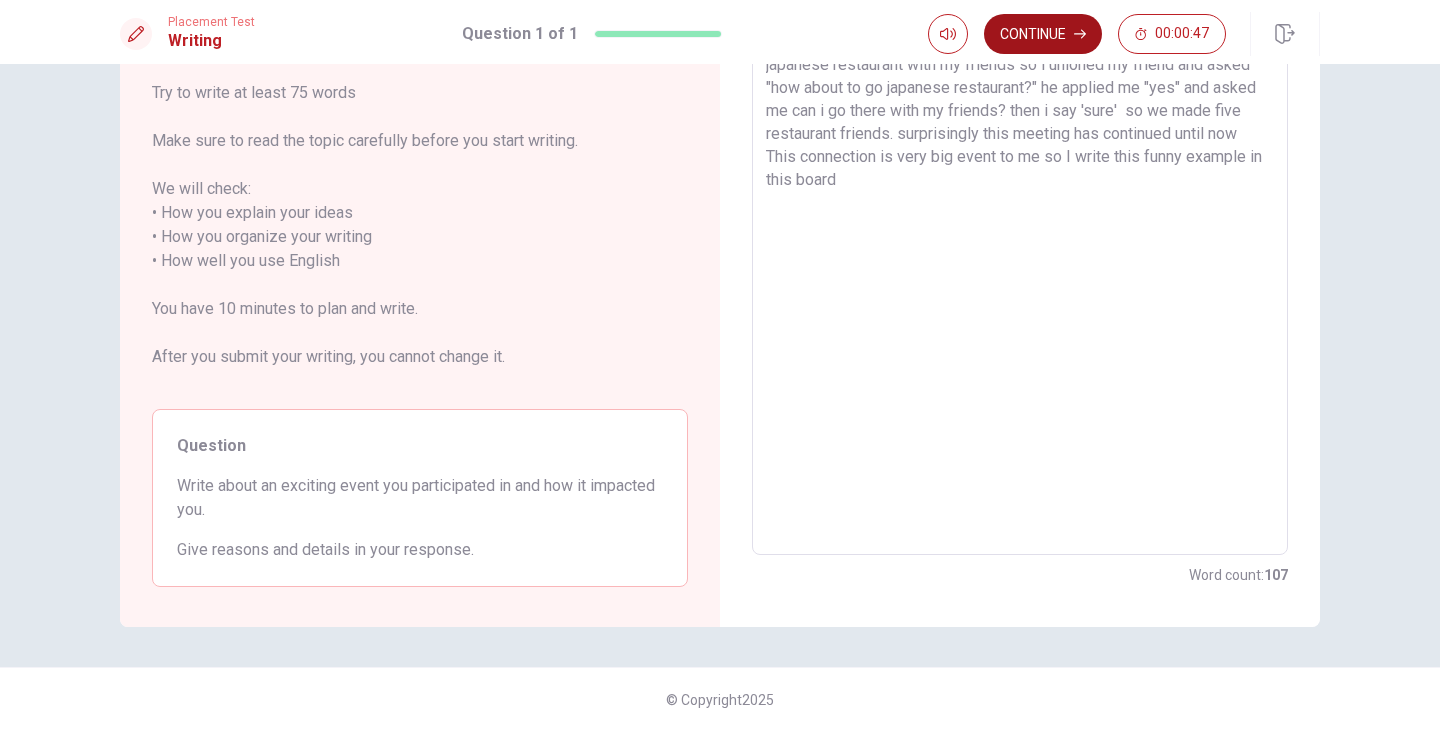 click 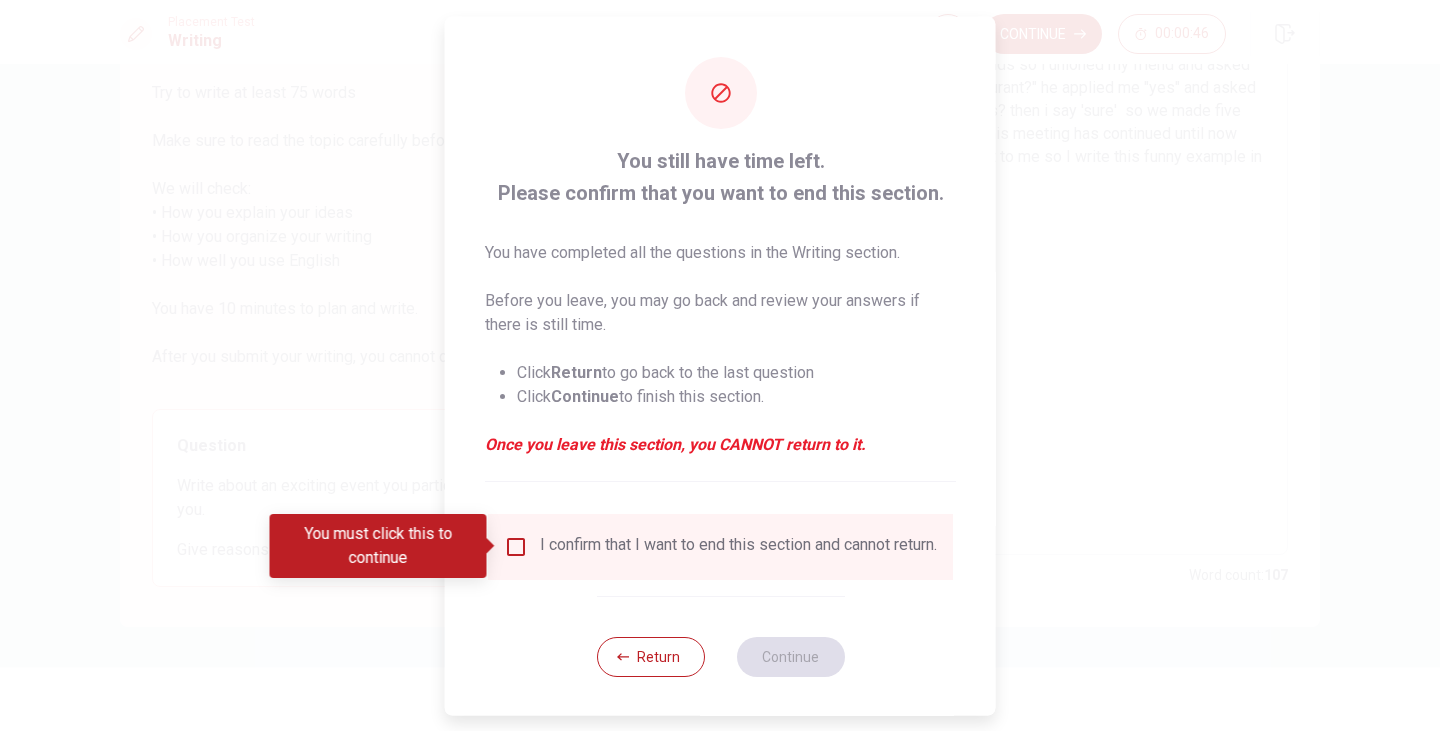 click at bounding box center (516, 546) 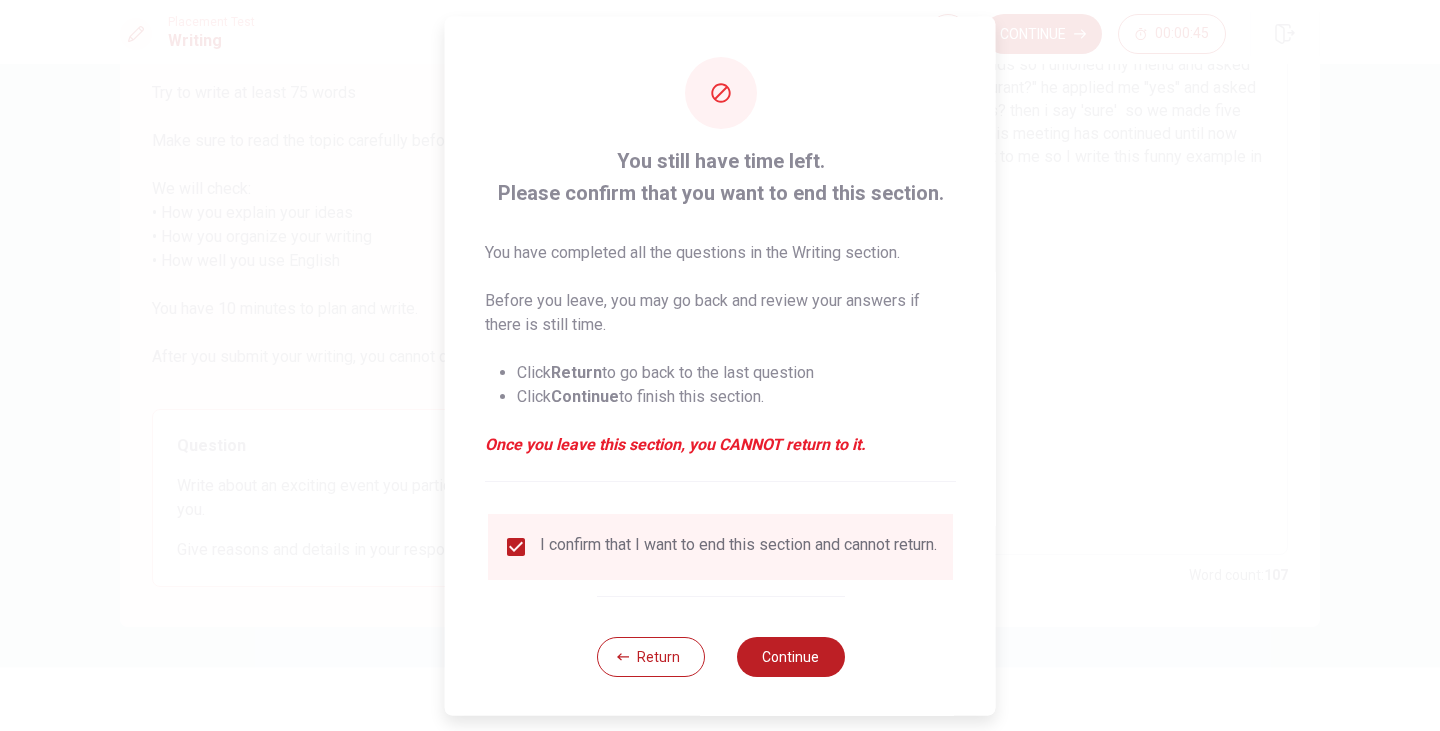click on "Continue" at bounding box center (790, 656) 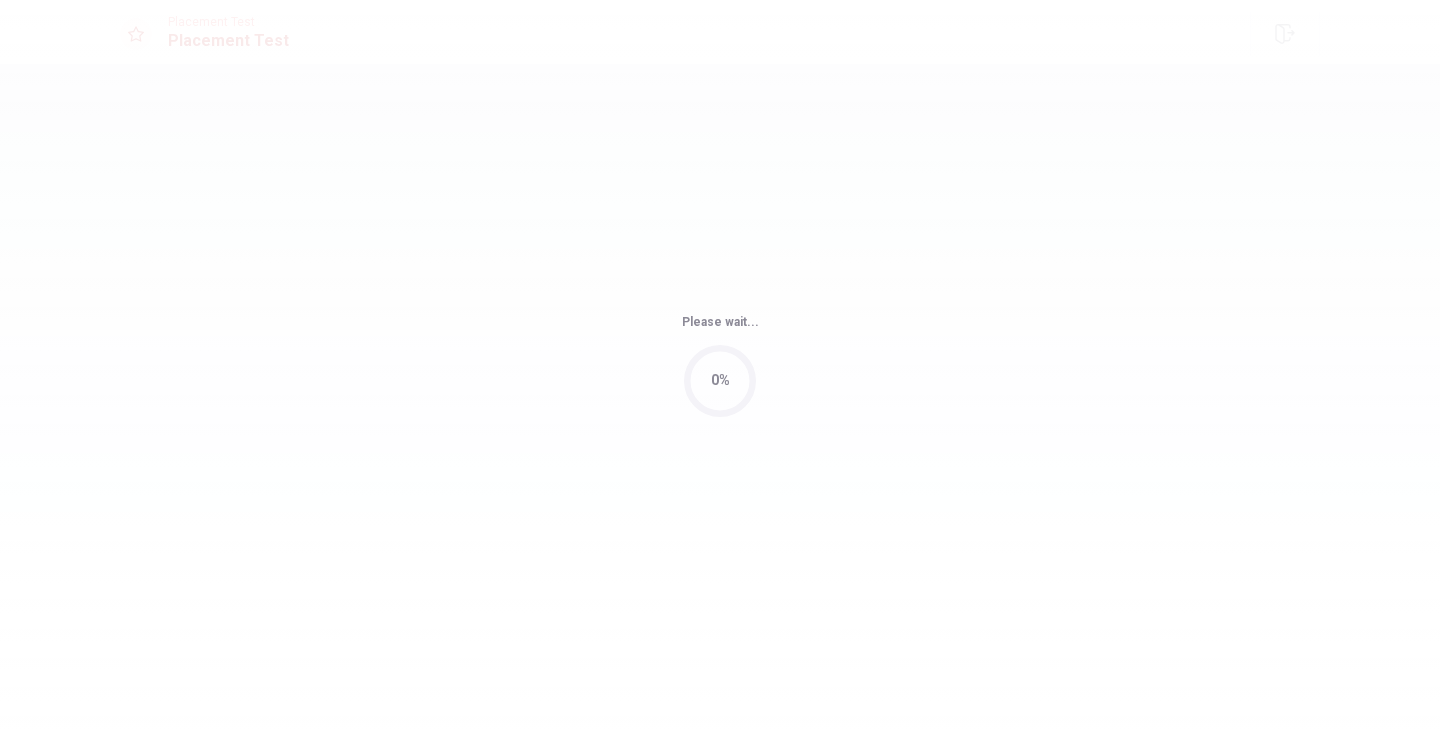 scroll, scrollTop: 0, scrollLeft: 0, axis: both 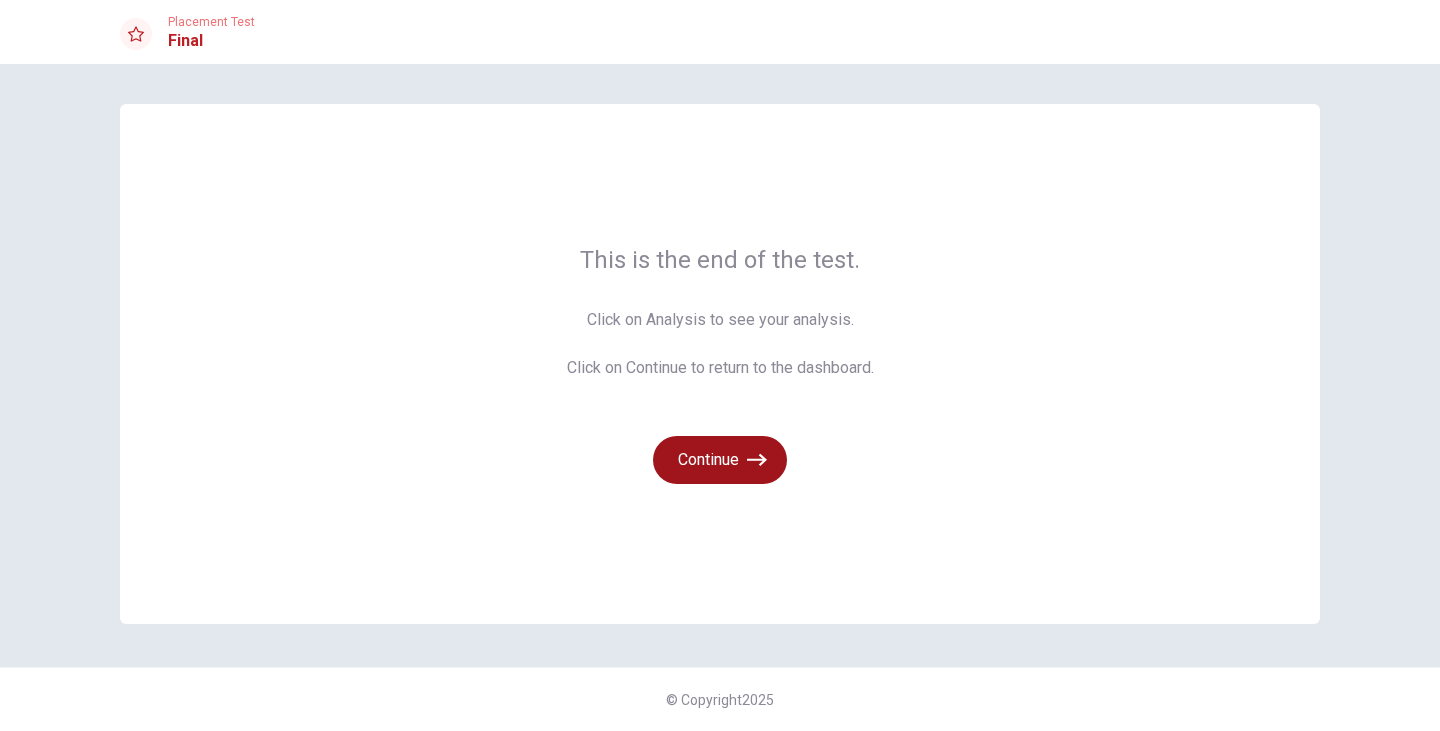 click 